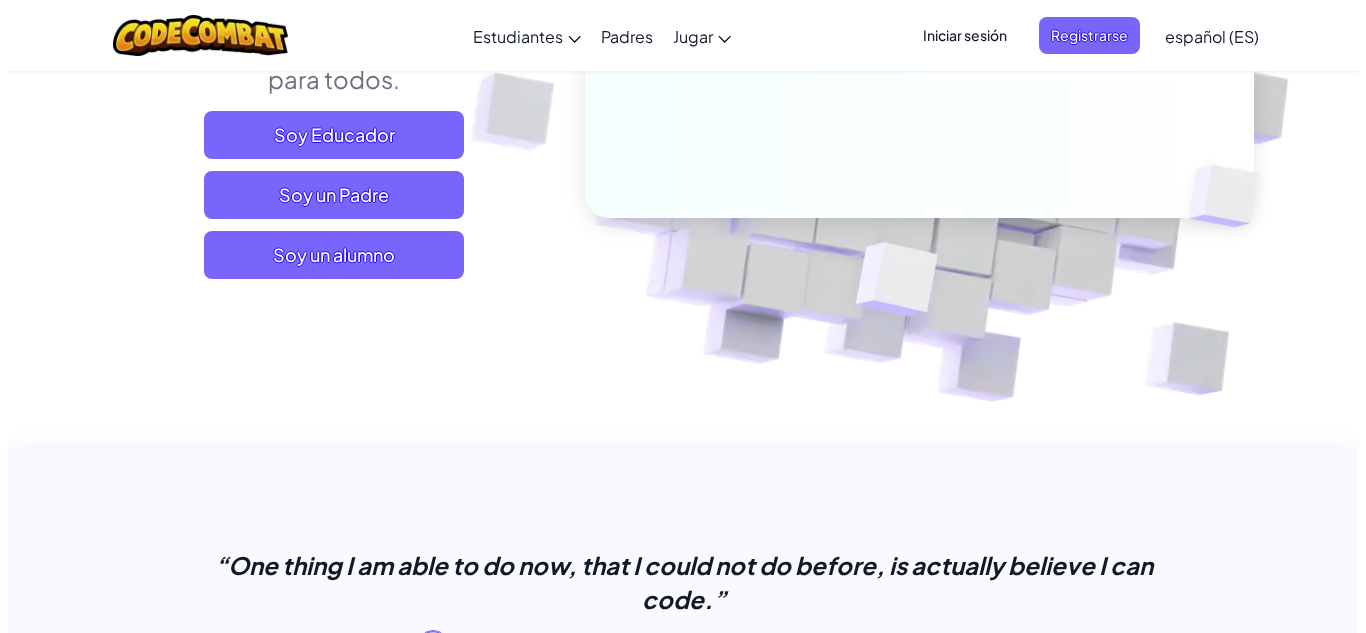 scroll, scrollTop: 440, scrollLeft: 0, axis: vertical 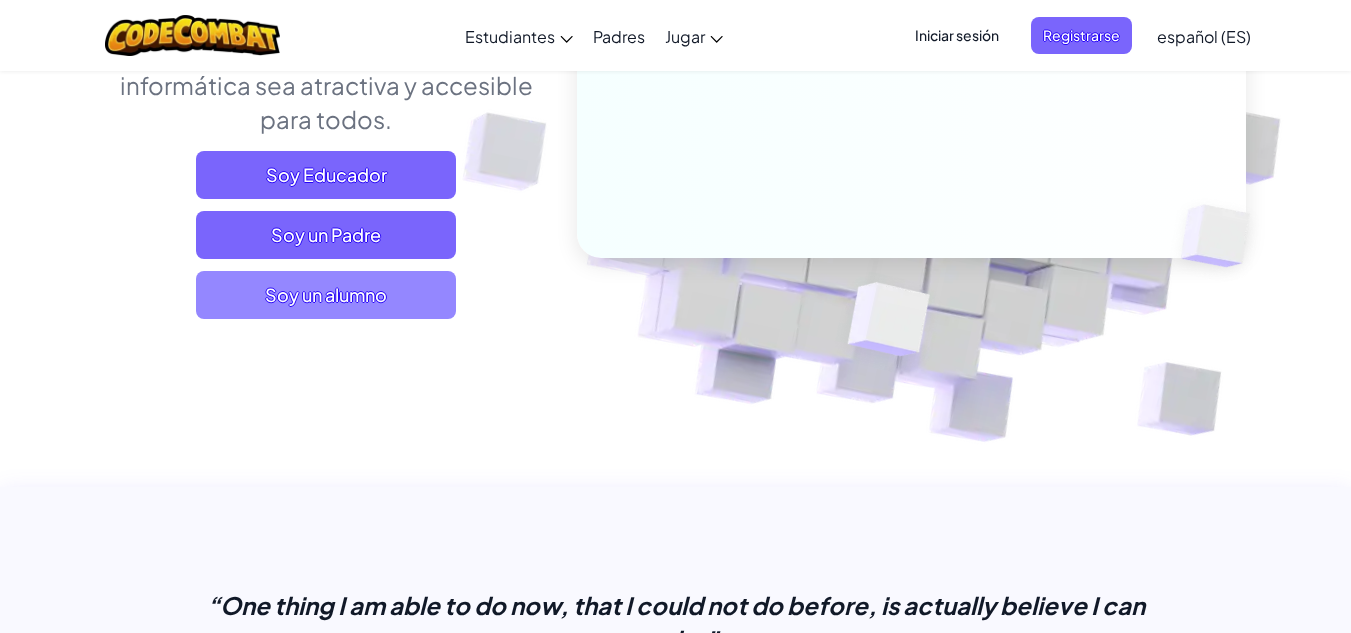 click on "Soy un alumno" at bounding box center [326, 295] 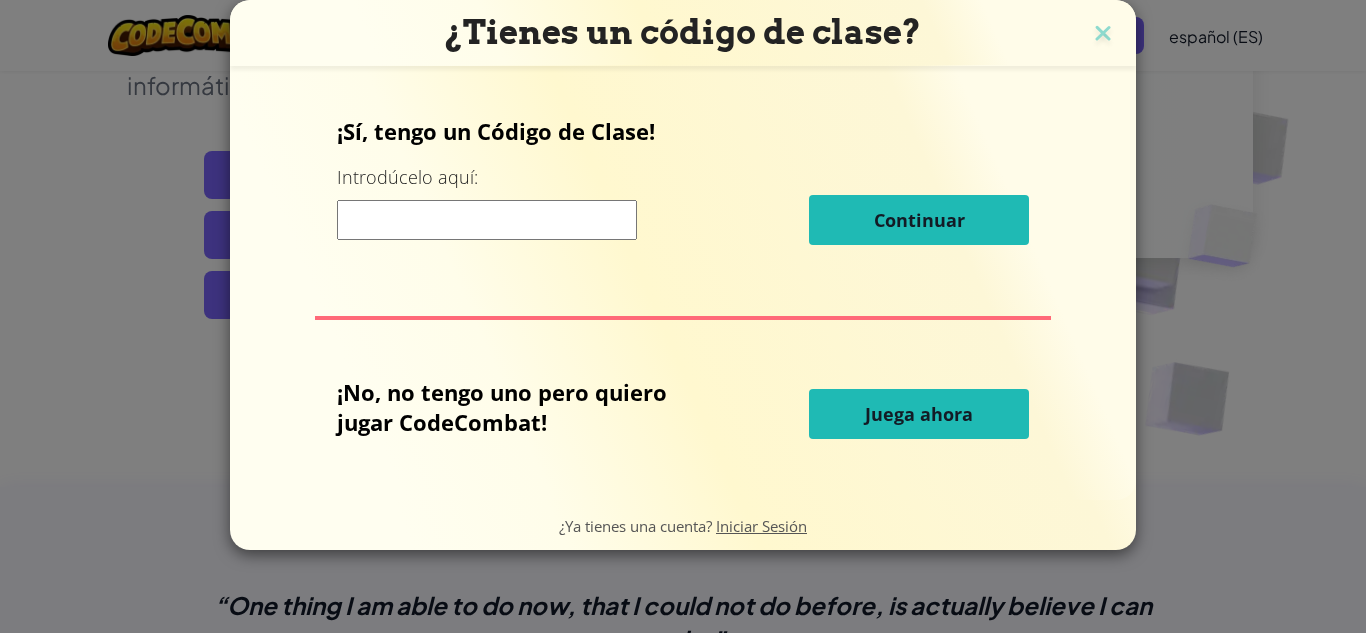 click at bounding box center [487, 220] 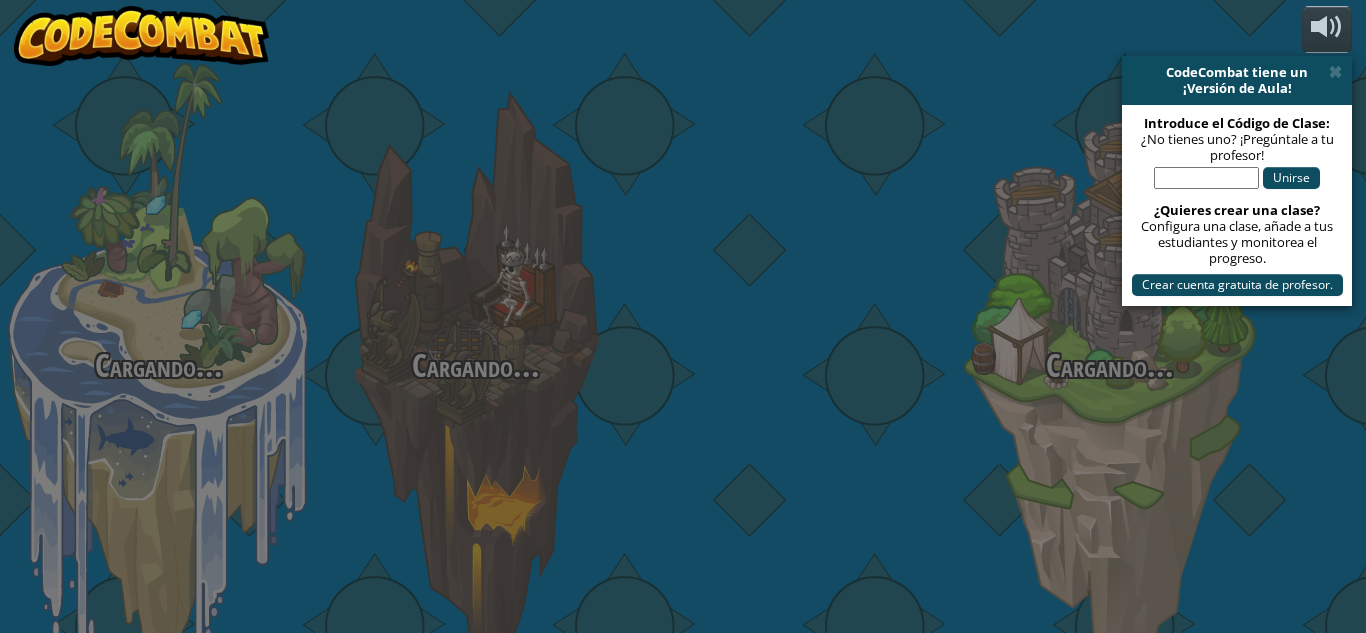 select on "es-ES" 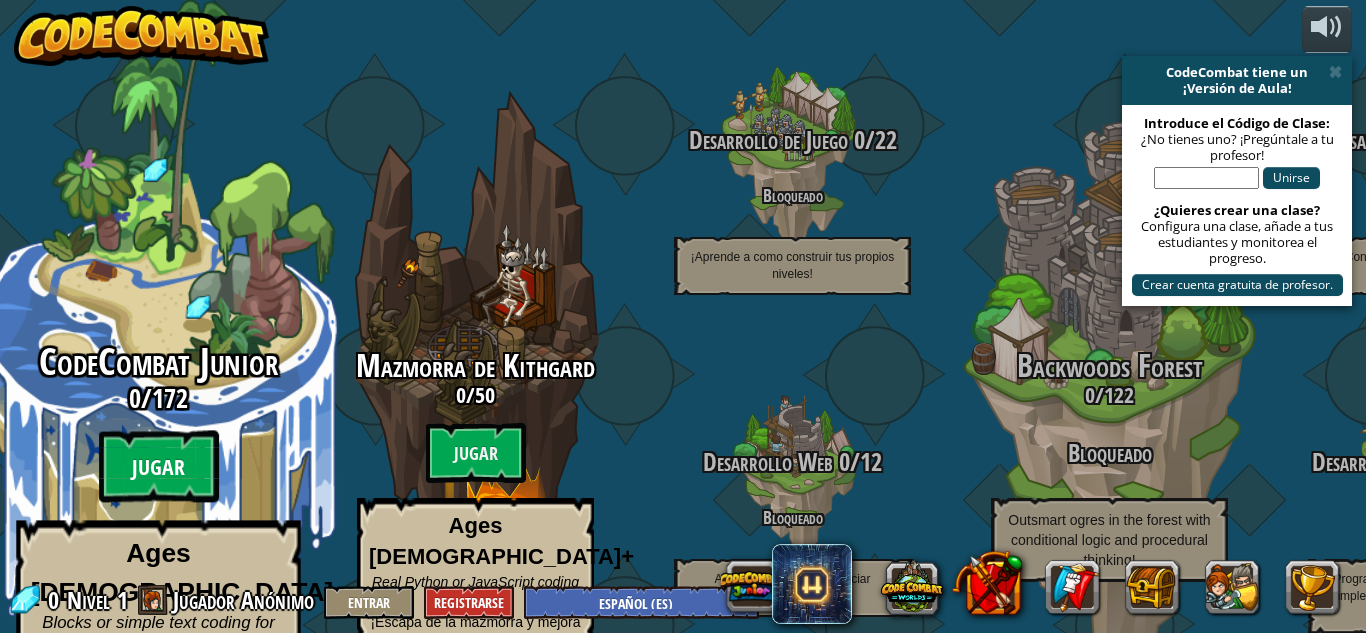 click on "Jugar" at bounding box center (159, 467) 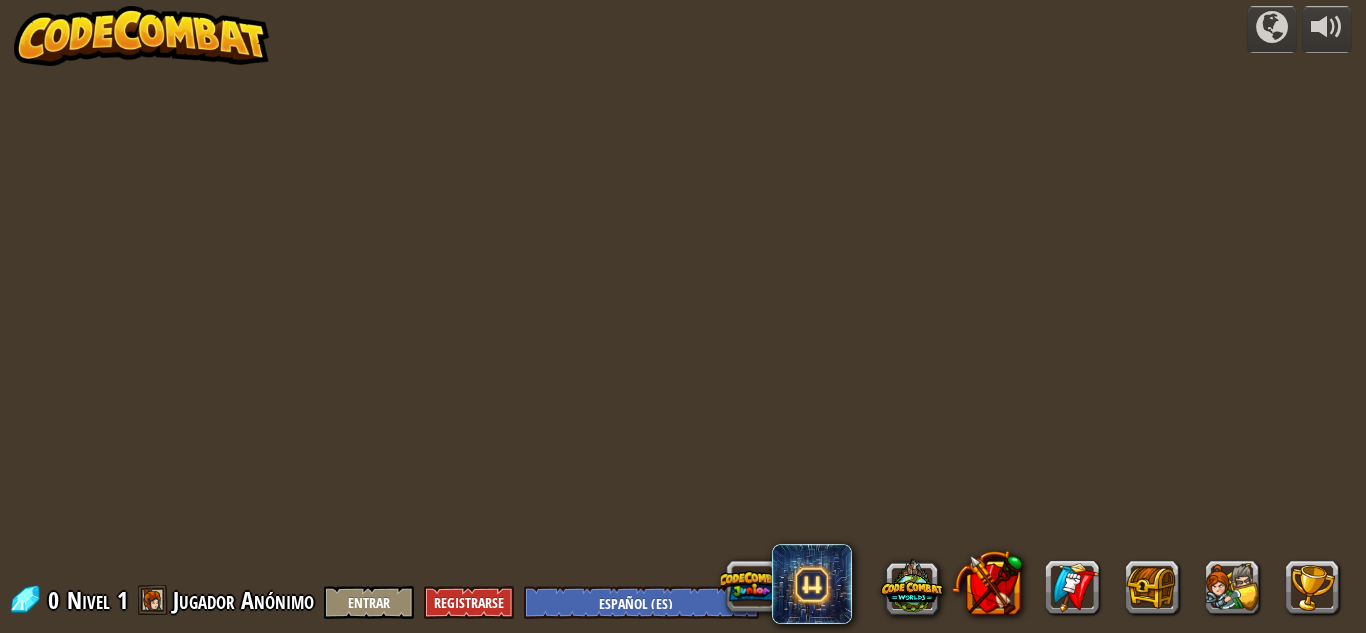 select on "es-ES" 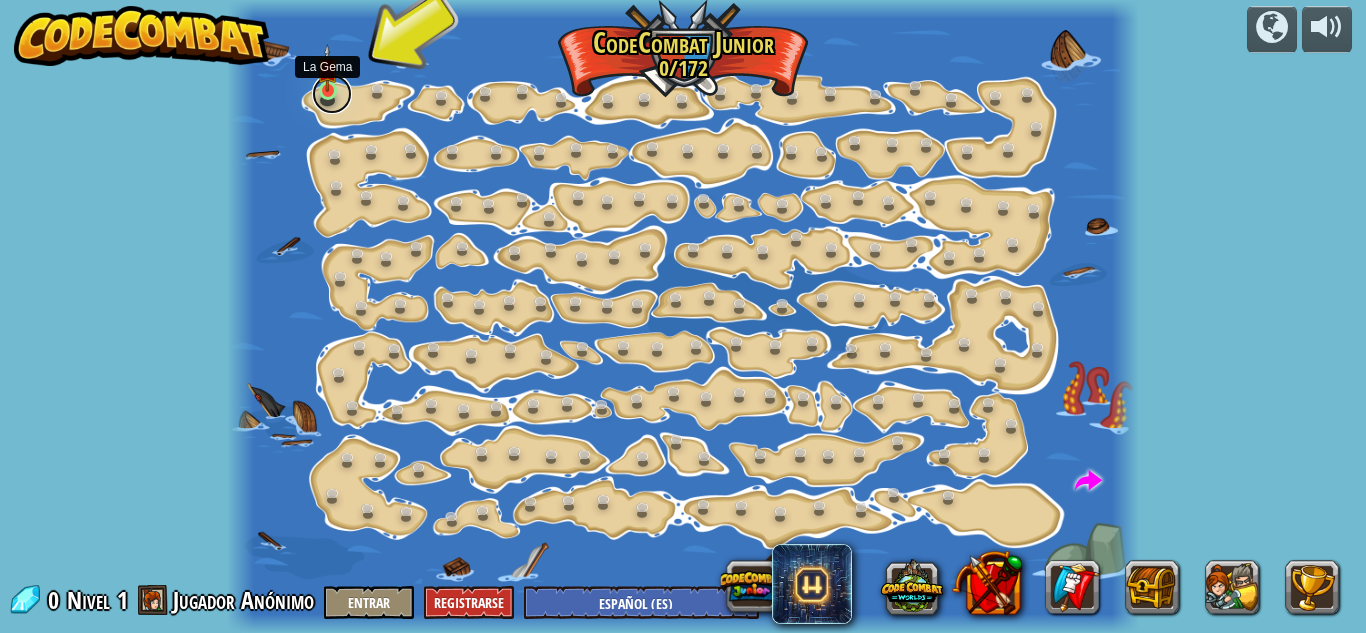 click at bounding box center [332, 94] 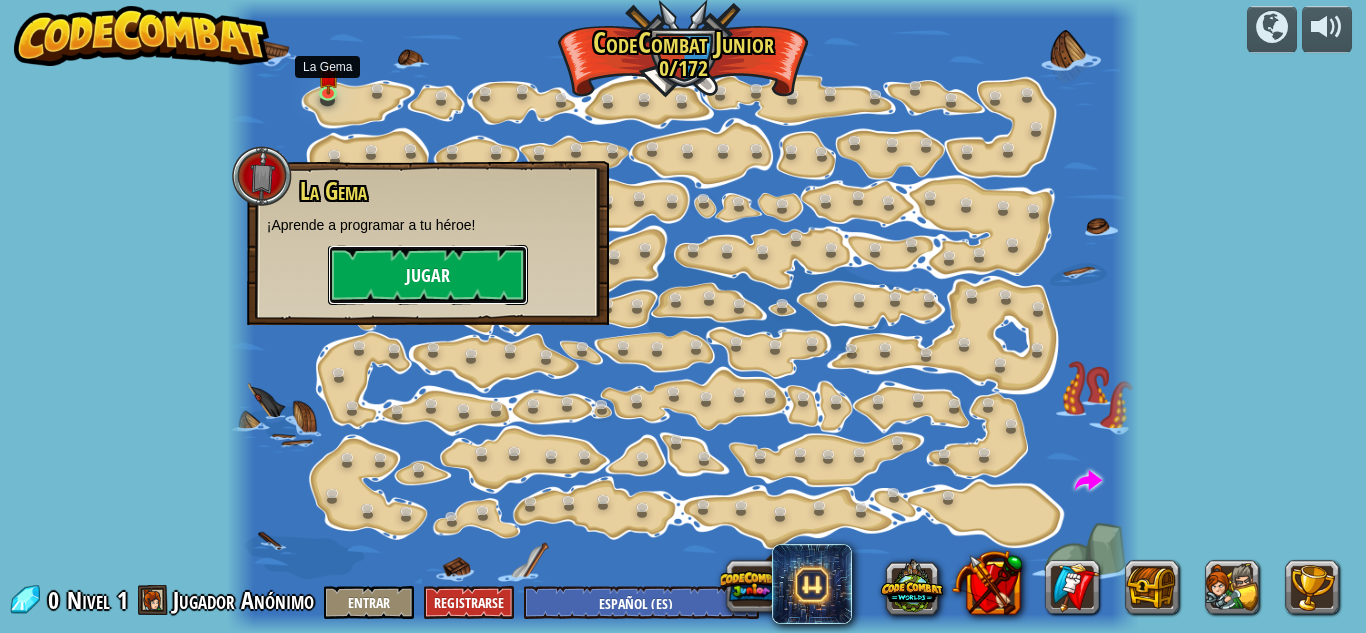 click on "Jugar" at bounding box center [428, 275] 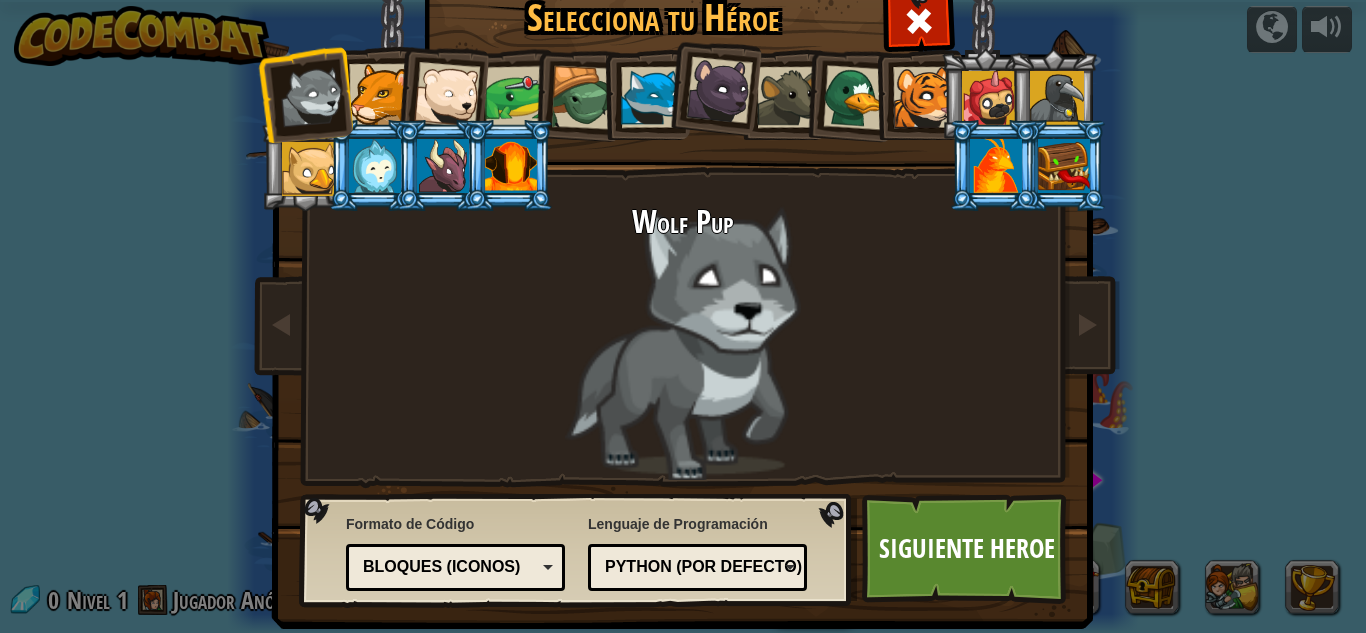 click at bounding box center (379, 94) 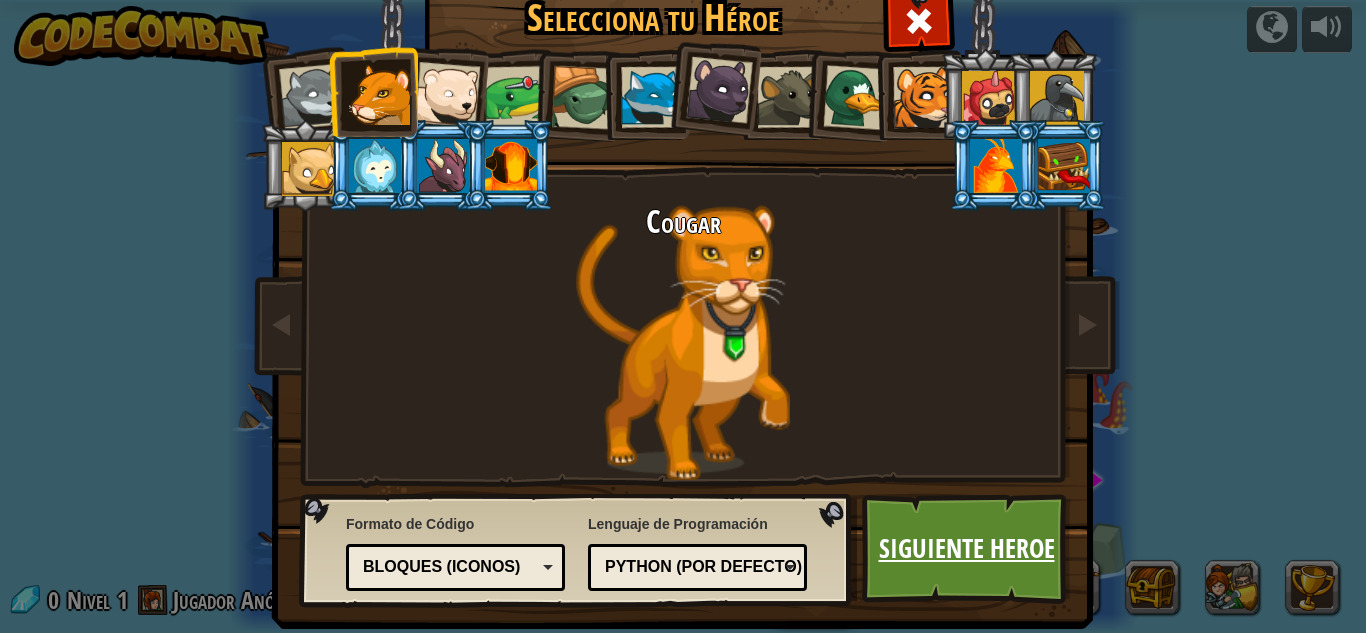 click on "Siguiente Heroe" at bounding box center (966, 549) 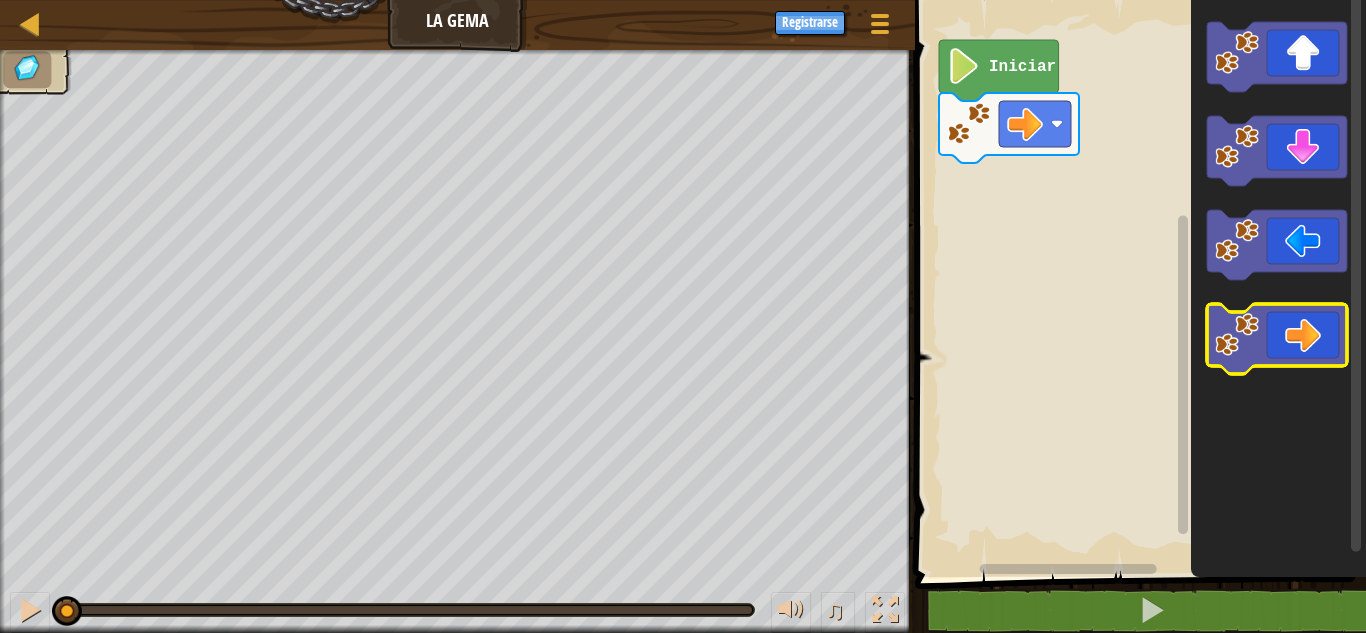 click 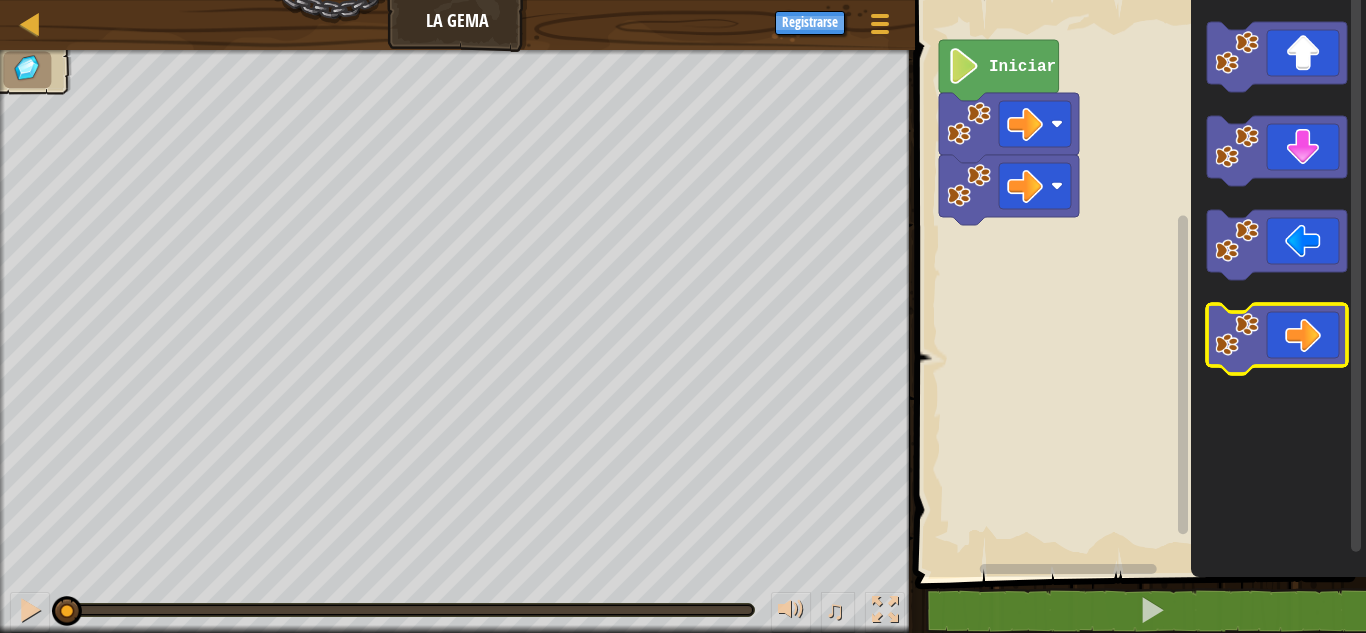 click 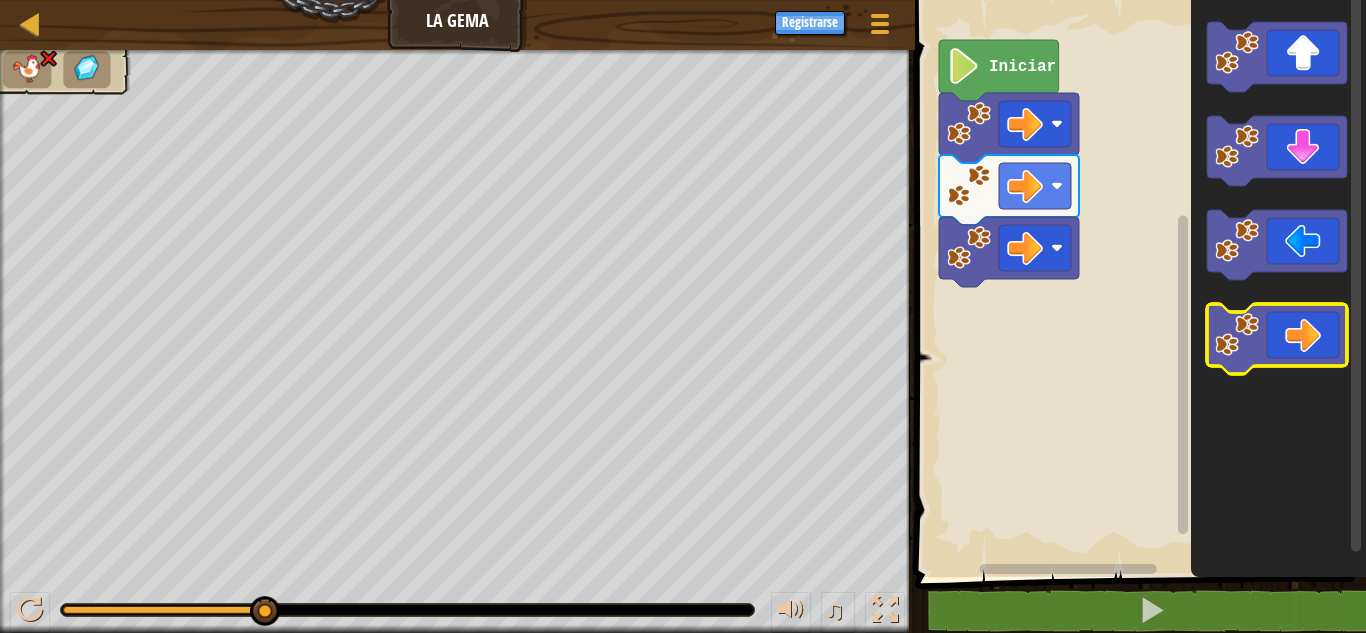 click 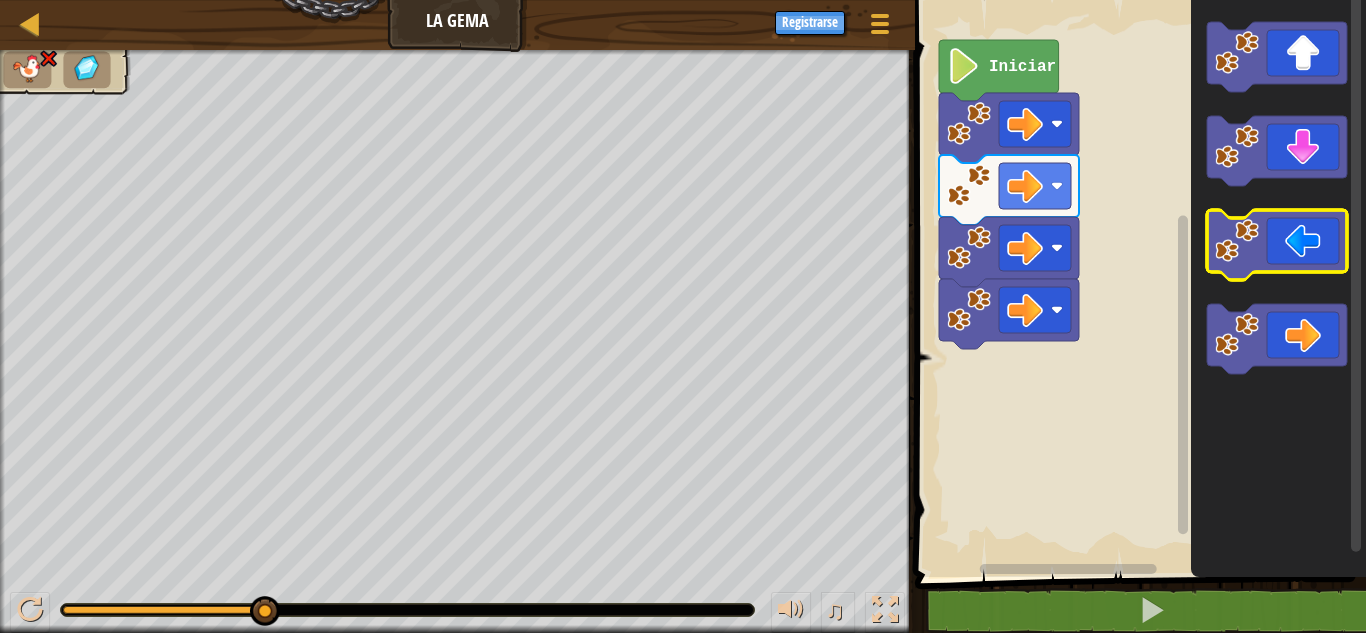 click 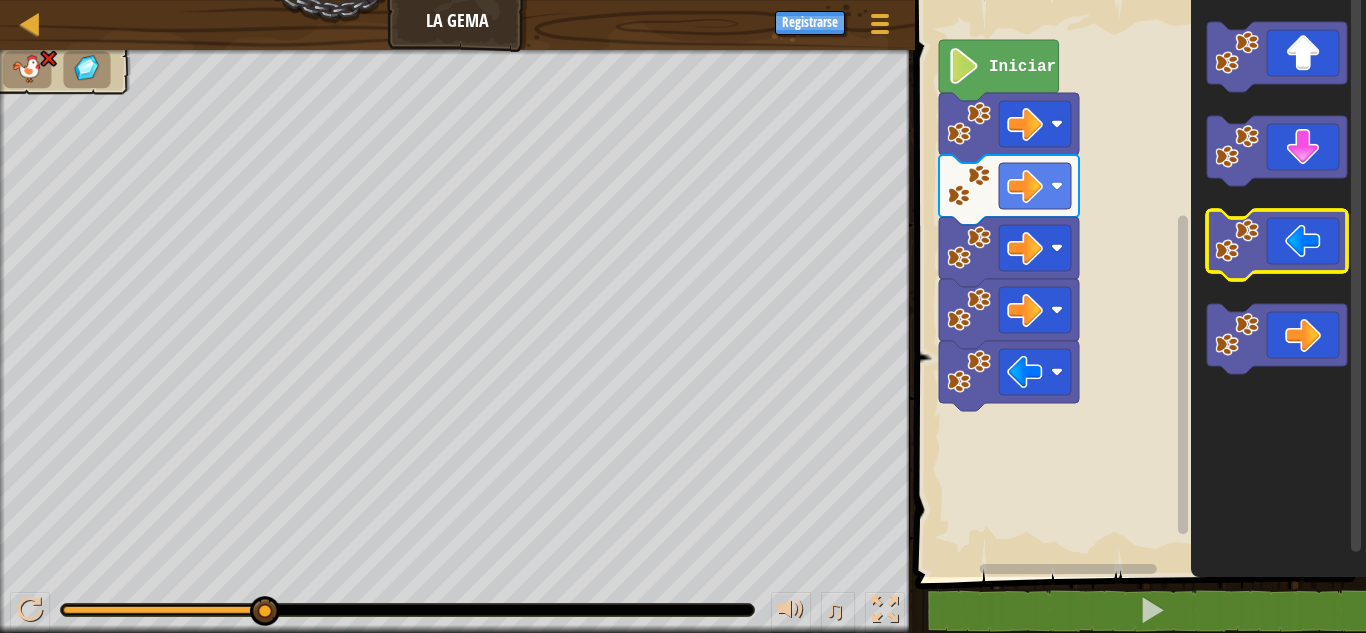 click 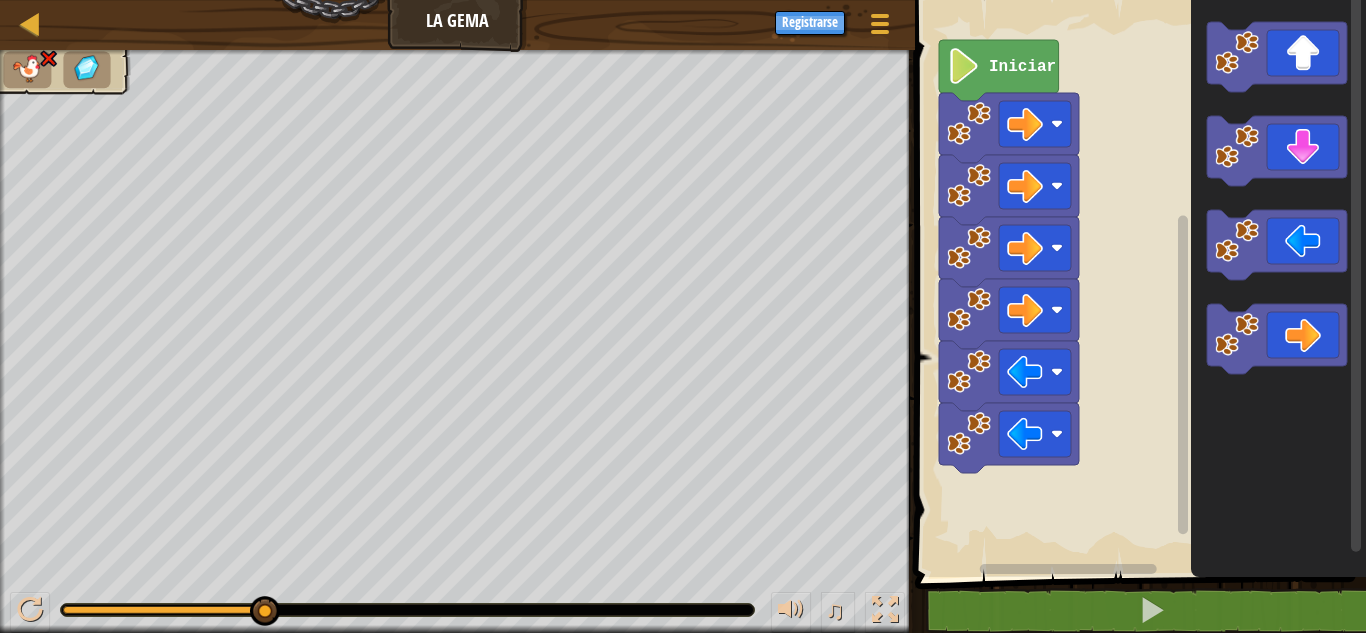 click 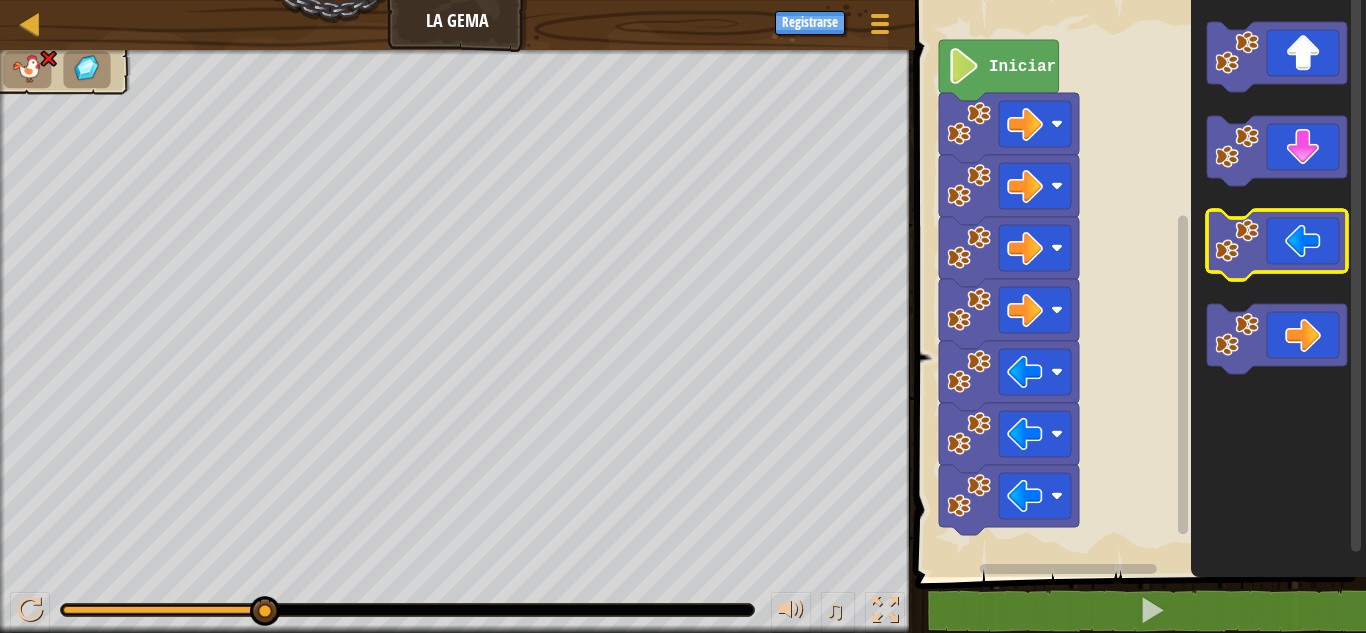 click 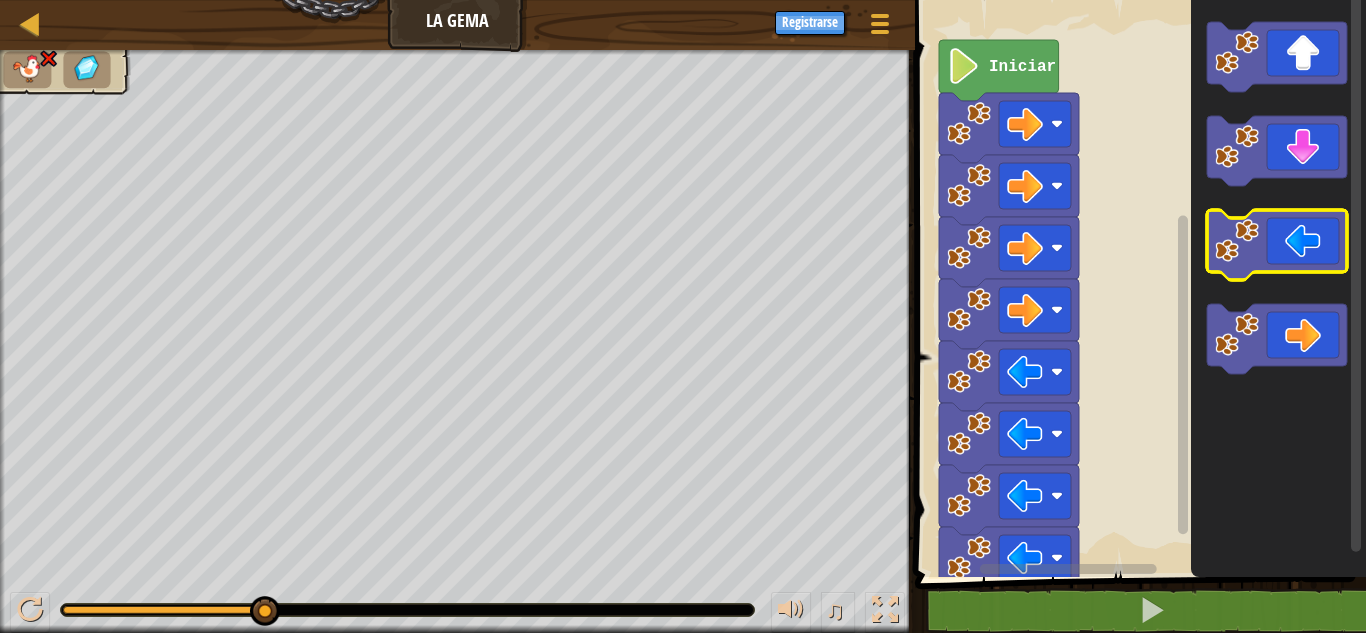 click 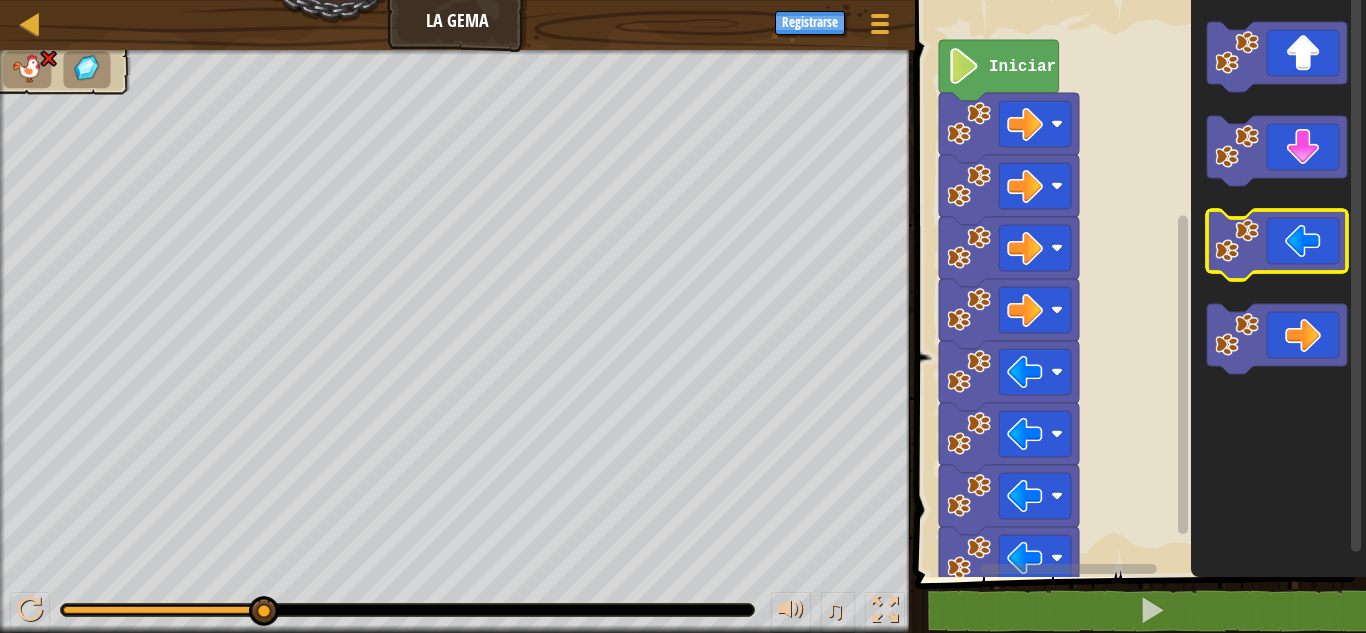 click 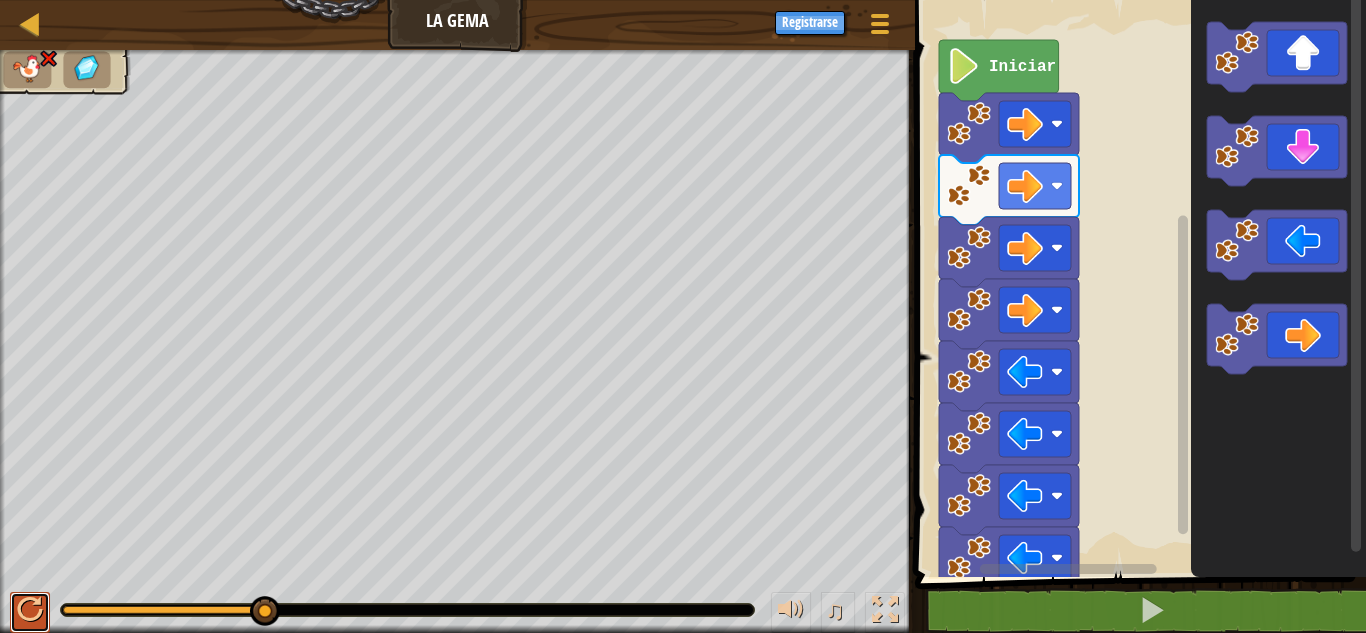 click at bounding box center (30, 610) 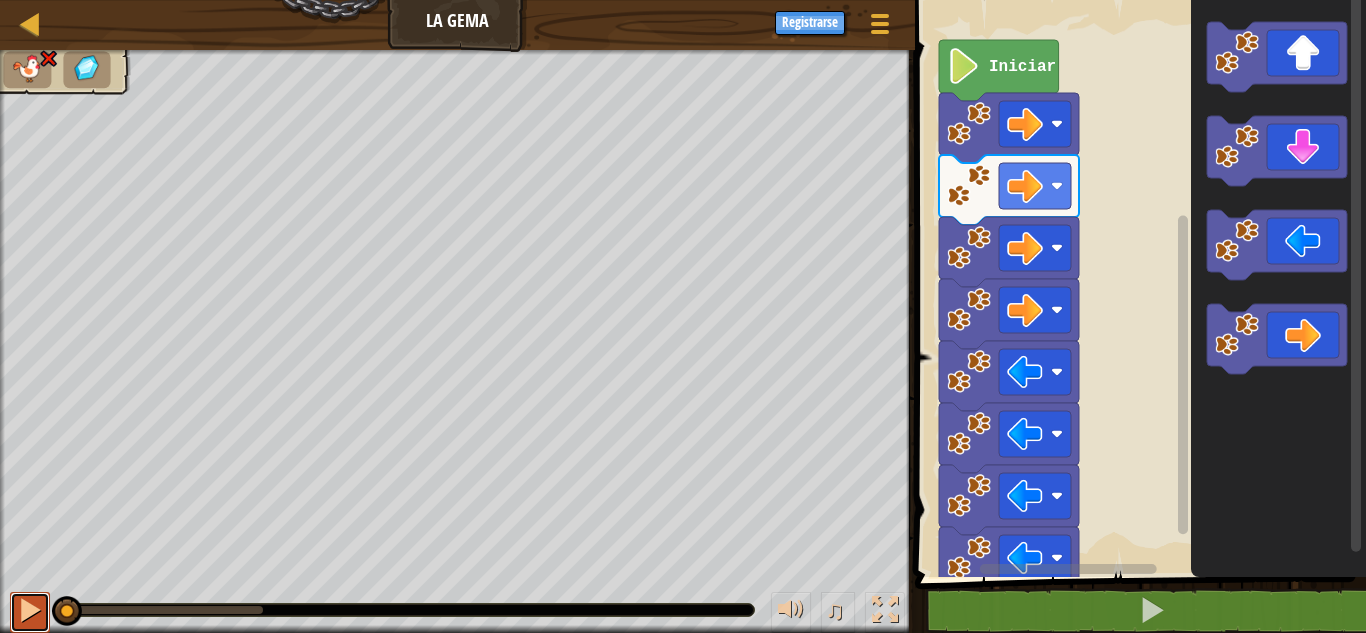 click at bounding box center (30, 612) 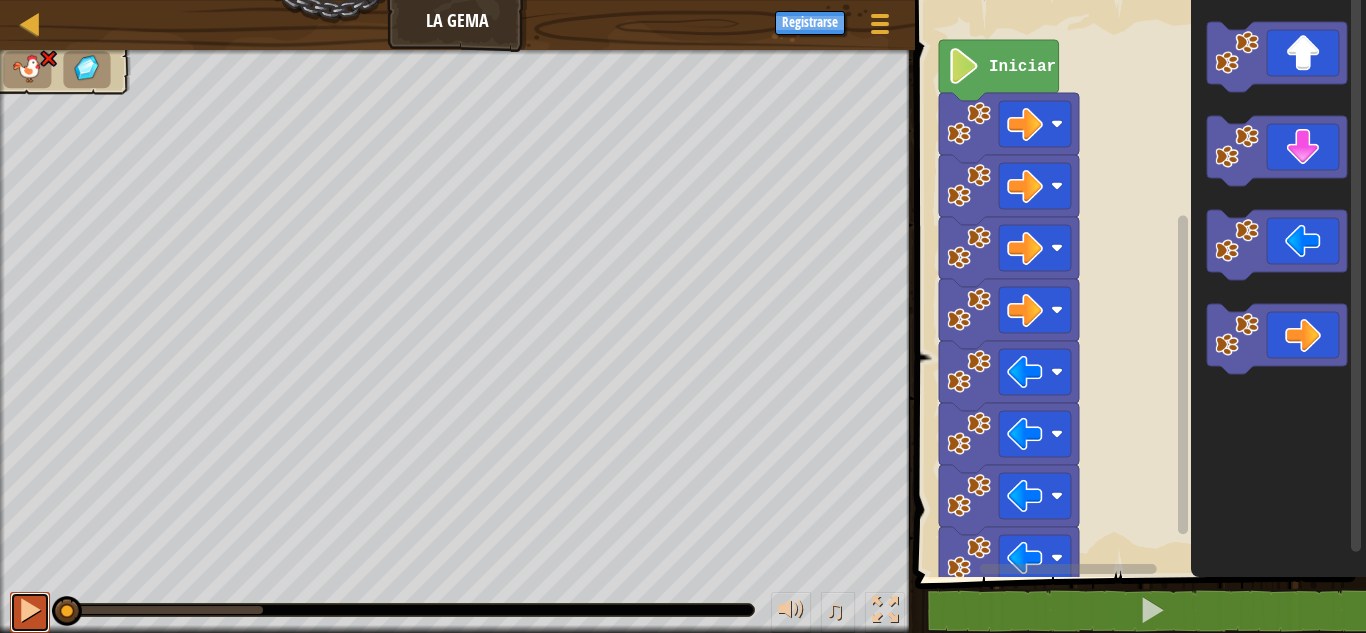 click at bounding box center (30, 610) 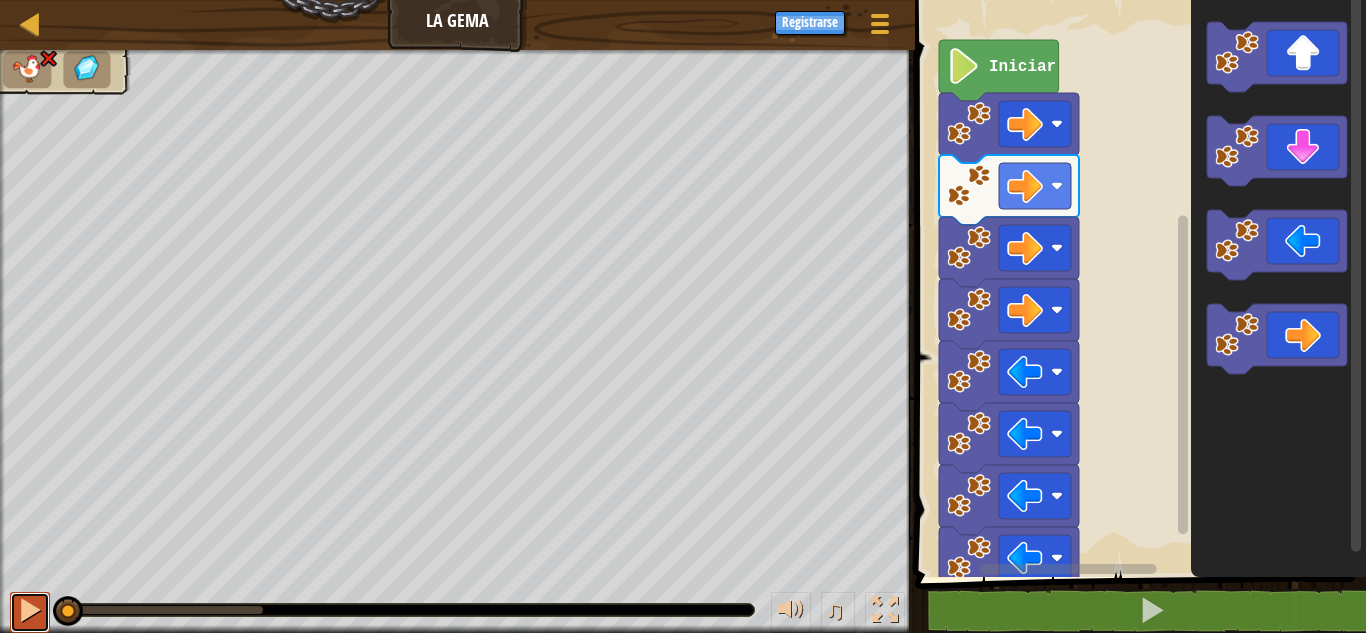 click at bounding box center (30, 610) 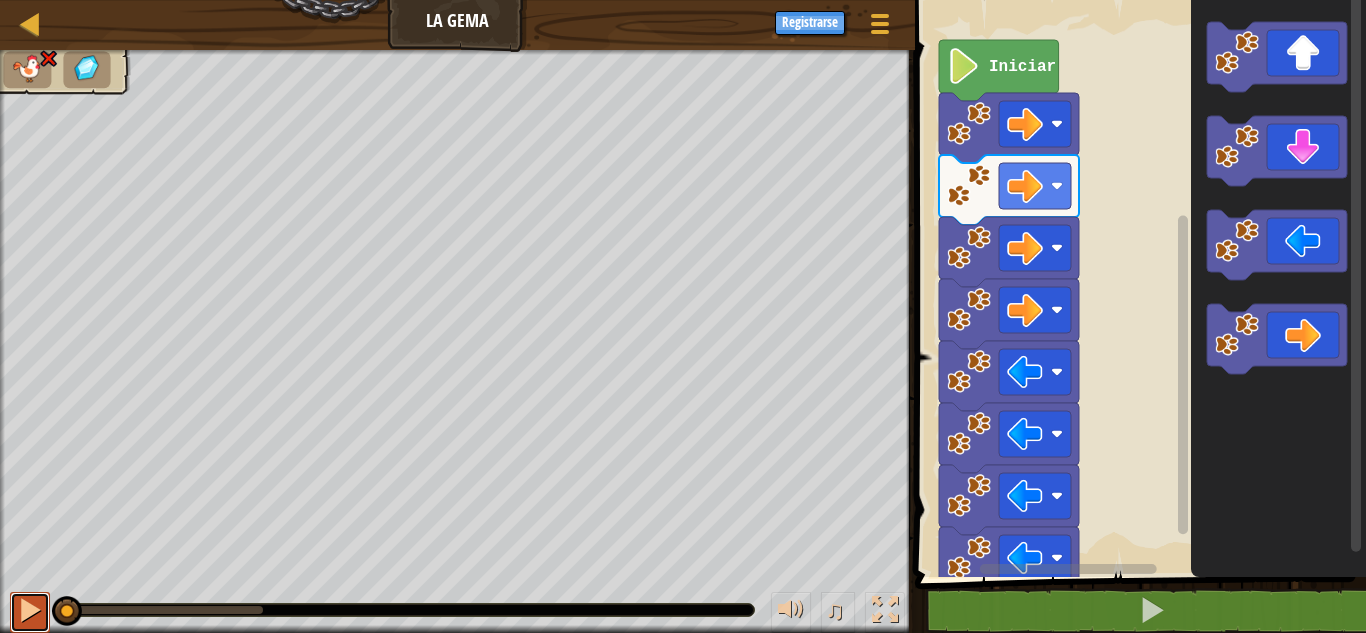 click at bounding box center [0, 0] 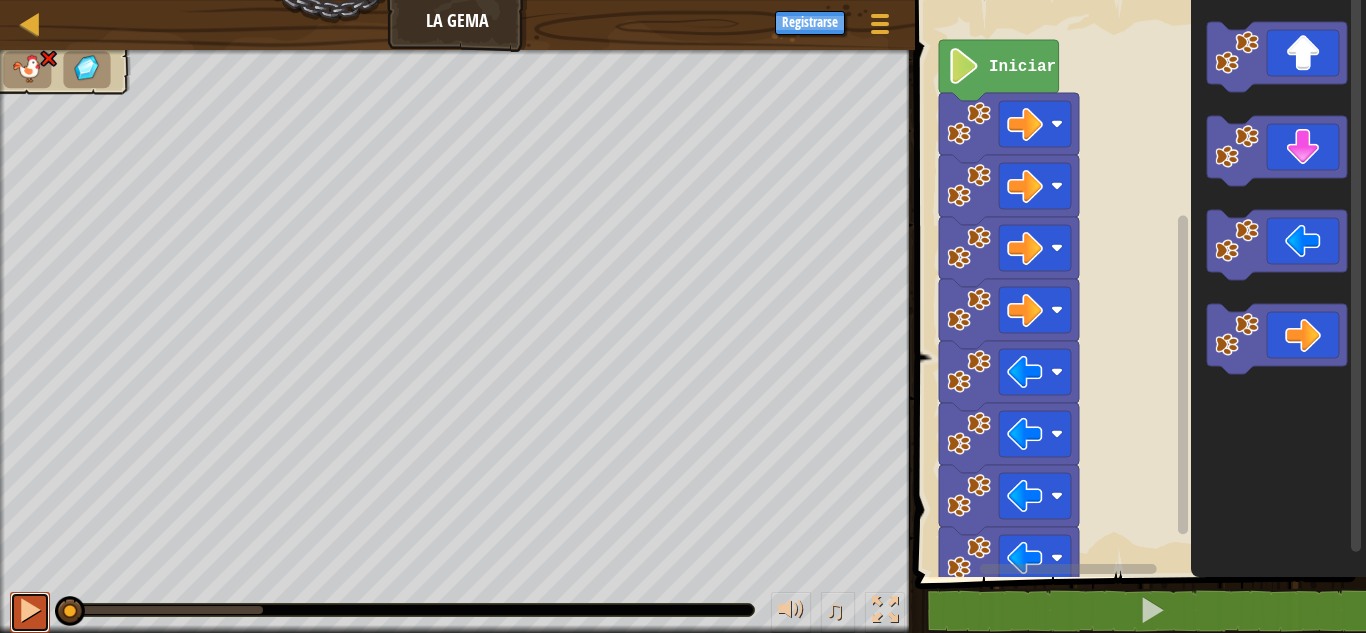click at bounding box center (30, 610) 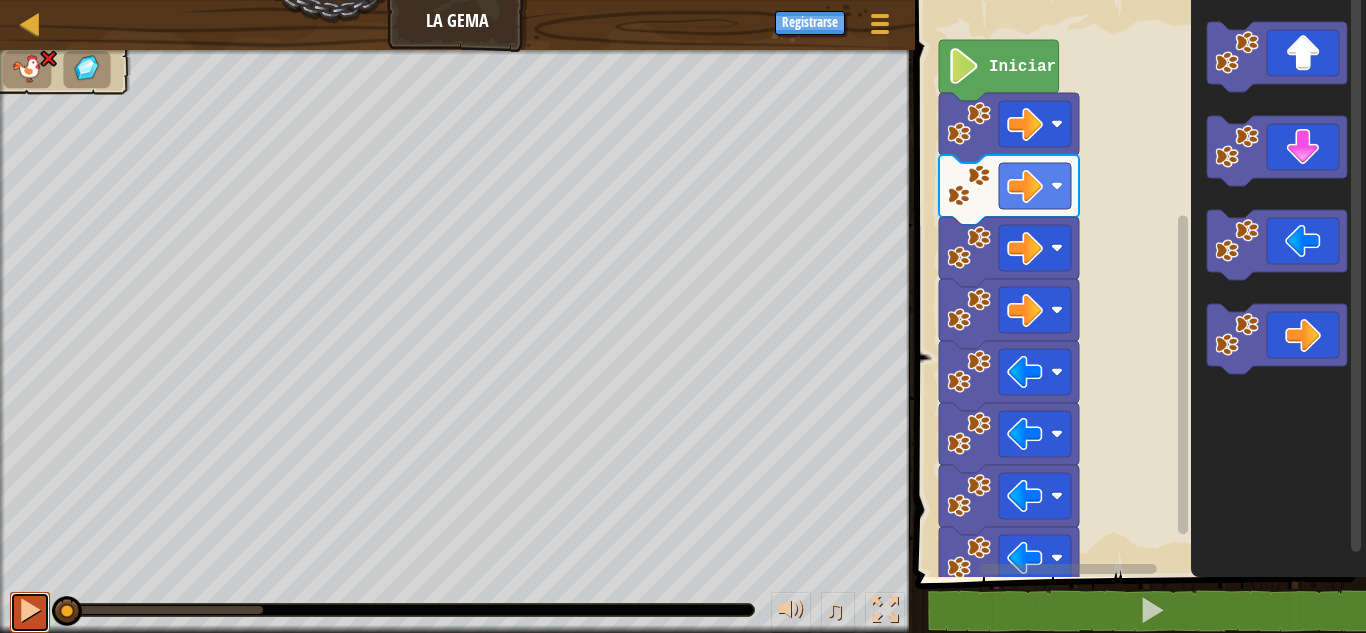 click at bounding box center (30, 610) 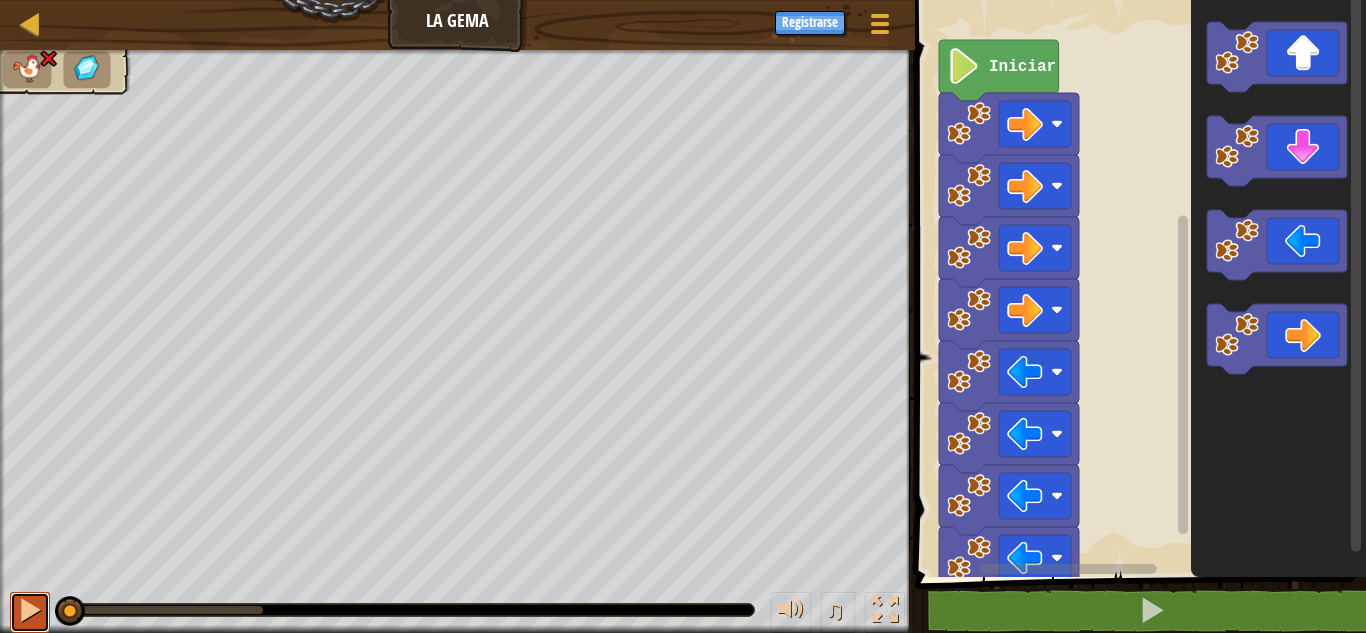 click at bounding box center (30, 610) 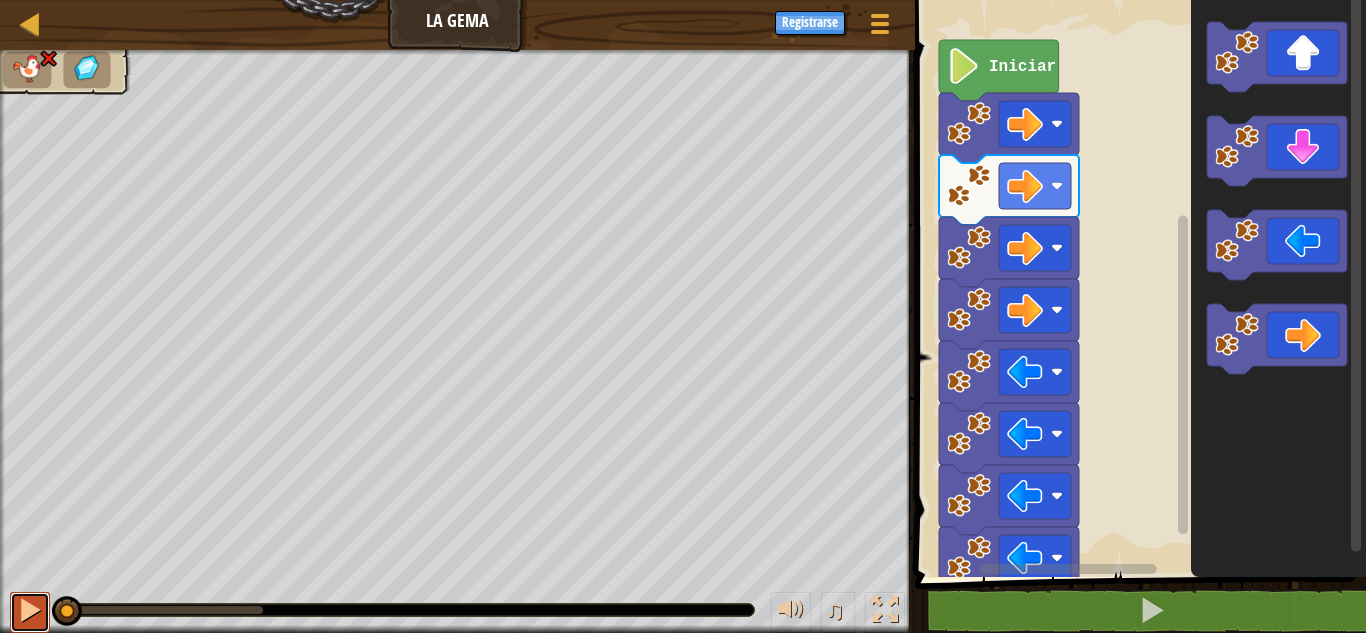 click at bounding box center (30, 612) 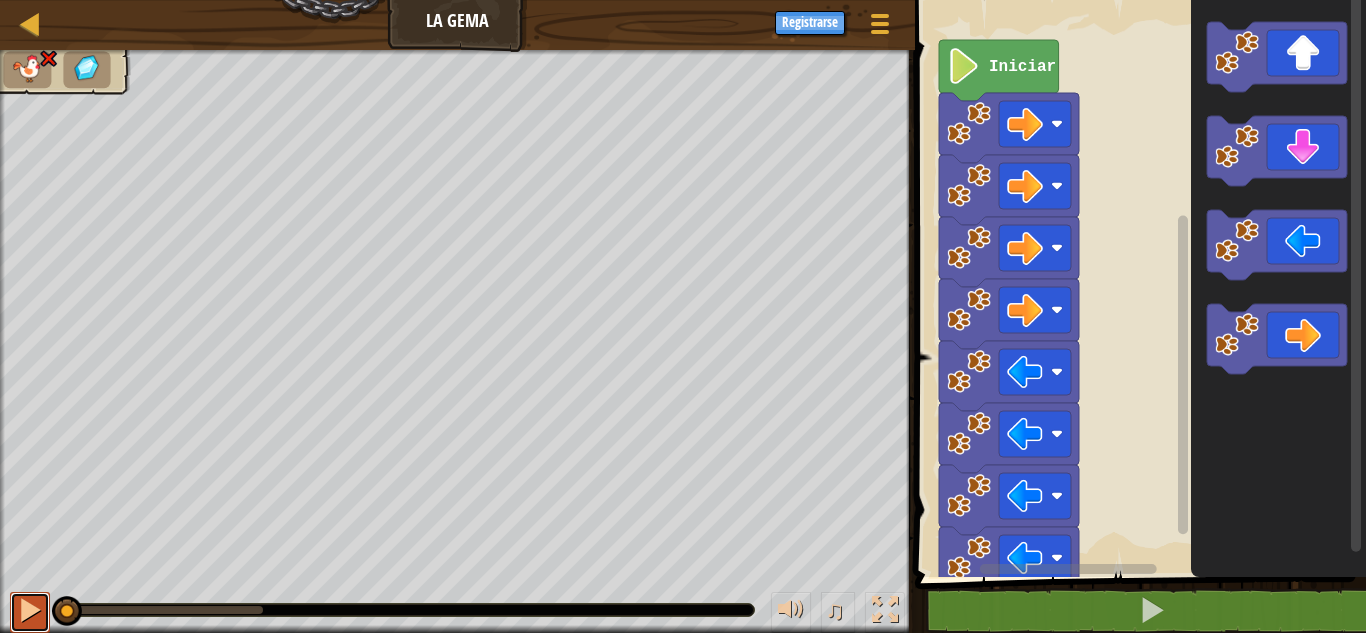 click at bounding box center [30, 610] 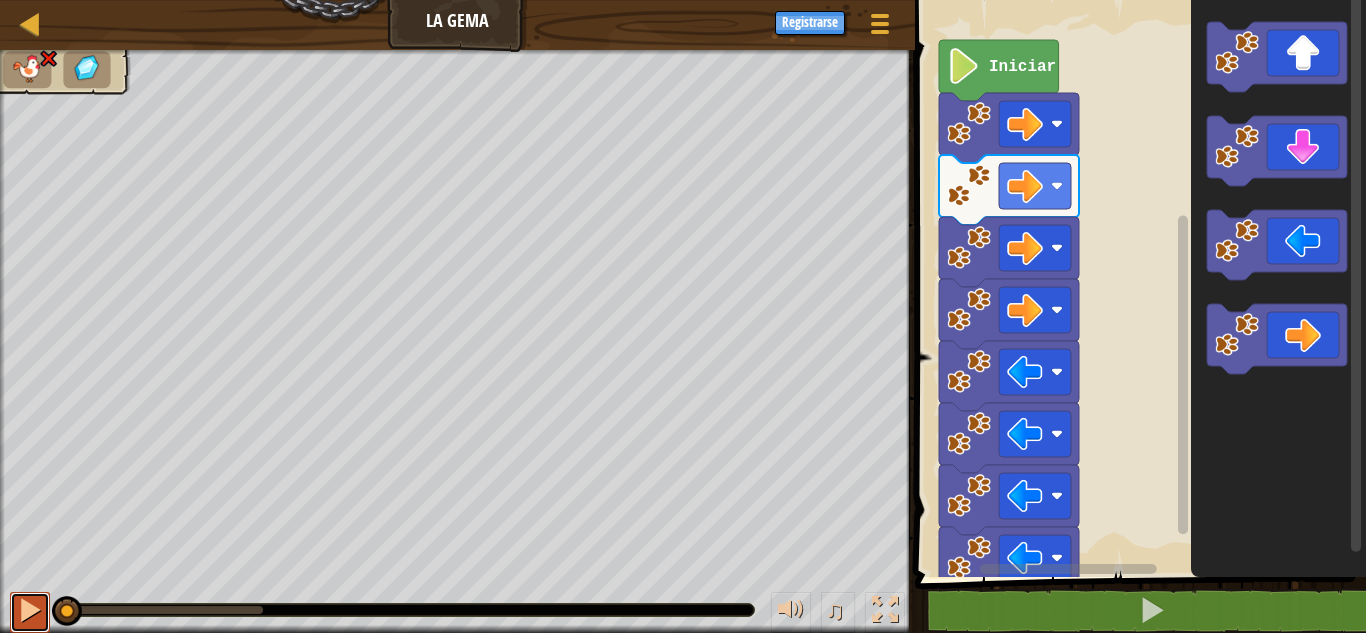 click at bounding box center [30, 610] 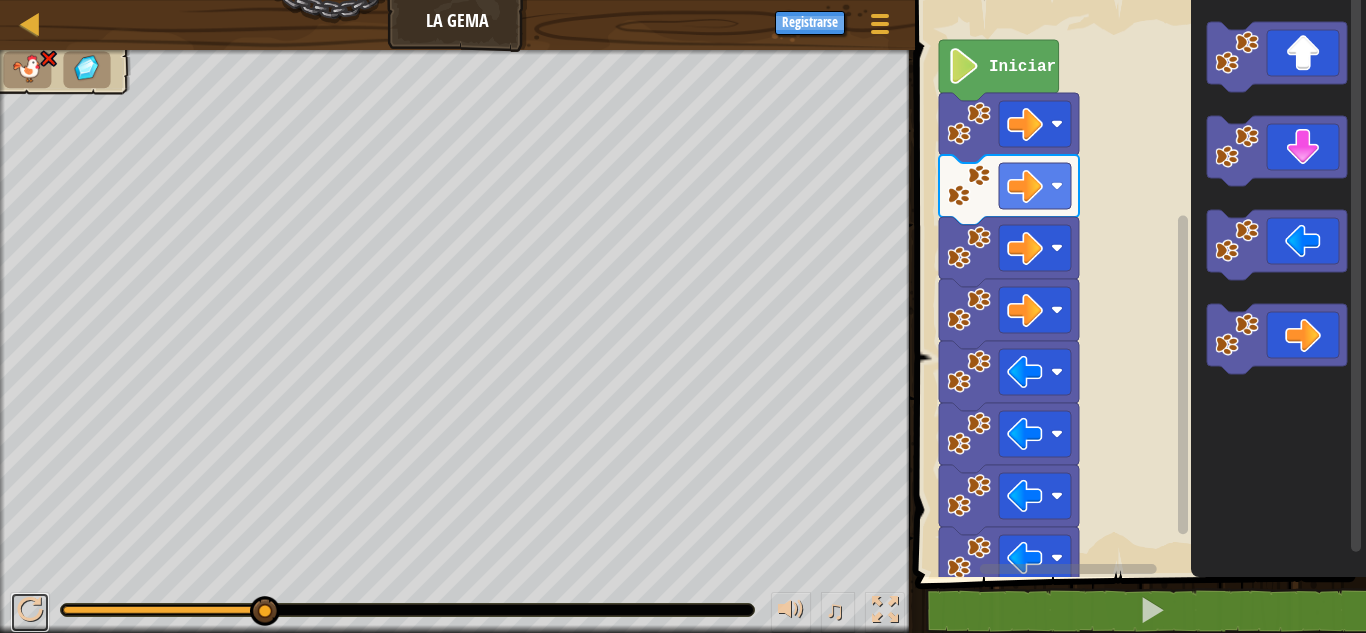 drag, startPoint x: 33, startPoint y: 609, endPoint x: 66, endPoint y: 592, distance: 37.12142 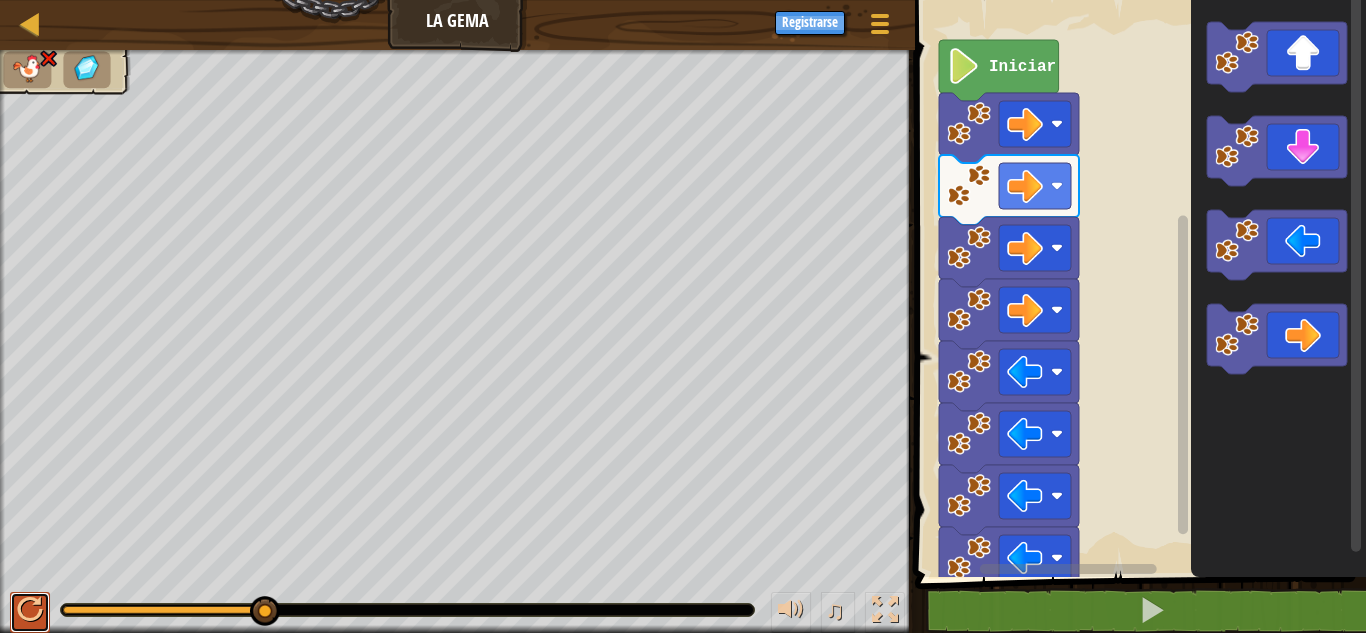click at bounding box center (30, 610) 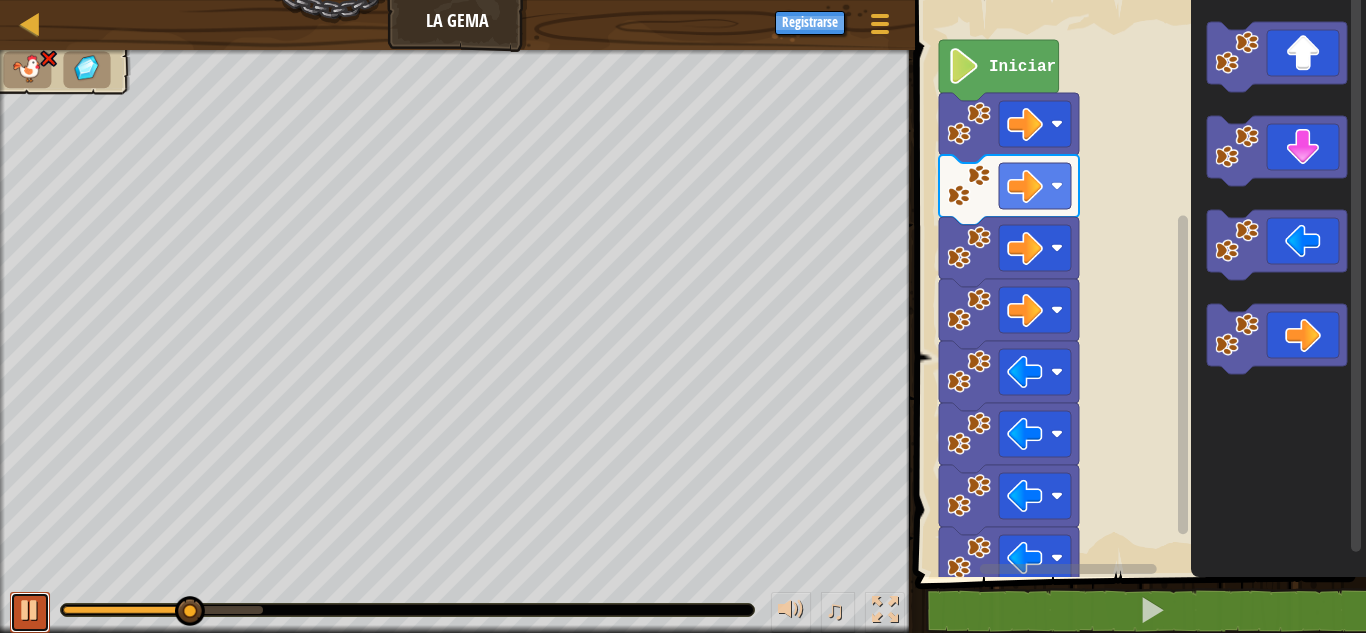 click at bounding box center (30, 610) 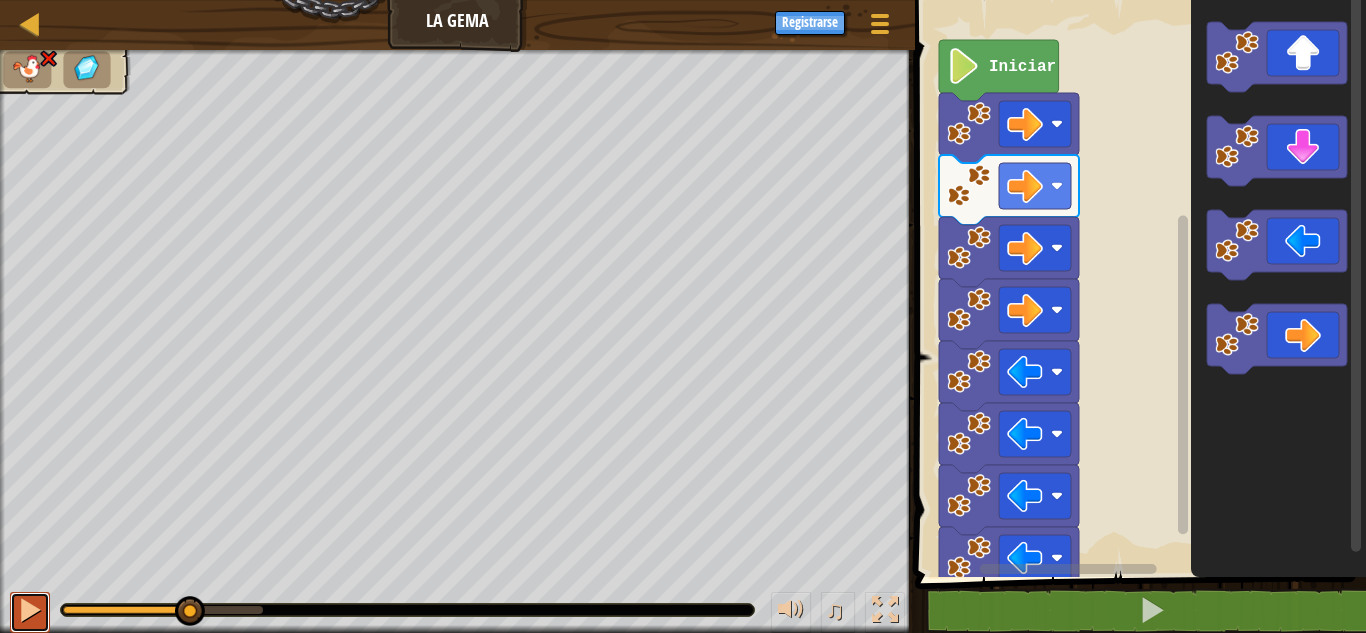 click at bounding box center (30, 610) 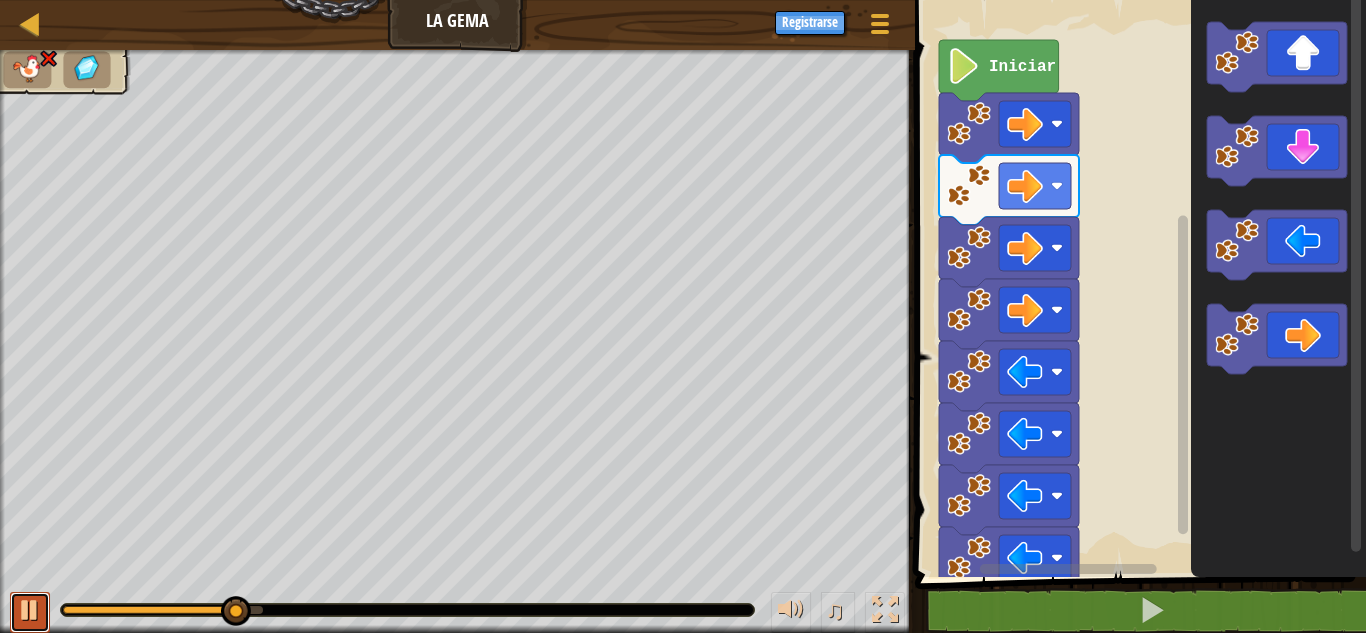 click at bounding box center [30, 610] 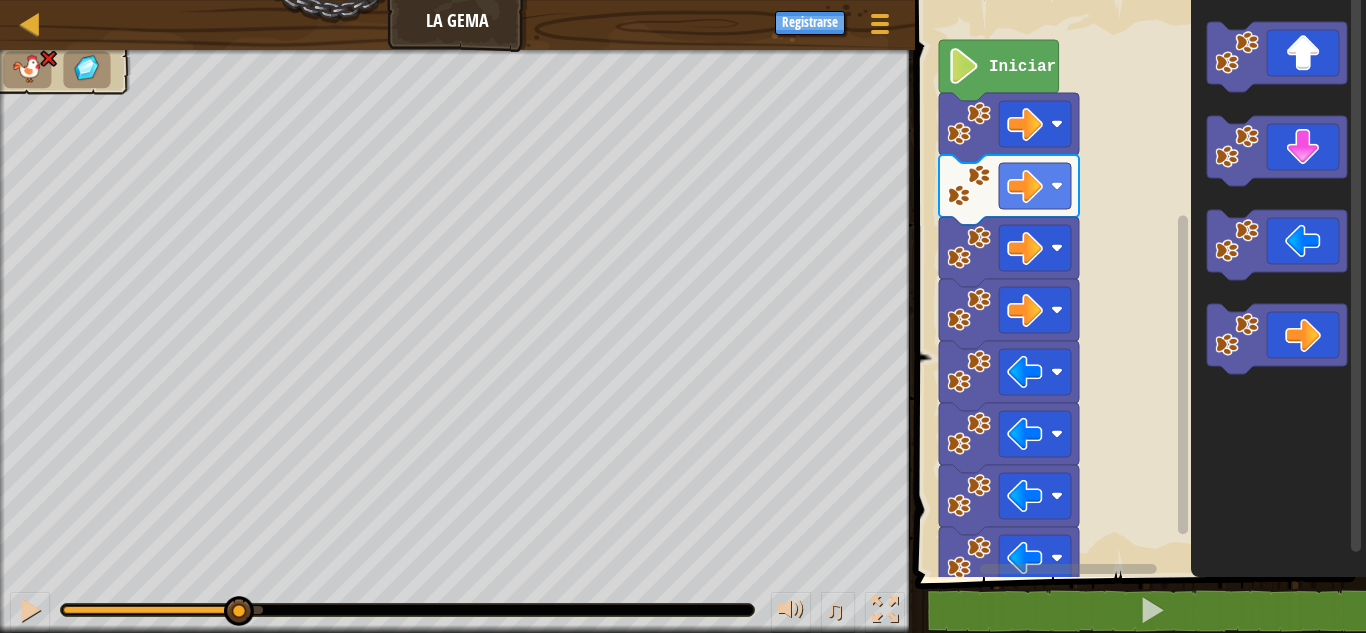 click 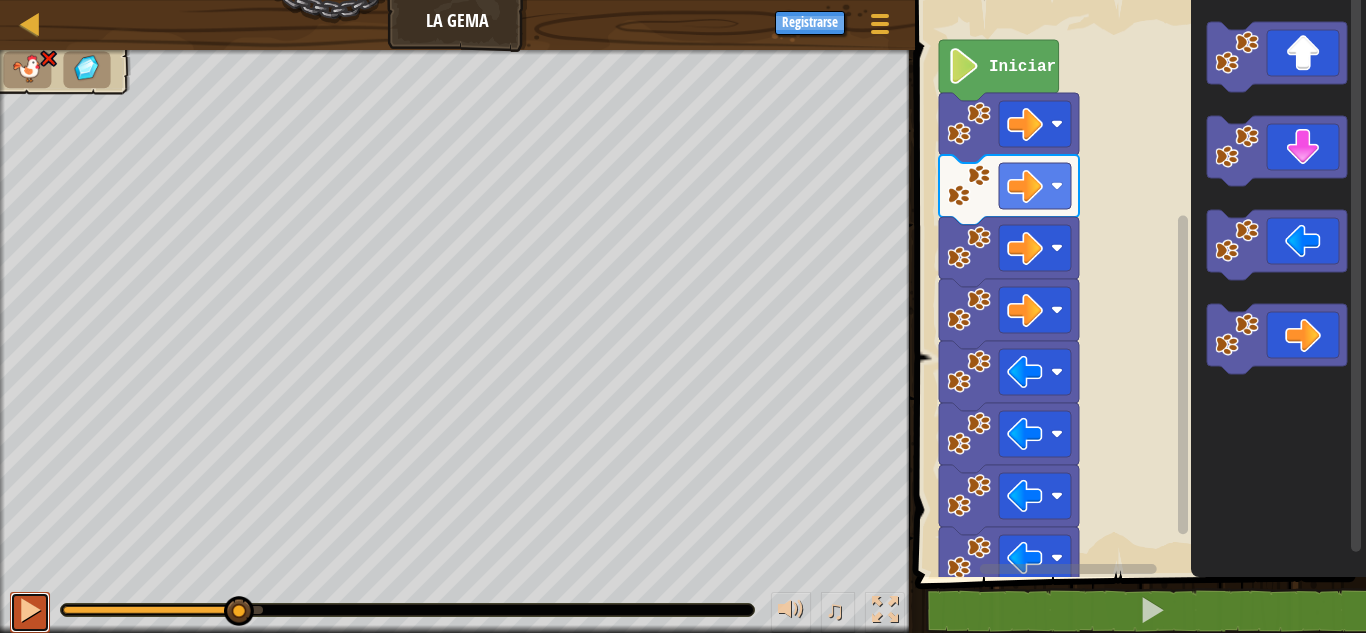 click at bounding box center [30, 612] 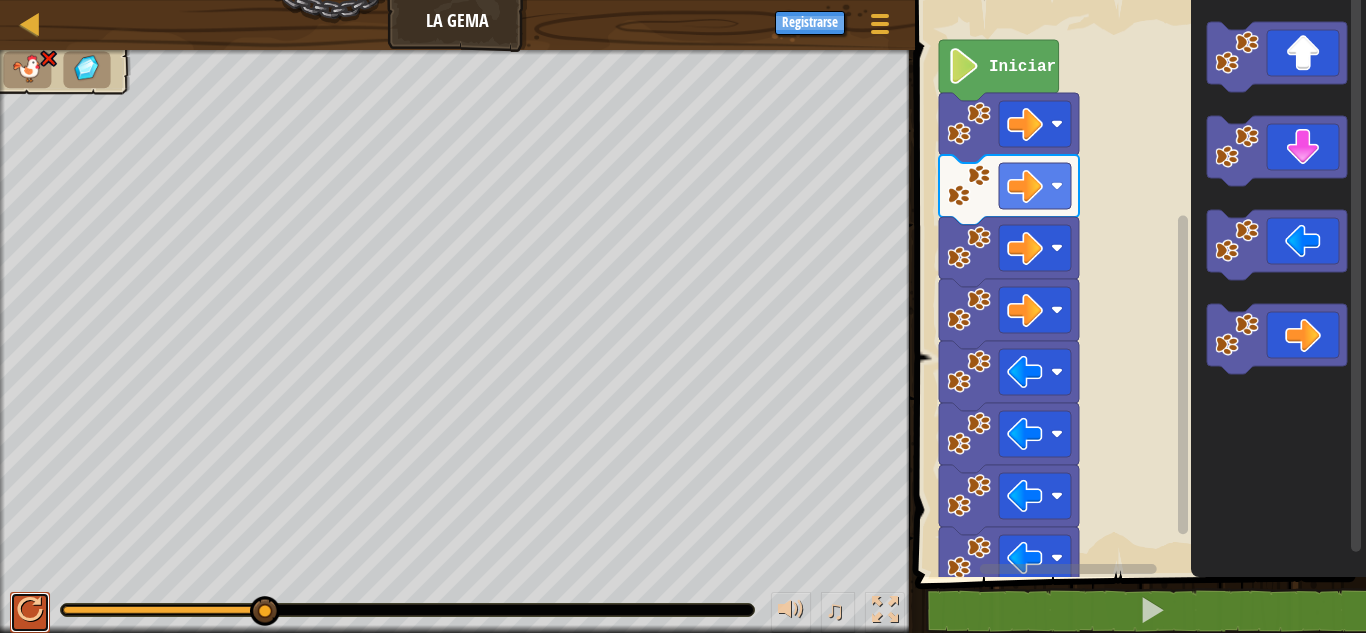 click at bounding box center (30, 610) 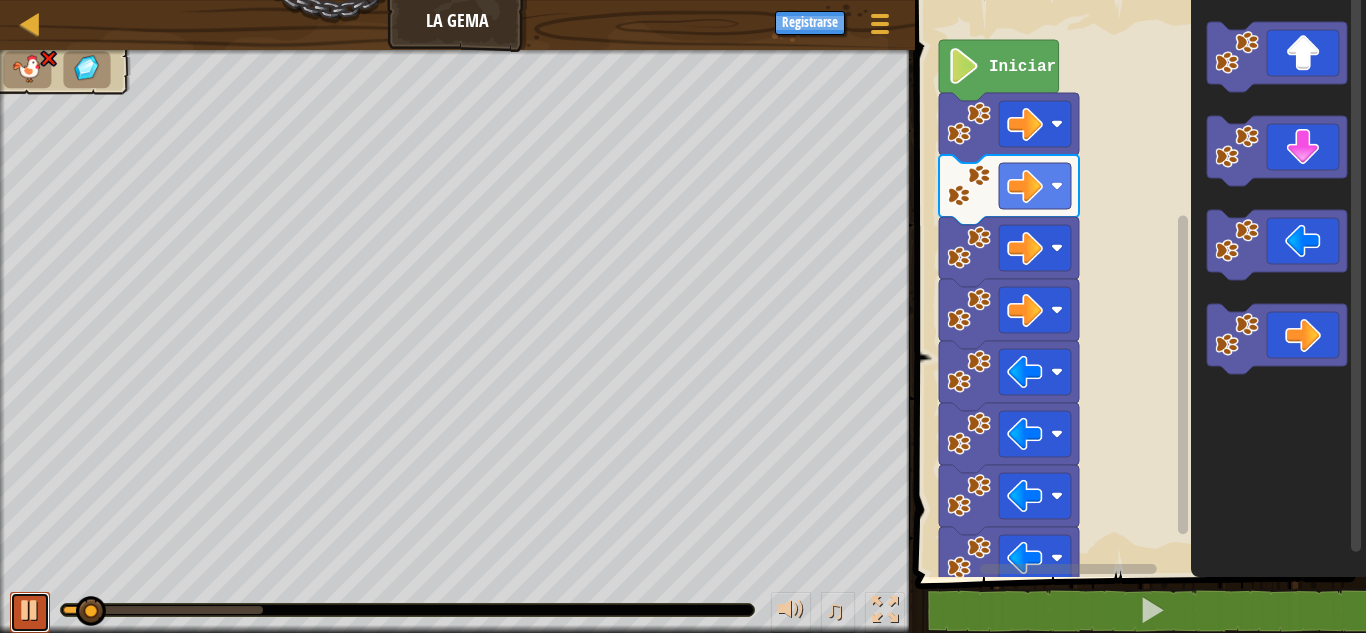 click at bounding box center [30, 610] 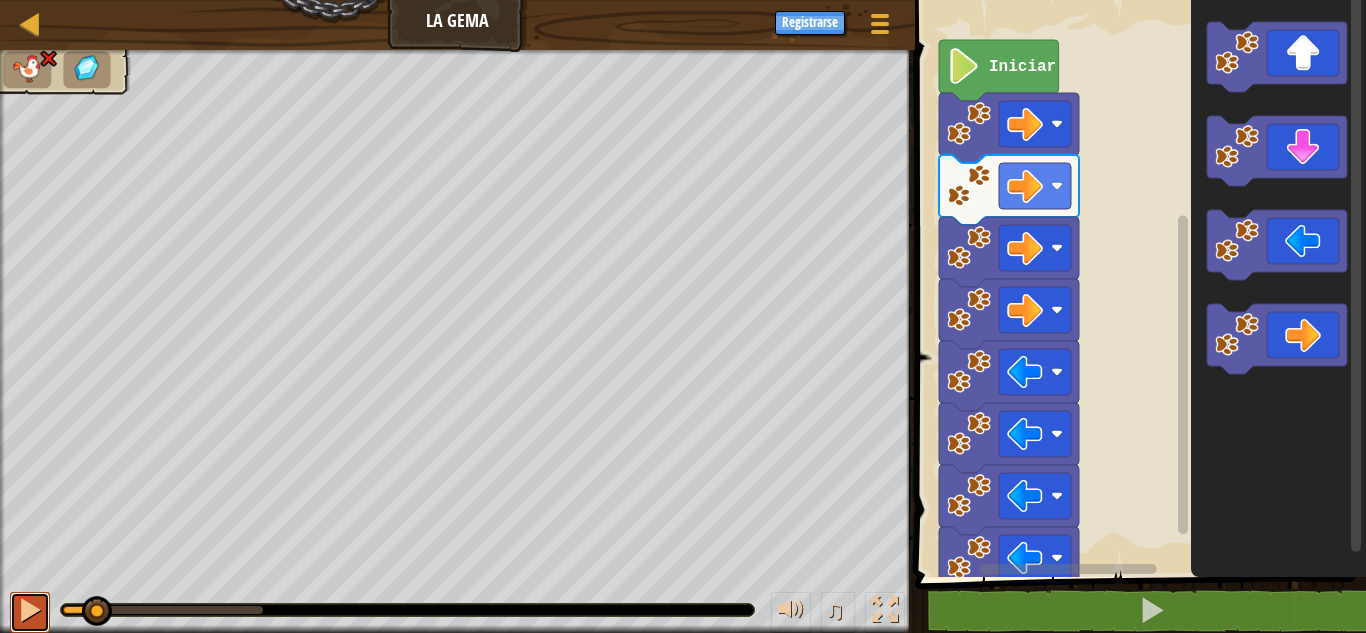 click at bounding box center (30, 610) 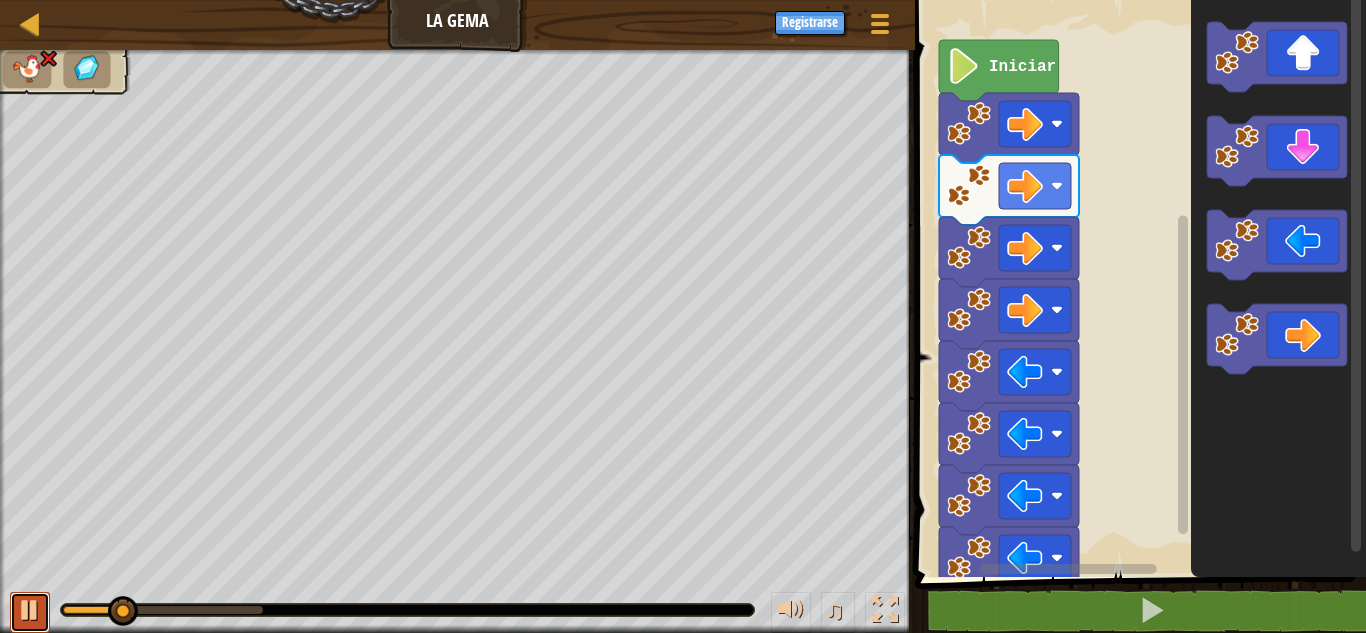 click at bounding box center (30, 610) 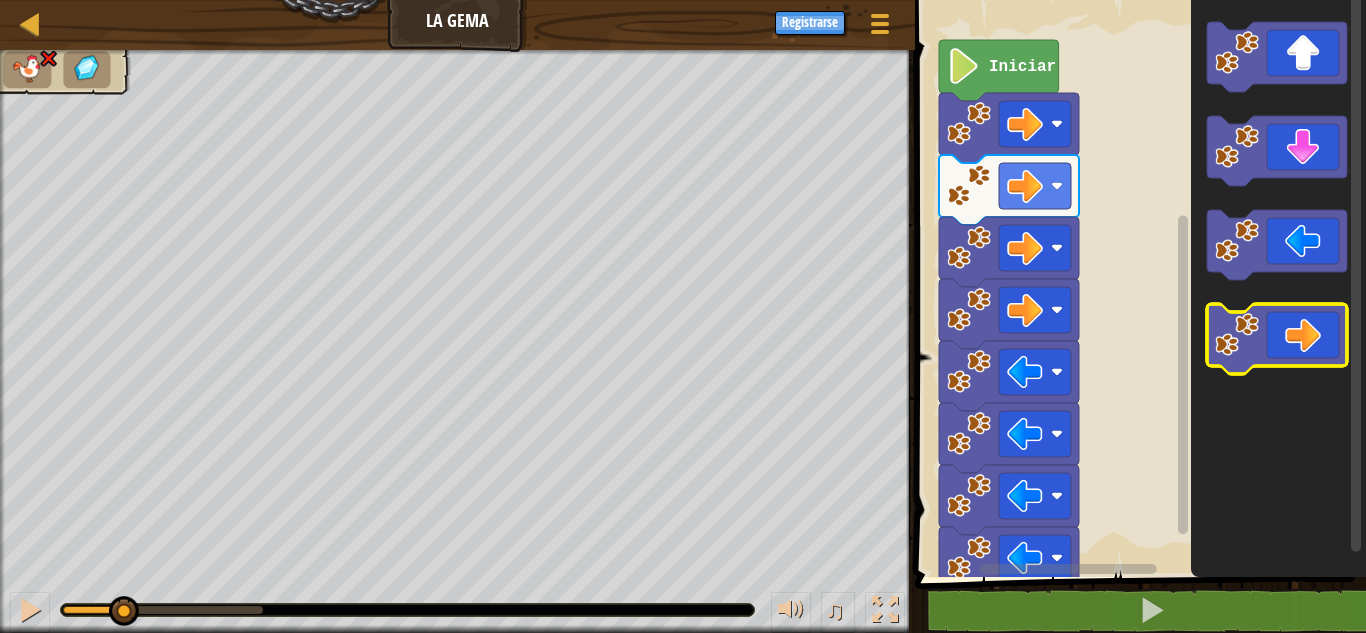 click 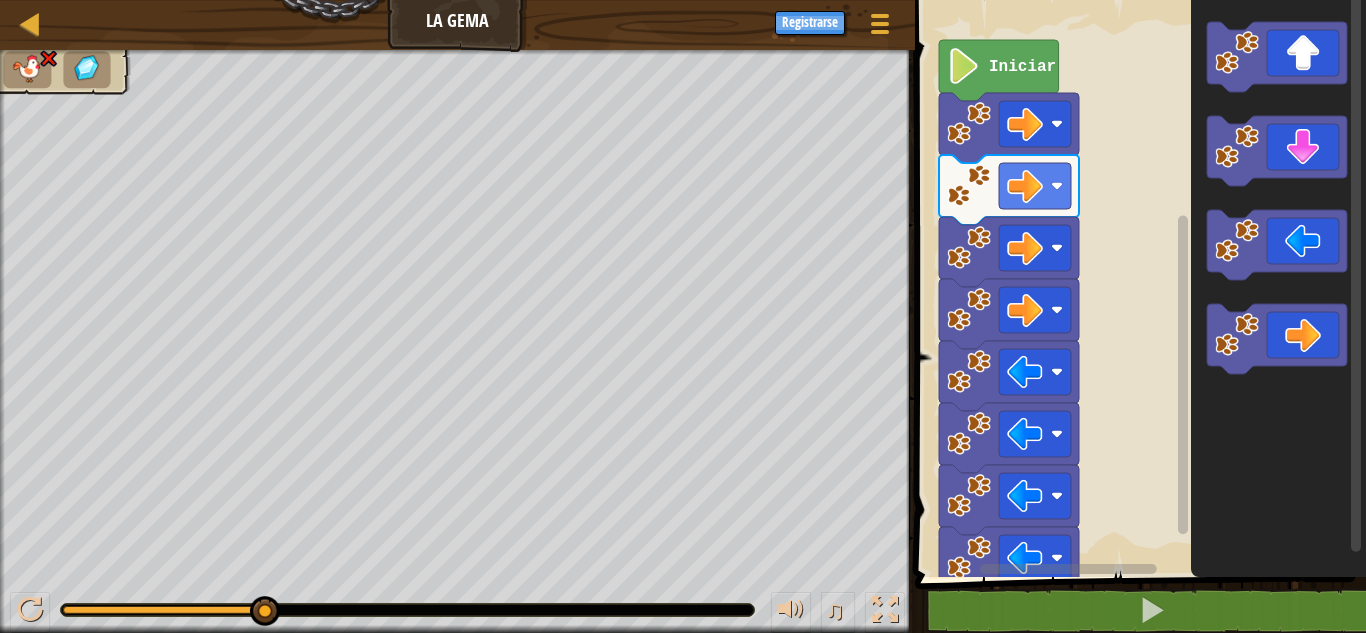 drag, startPoint x: 109, startPoint y: 622, endPoint x: 125, endPoint y: 639, distance: 23.345236 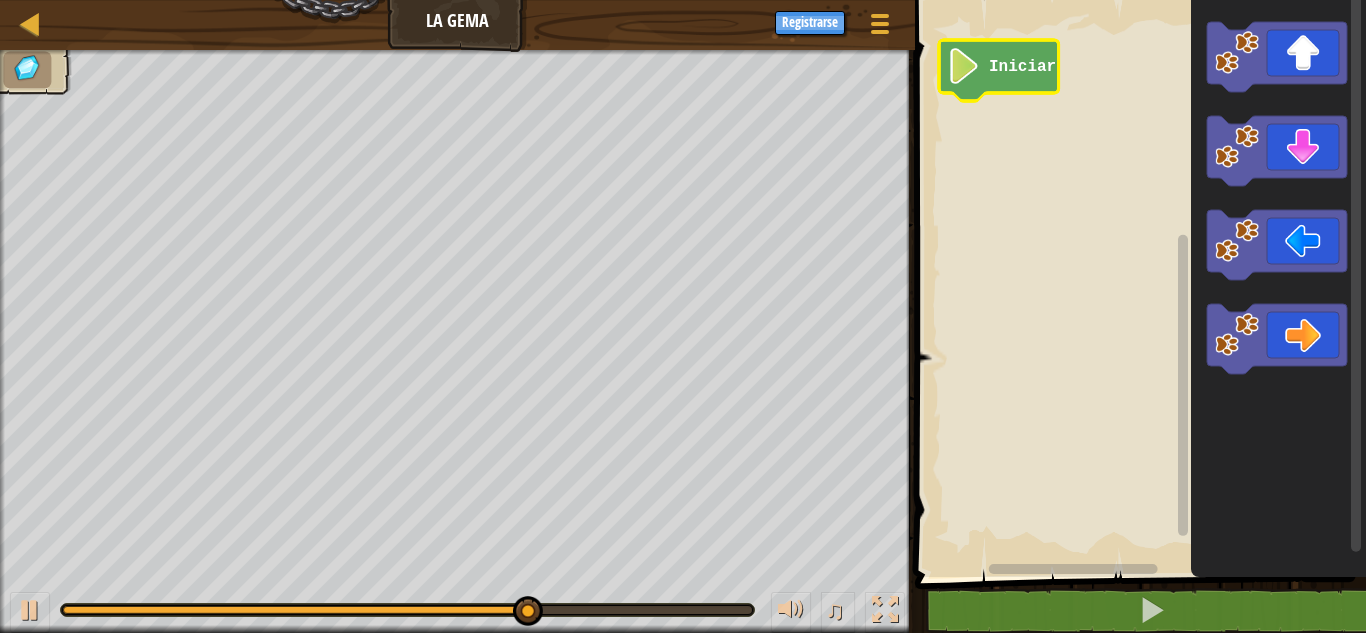click 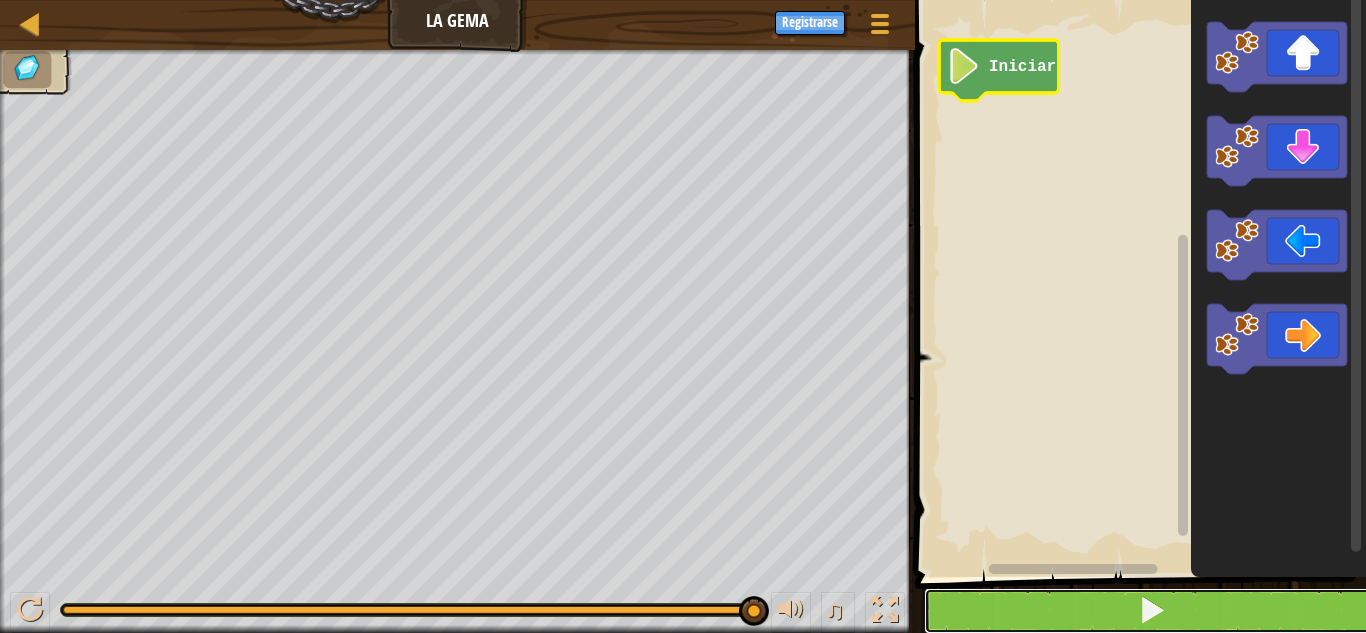 click at bounding box center (1152, 611) 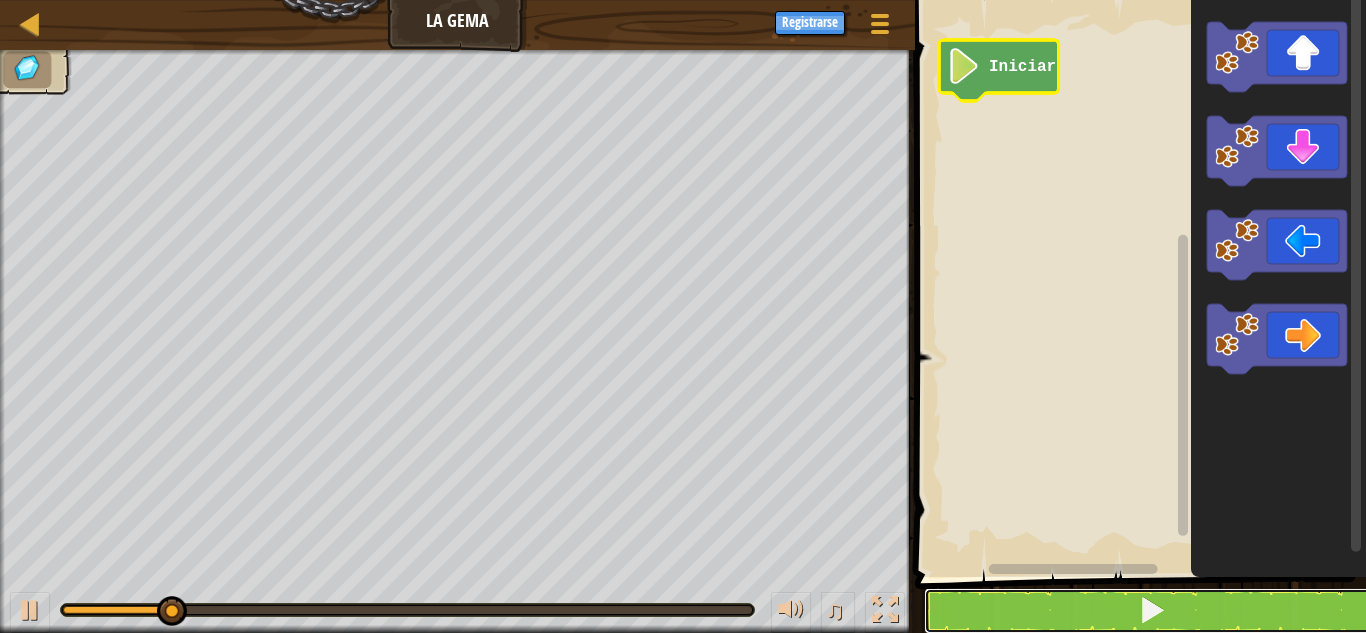 click at bounding box center [1152, 611] 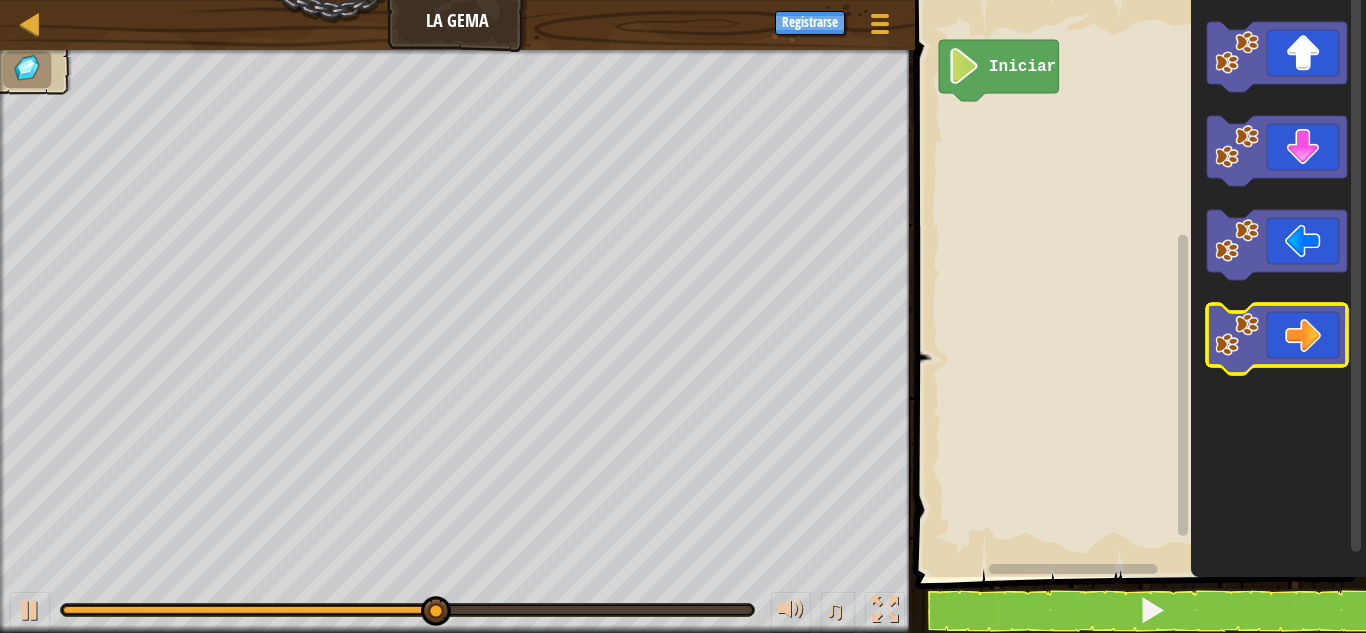 click on "Iniciar" at bounding box center [1137, 283] 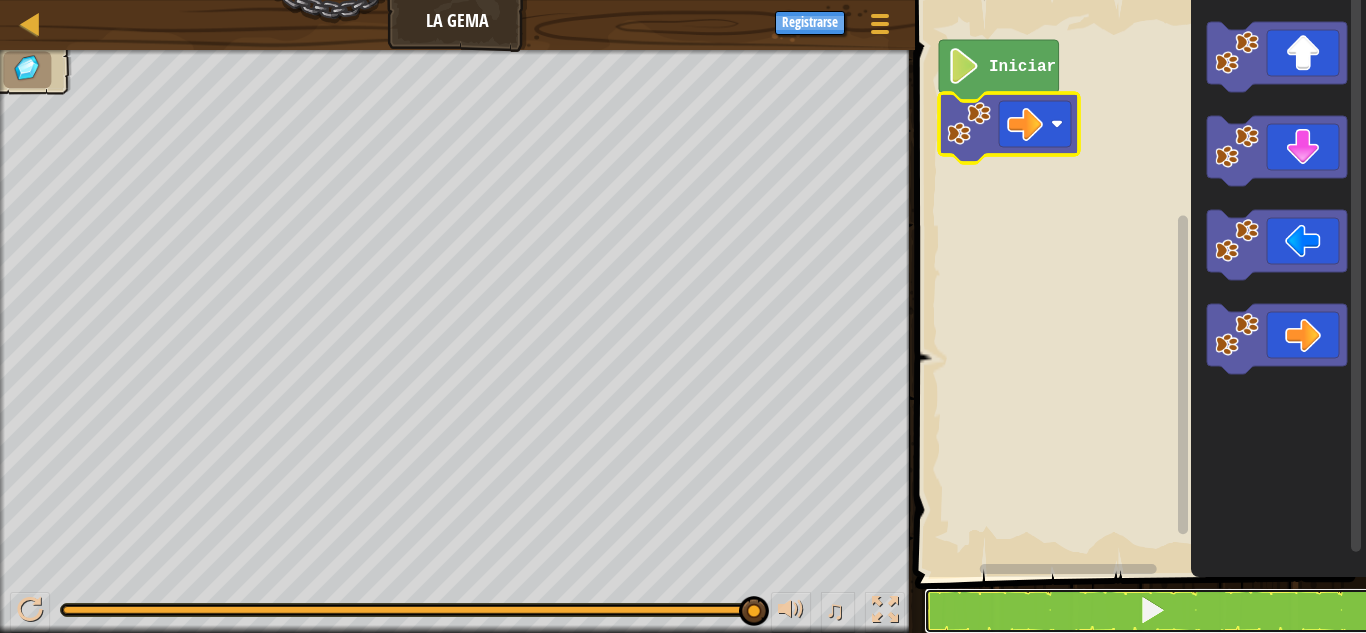 click at bounding box center (1152, 611) 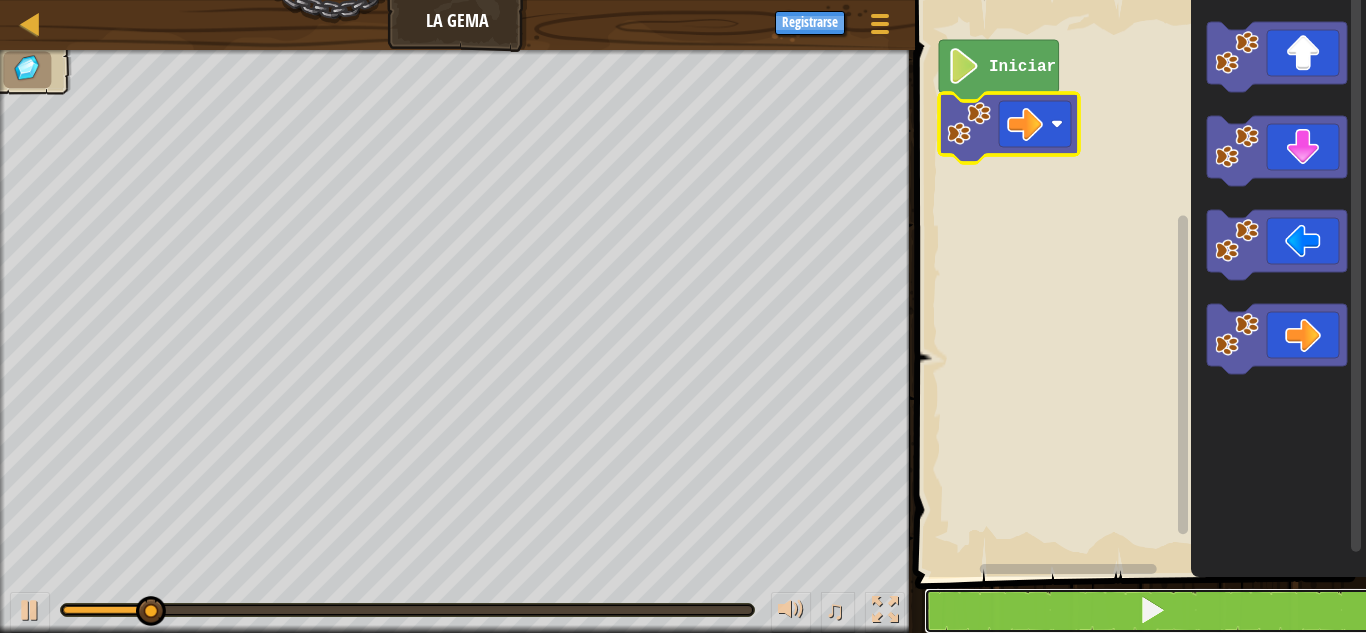 click at bounding box center [1152, 611] 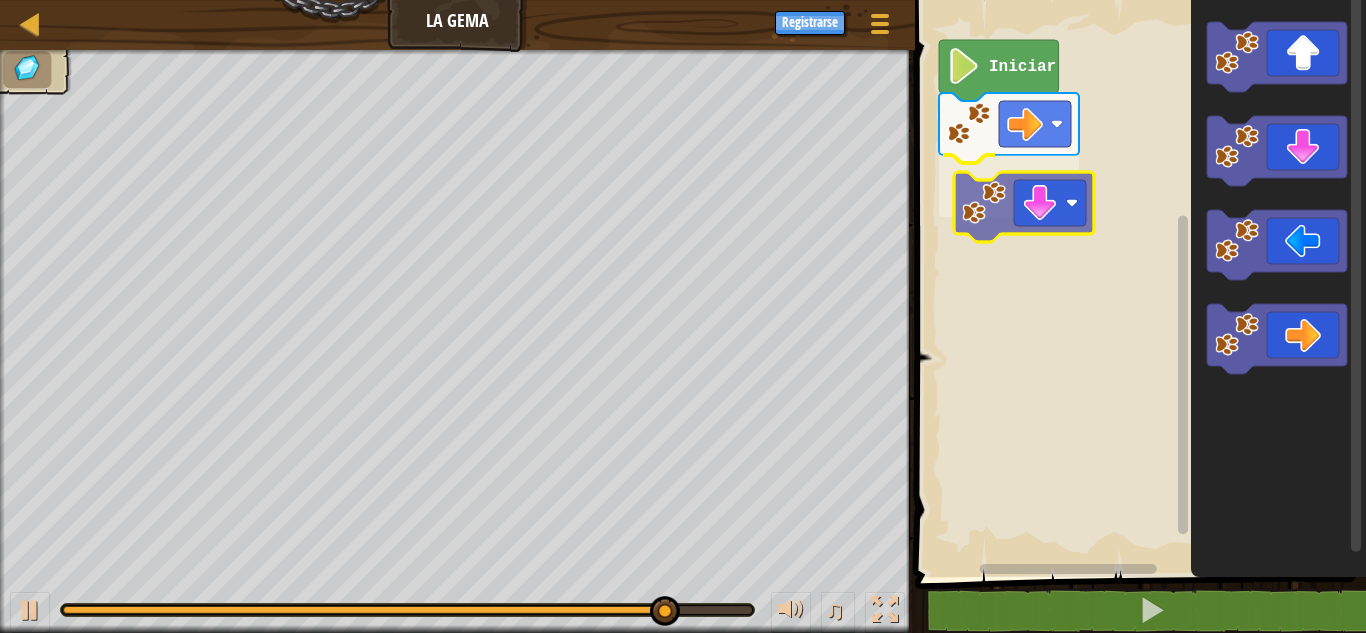 click on "Iniciar" at bounding box center (1137, 283) 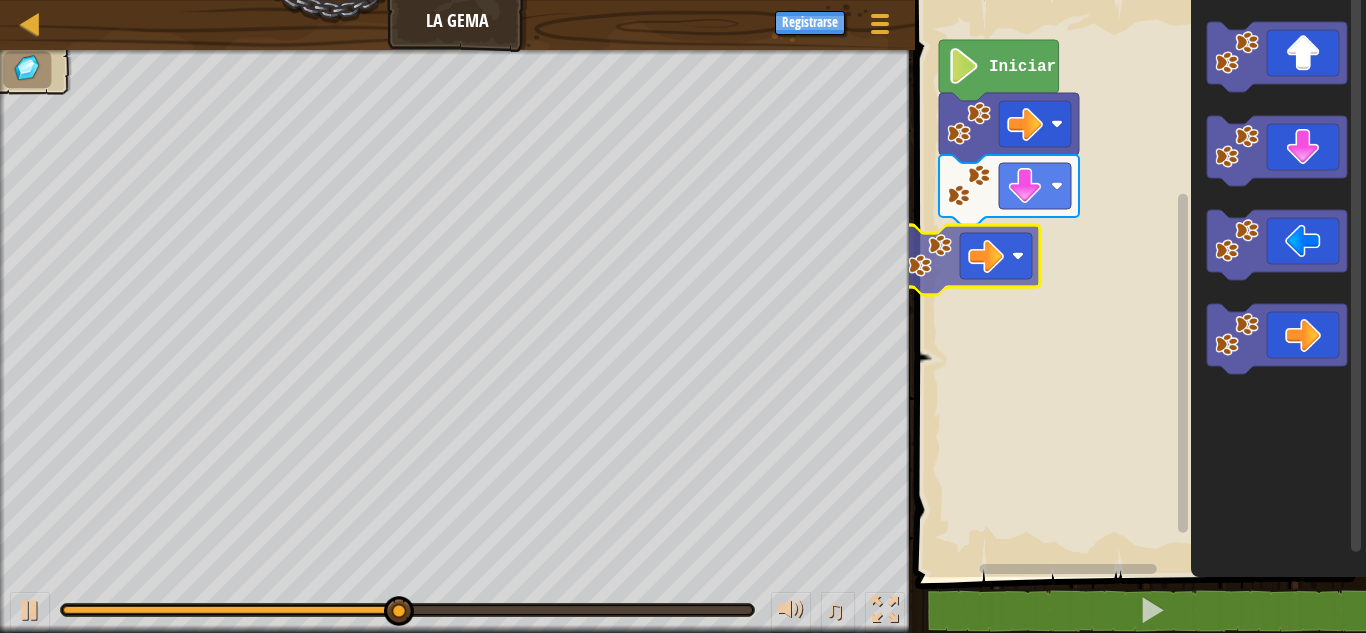 click on "Iniciar" at bounding box center (1137, 283) 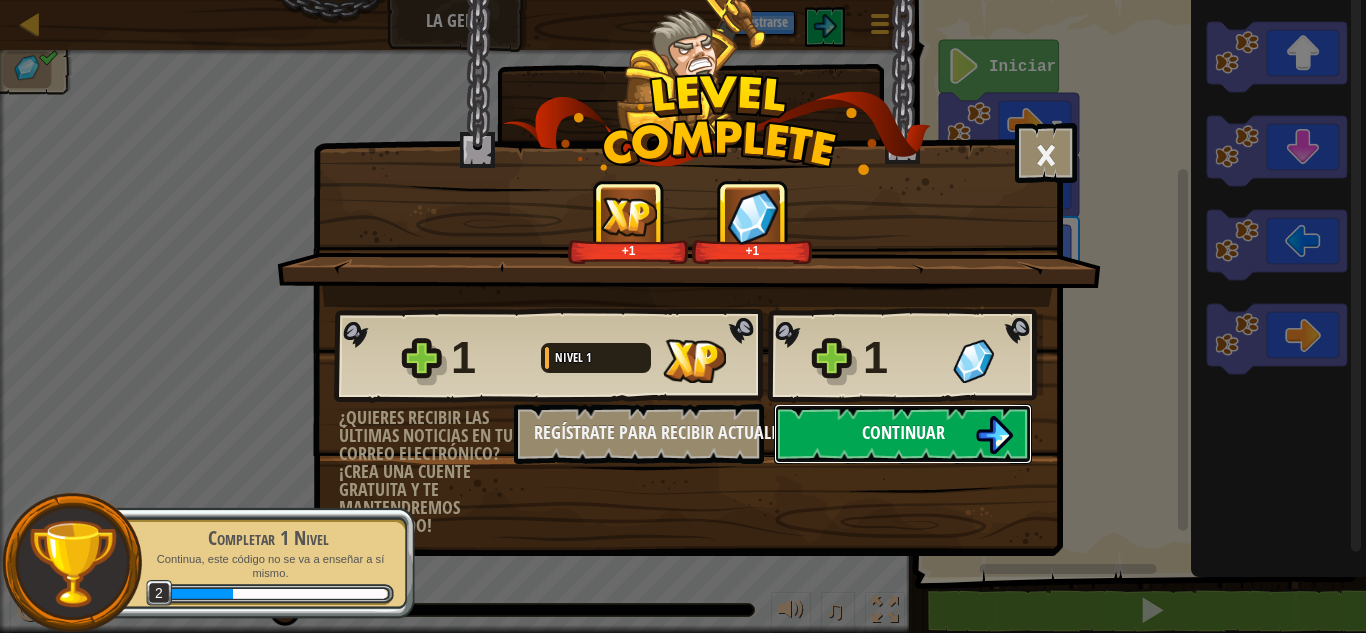 click on "Continuar" at bounding box center (903, 434) 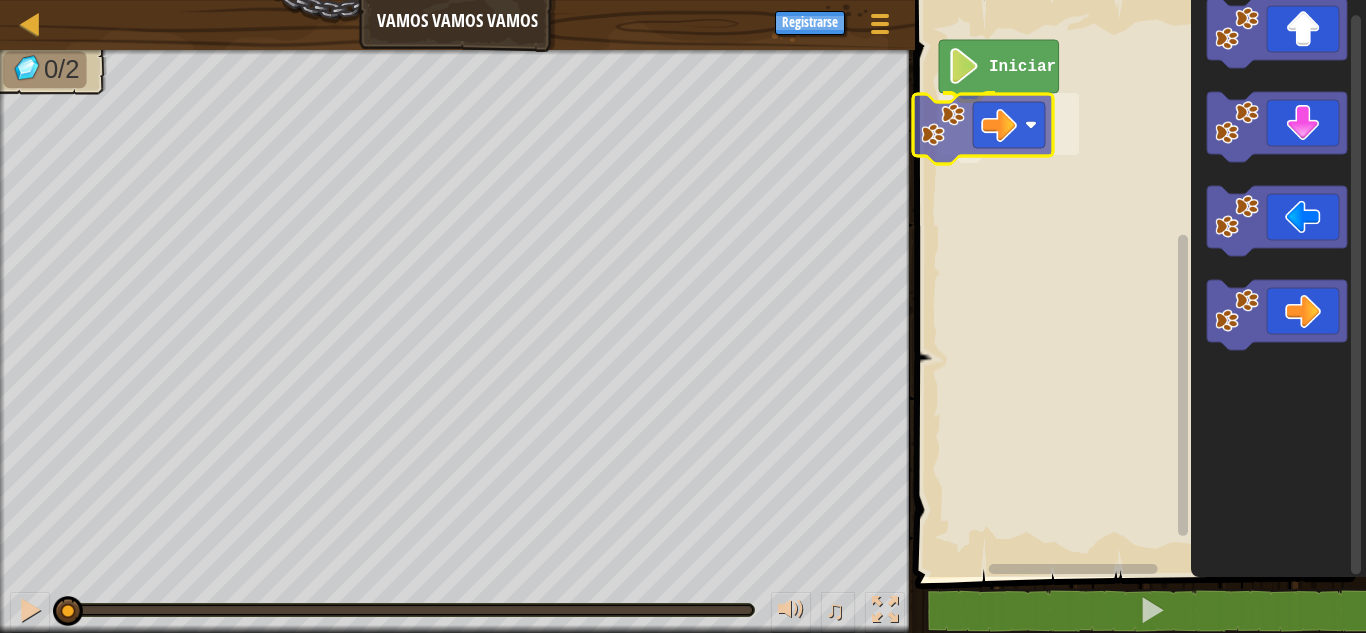 click on "Iniciar" at bounding box center [1137, 283] 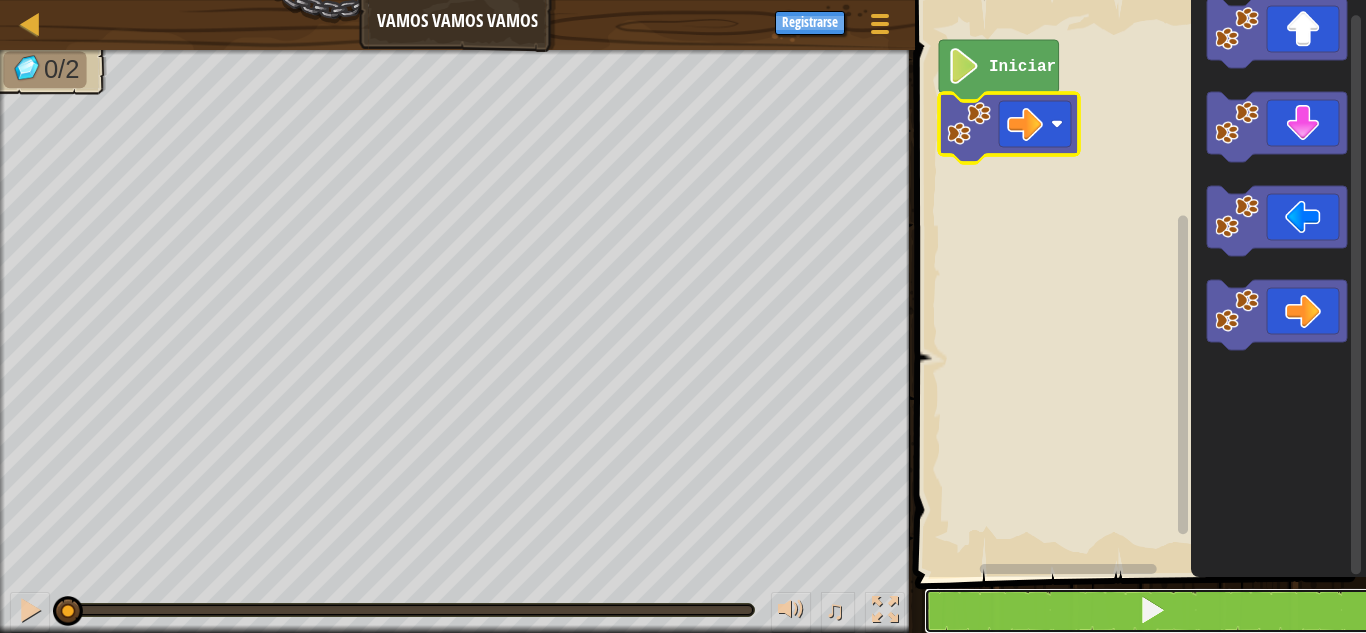 click at bounding box center (1152, 611) 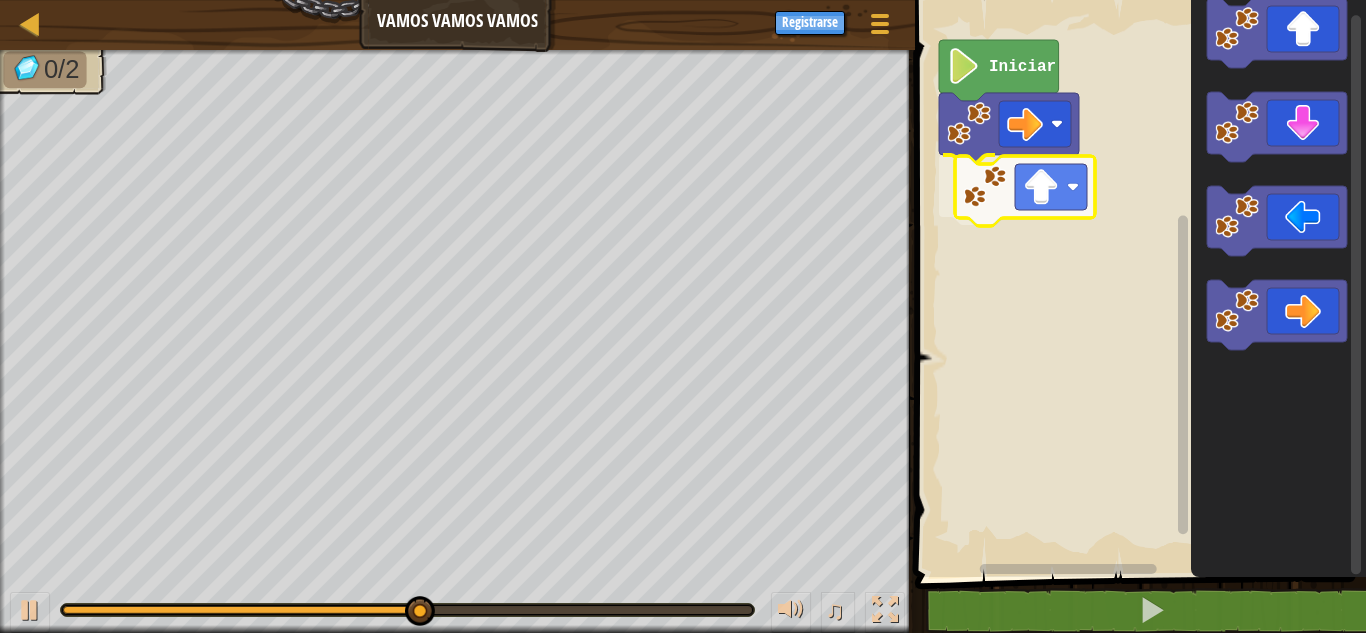 click on "Iniciar" at bounding box center [1137, 283] 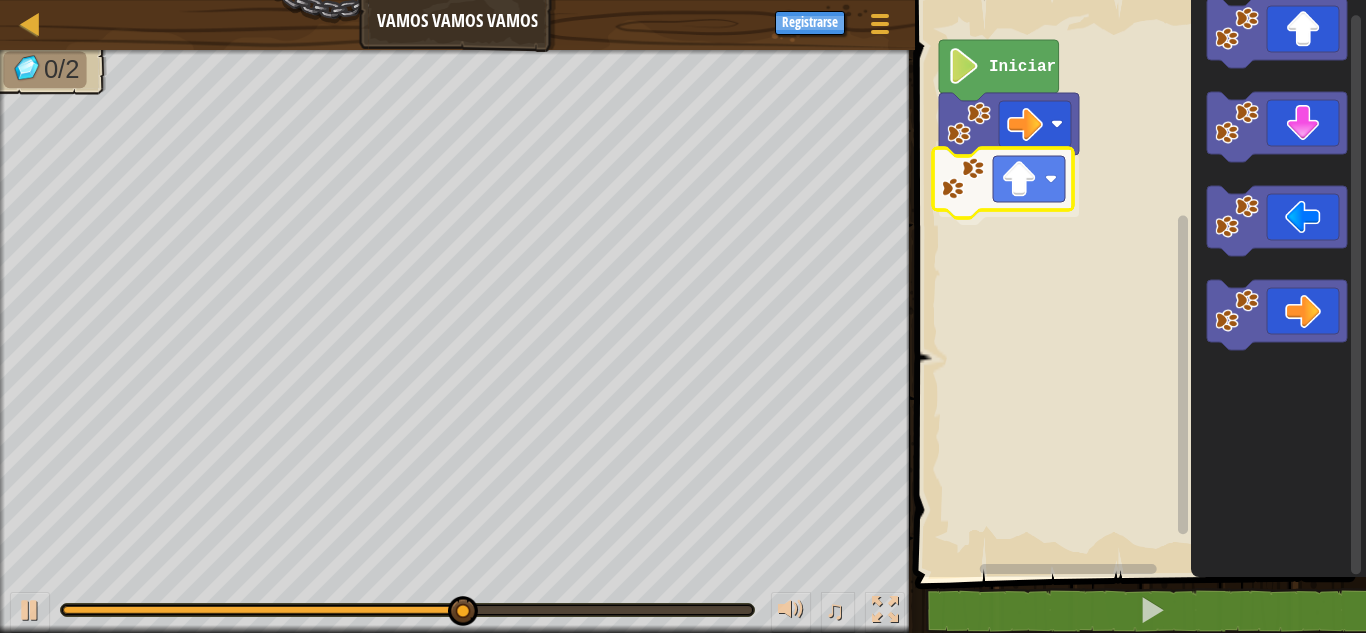 click on "Iniciar" at bounding box center [1137, 283] 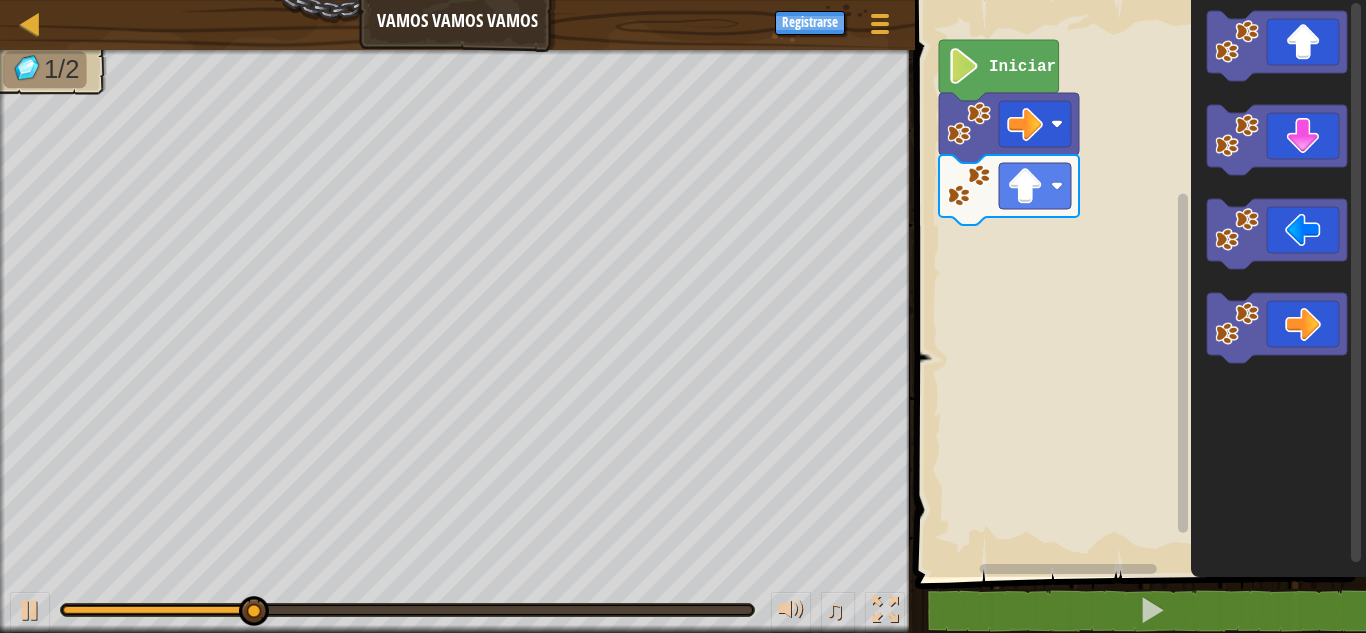 click on "Iniciar" at bounding box center (1137, 283) 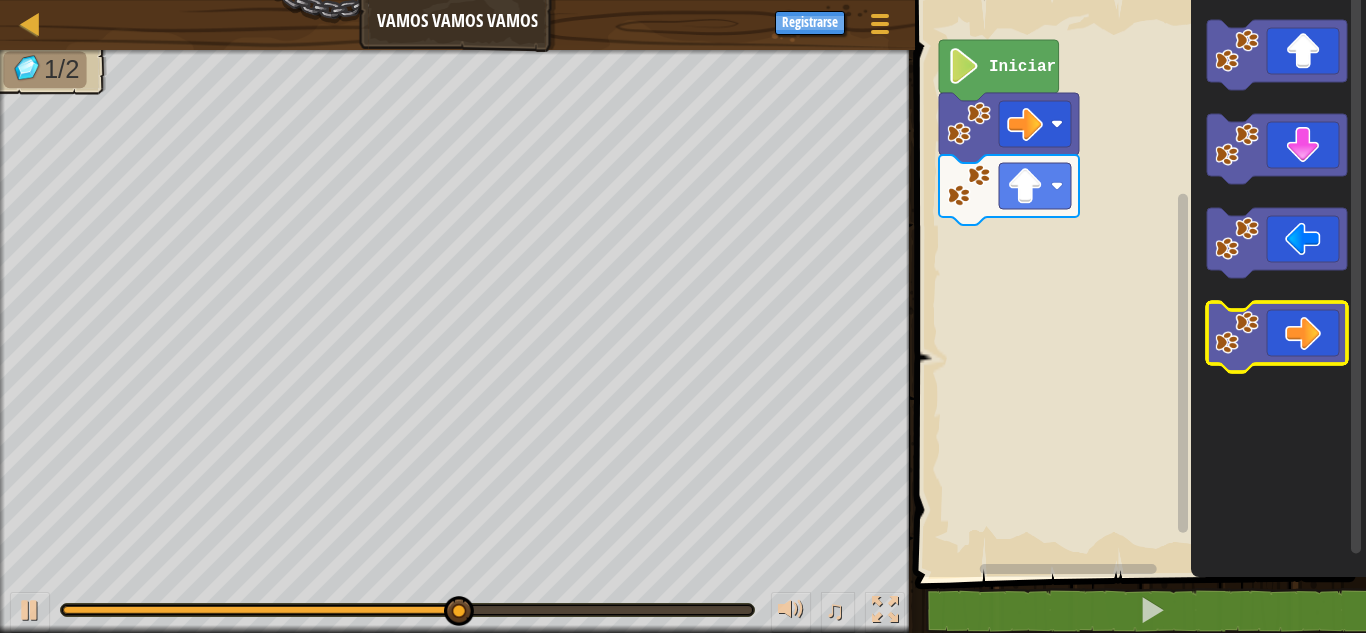 click 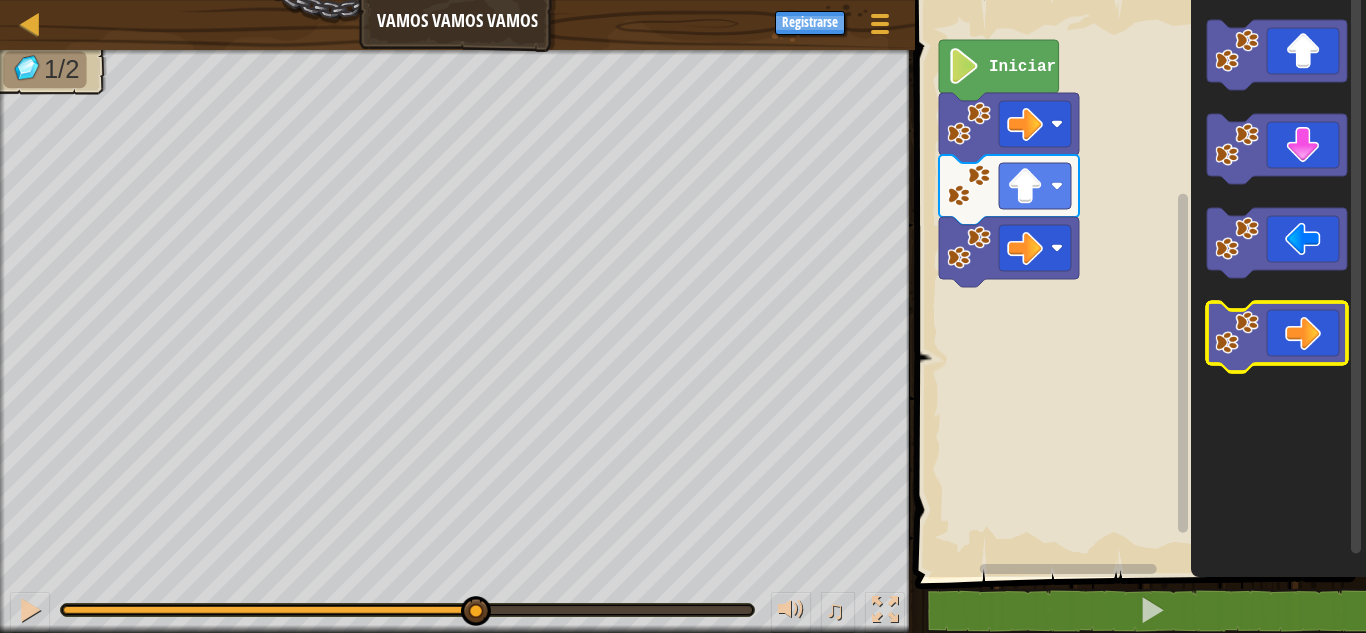 click 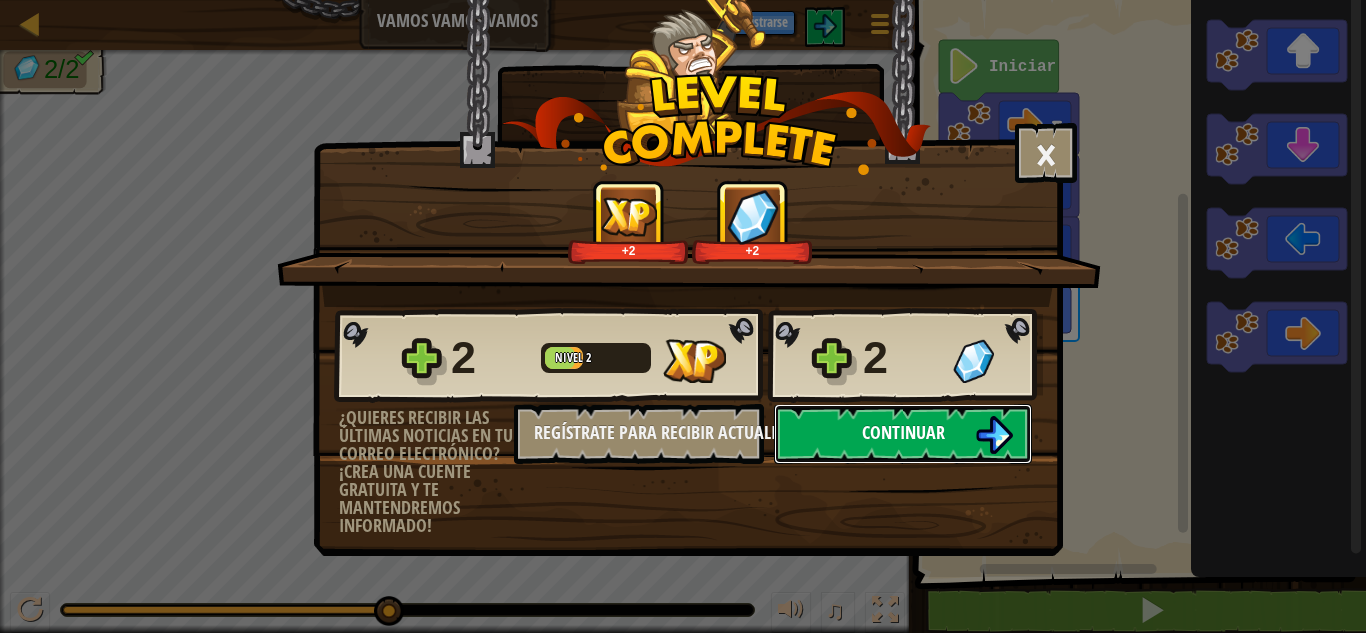 click on "Continuar" at bounding box center [903, 434] 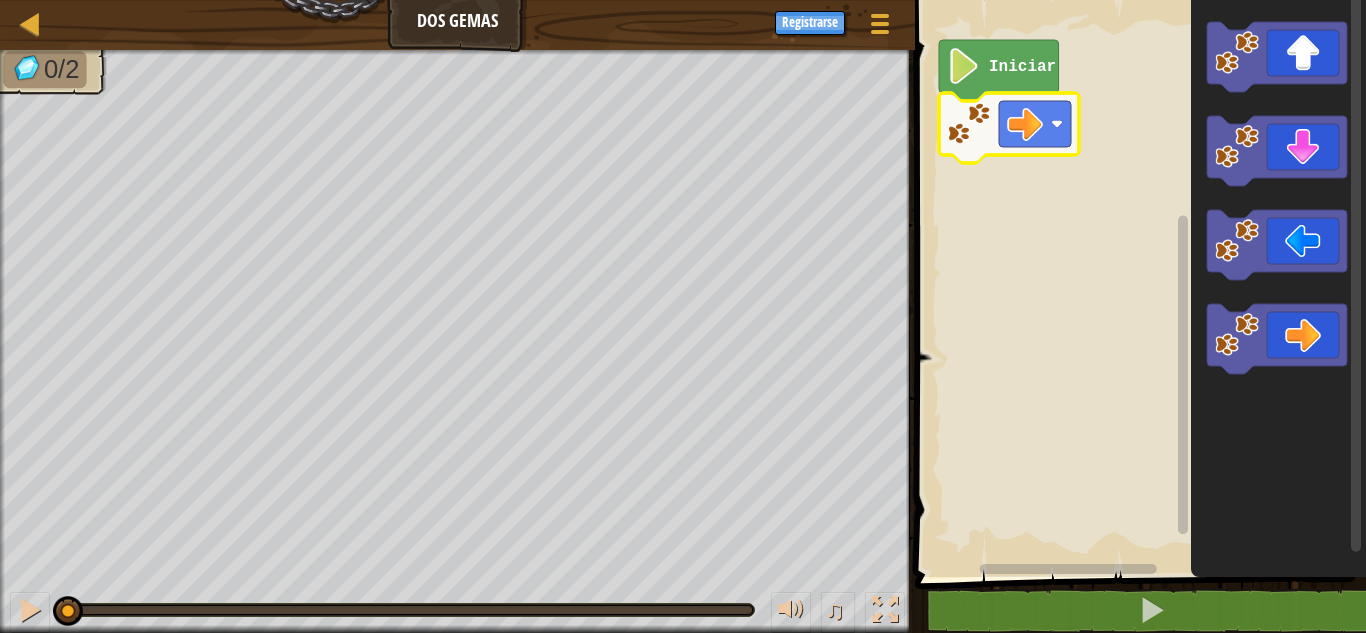 click 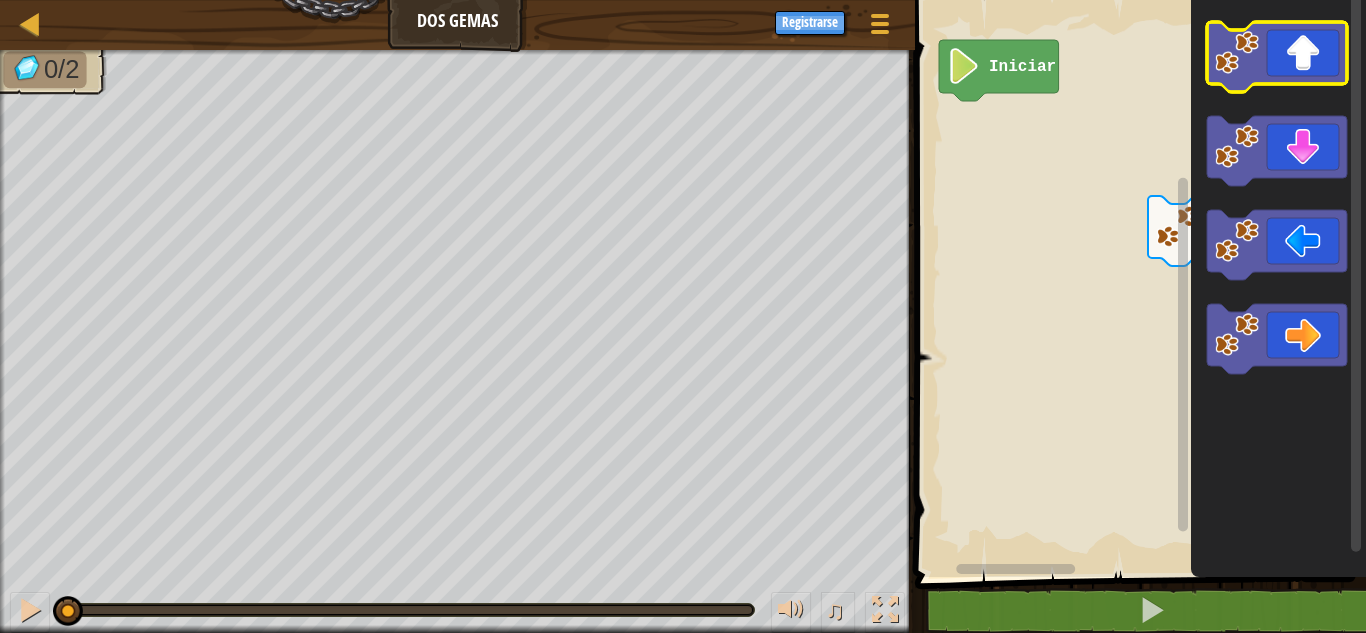 click 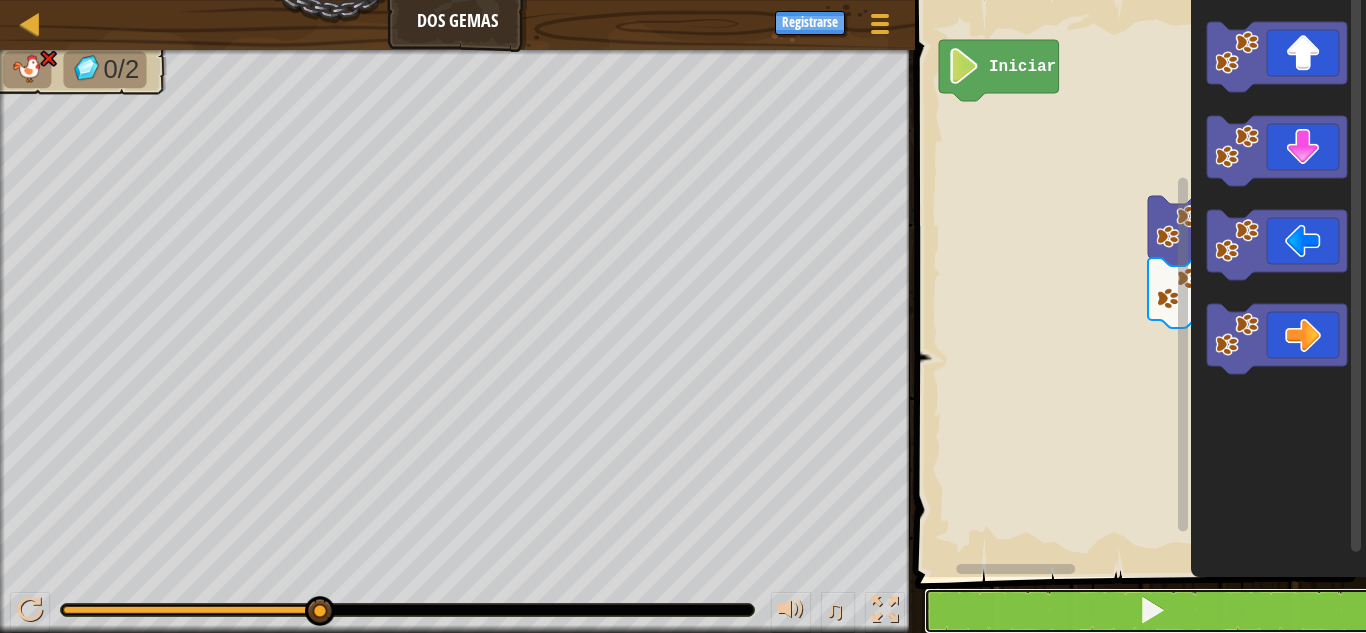 click at bounding box center (1152, 611) 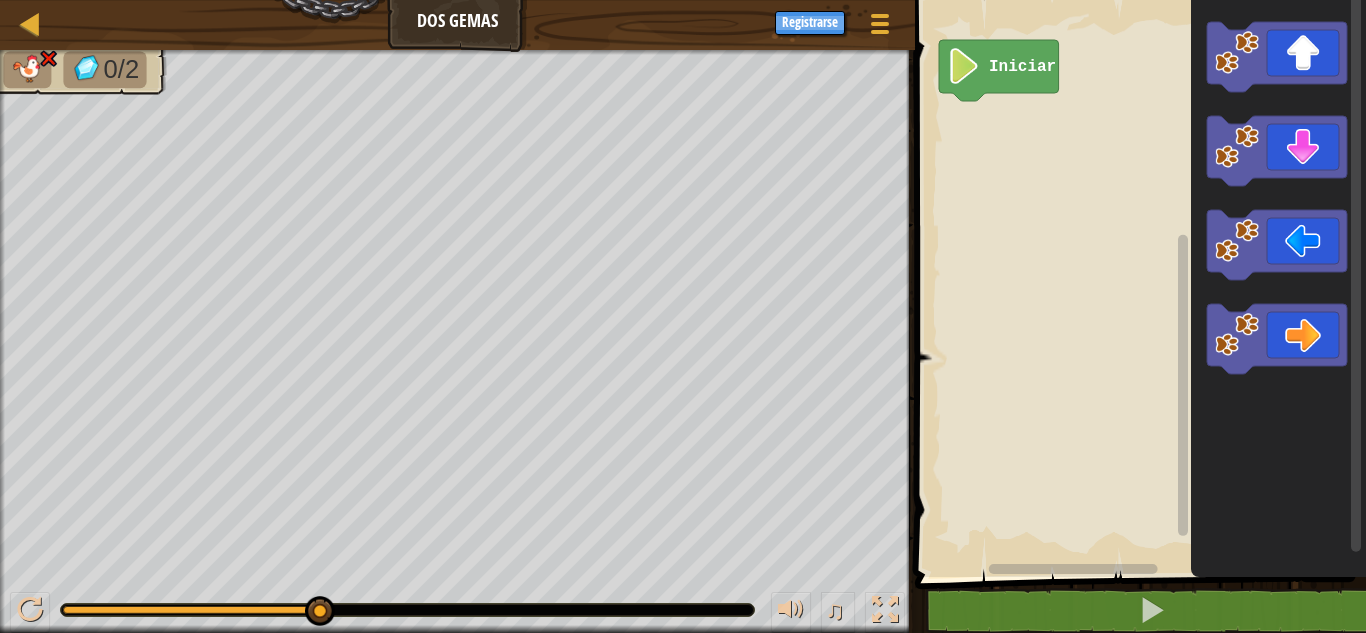 click 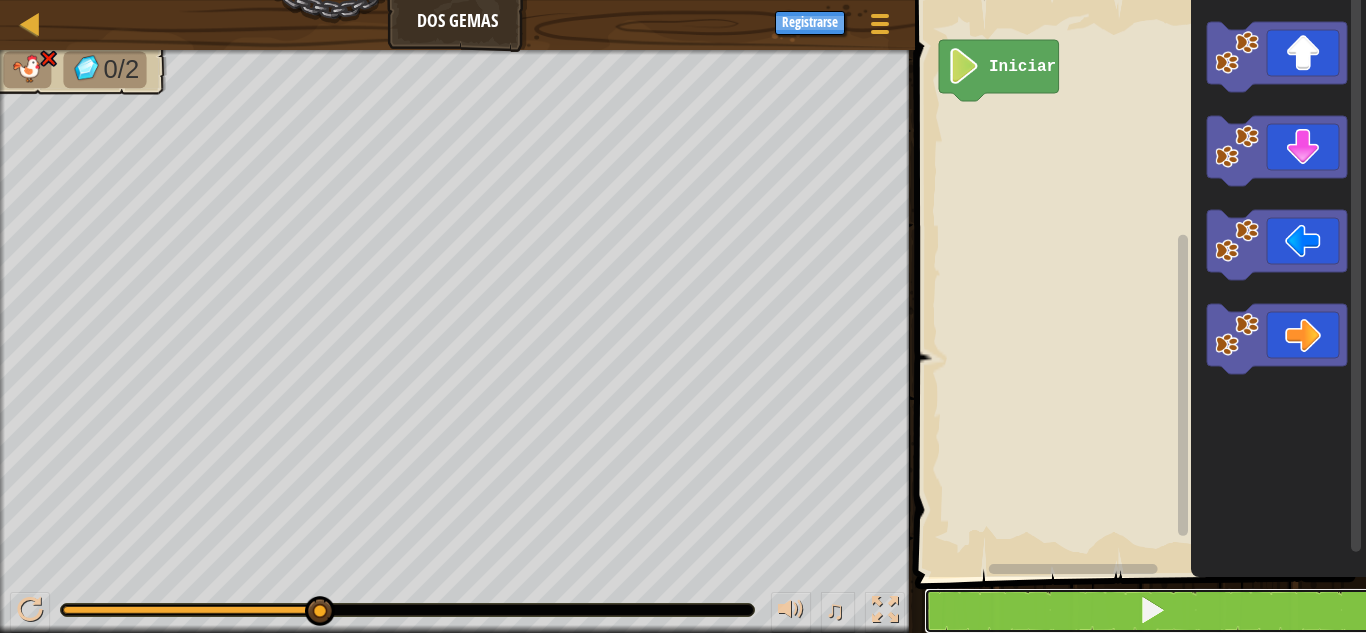 drag, startPoint x: 1085, startPoint y: 592, endPoint x: 1092, endPoint y: 604, distance: 13.892444 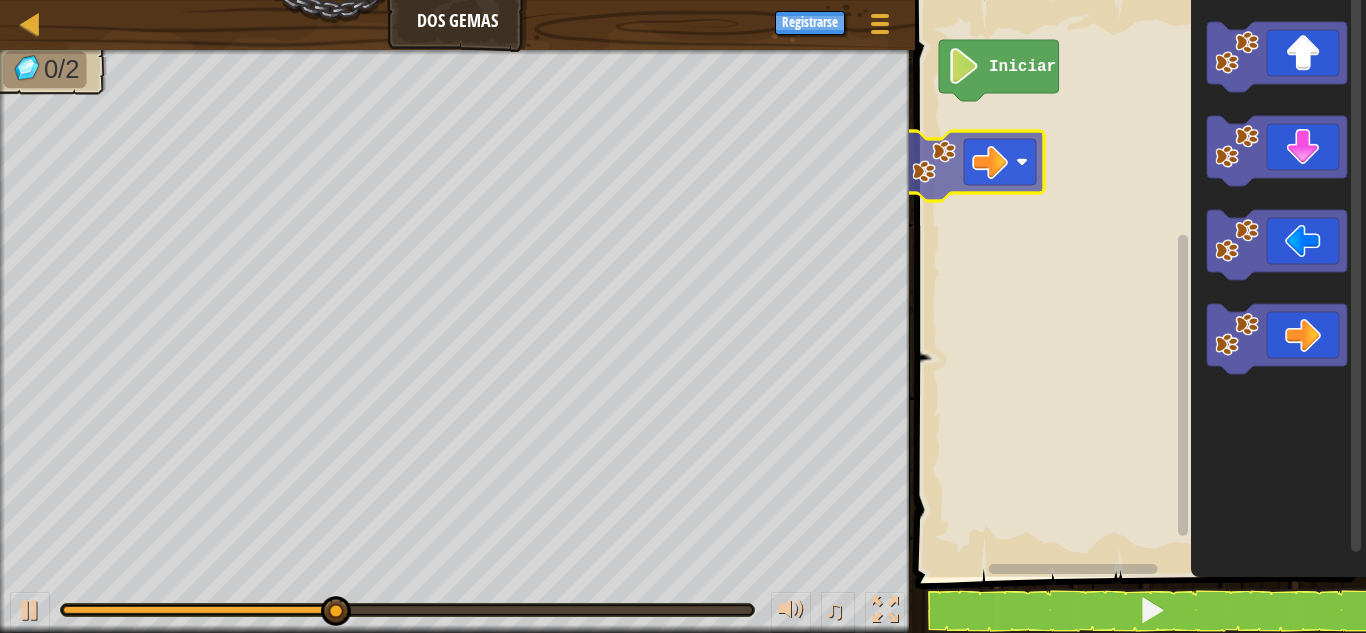 click on "Iniciar" at bounding box center (1137, 283) 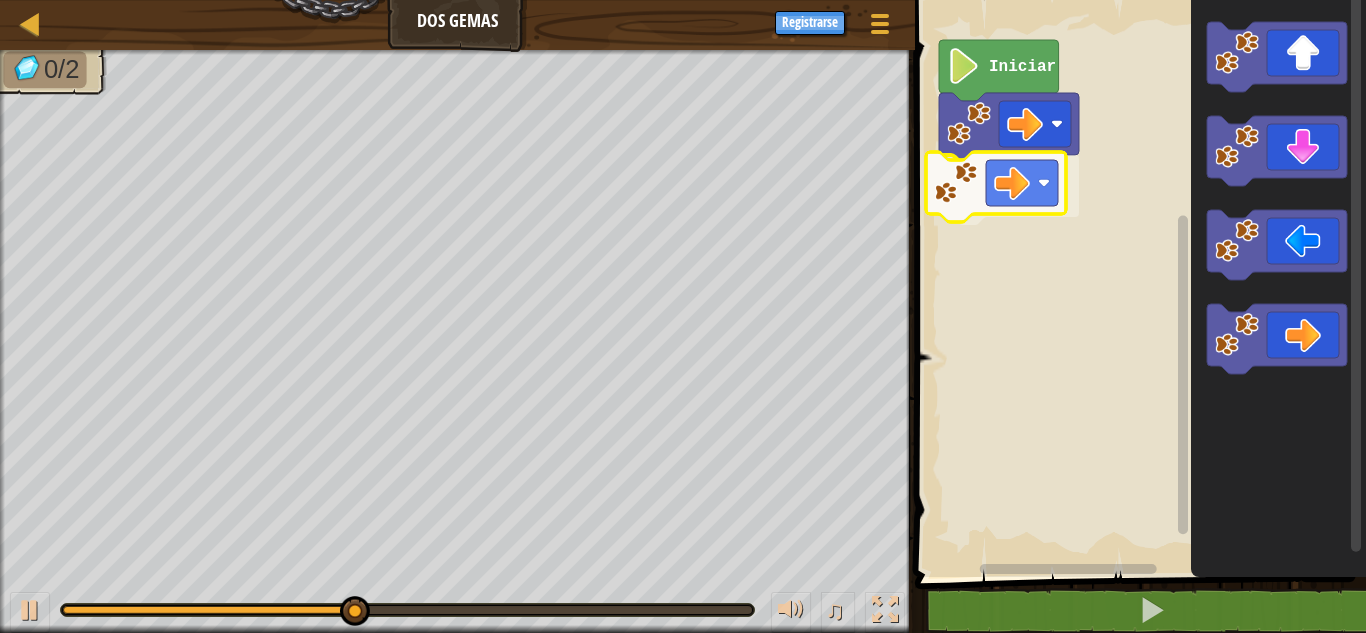 click on "Iniciar" at bounding box center [1137, 283] 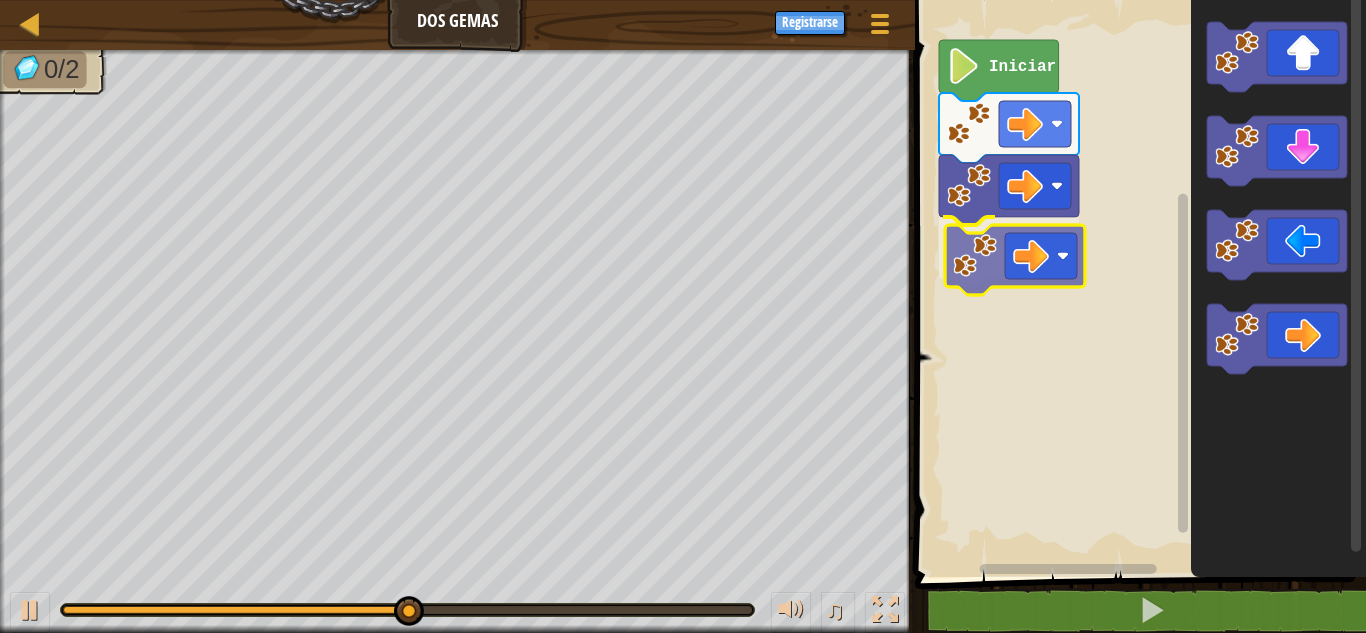 click on "Iniciar" at bounding box center [1137, 283] 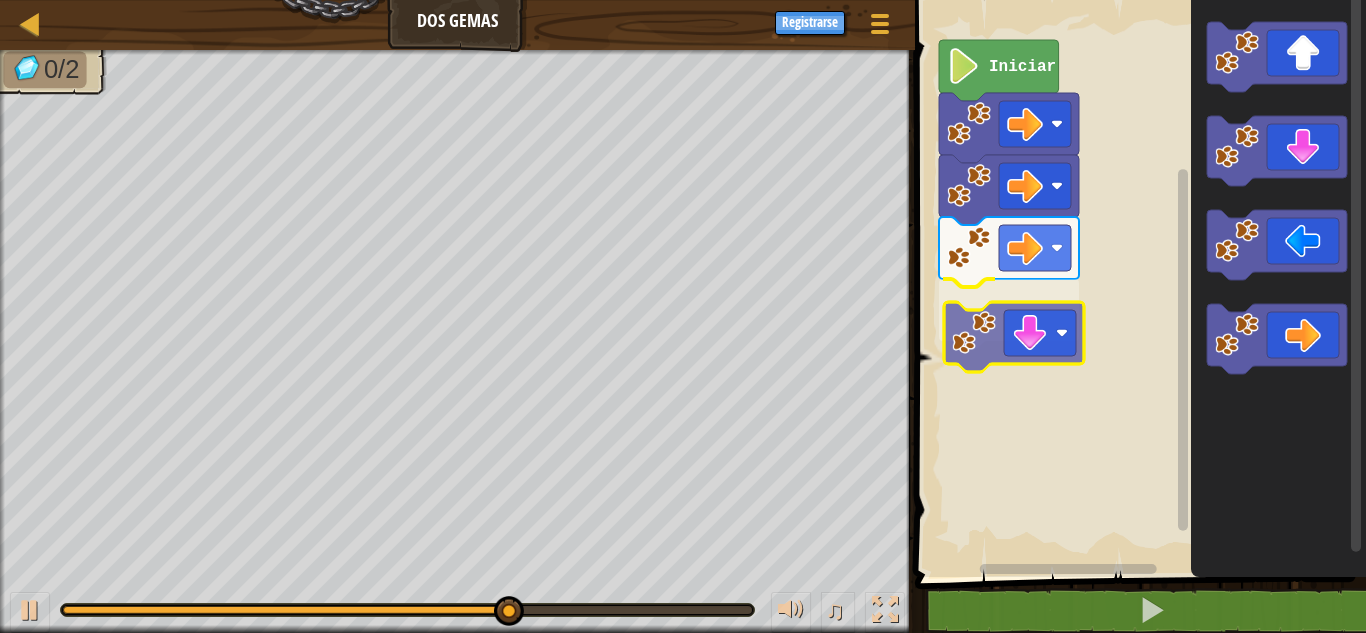 click on "Iniciar" at bounding box center [1137, 283] 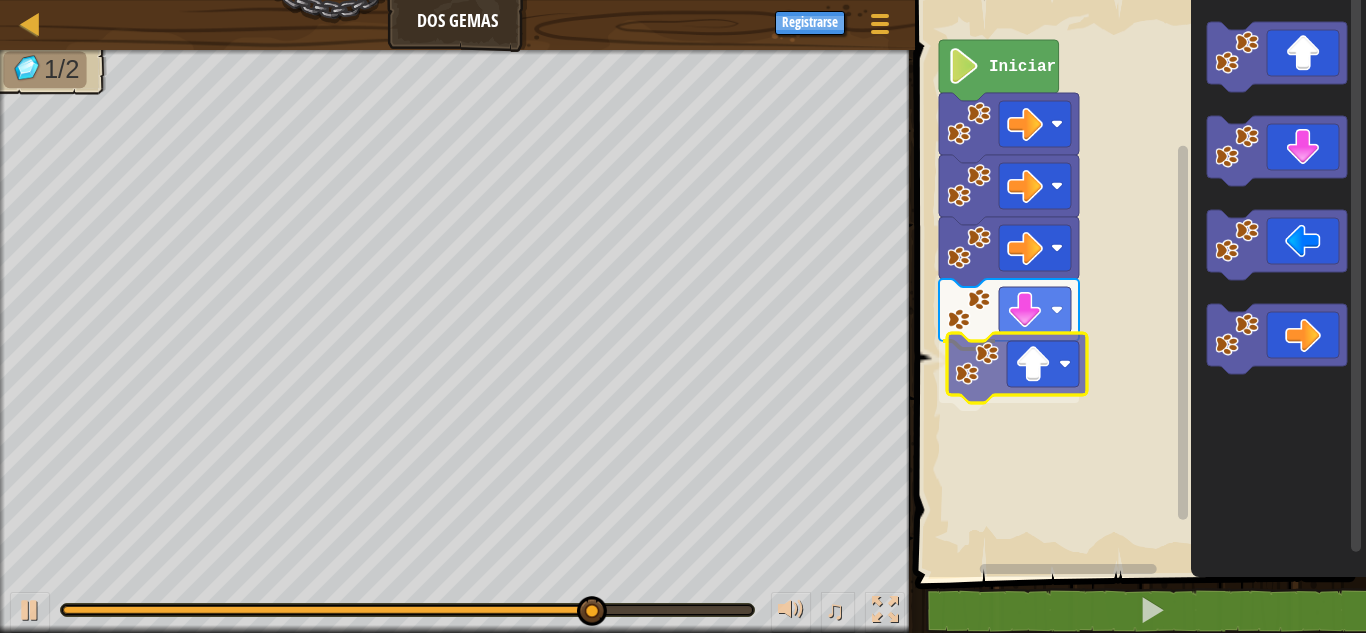 click on "Iniciar" at bounding box center (1137, 283) 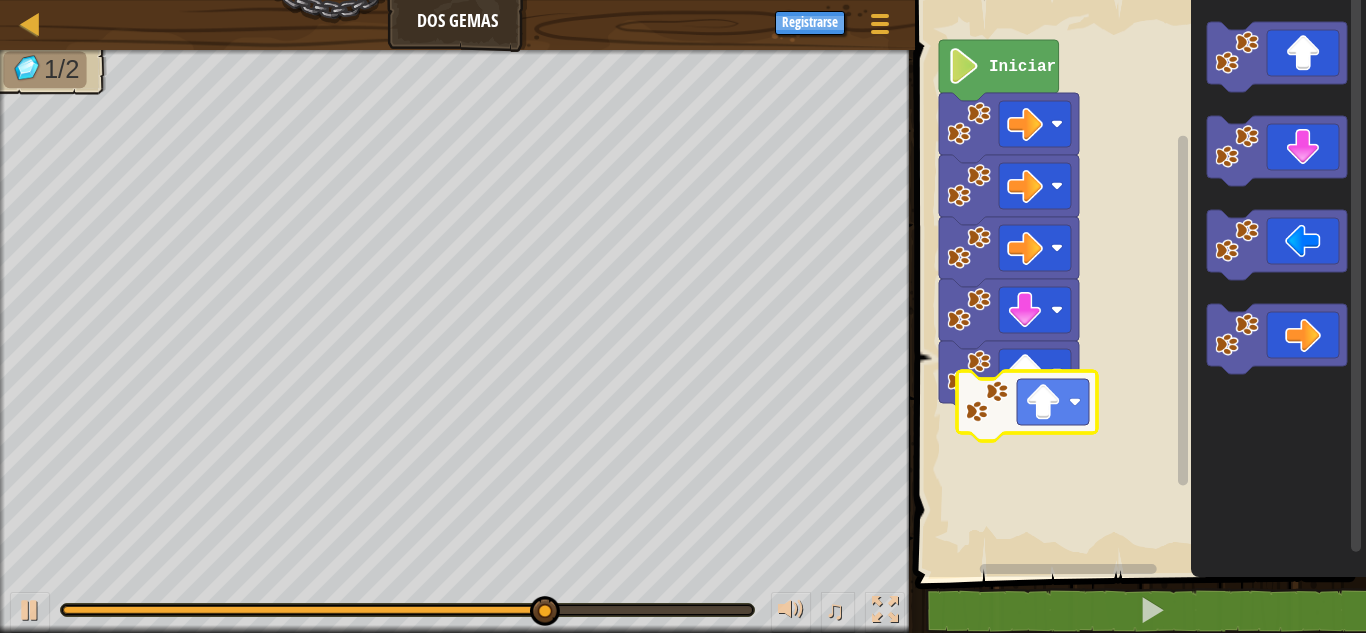 click on "Iniciar" at bounding box center [1137, 283] 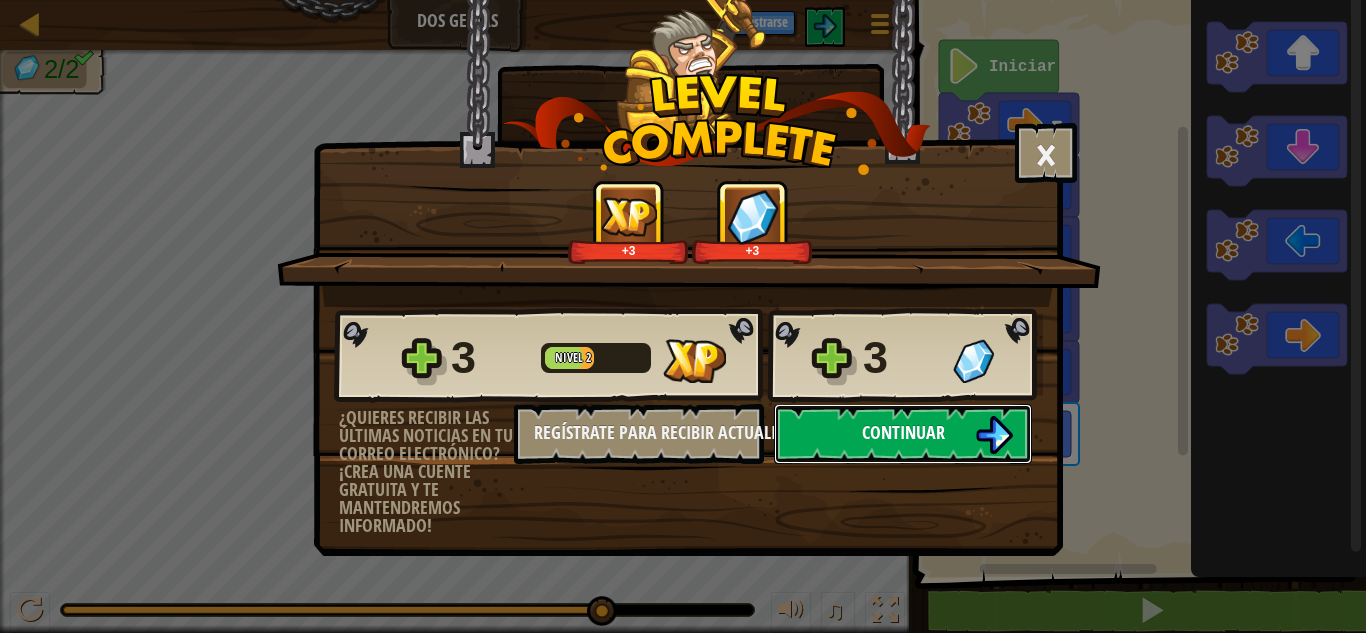 click on "Continuar" at bounding box center [903, 434] 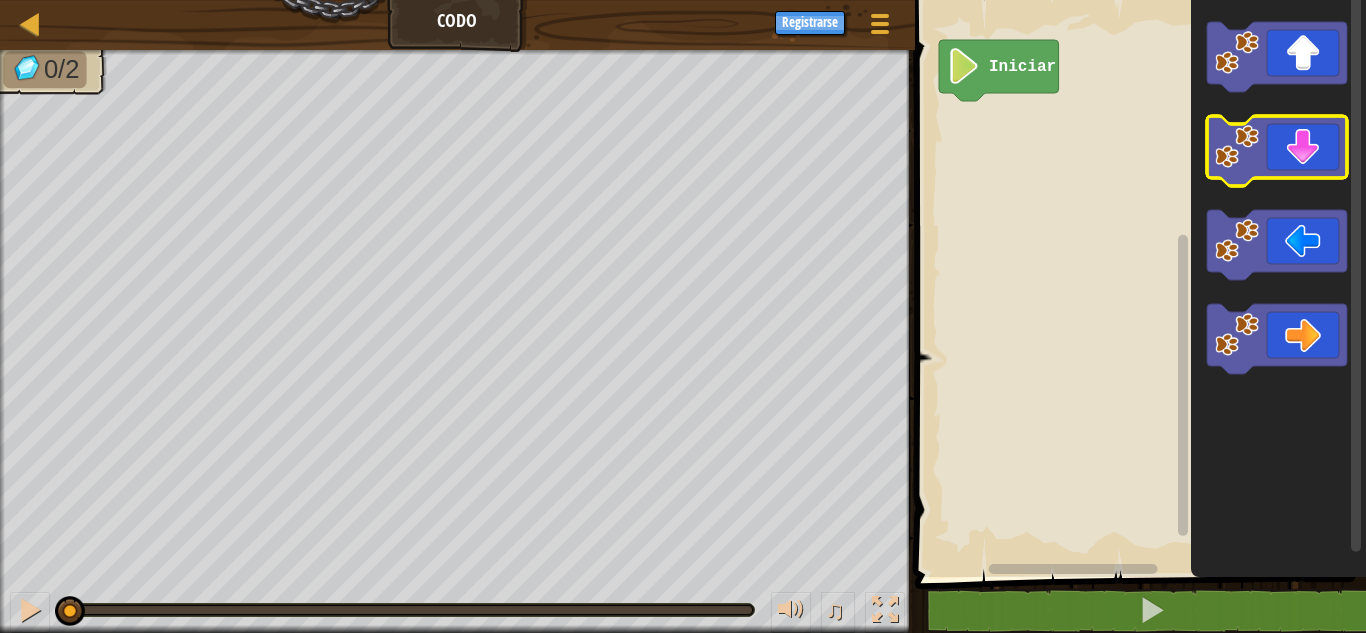 click 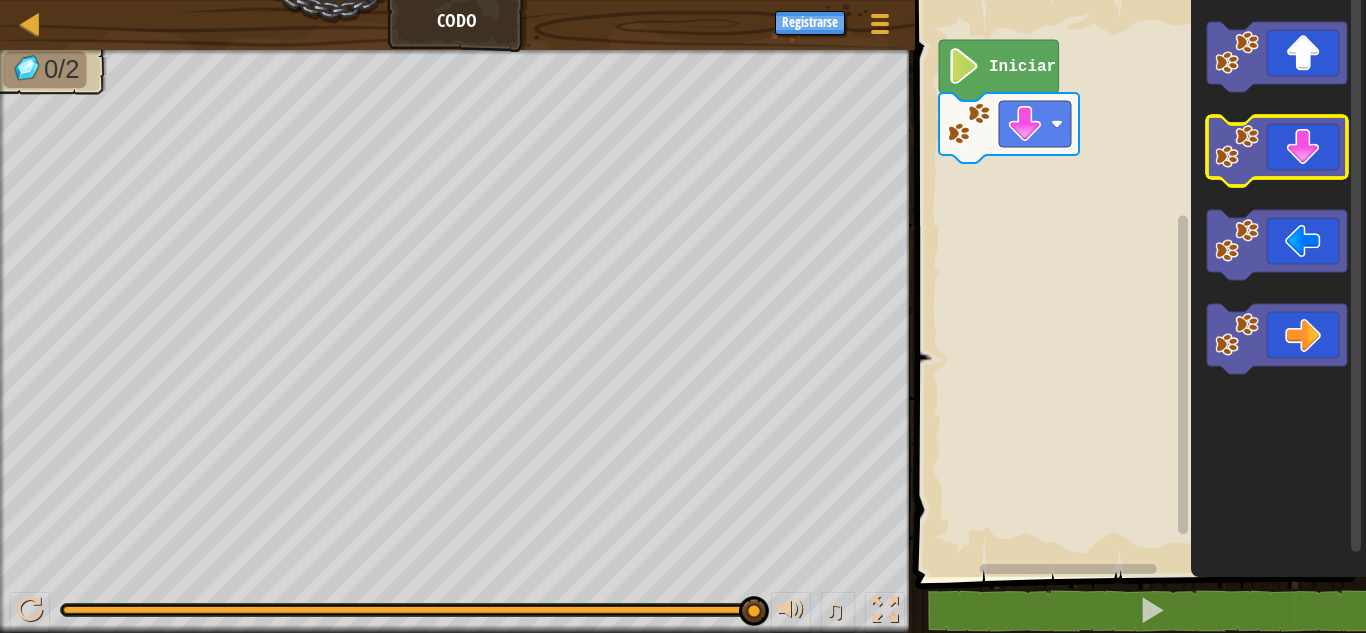 click 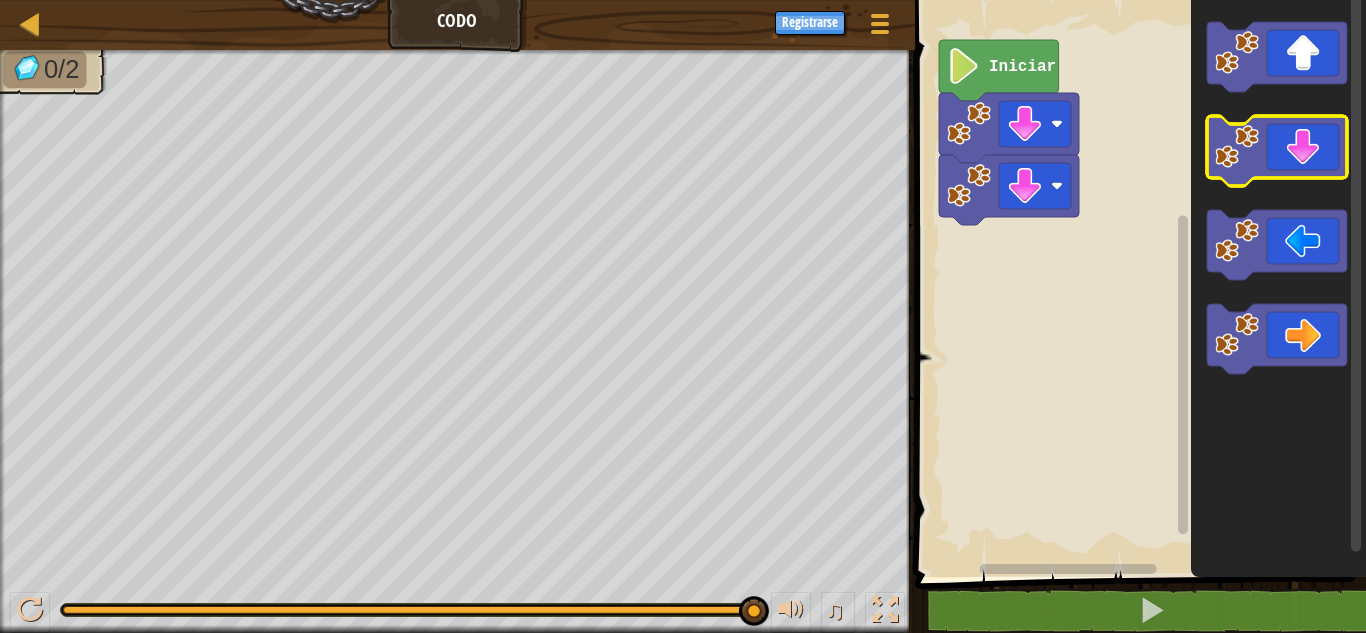 click 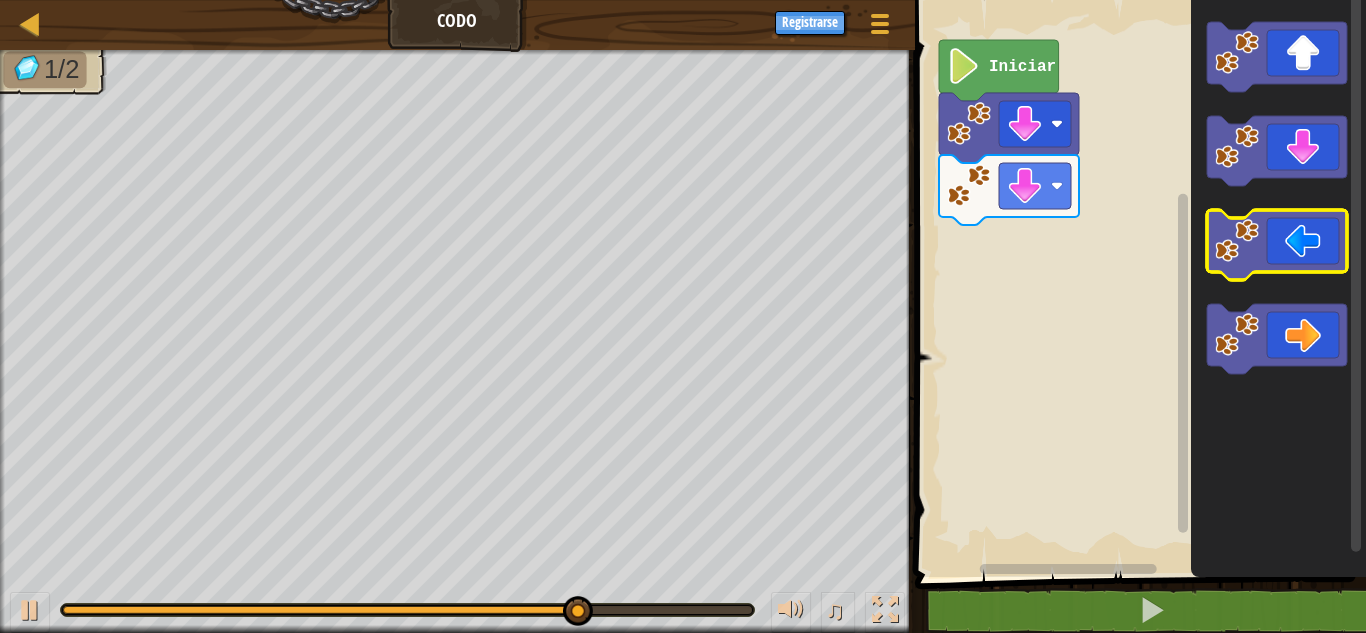 click 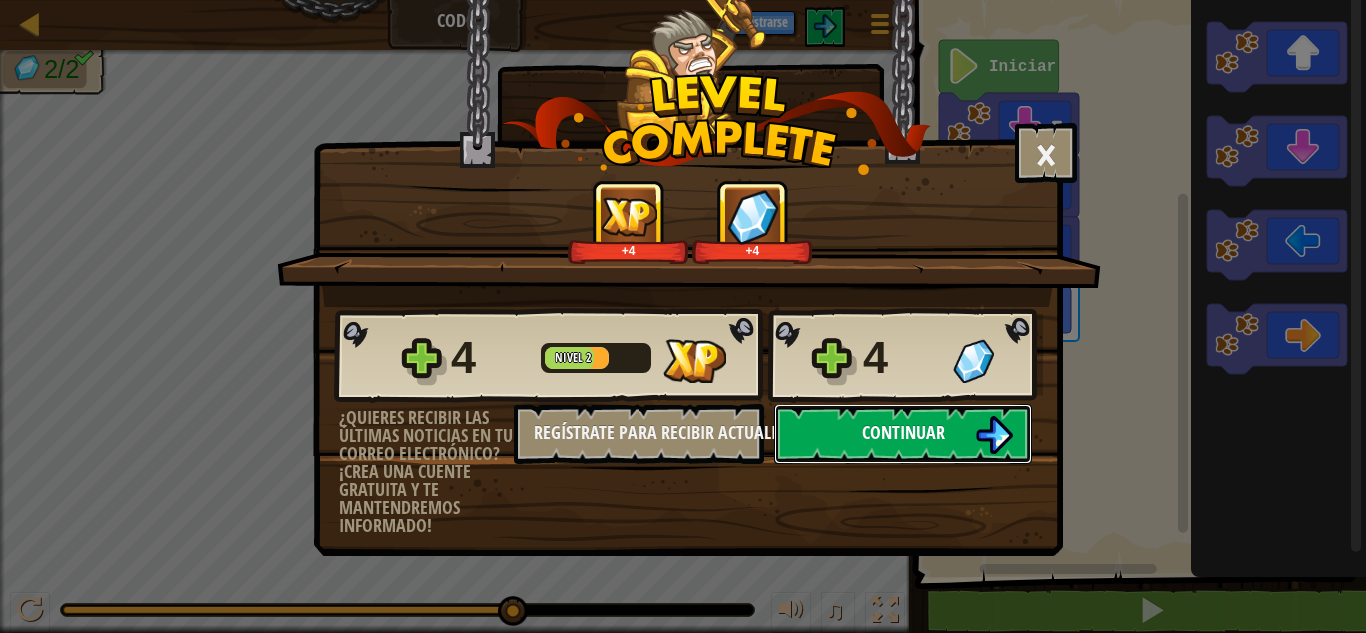 click on "Continuar" at bounding box center [903, 434] 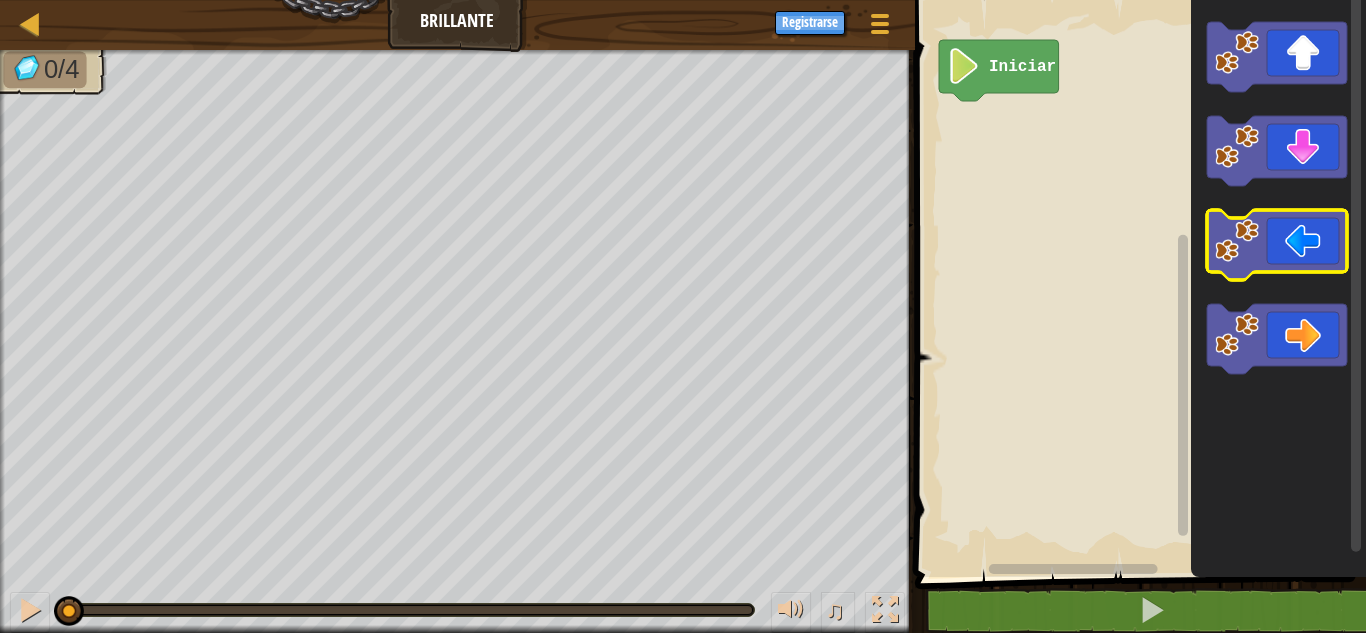 click 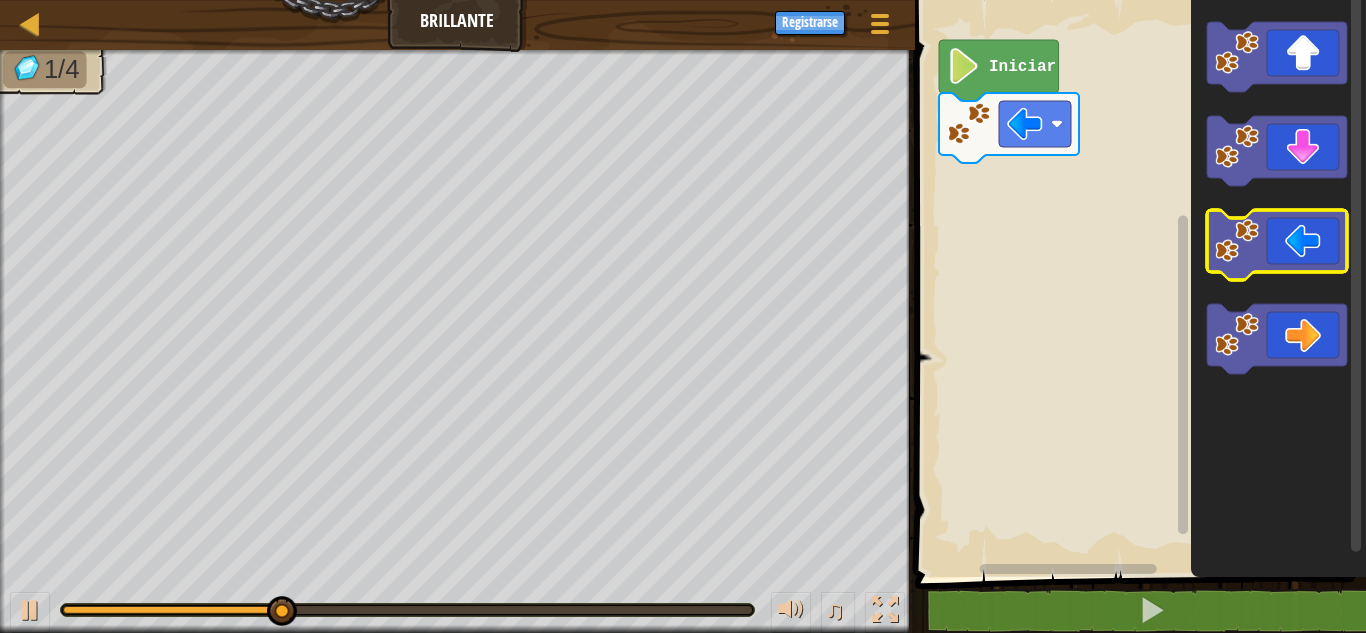 click 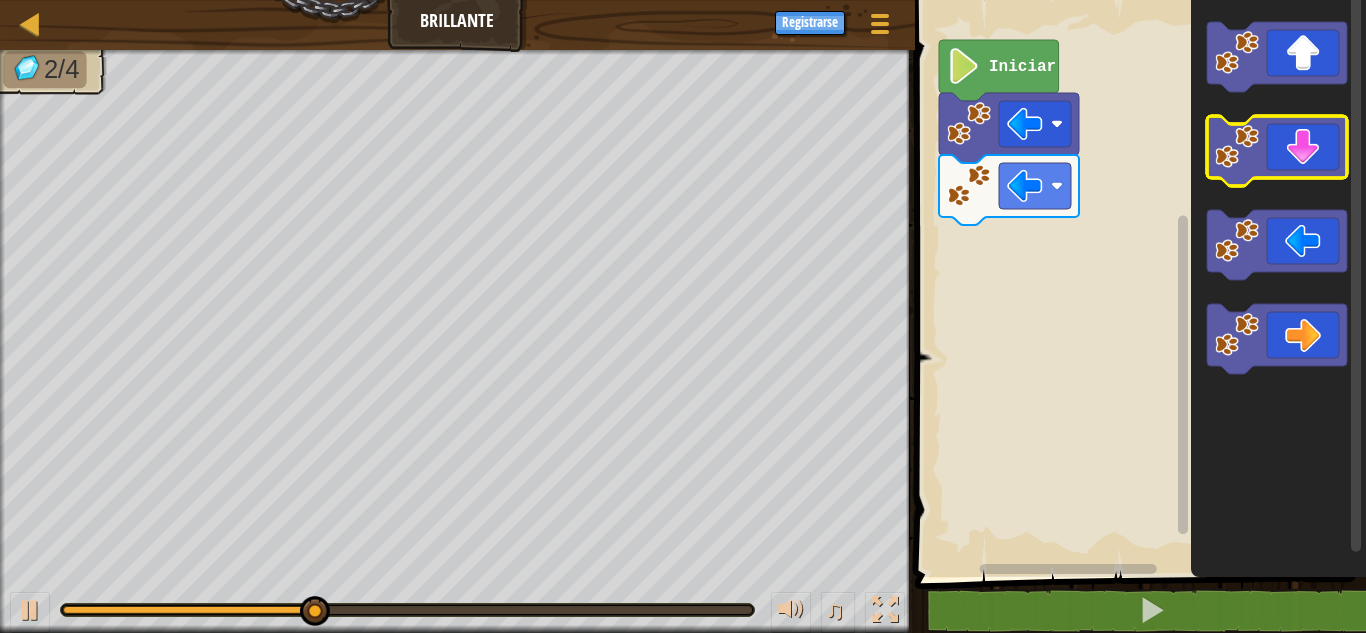 click 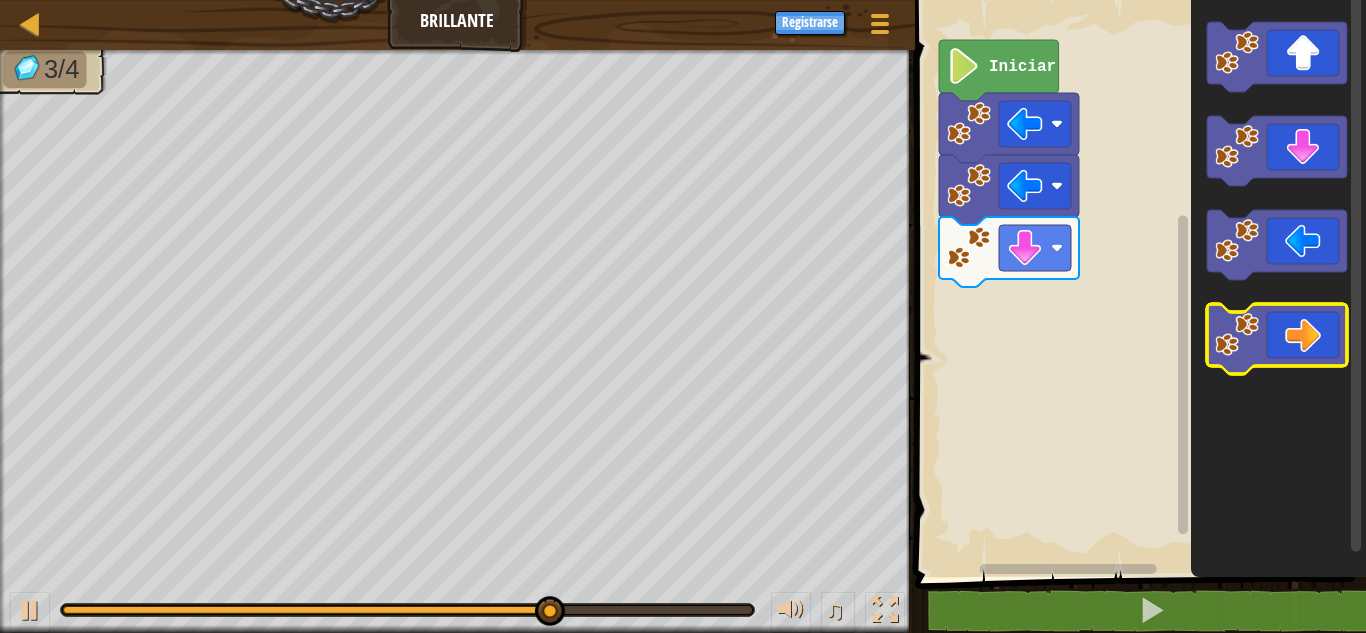 click 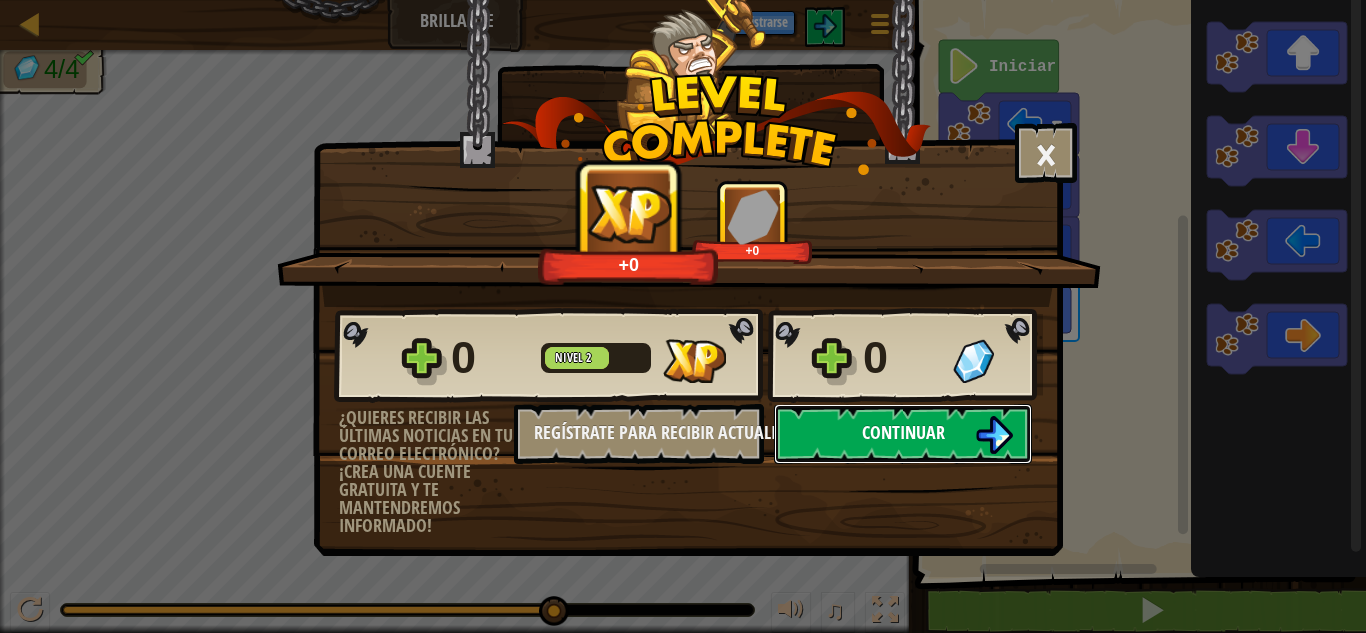 click on "Continuar" at bounding box center (903, 434) 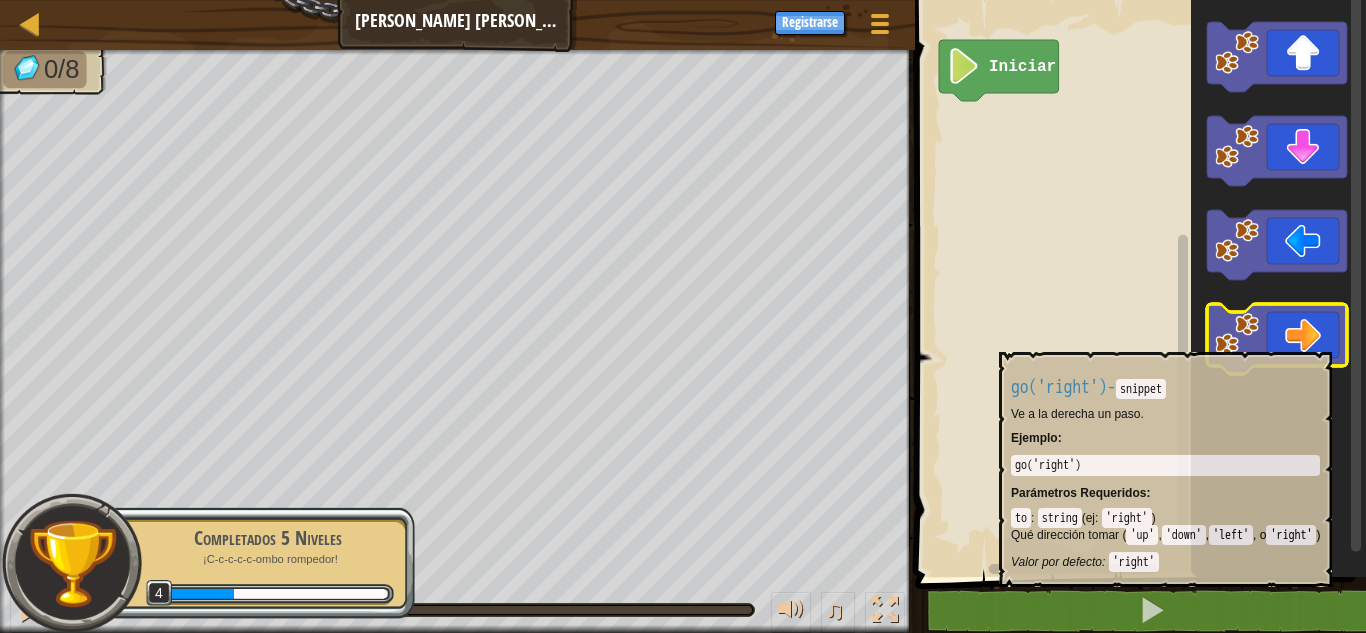 click 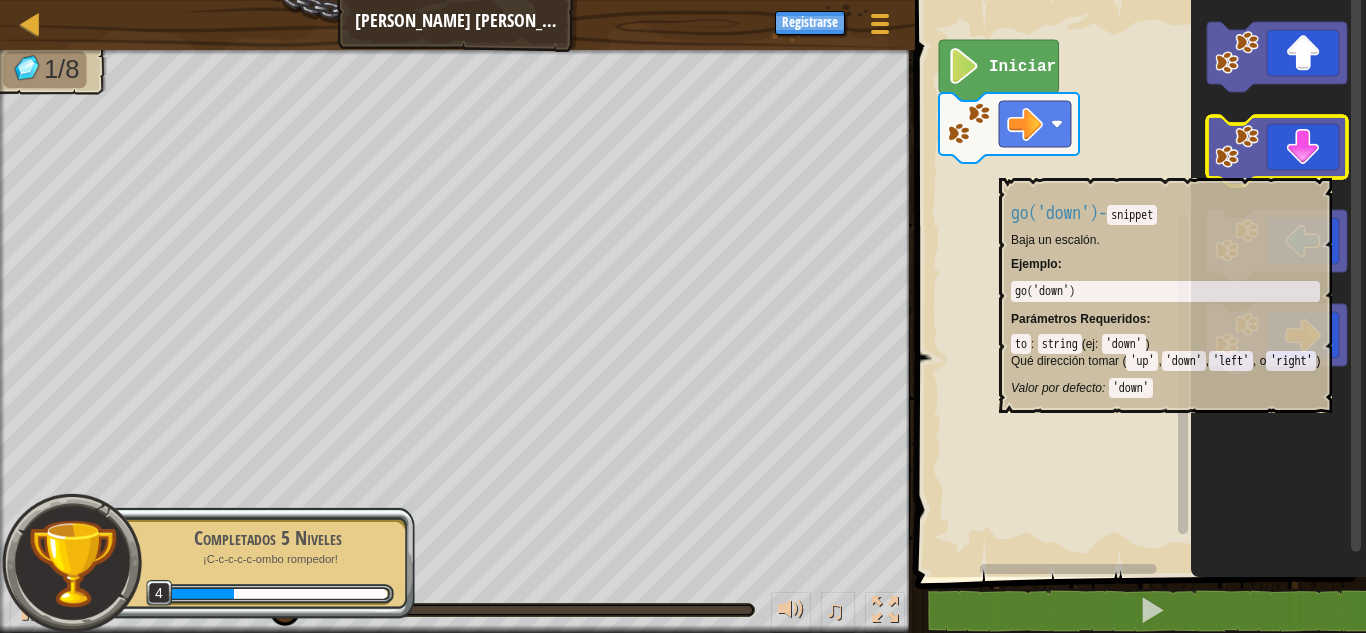 click 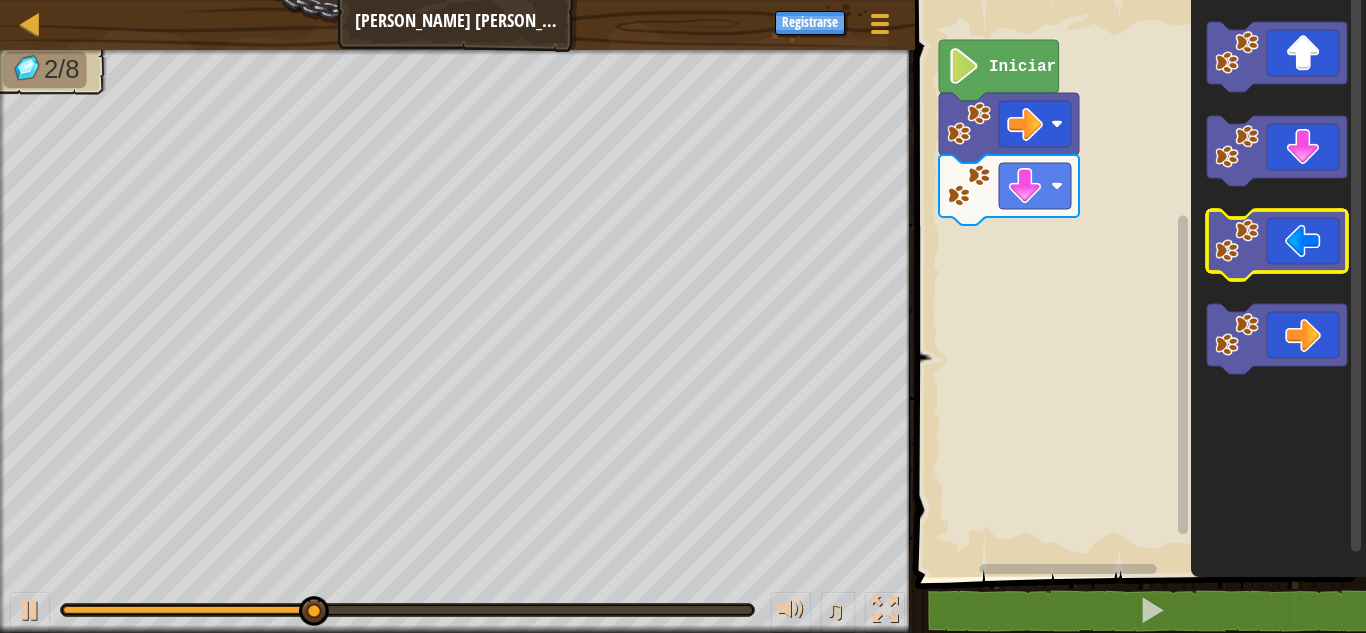 click 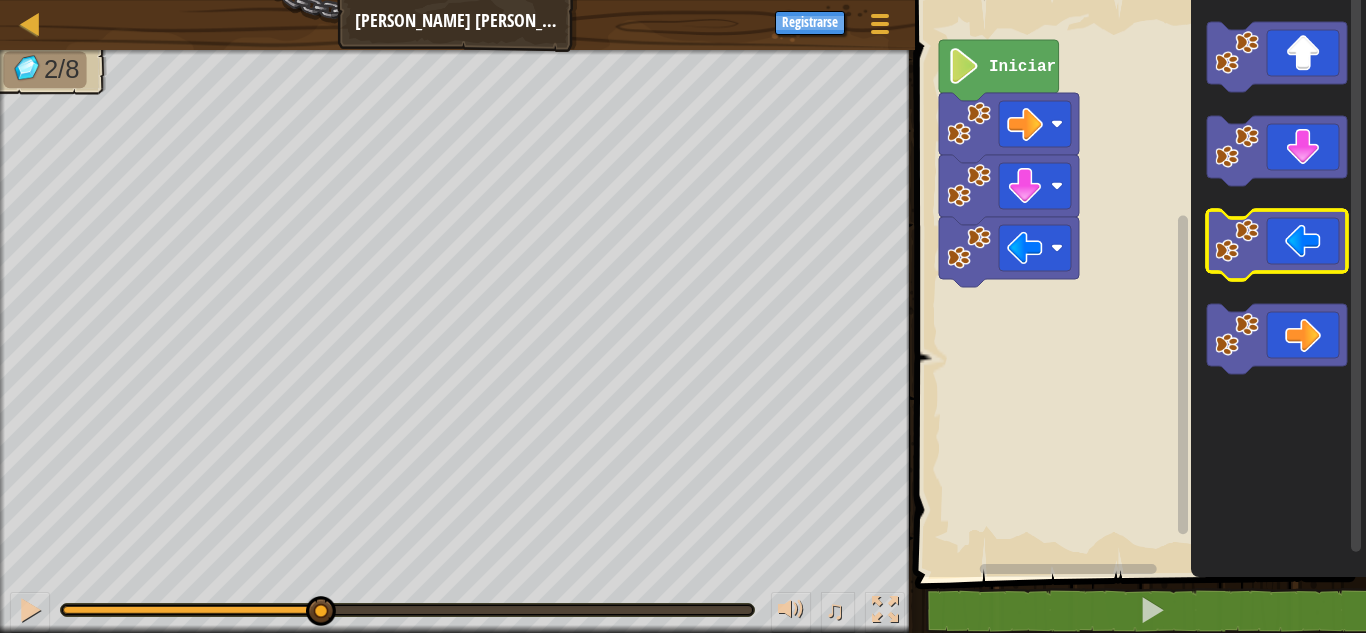 click 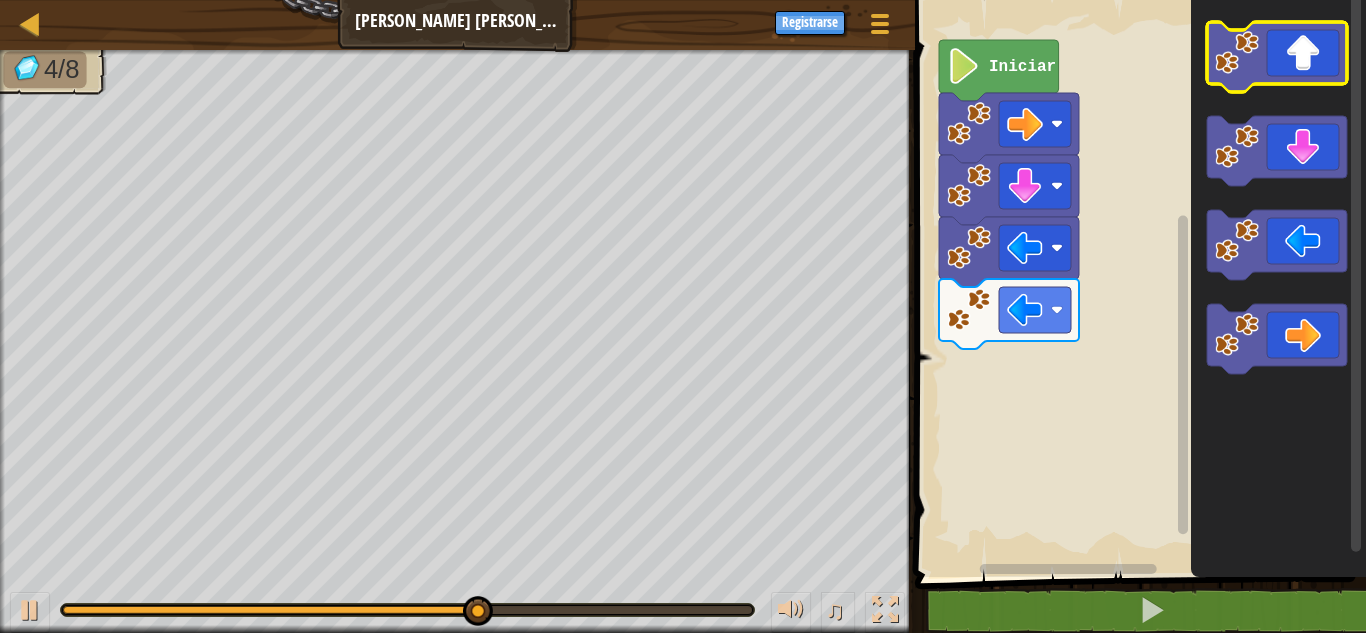 click 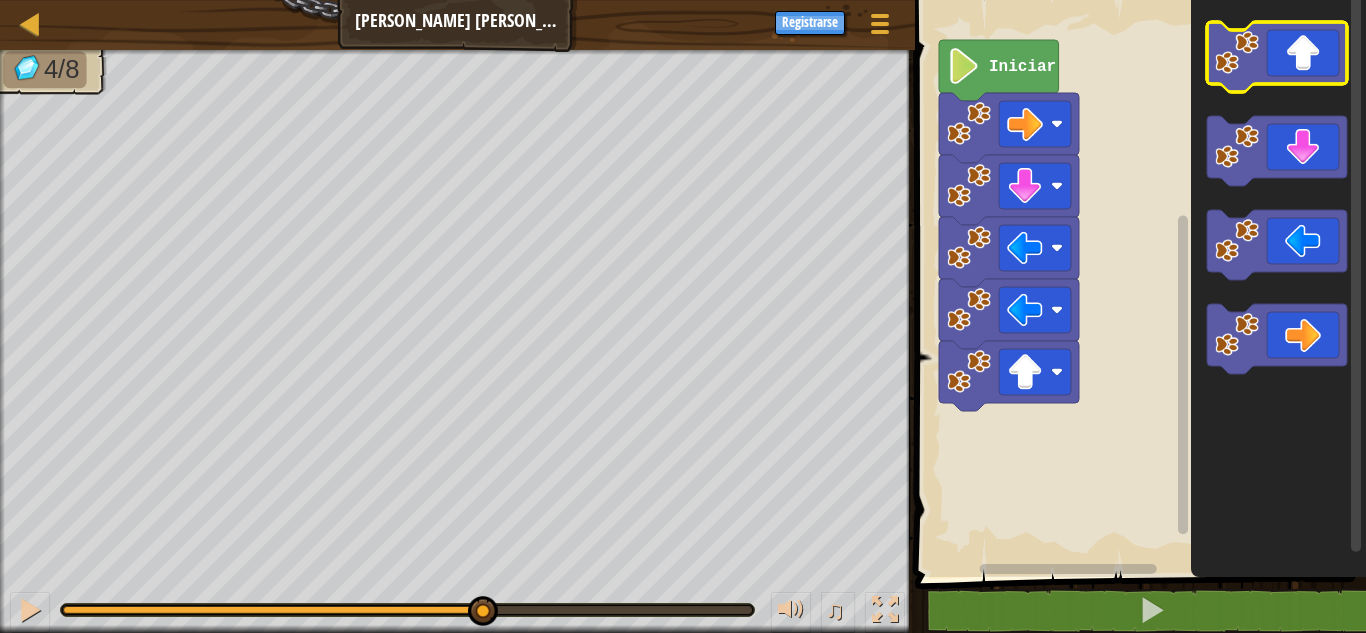 click 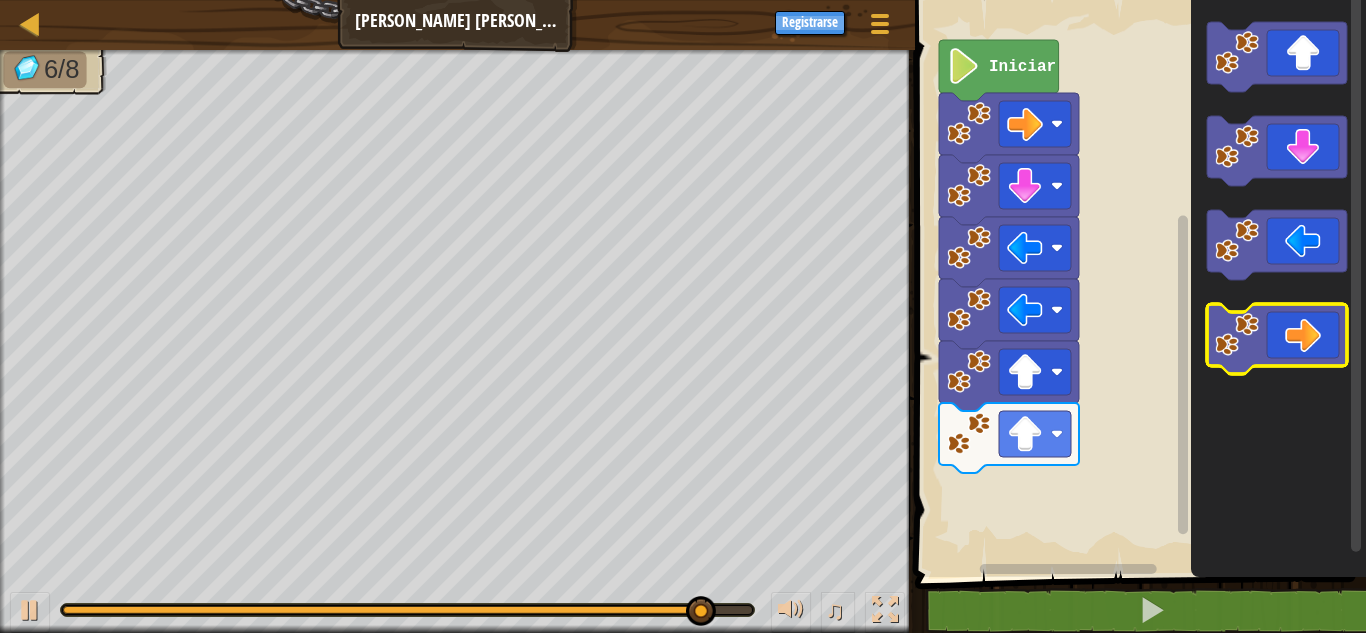 click 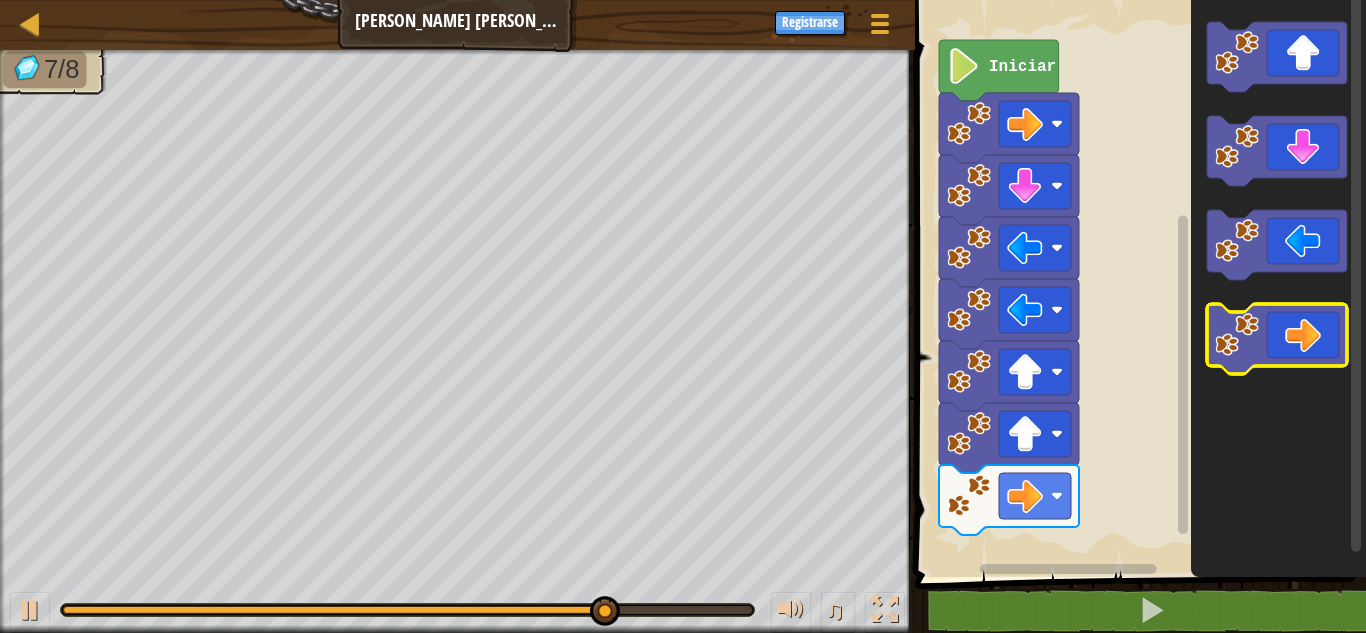 click 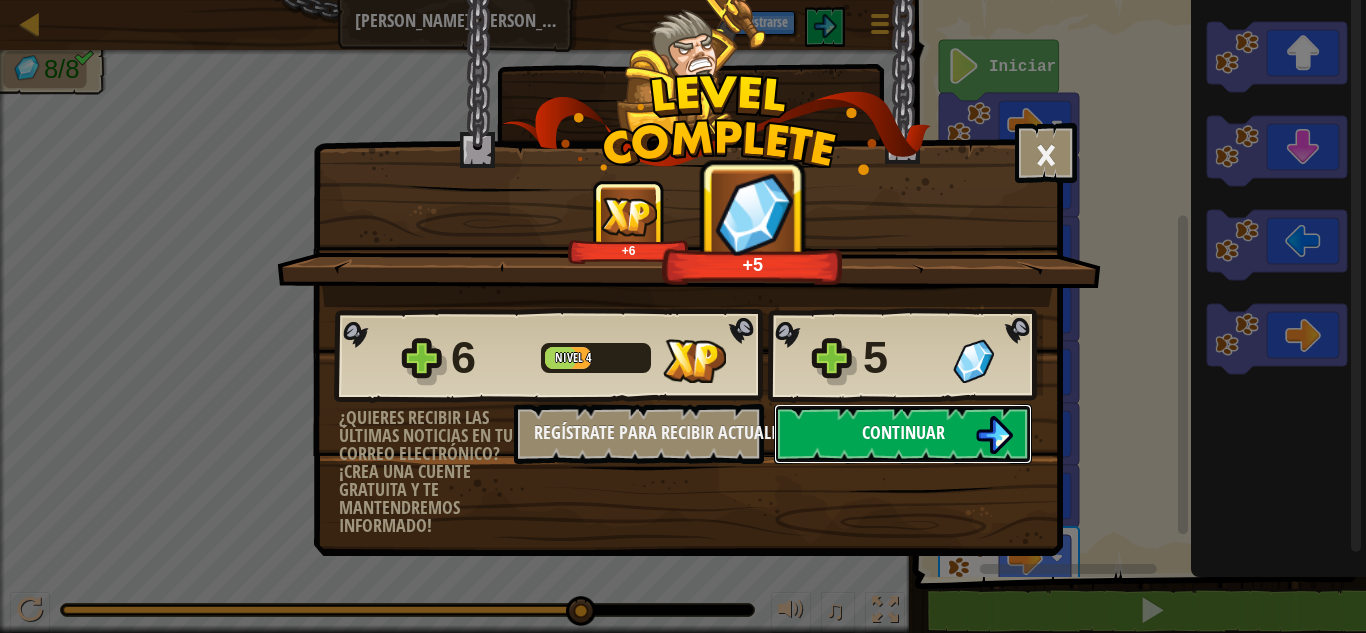 click on "Continuar" at bounding box center [903, 432] 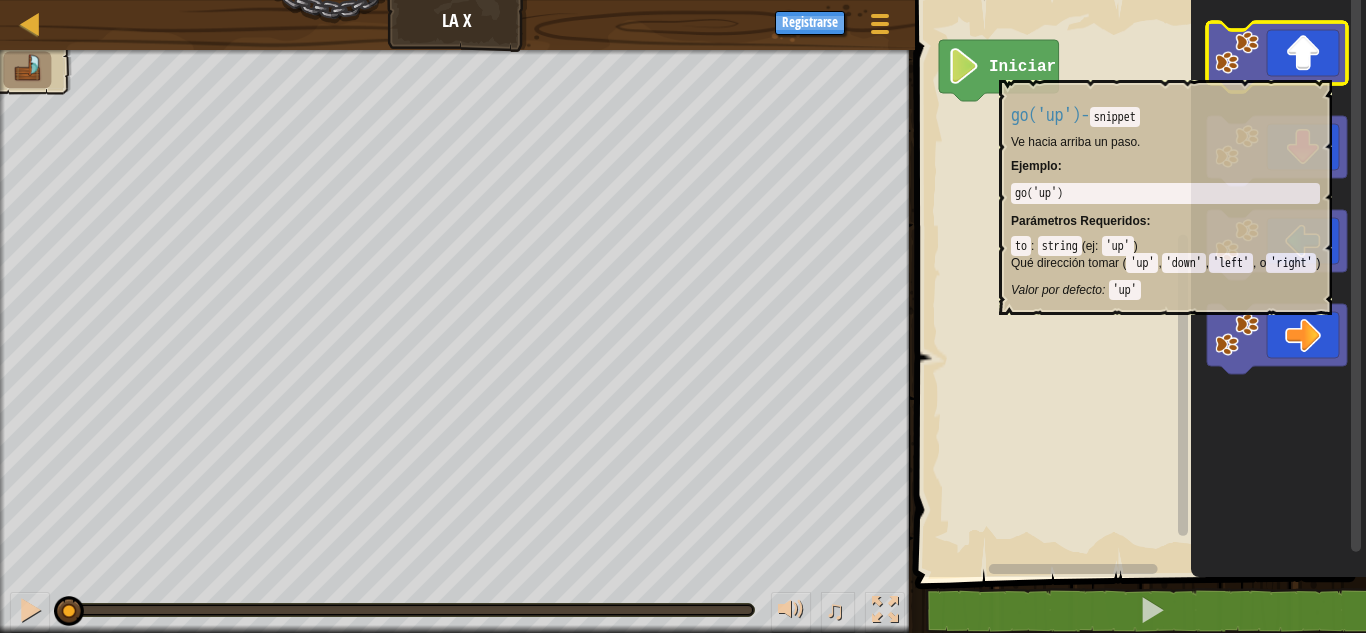 click 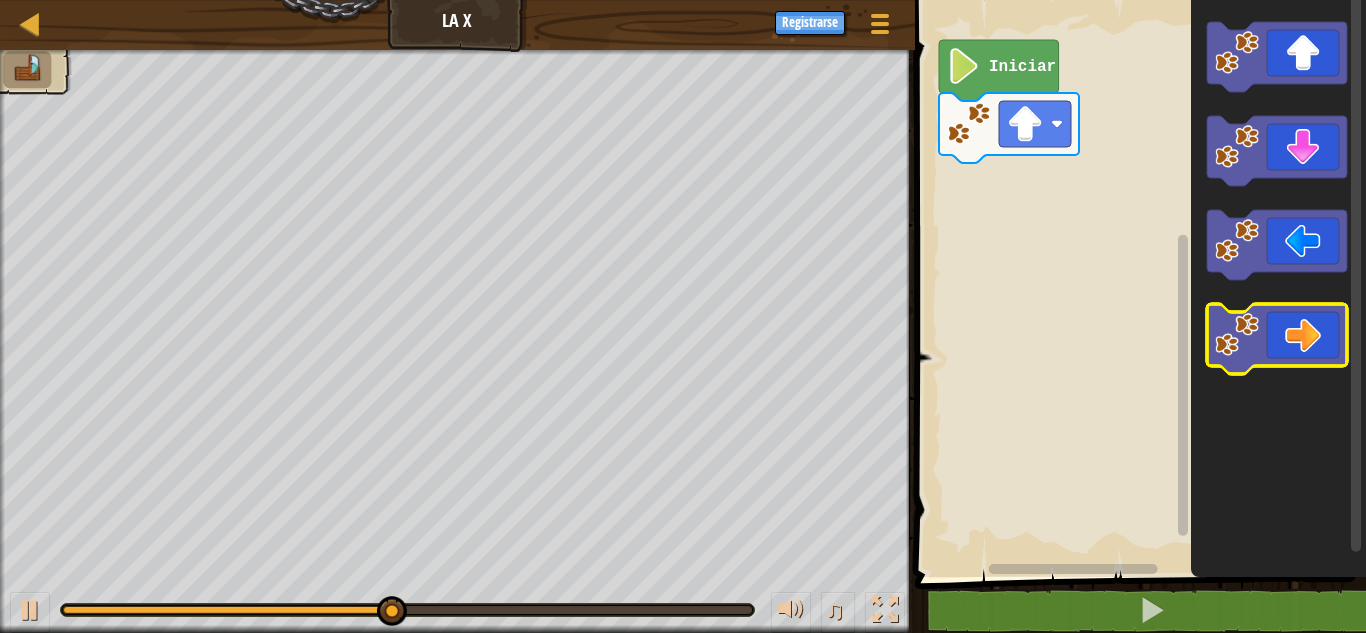 click 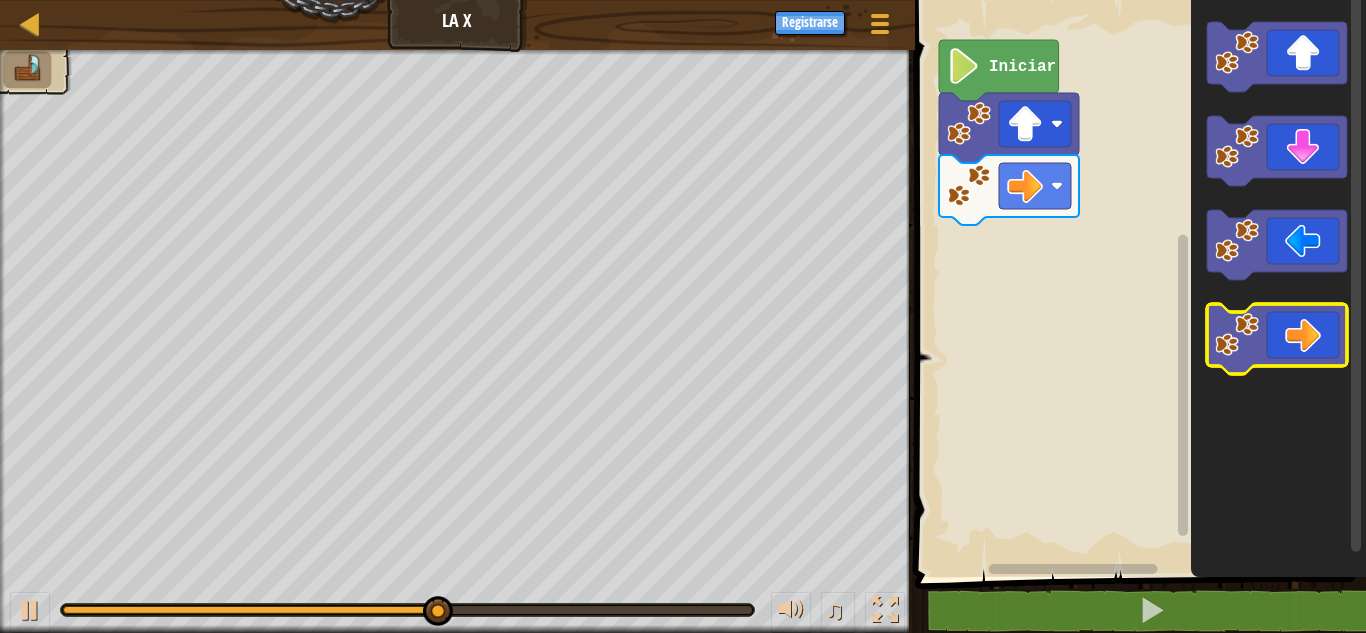 click 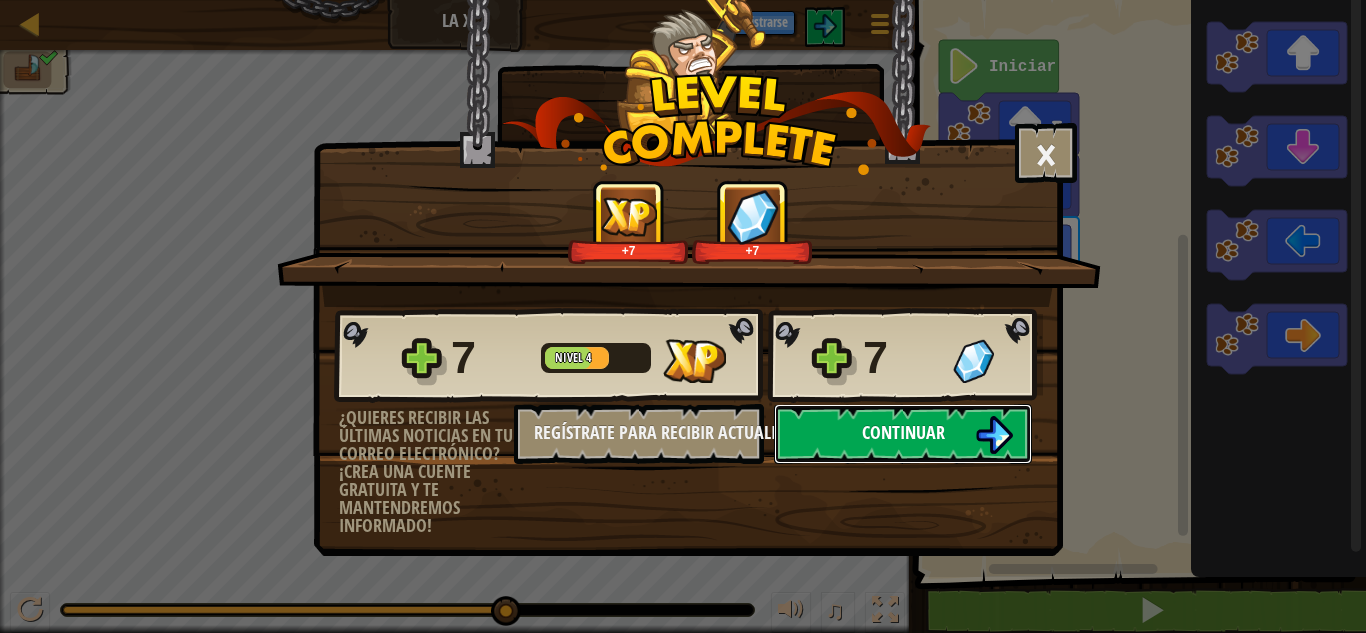 click on "Continuar" at bounding box center (903, 434) 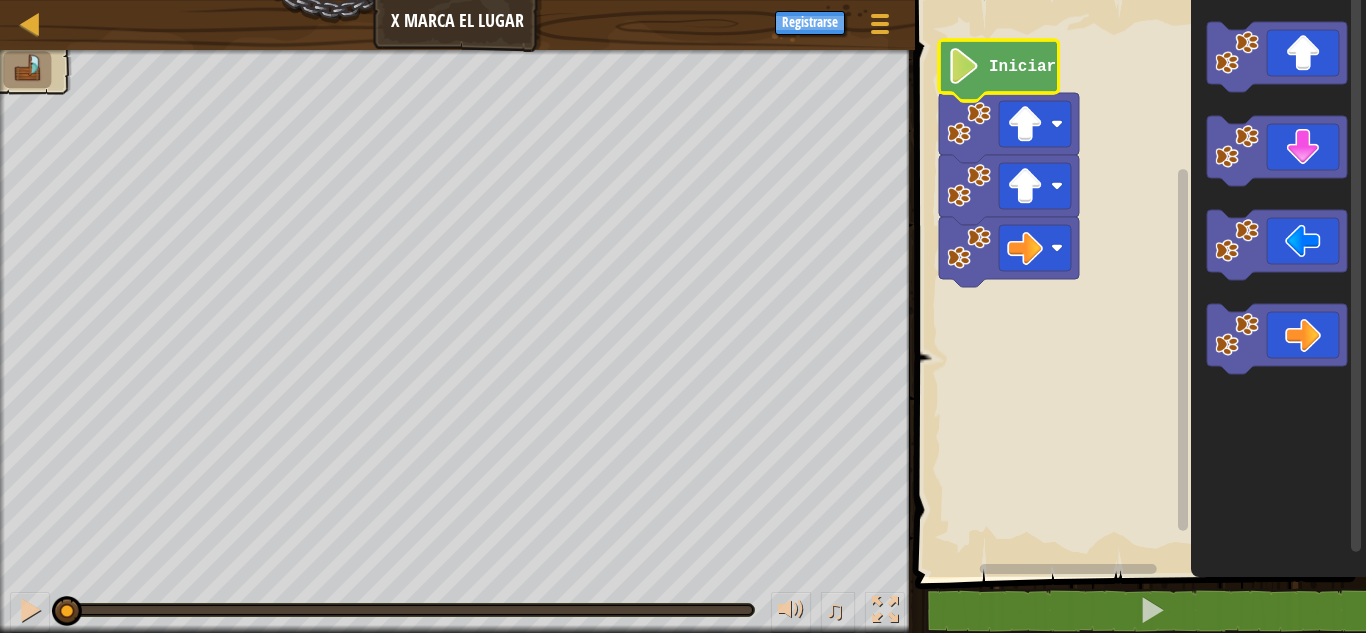 click 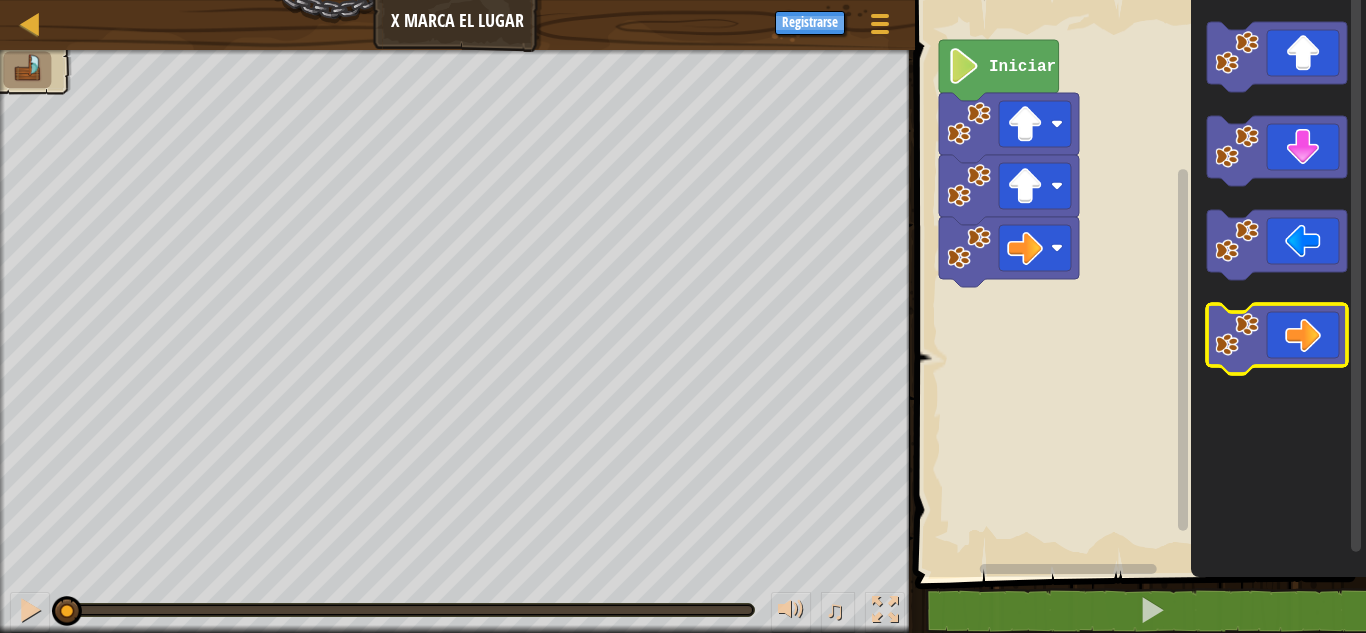 click 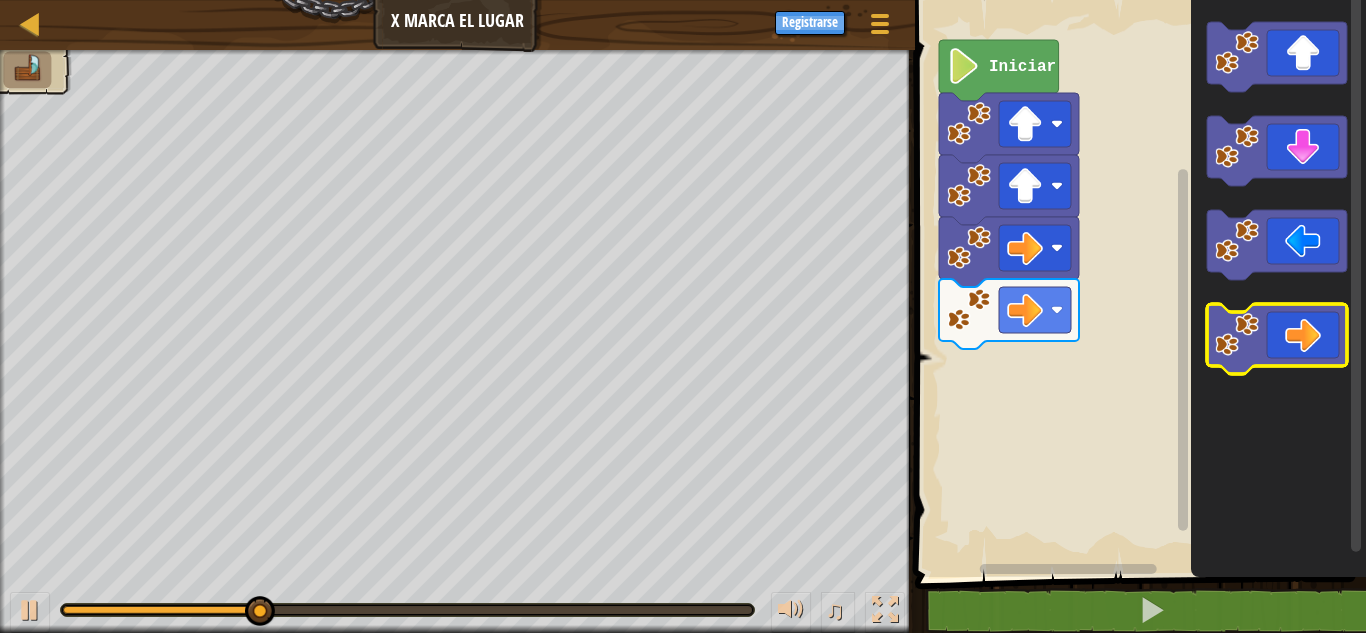 click 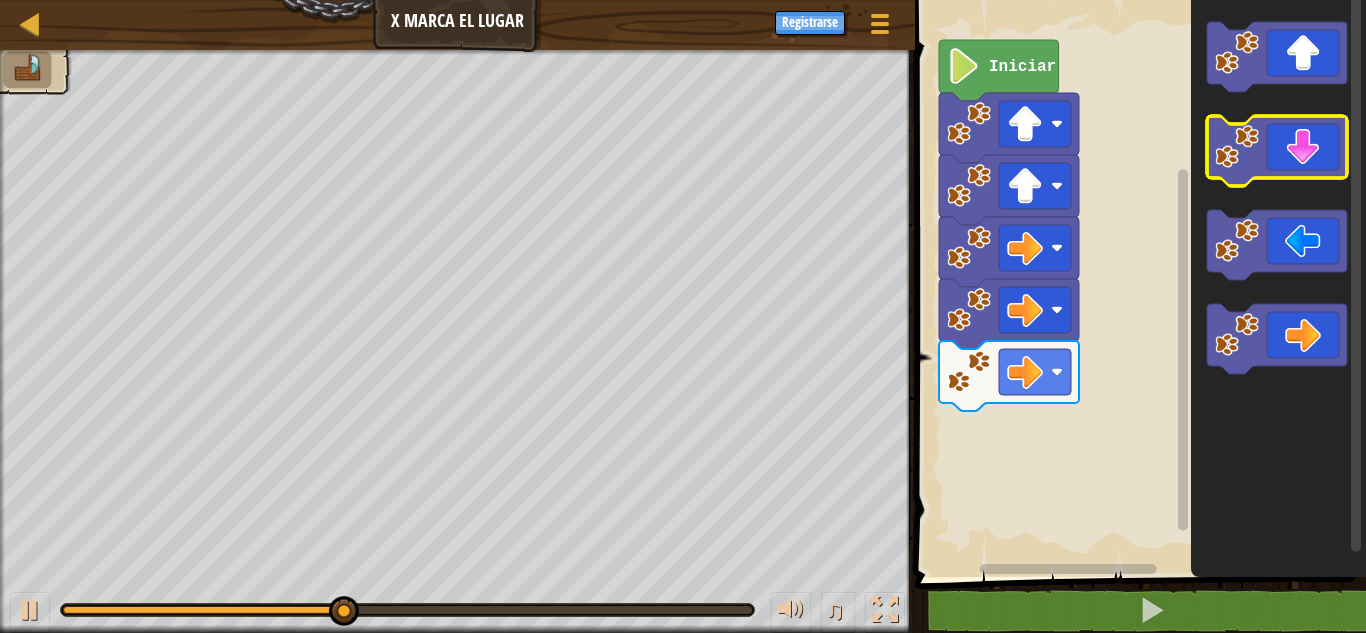 click 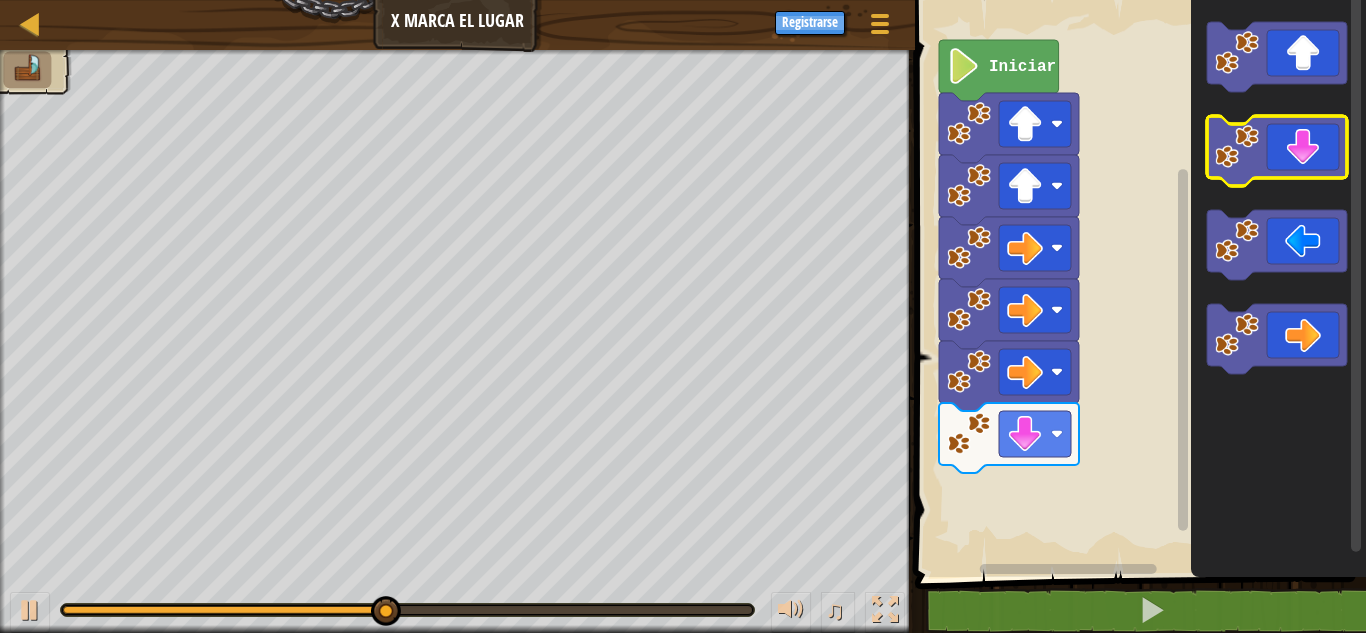 click 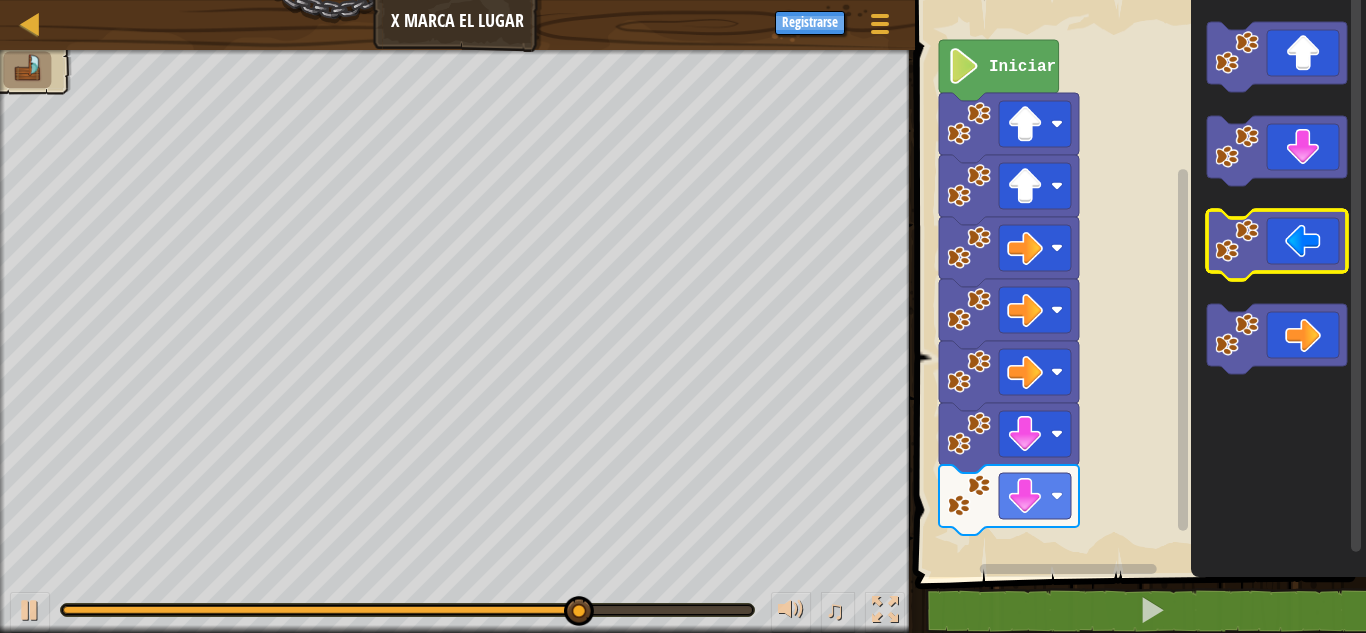 click 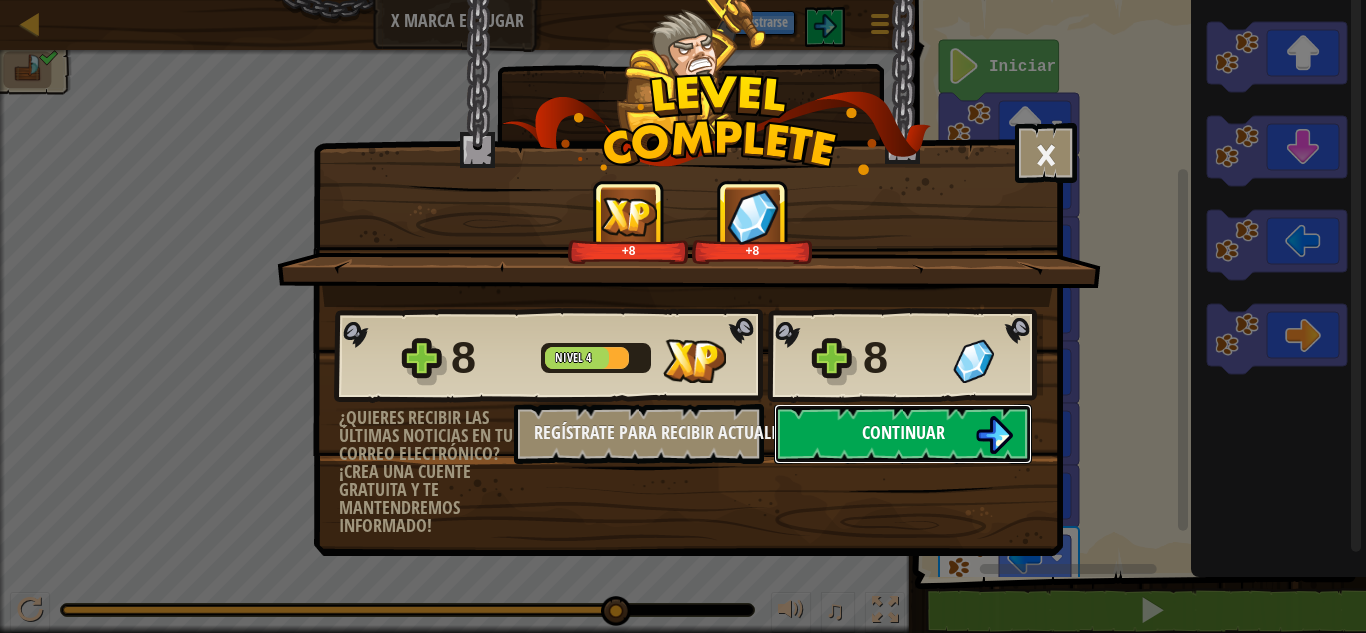 click on "Continuar" at bounding box center (903, 432) 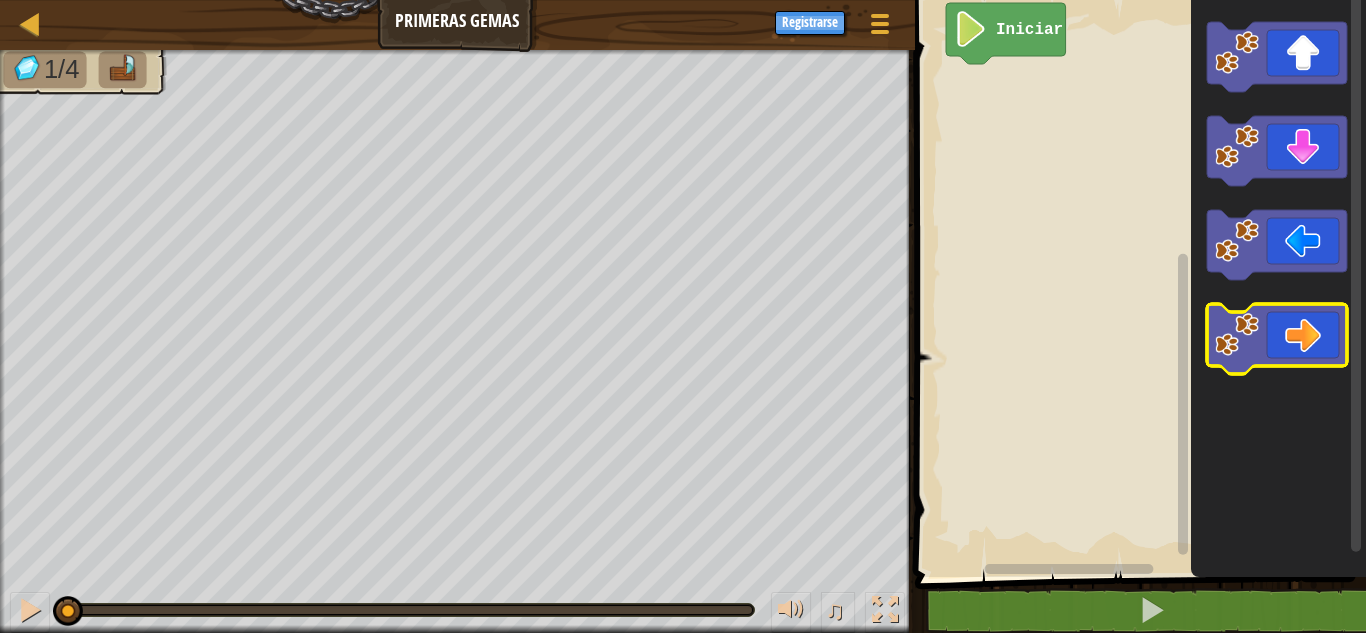 click 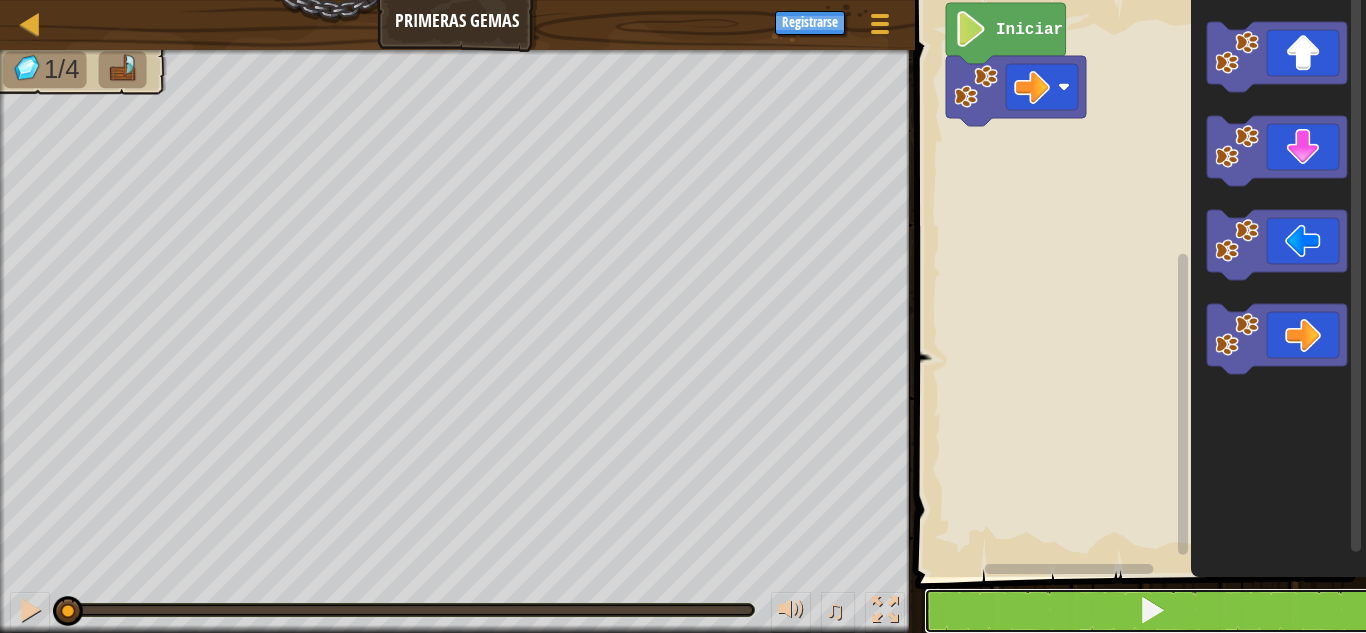 click at bounding box center (1152, 611) 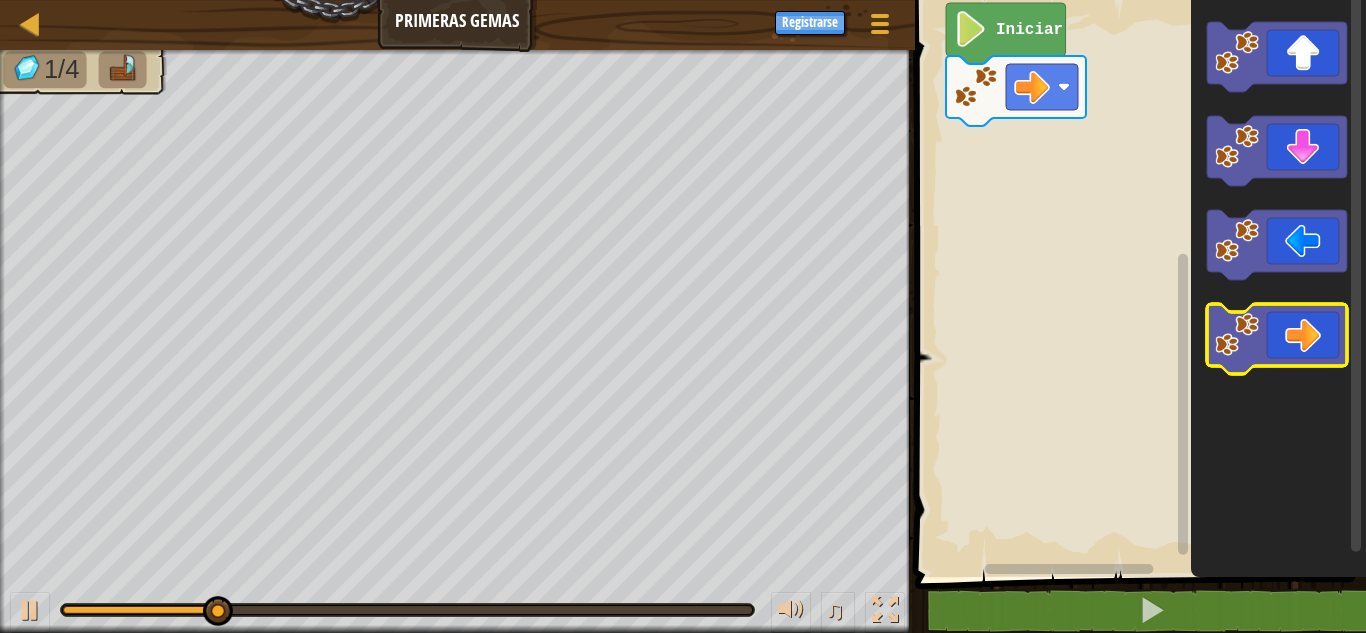 click 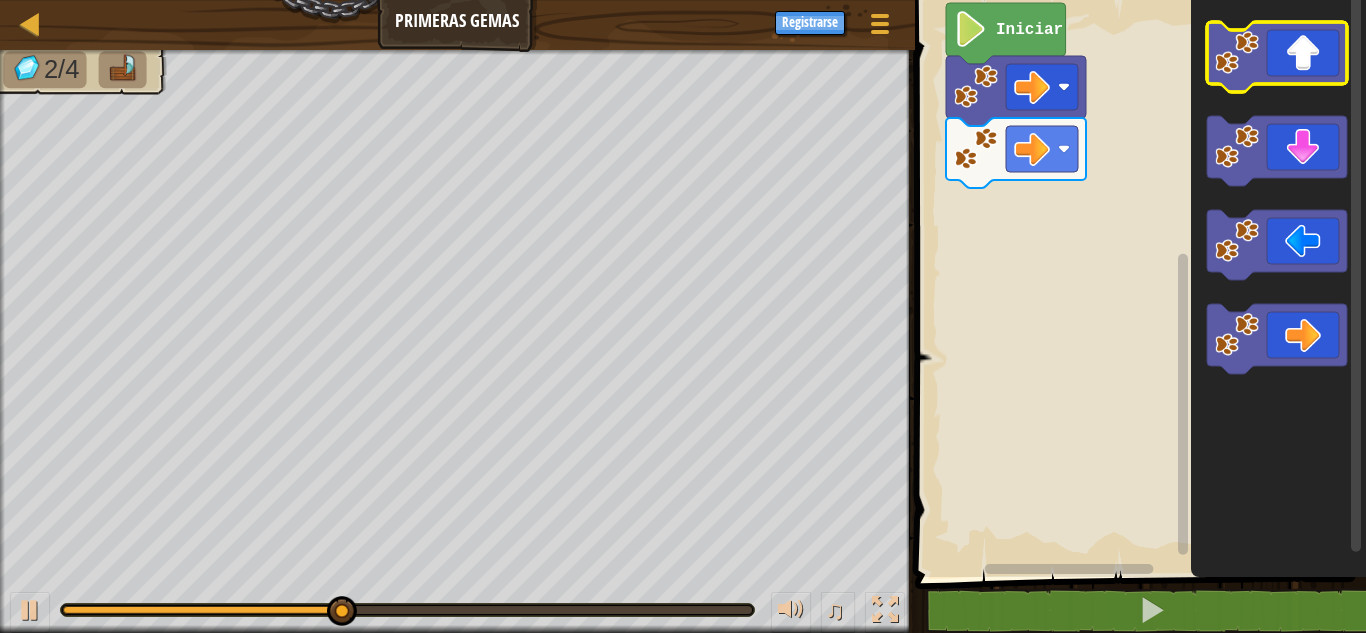 click 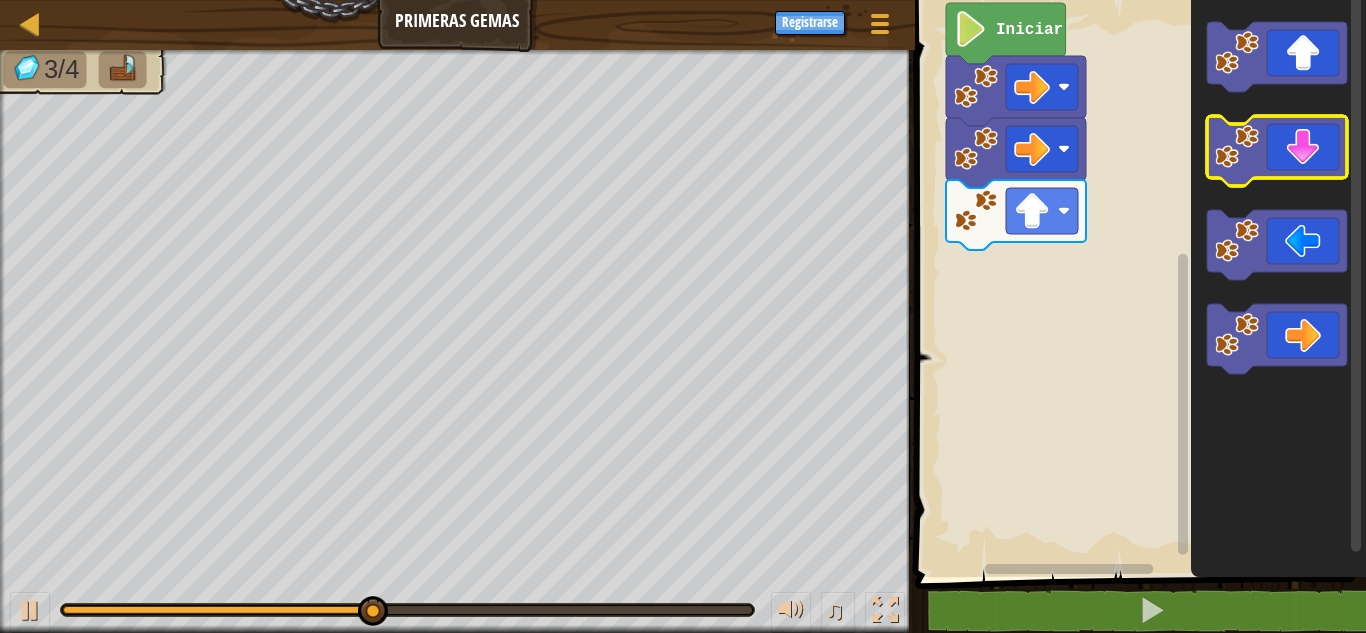 click 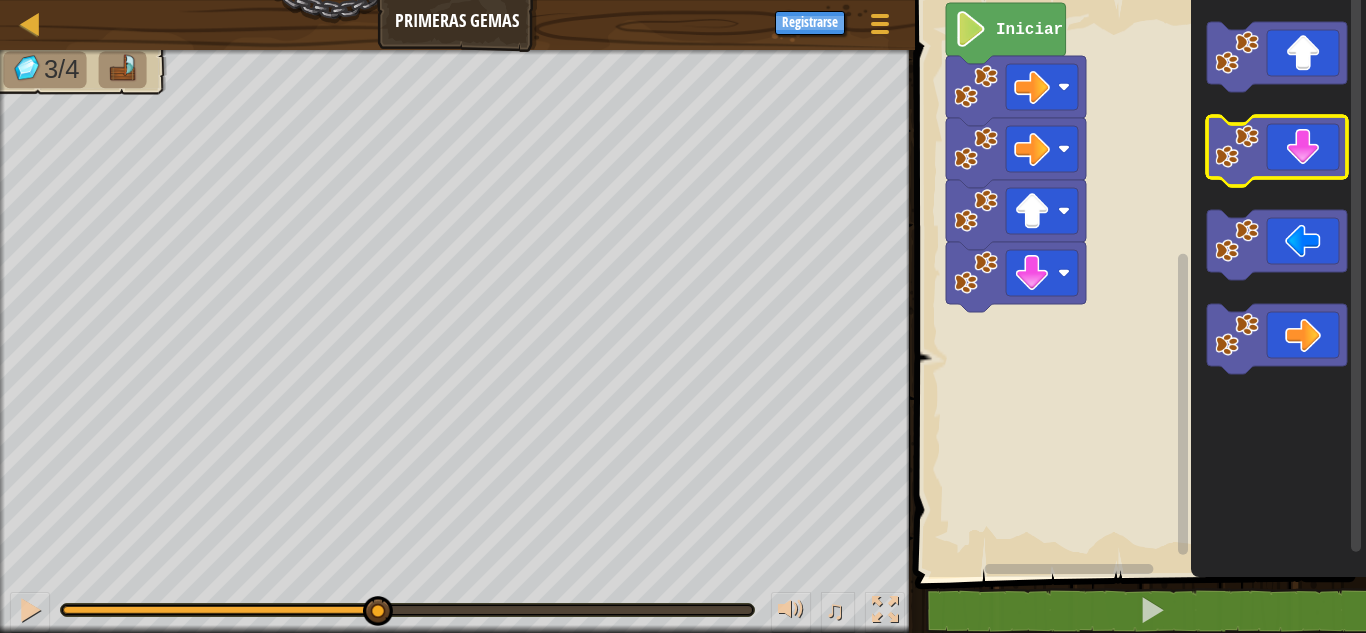 click 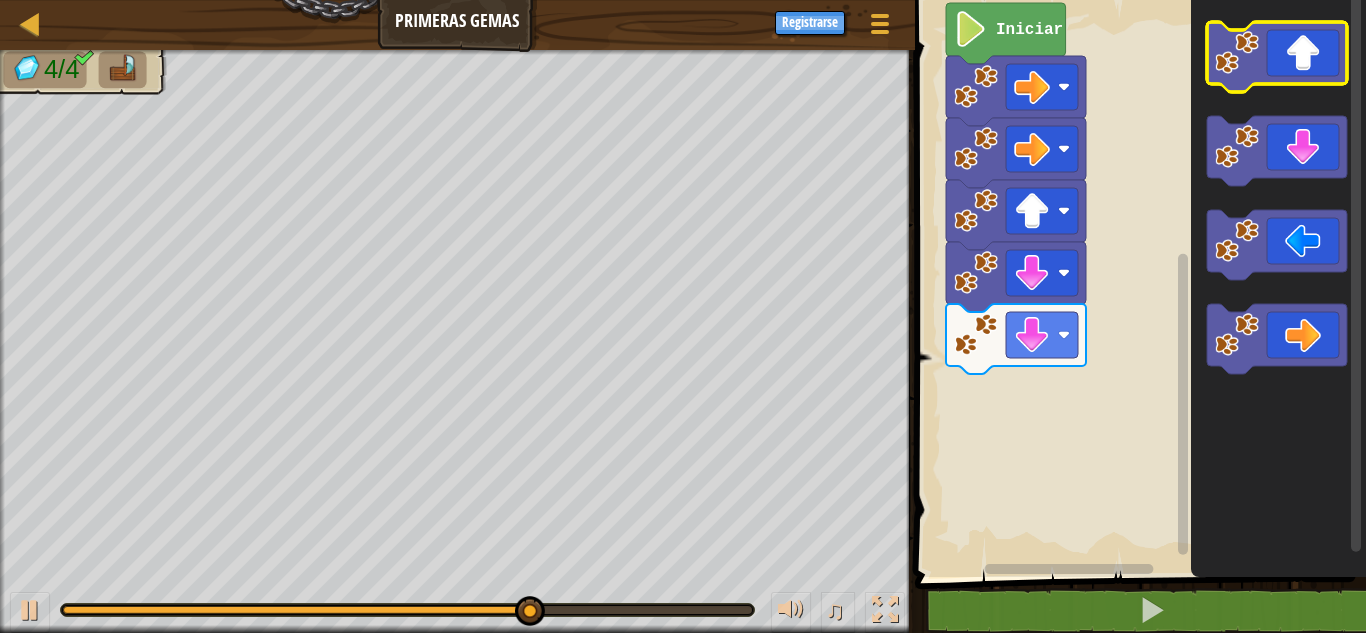 click 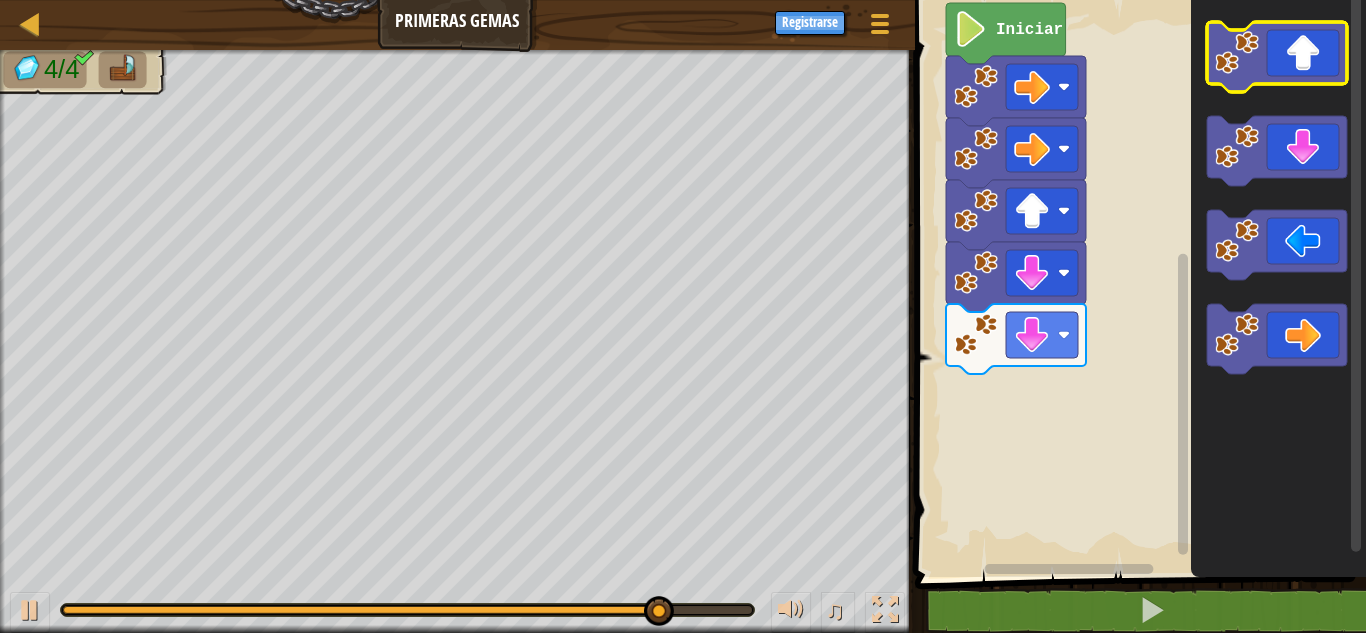 click 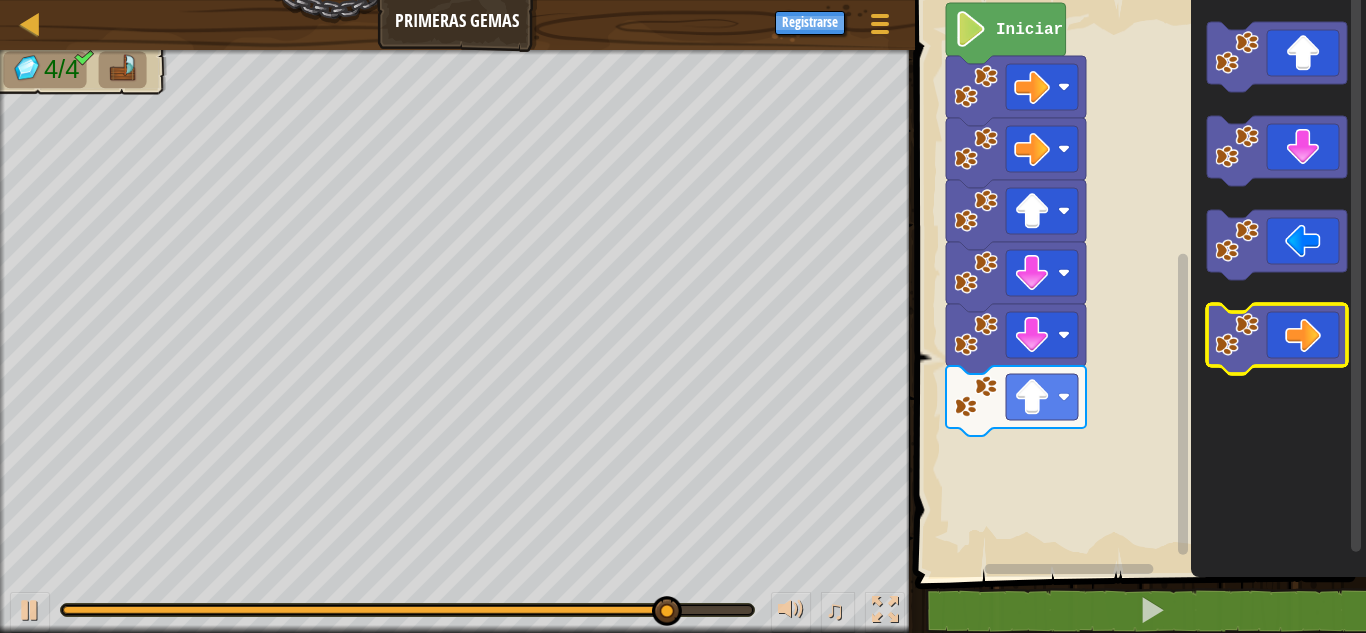 click 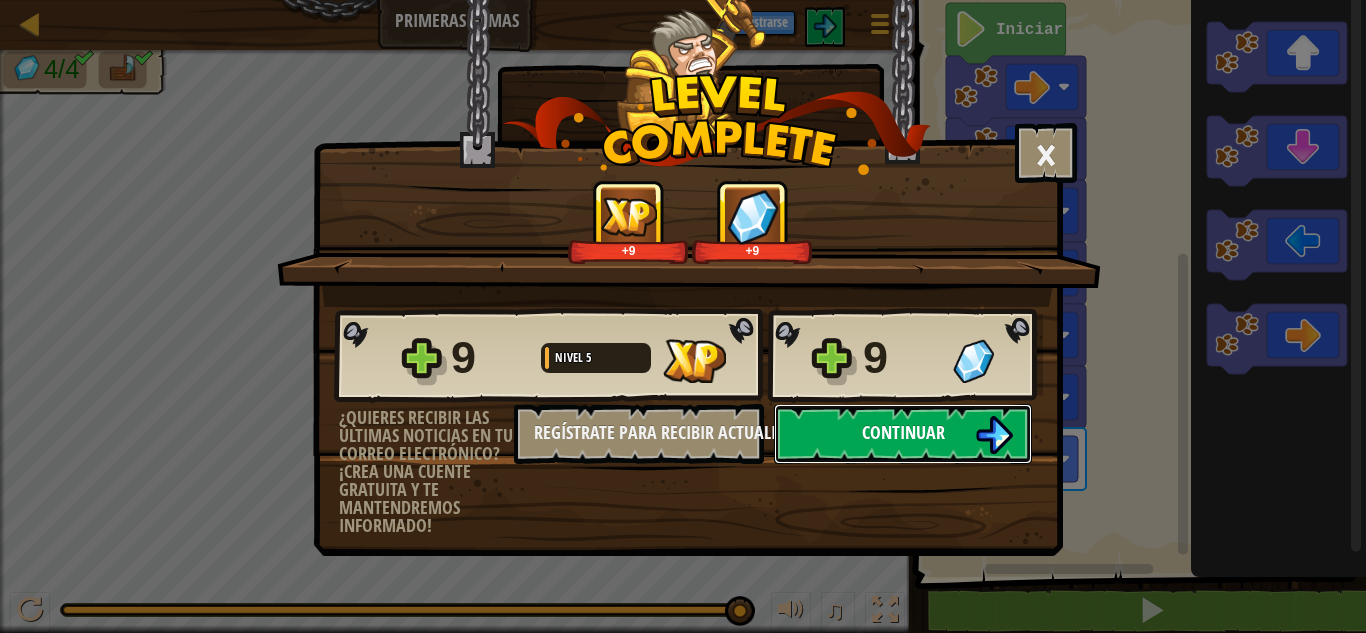 click on "Continuar" at bounding box center (903, 432) 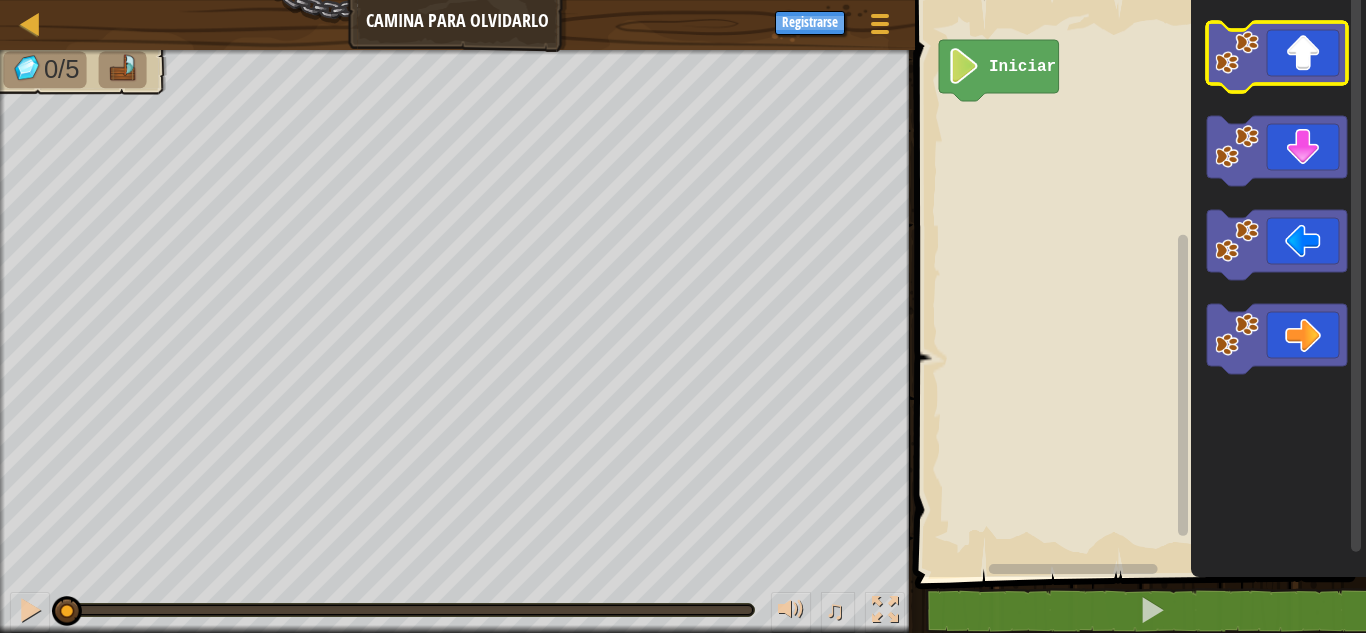 click 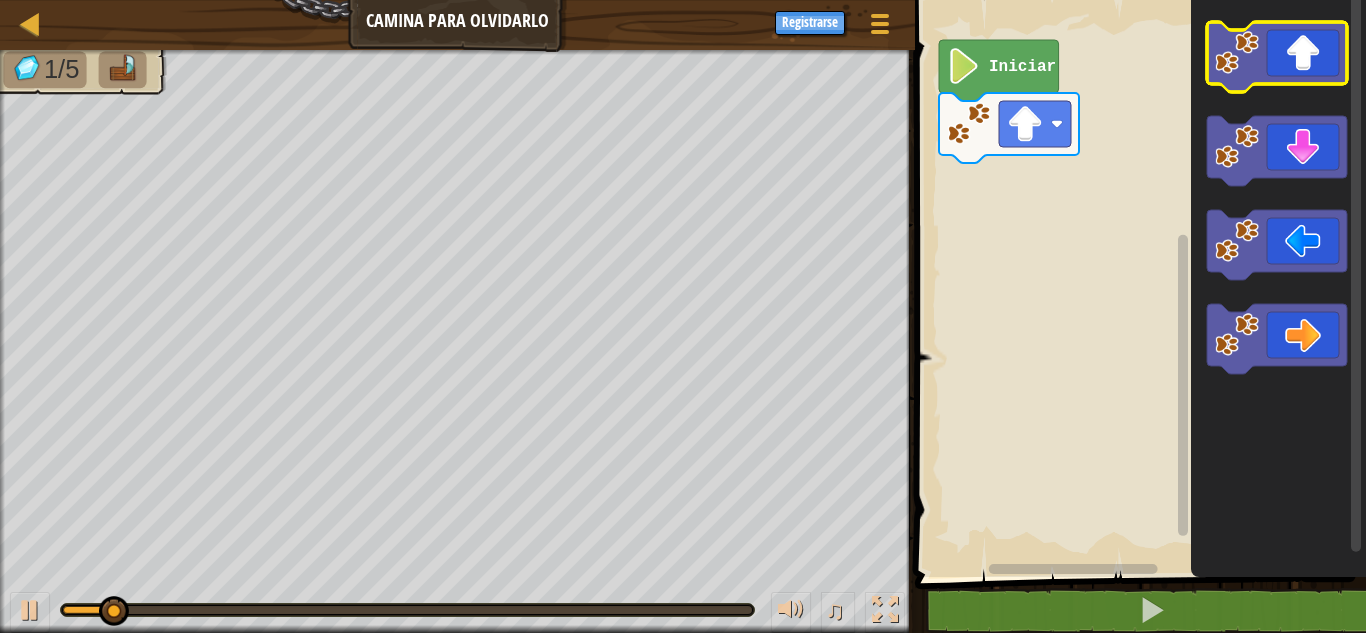 click 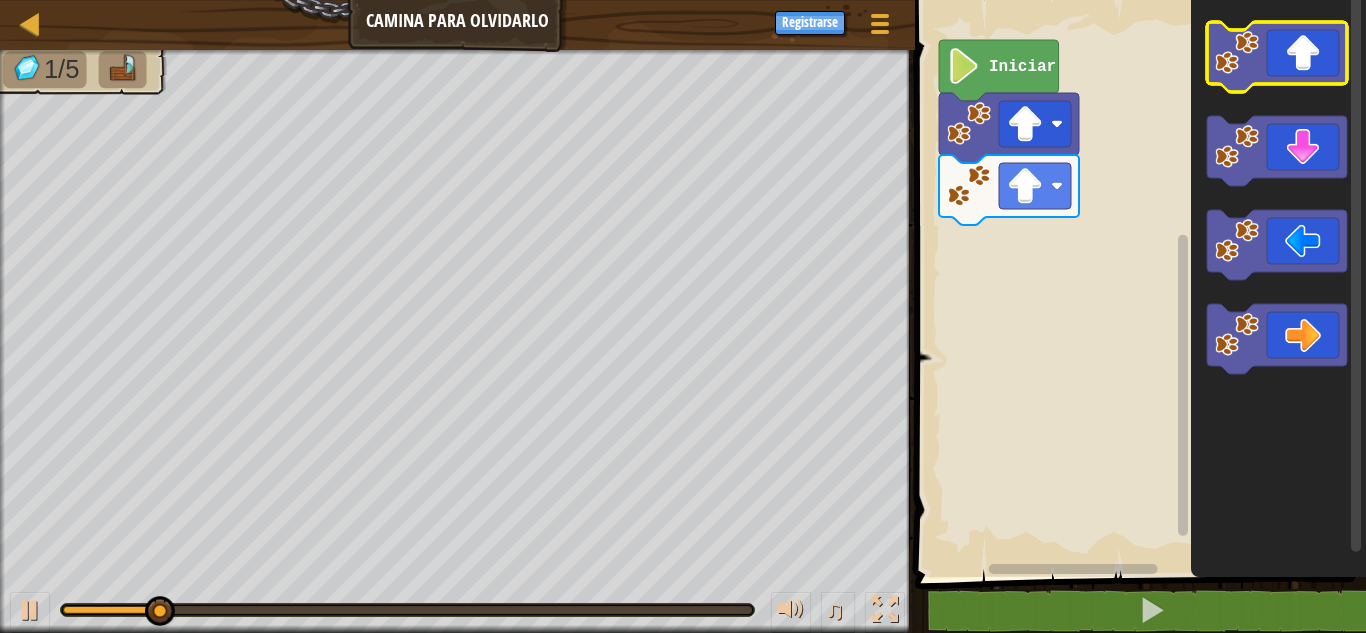 click 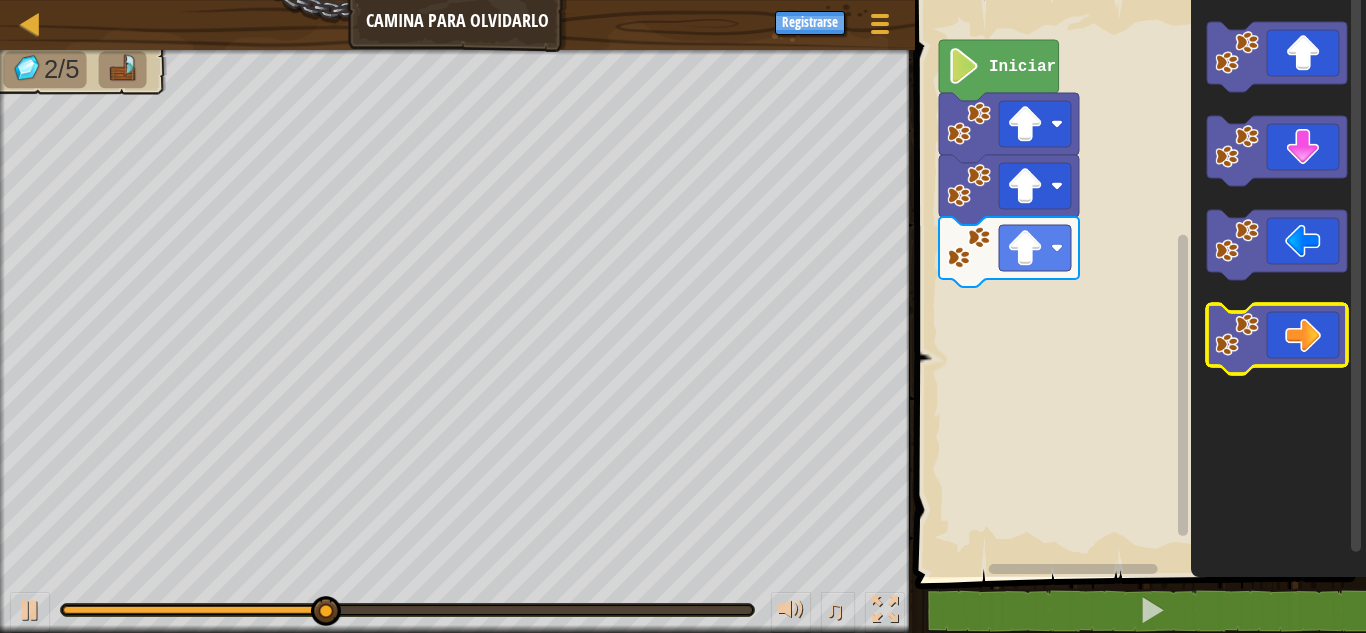 click 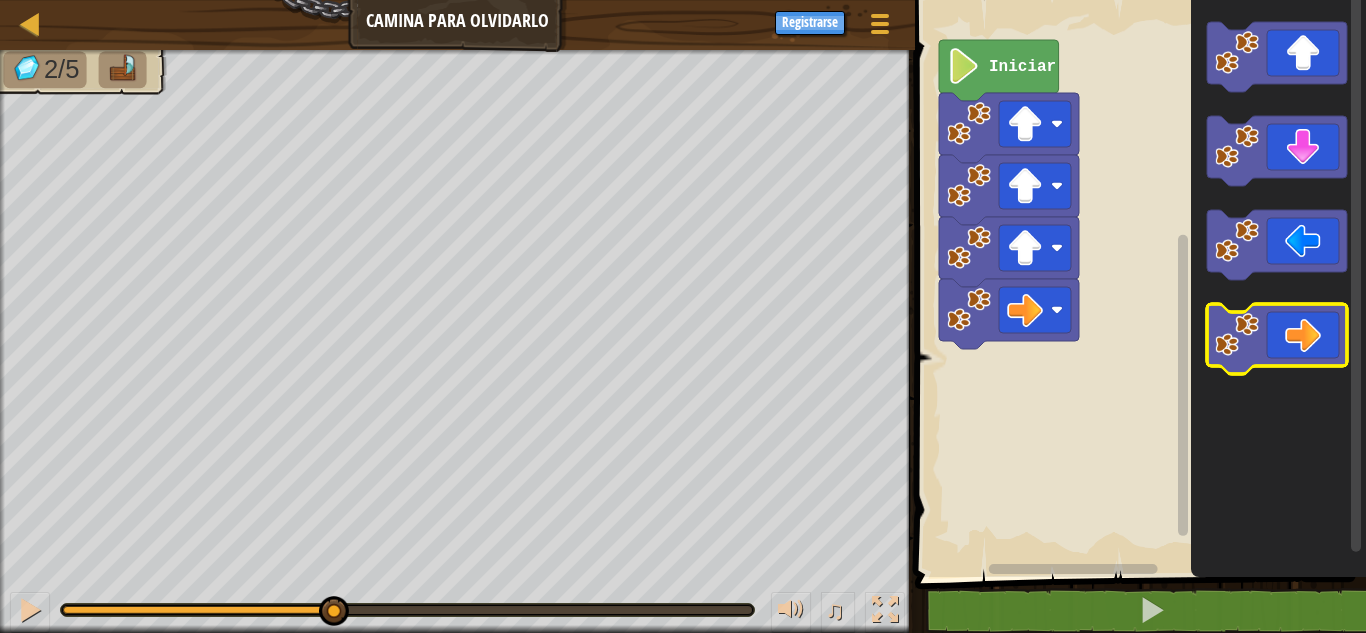 click 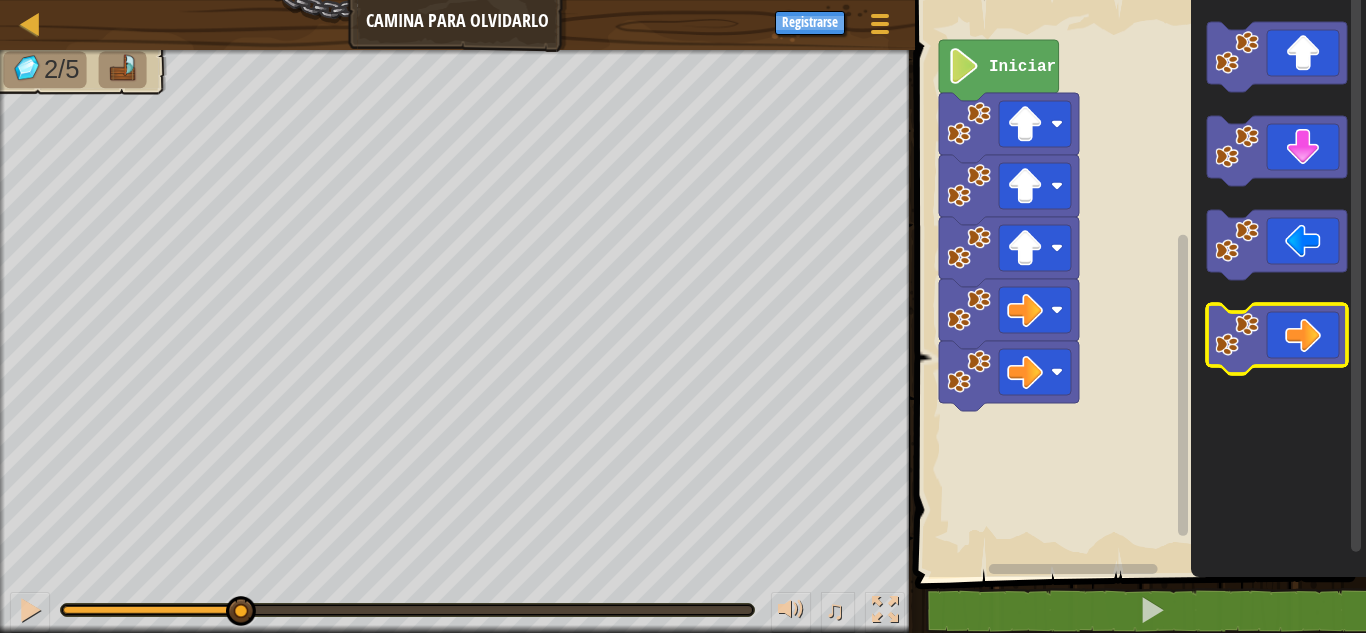 click 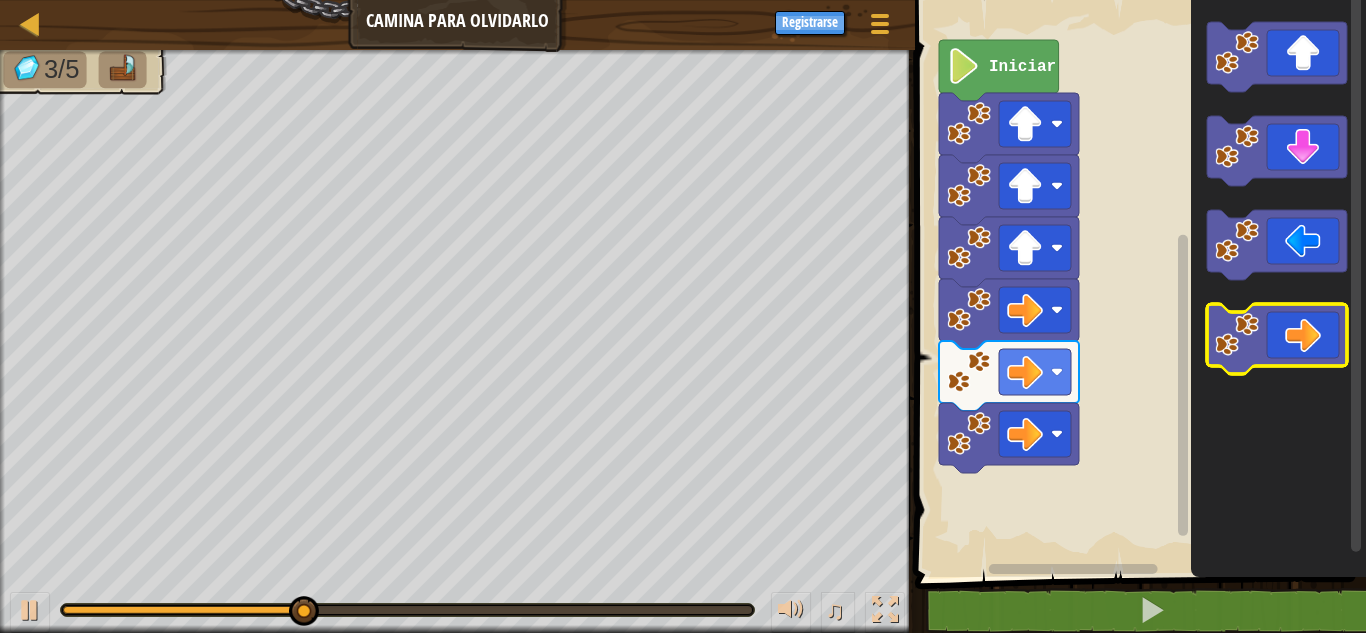 click 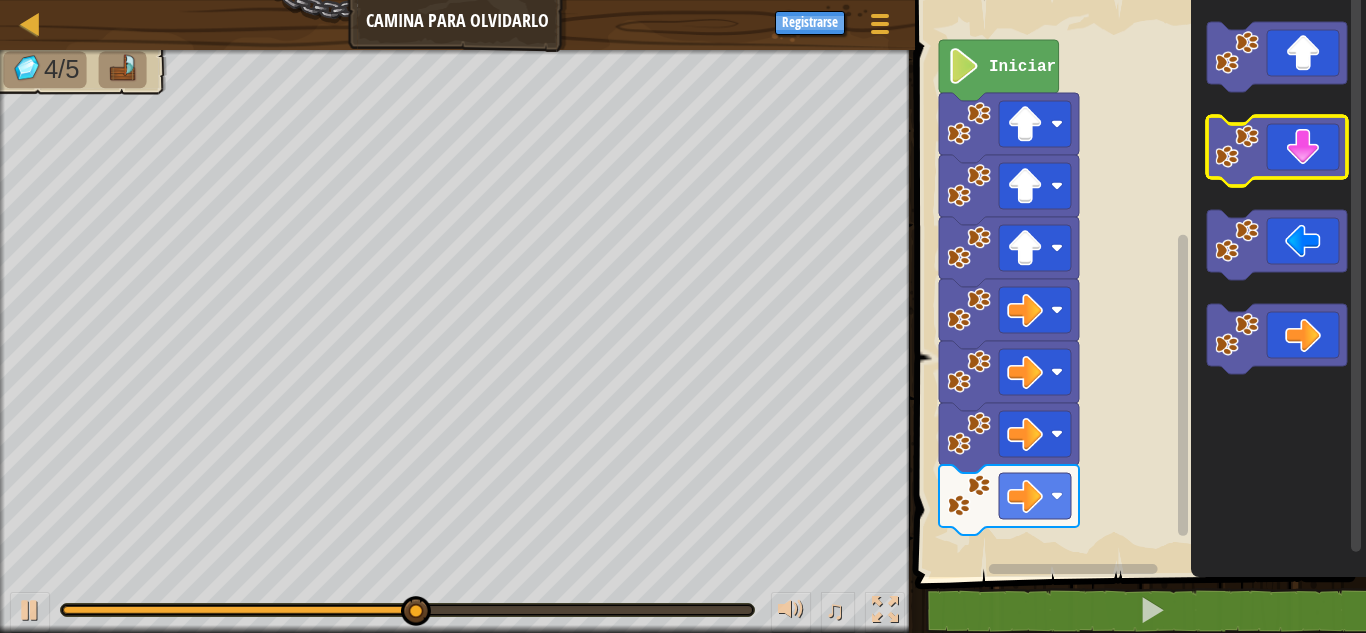 click 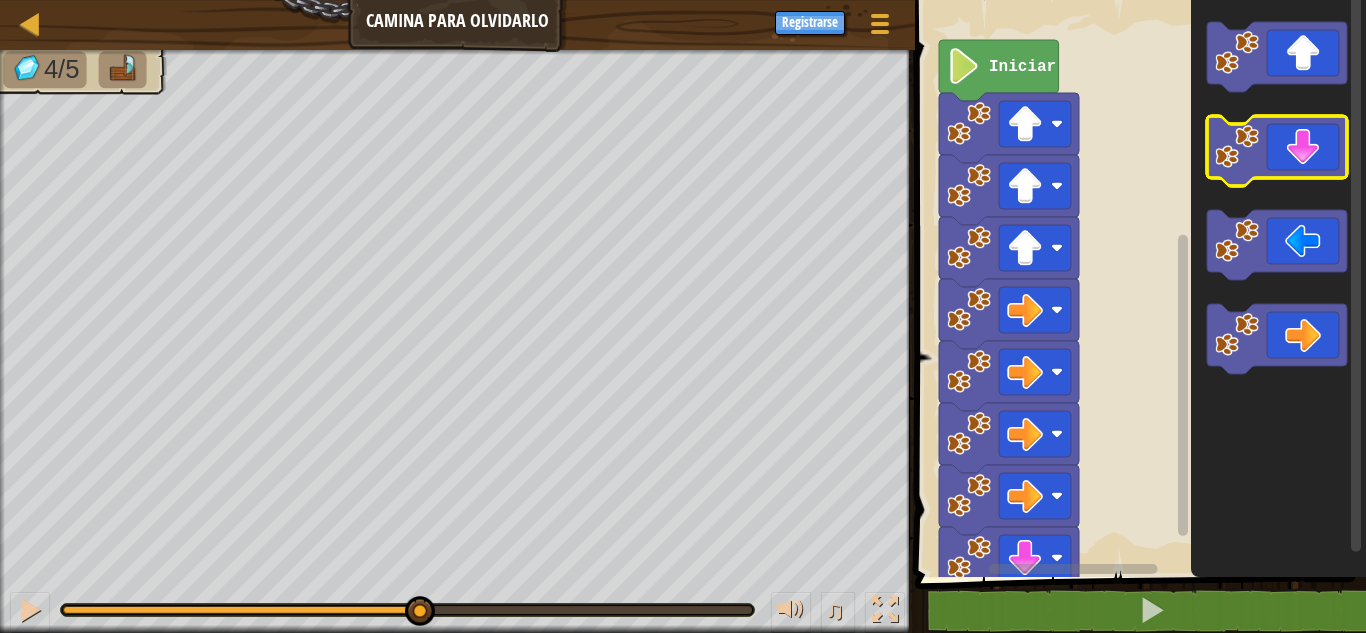 click 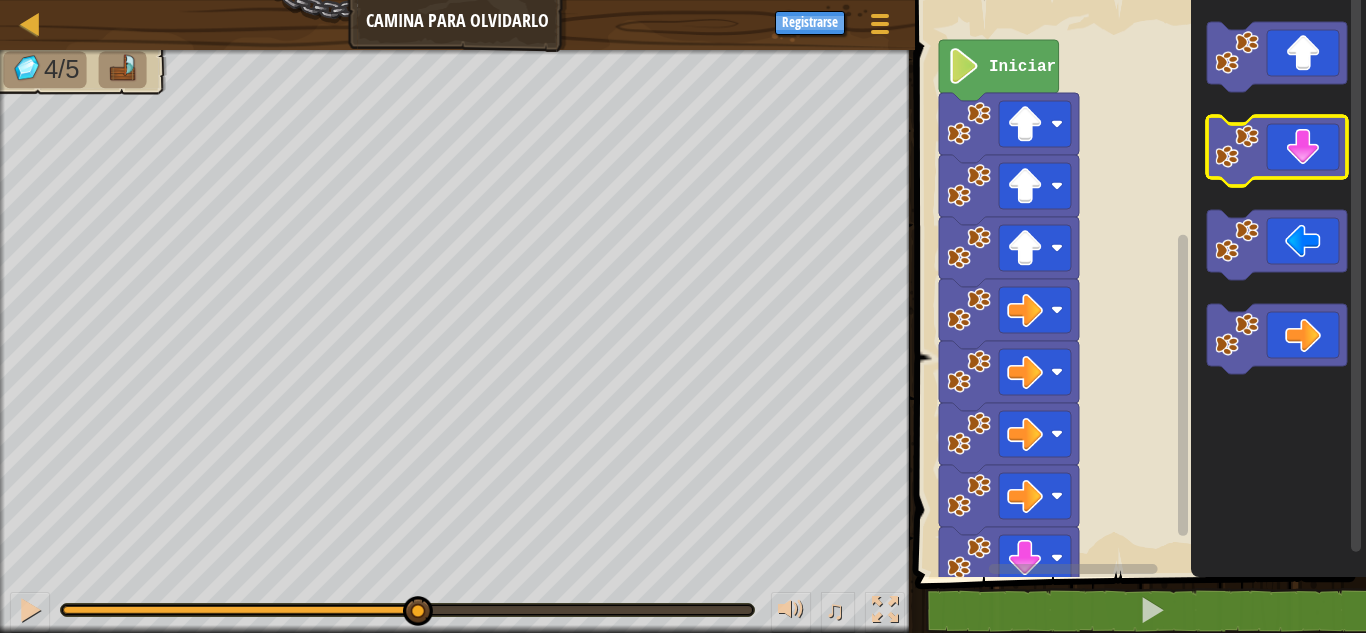 click 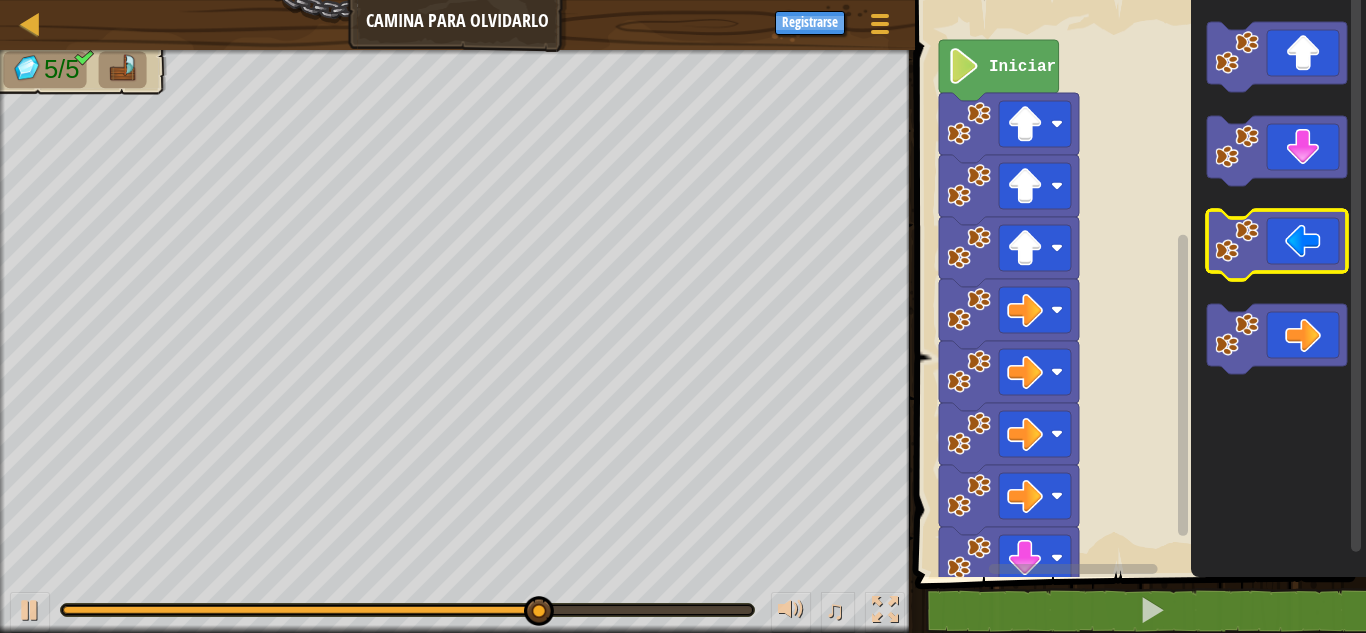 click 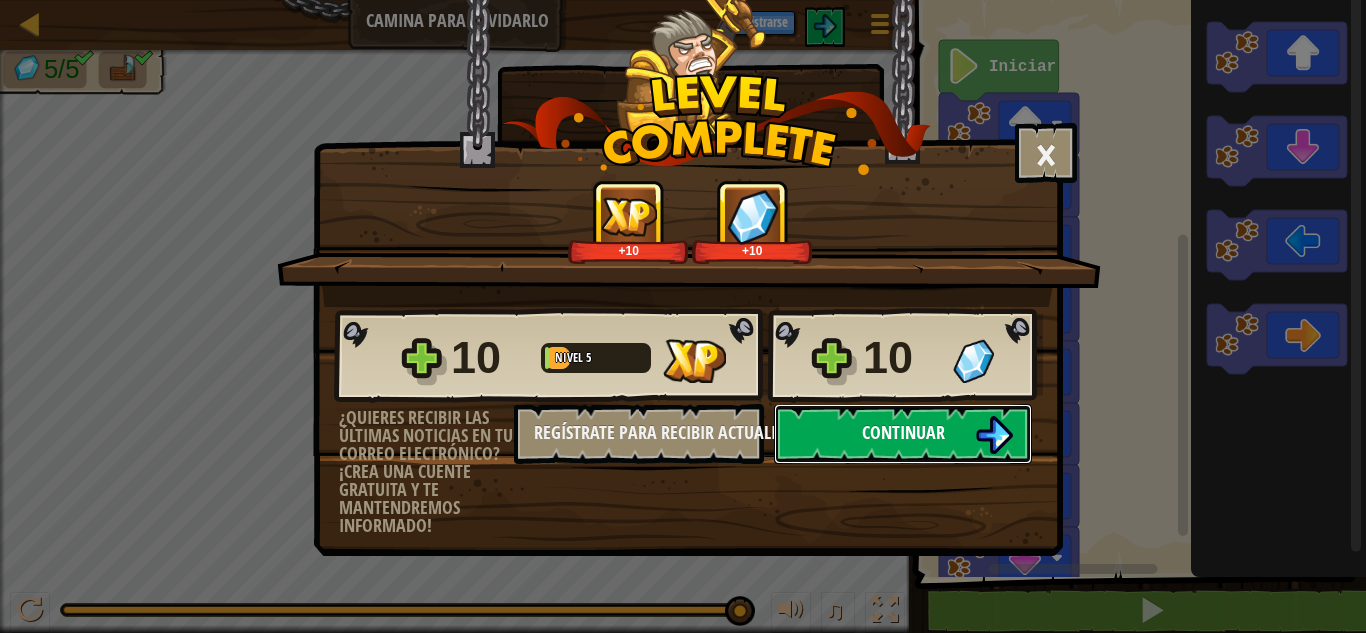 click on "Continuar" at bounding box center (903, 434) 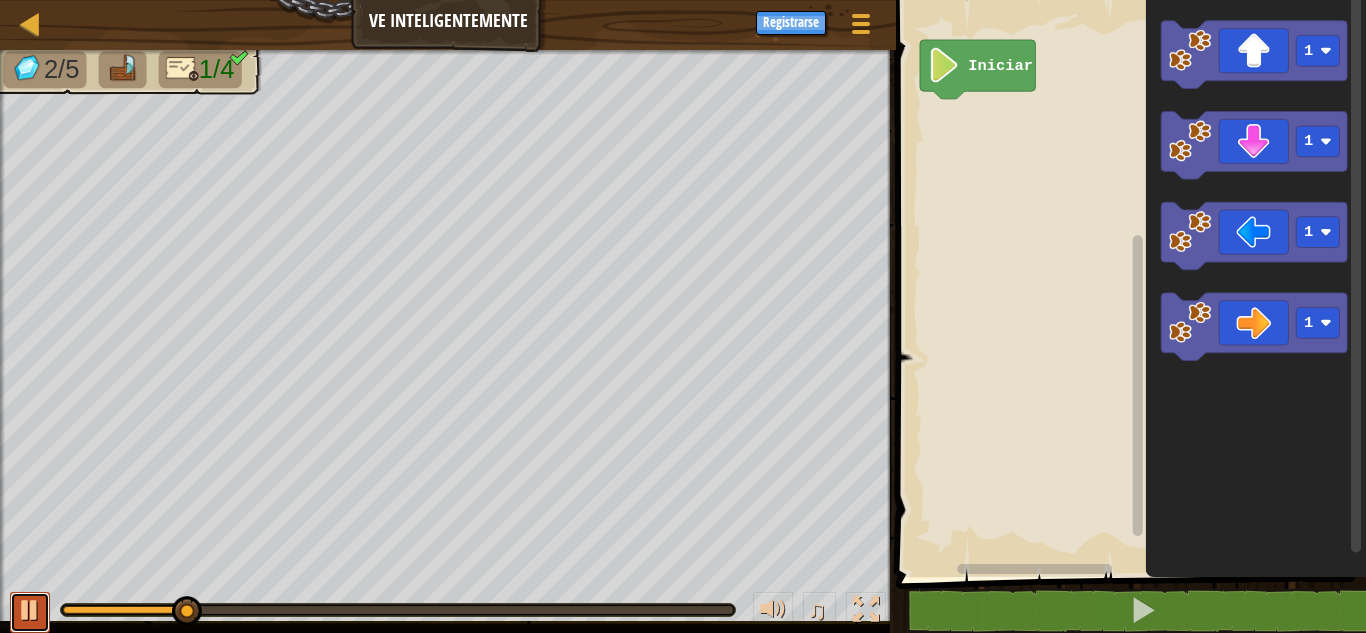 click at bounding box center [30, 610] 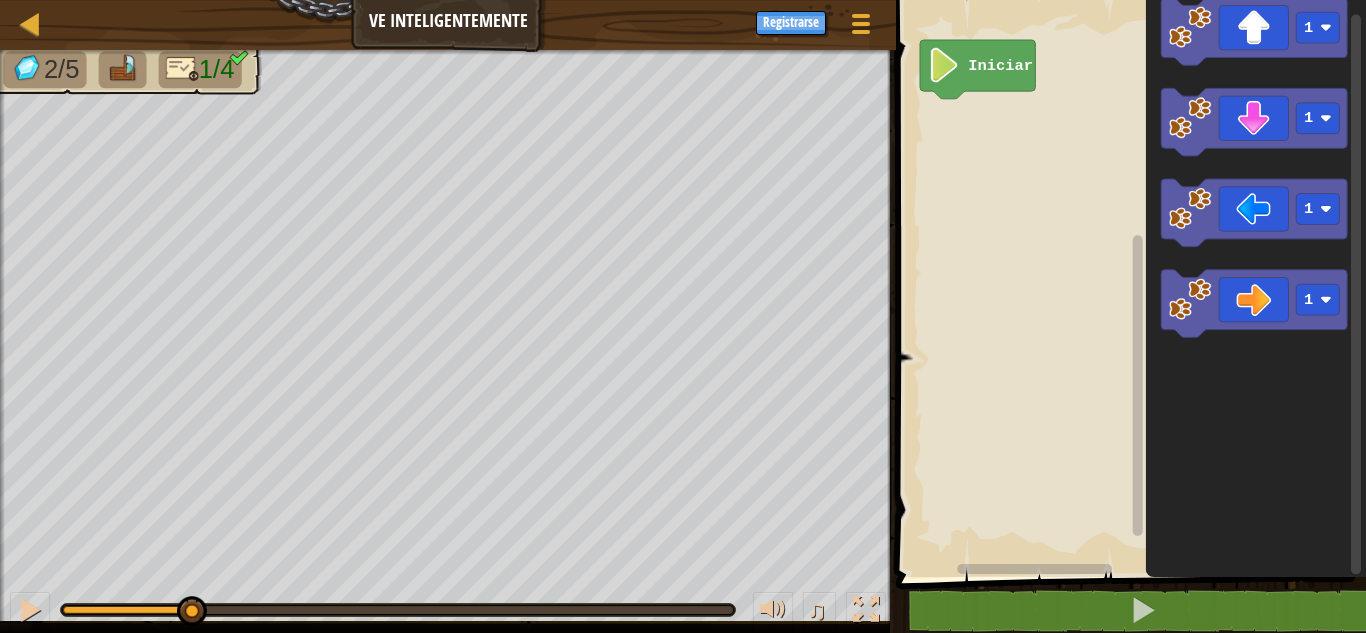 click on "Iniciar 1 1 1 1" at bounding box center [1128, 283] 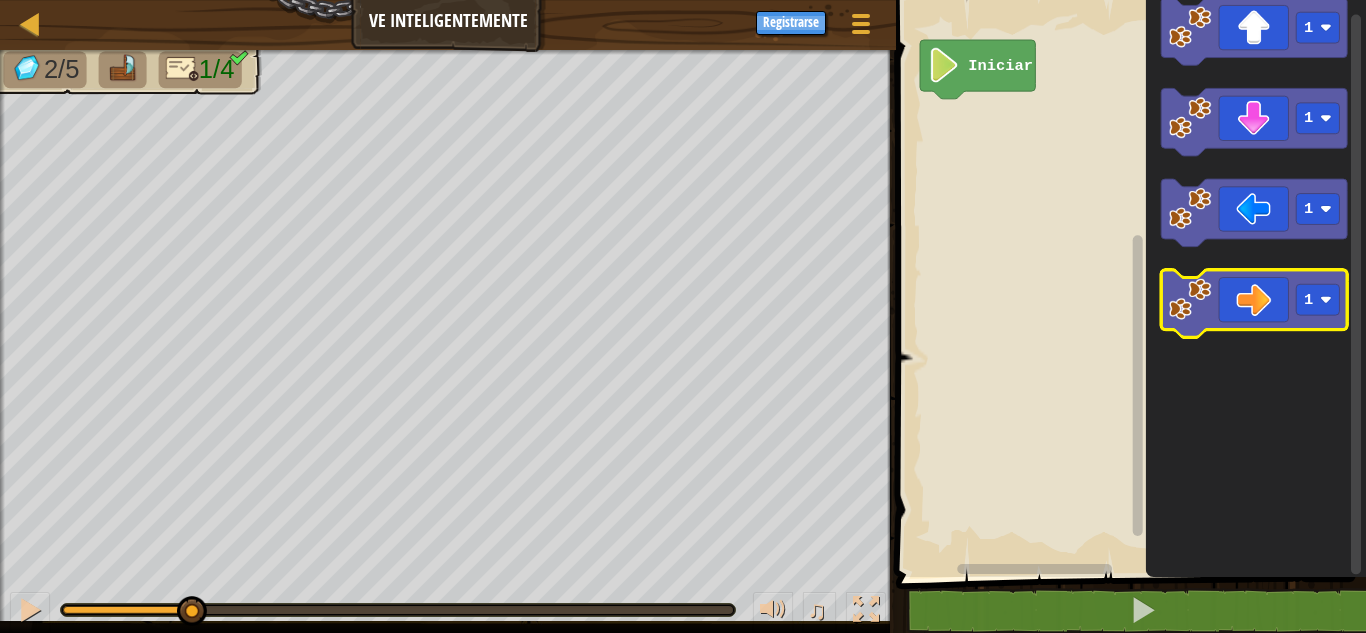 click 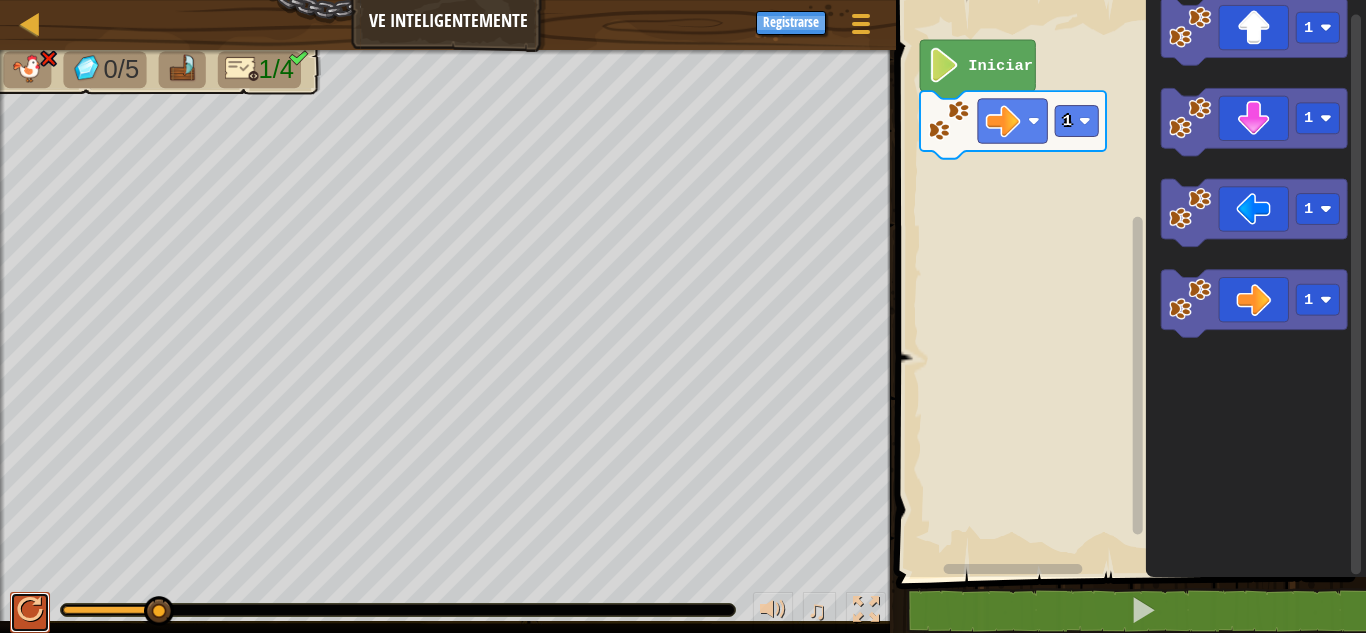 click at bounding box center (30, 612) 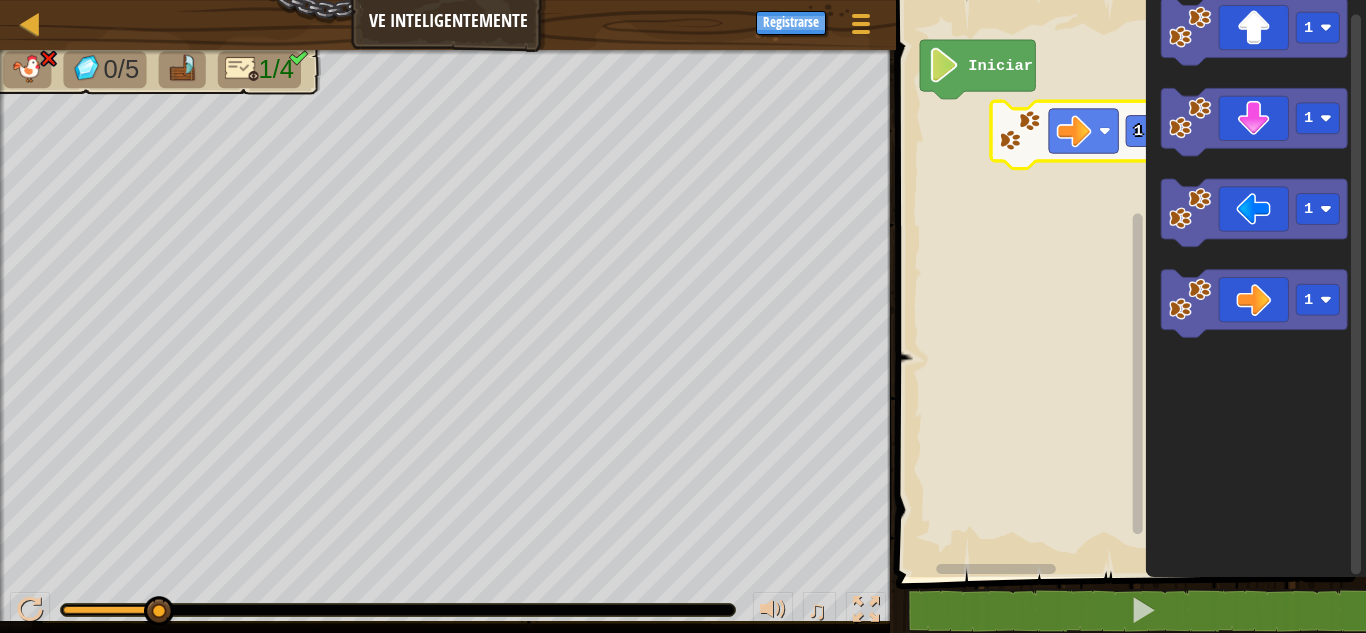 click on "1" 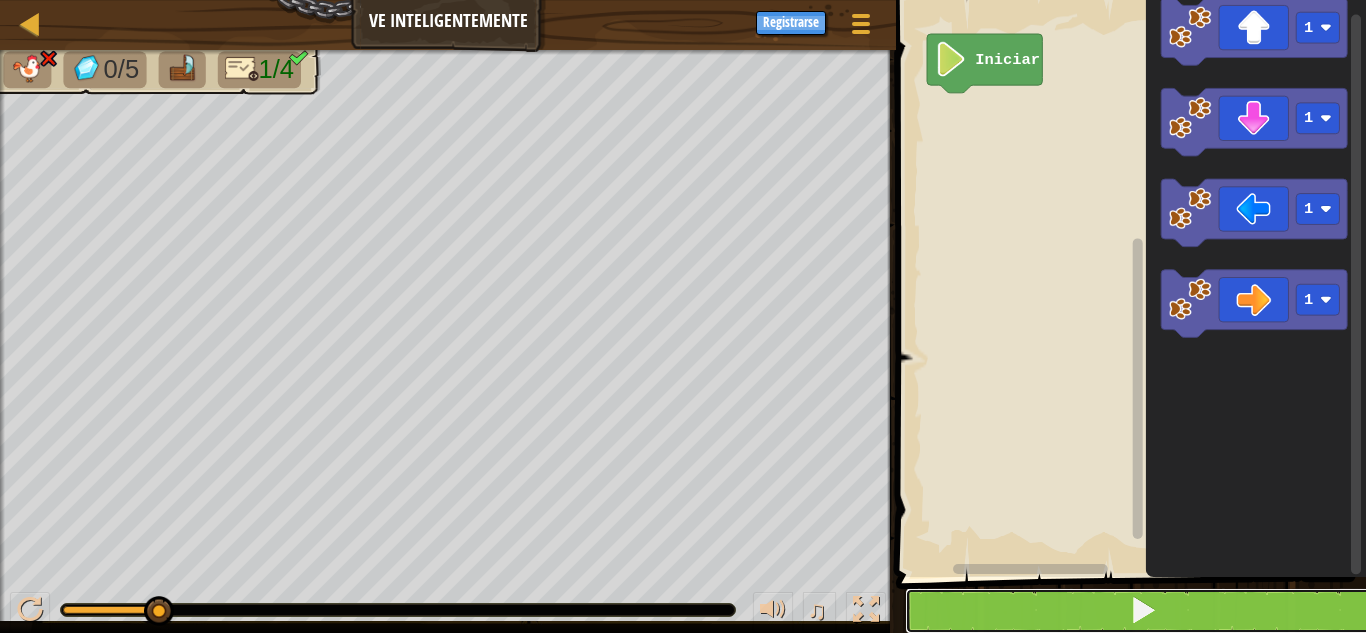 click at bounding box center [1143, 611] 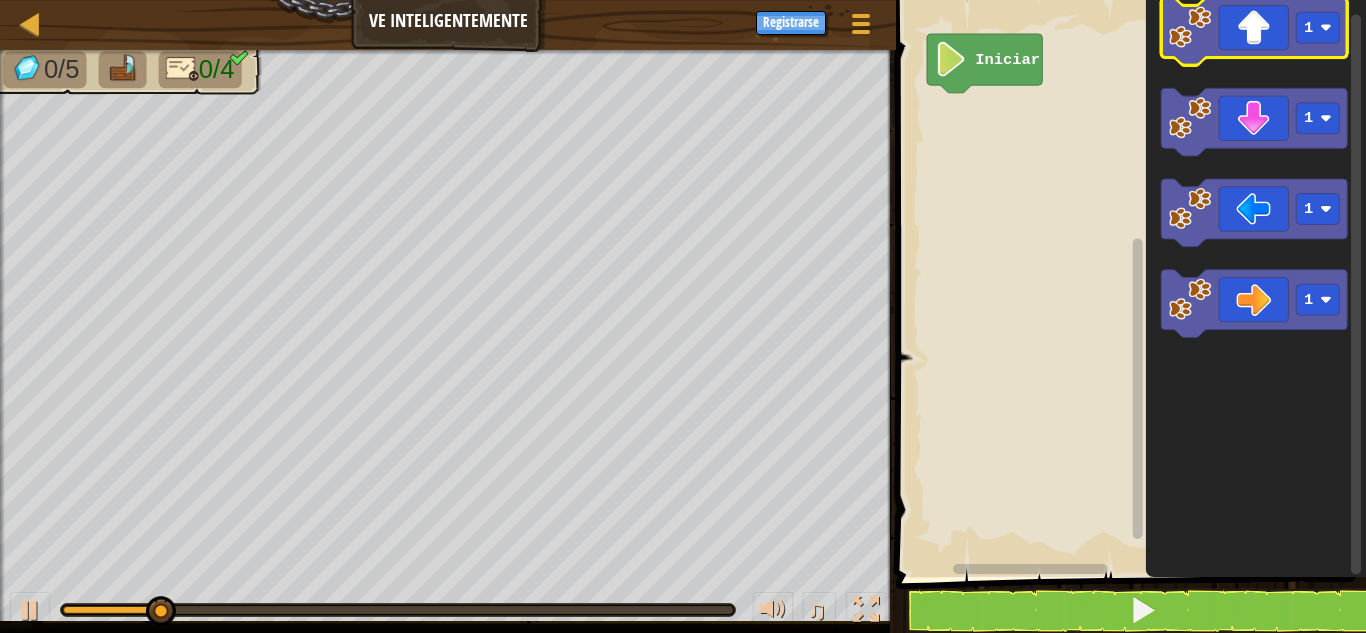 click 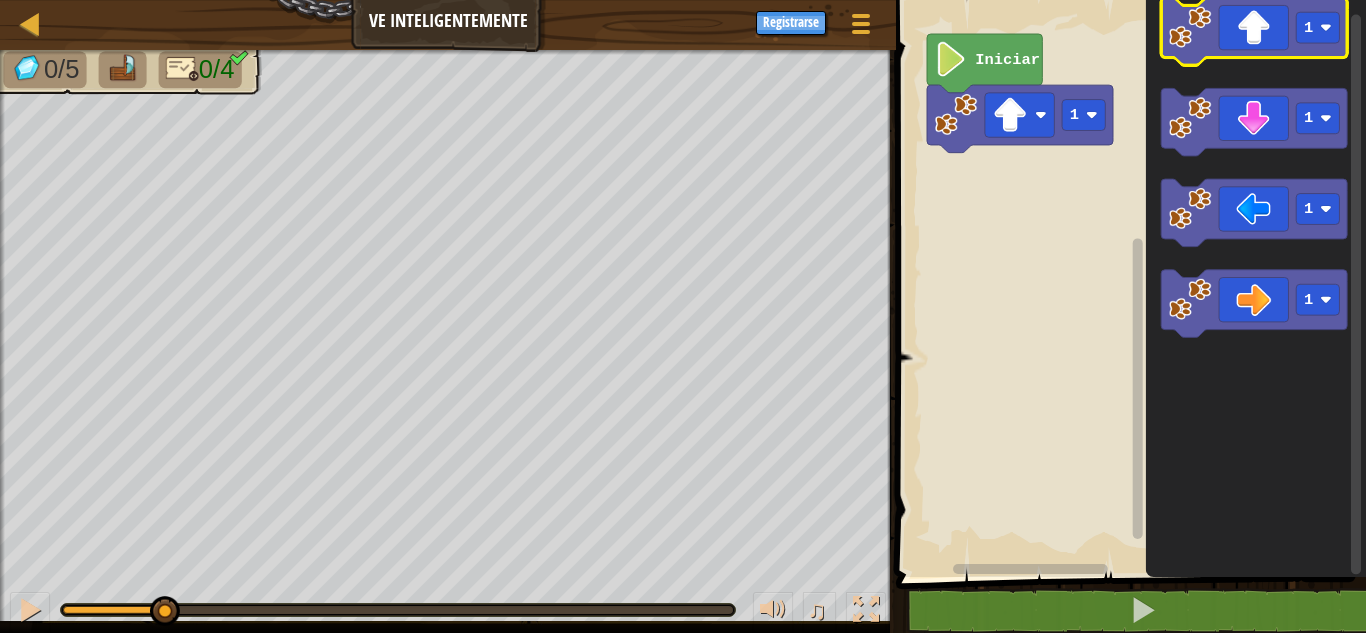 click 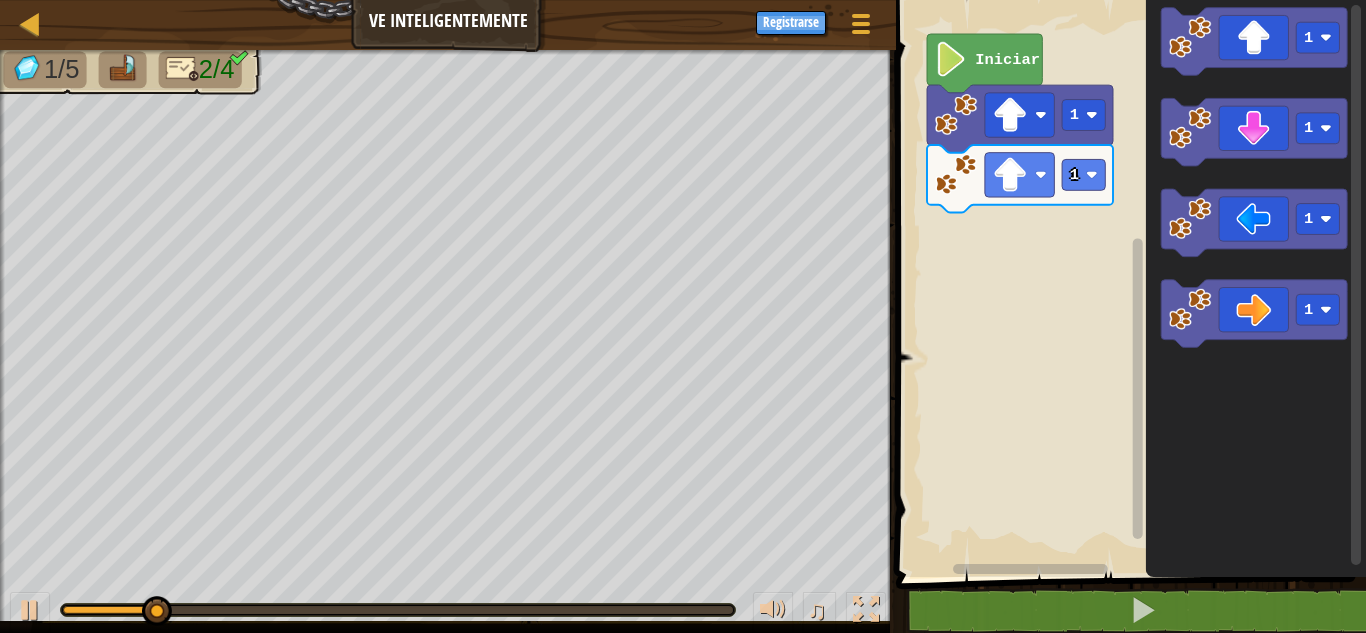 click 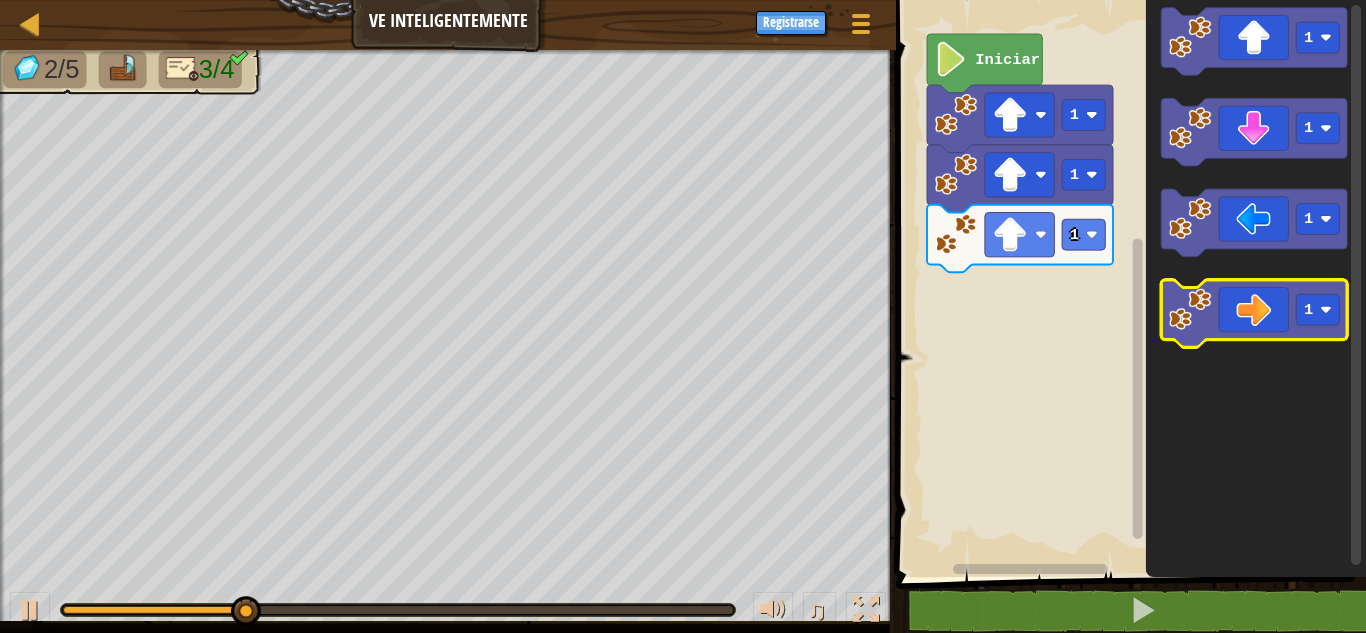 click 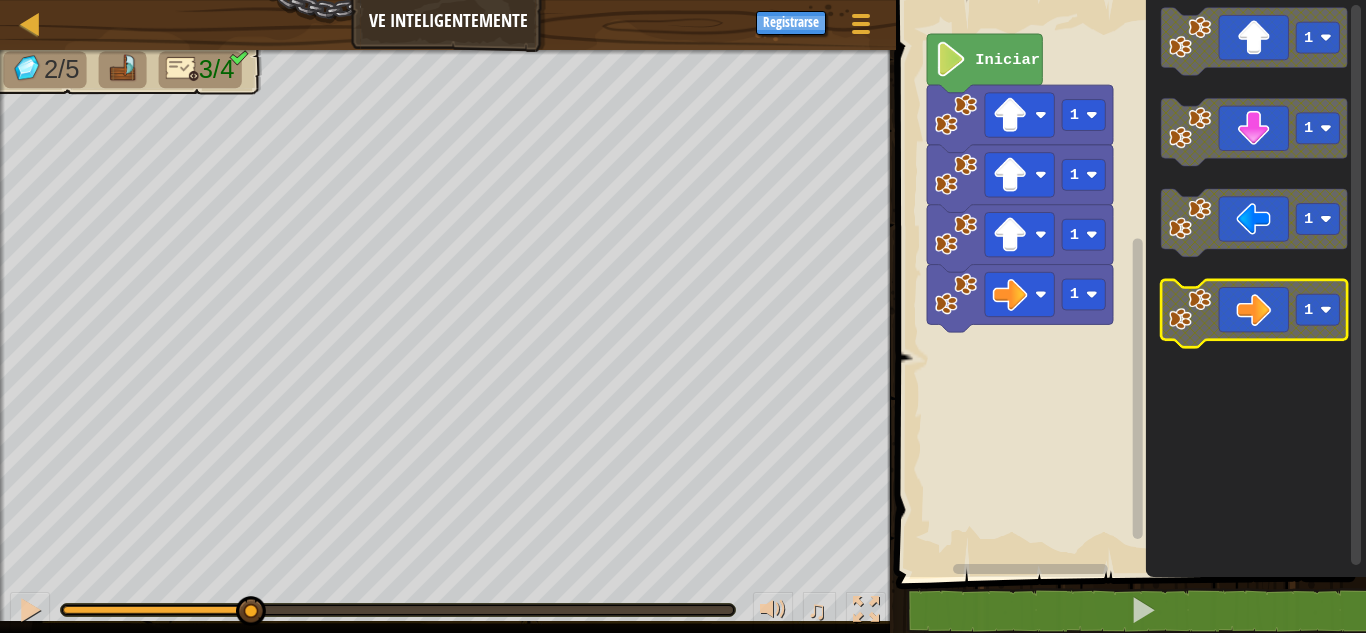 click 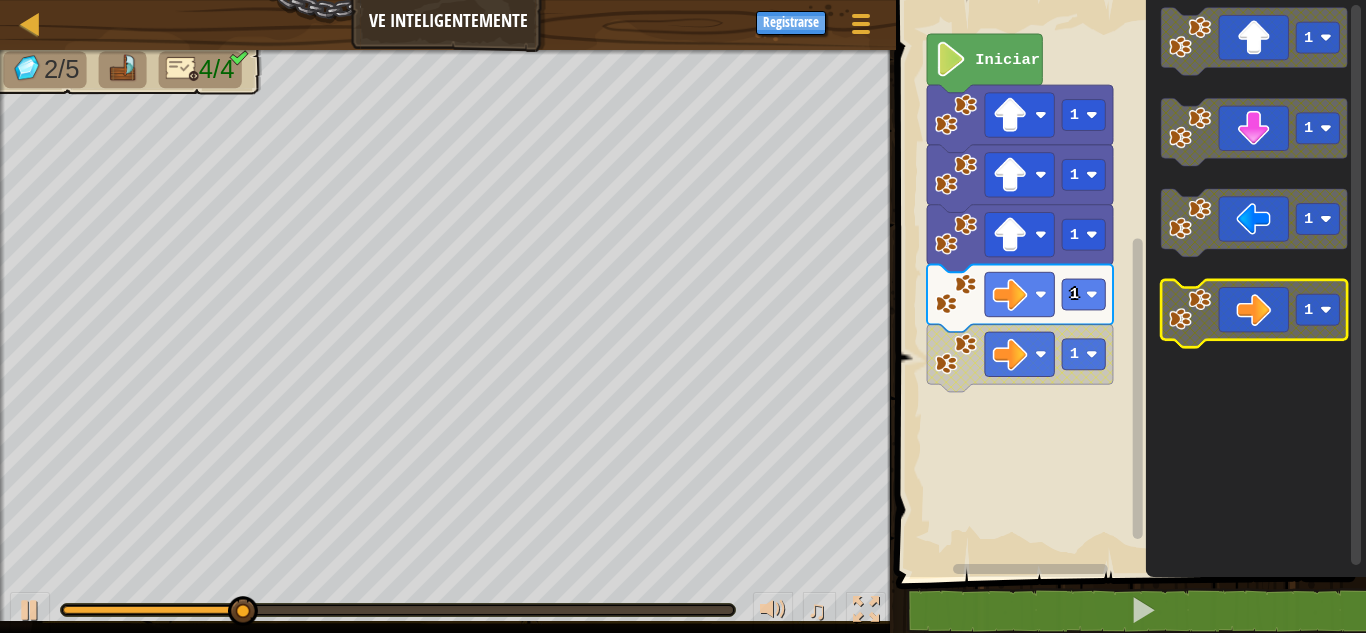 click 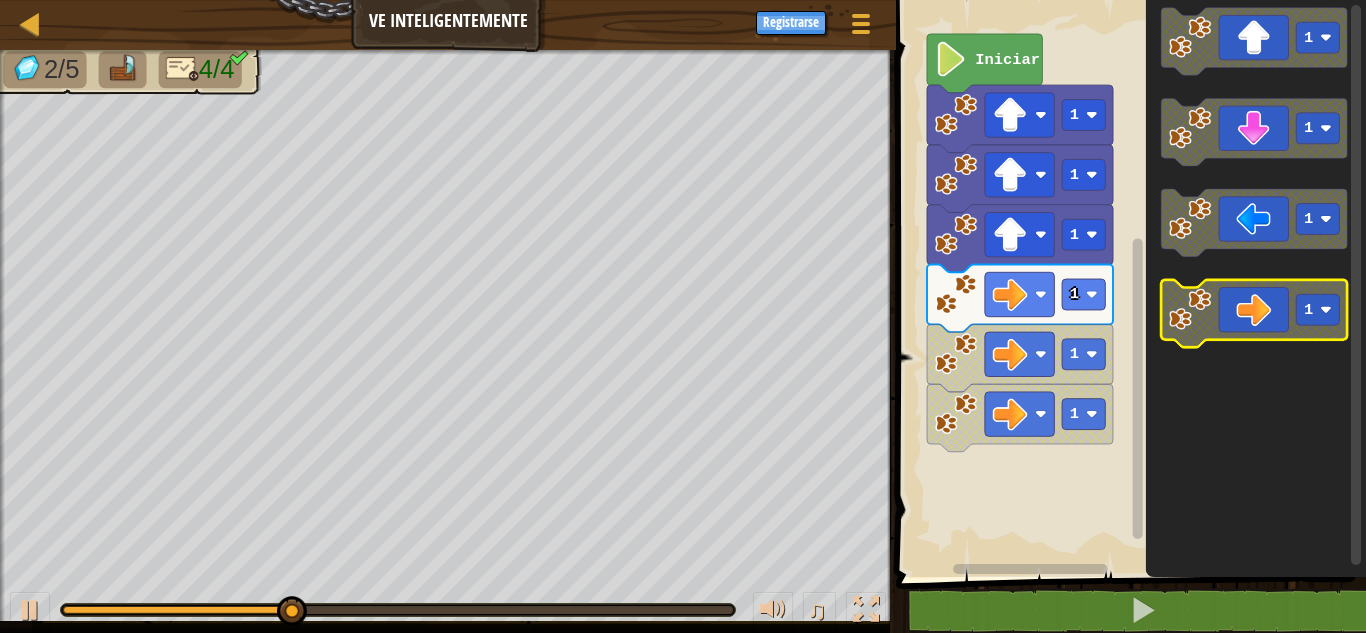 click 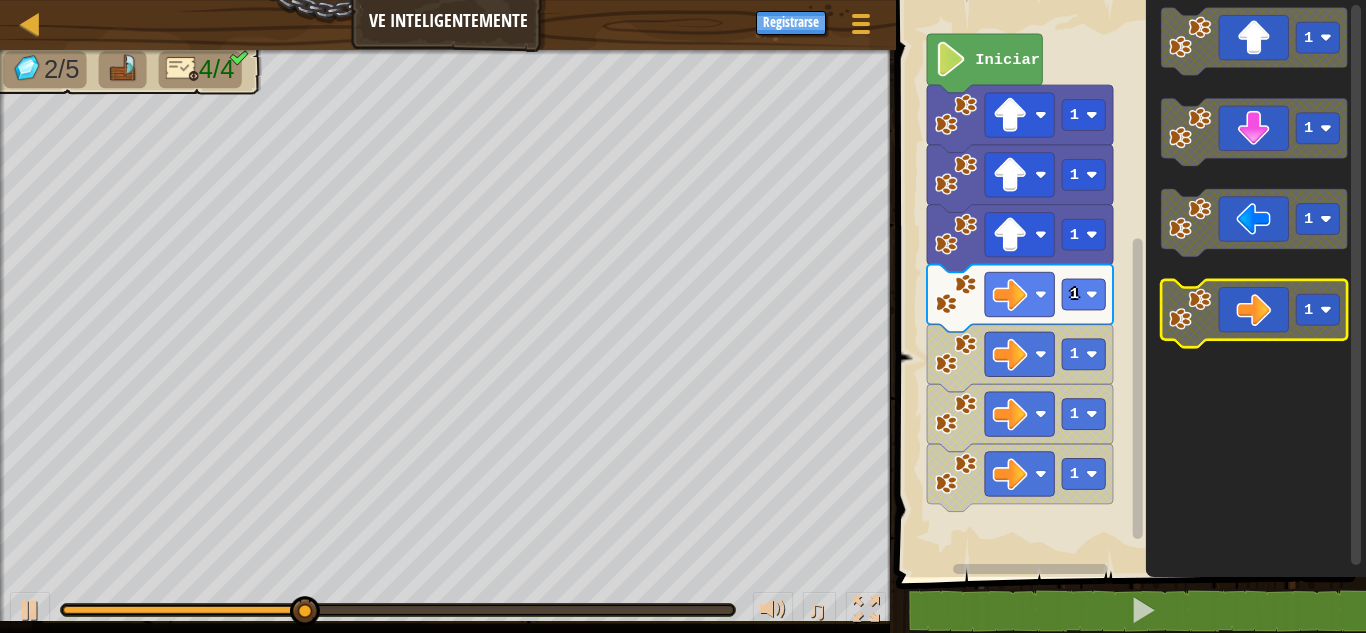 click 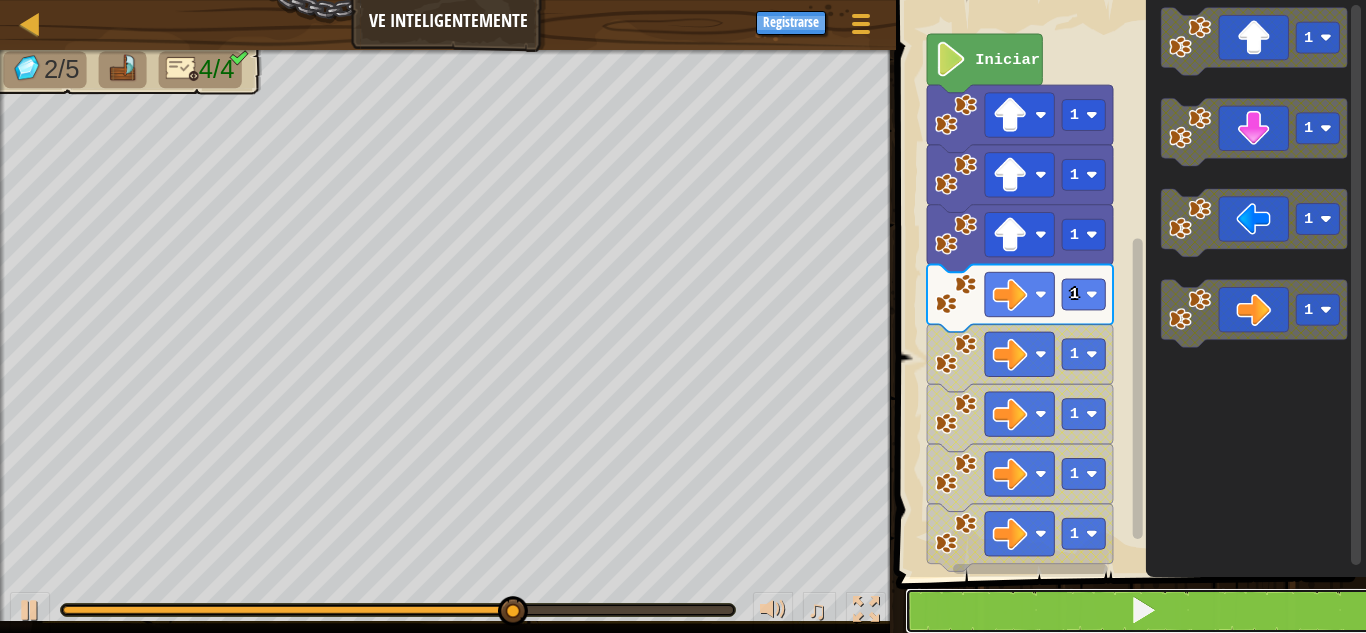 click at bounding box center (1143, 611) 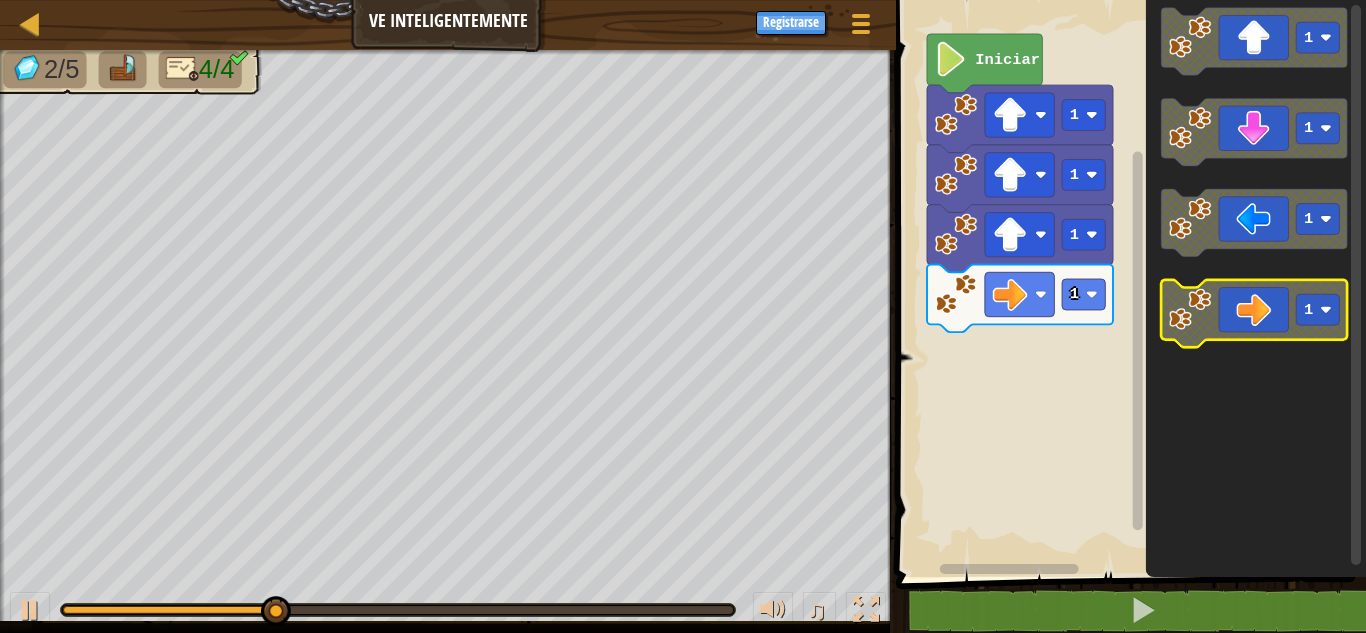 click 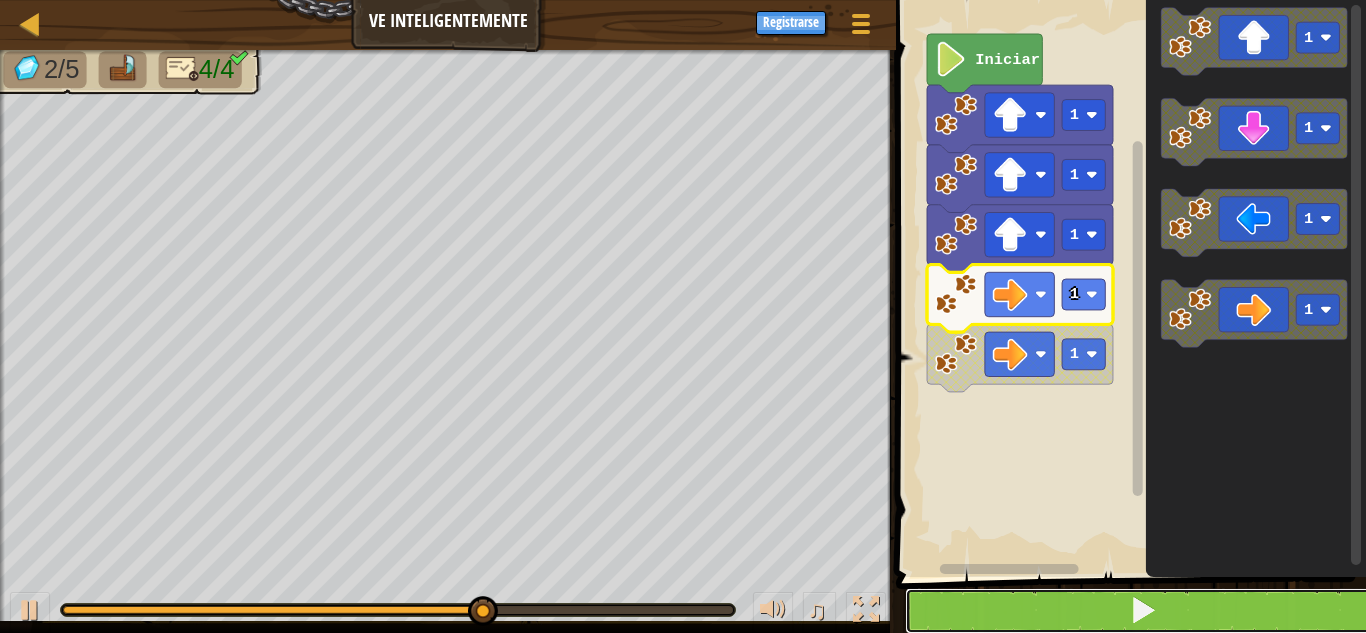 click at bounding box center (1143, 611) 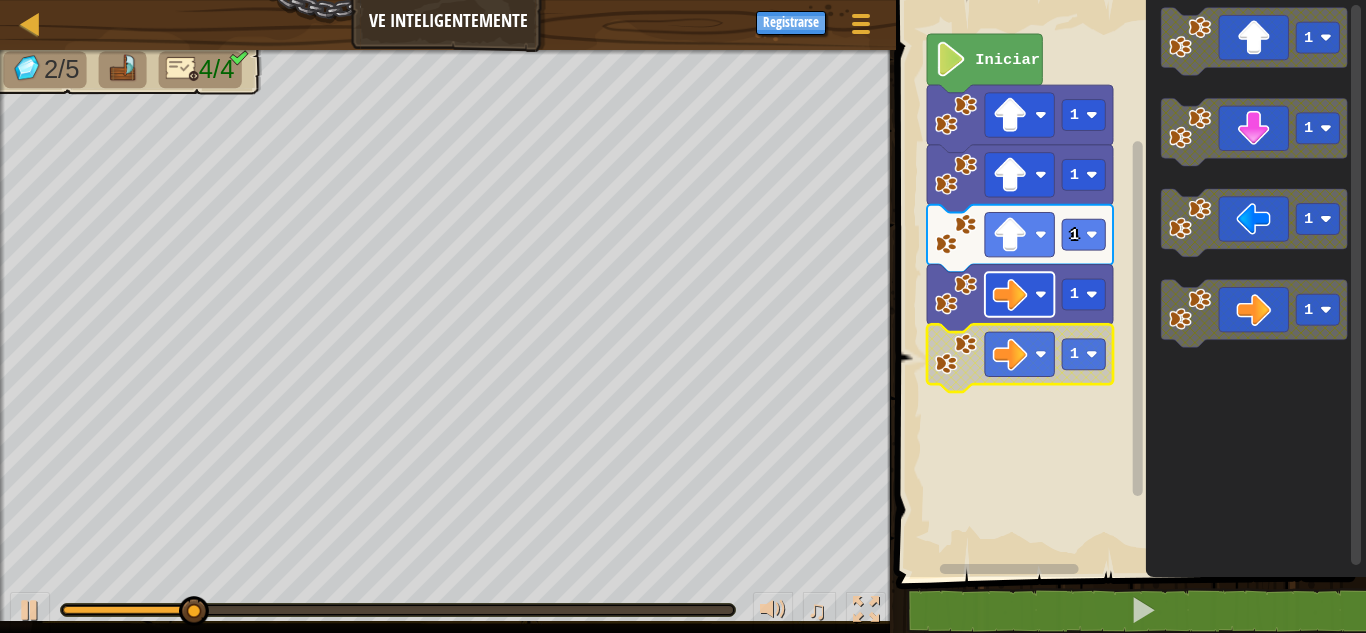 click 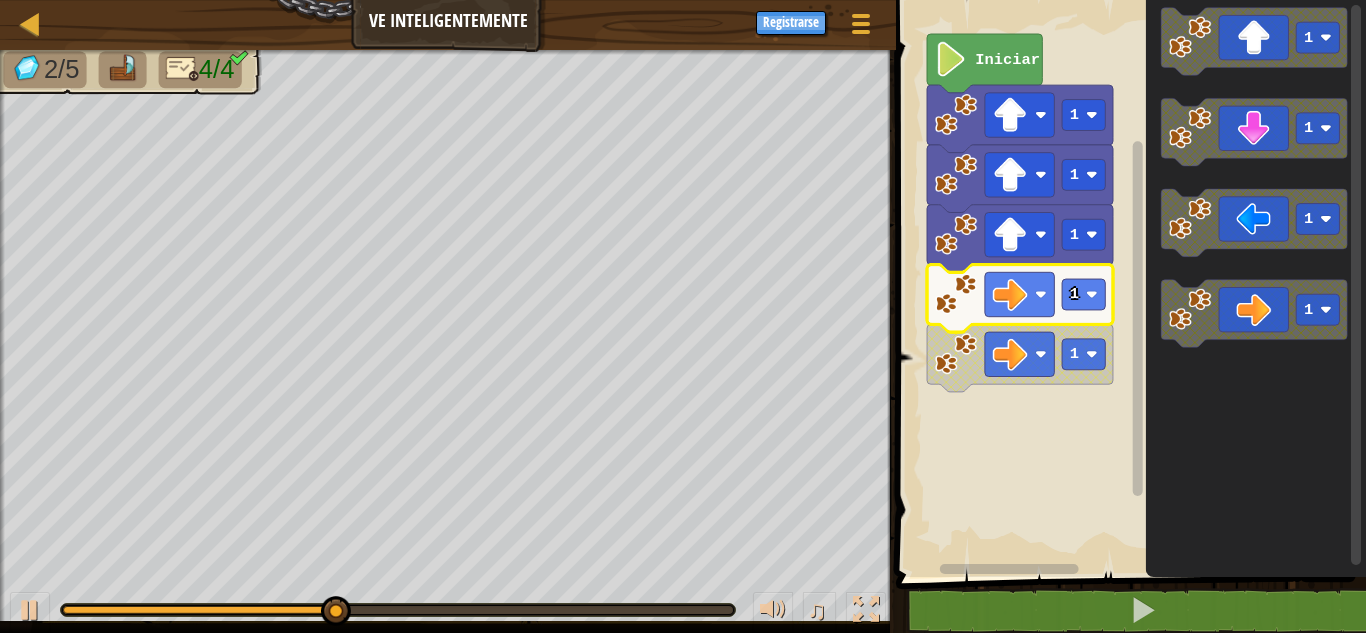 click 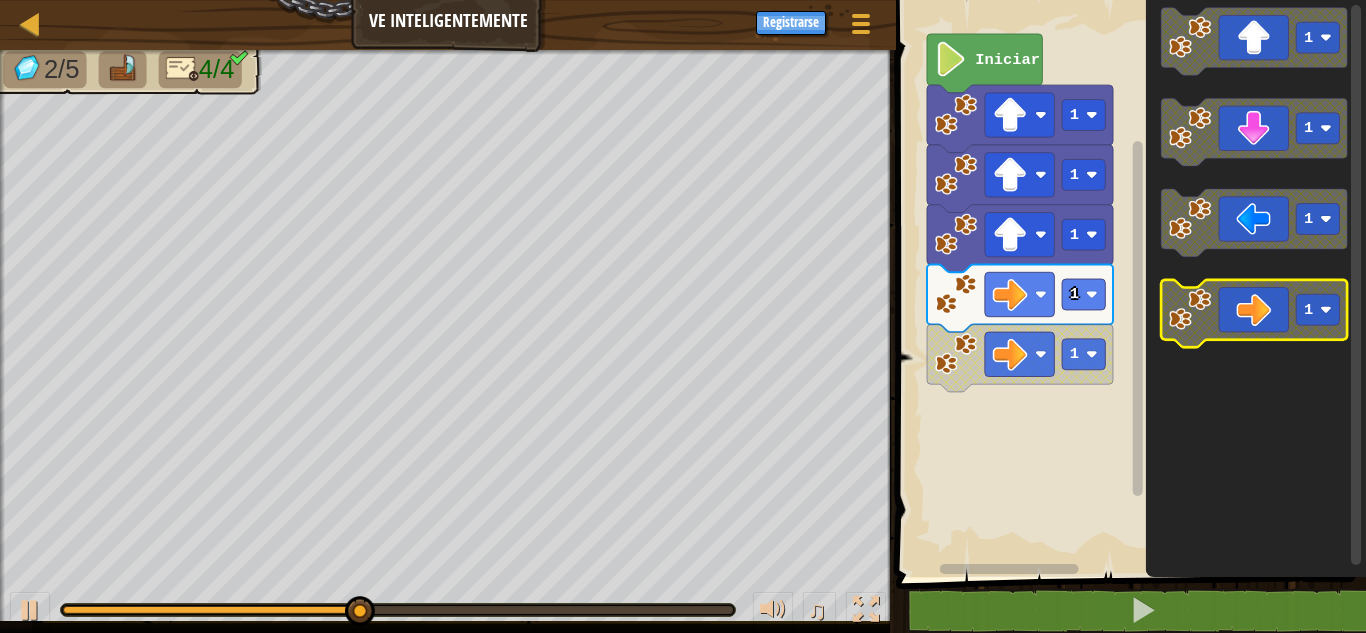 click 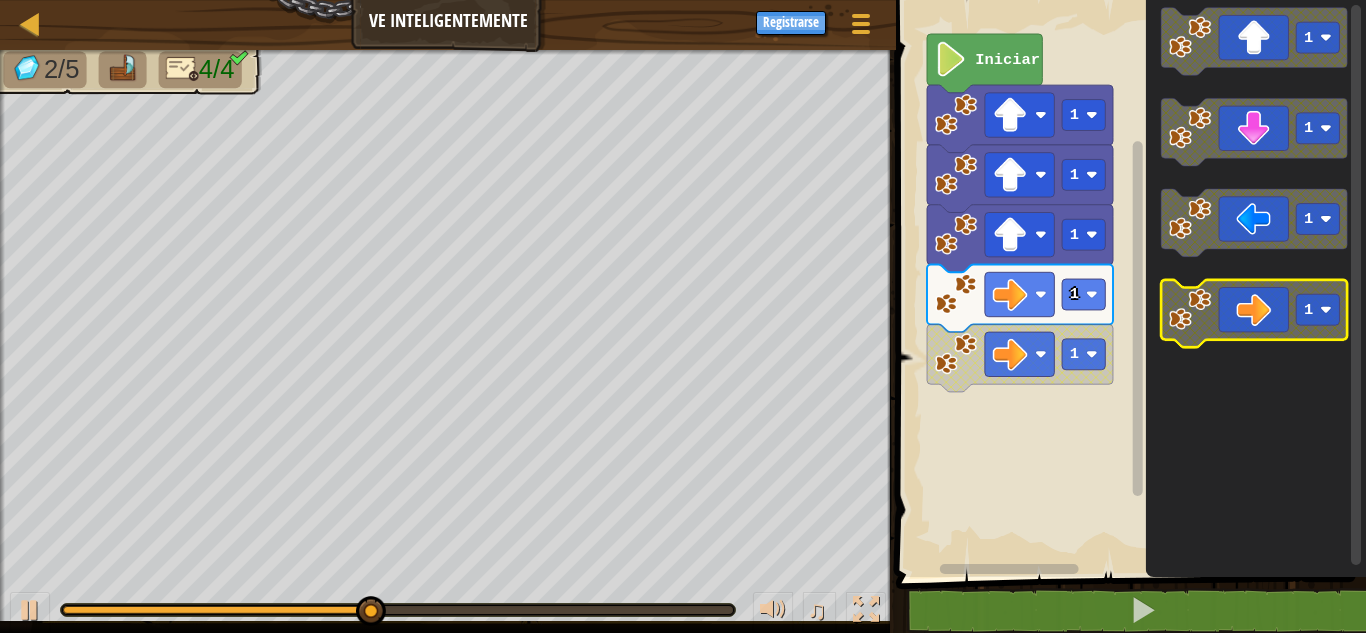 click 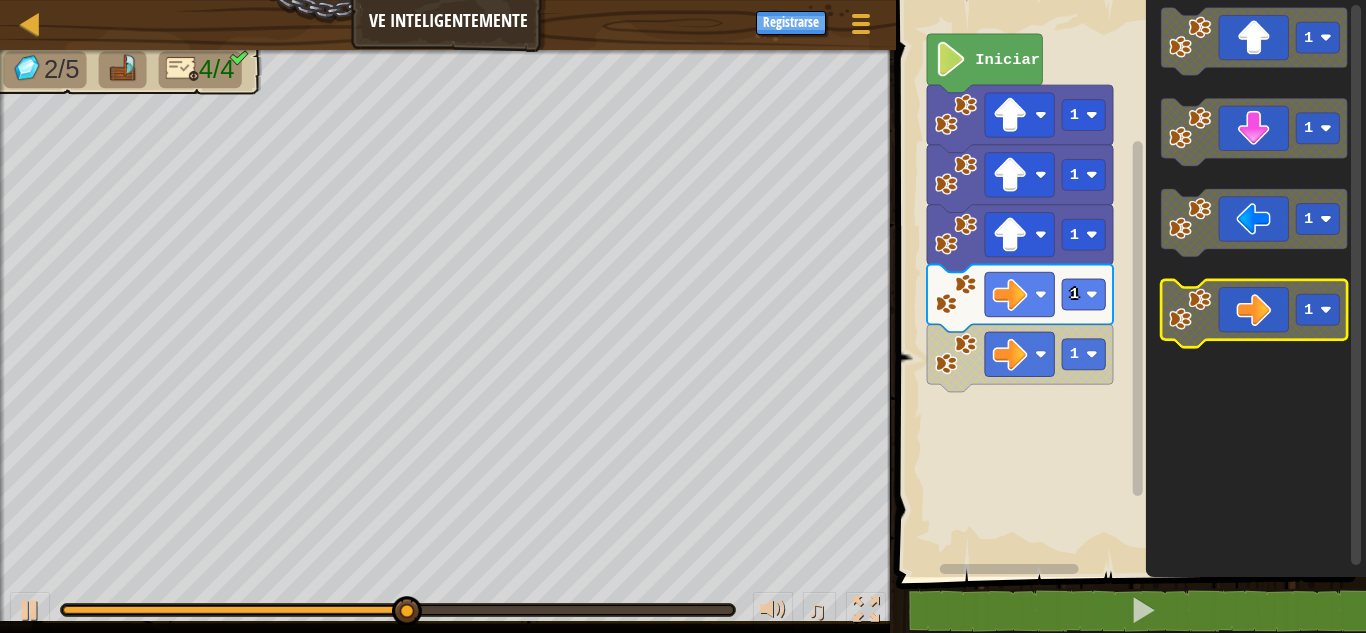 click 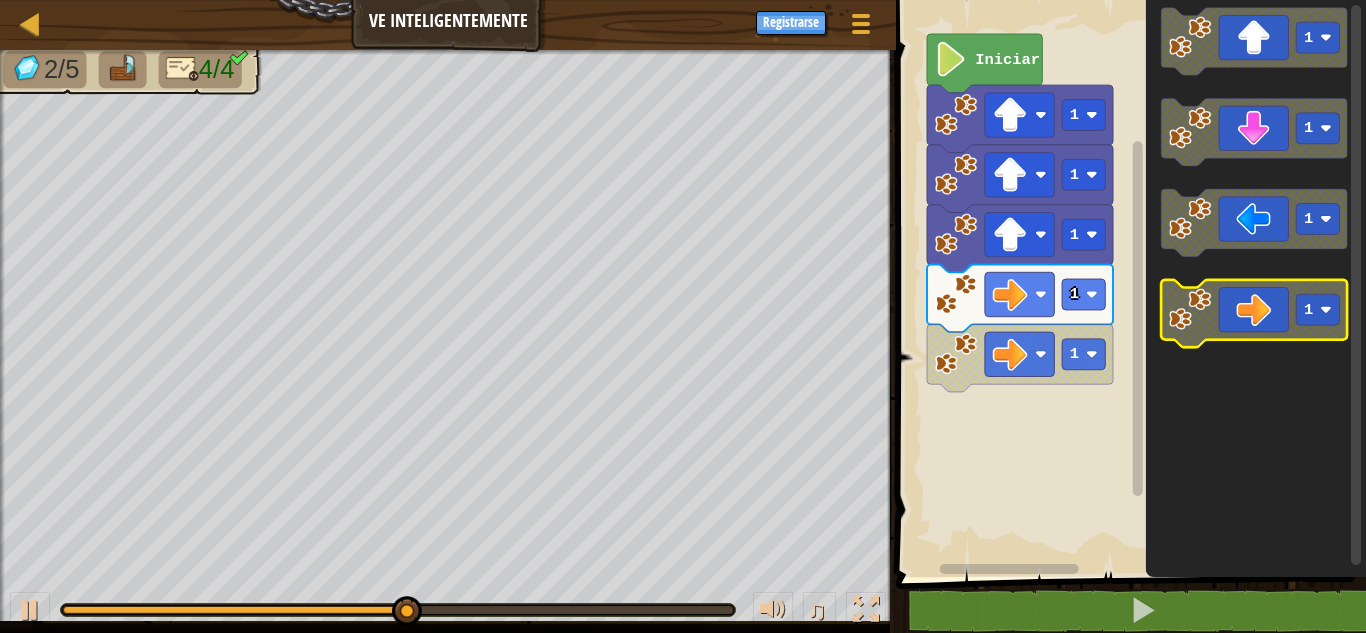 click 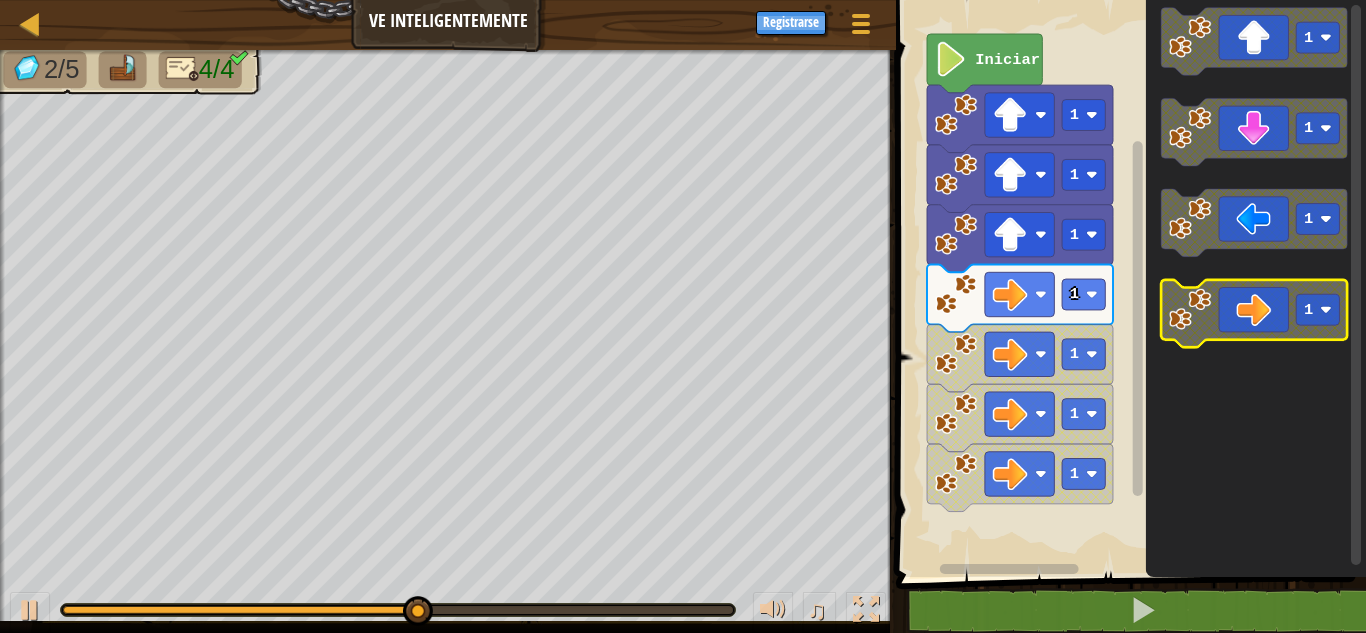 click 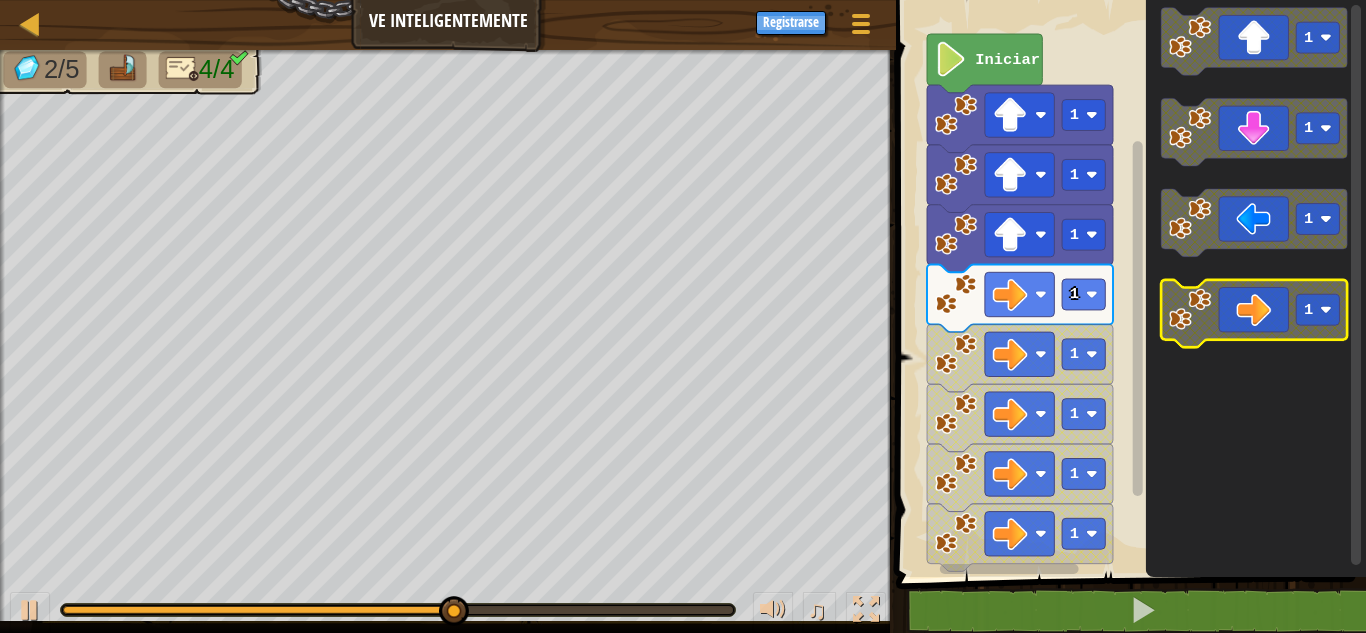 click 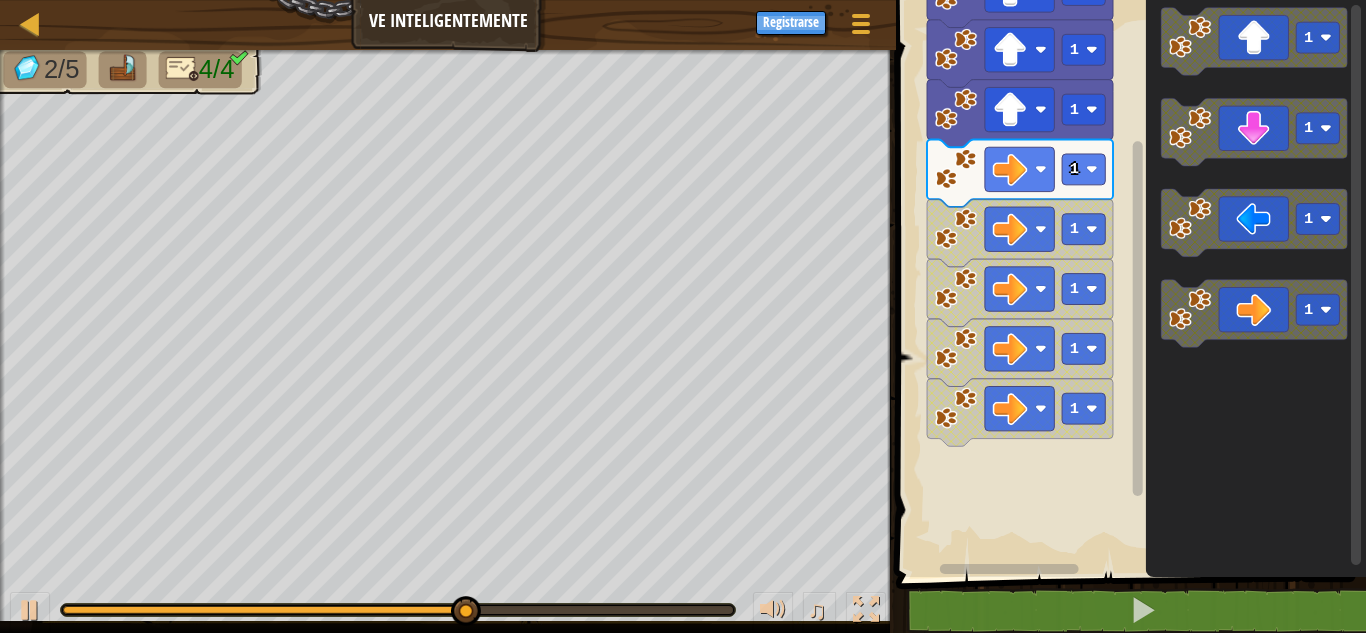 click 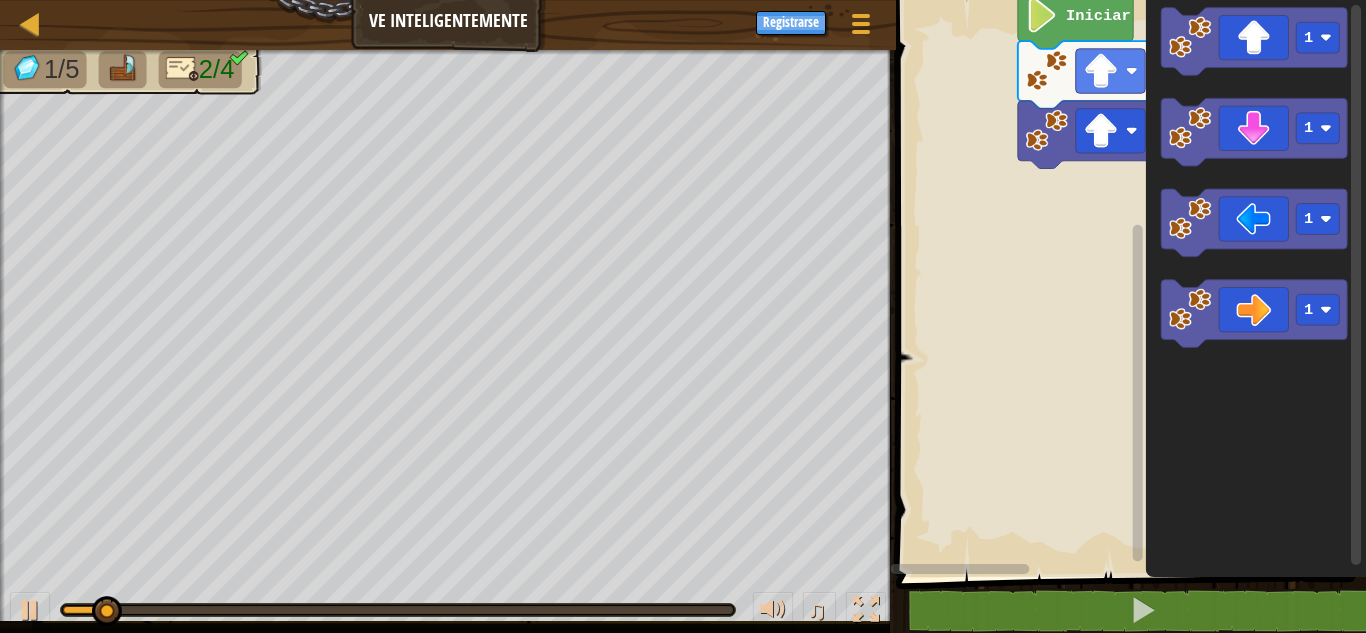 click on "Iniciar 1 1 1 1 1 1" at bounding box center (1128, 283) 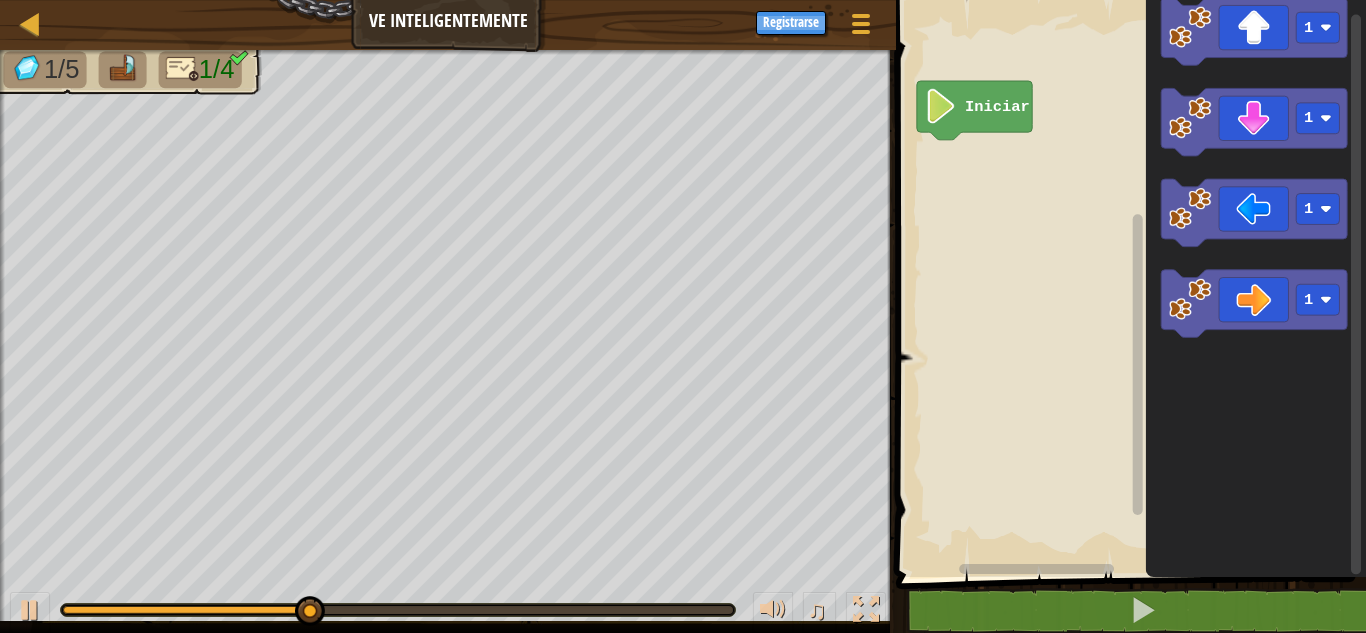 click 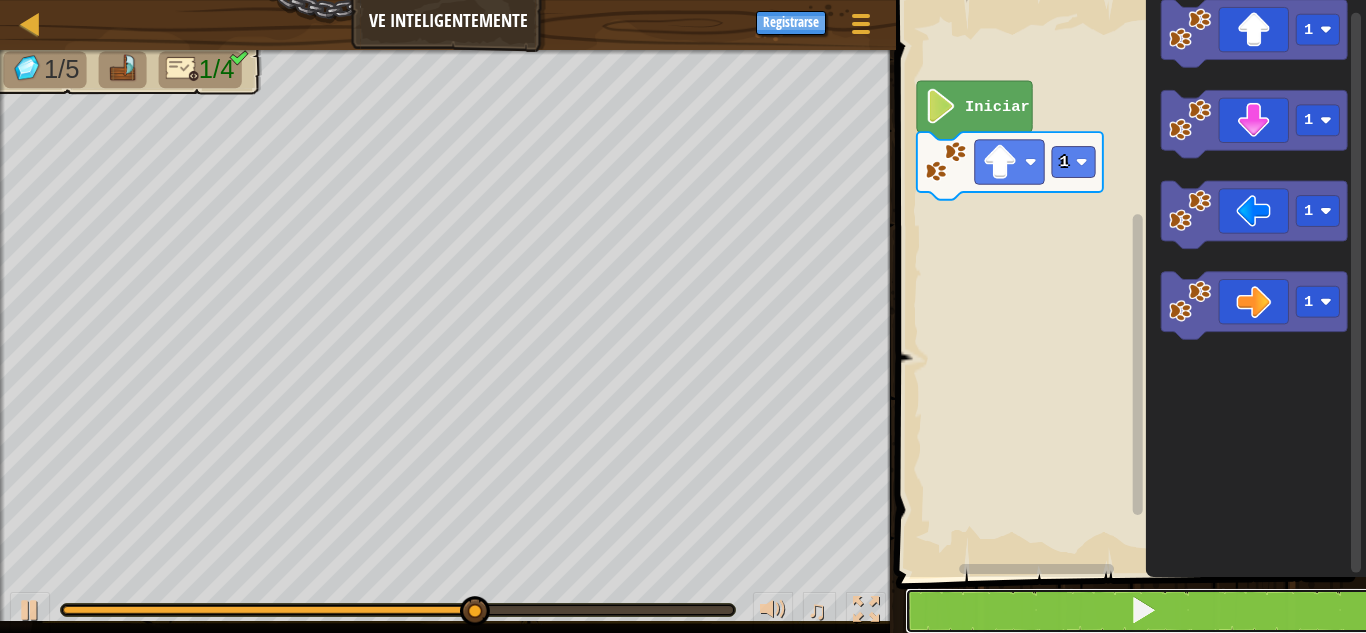 click at bounding box center [1143, 611] 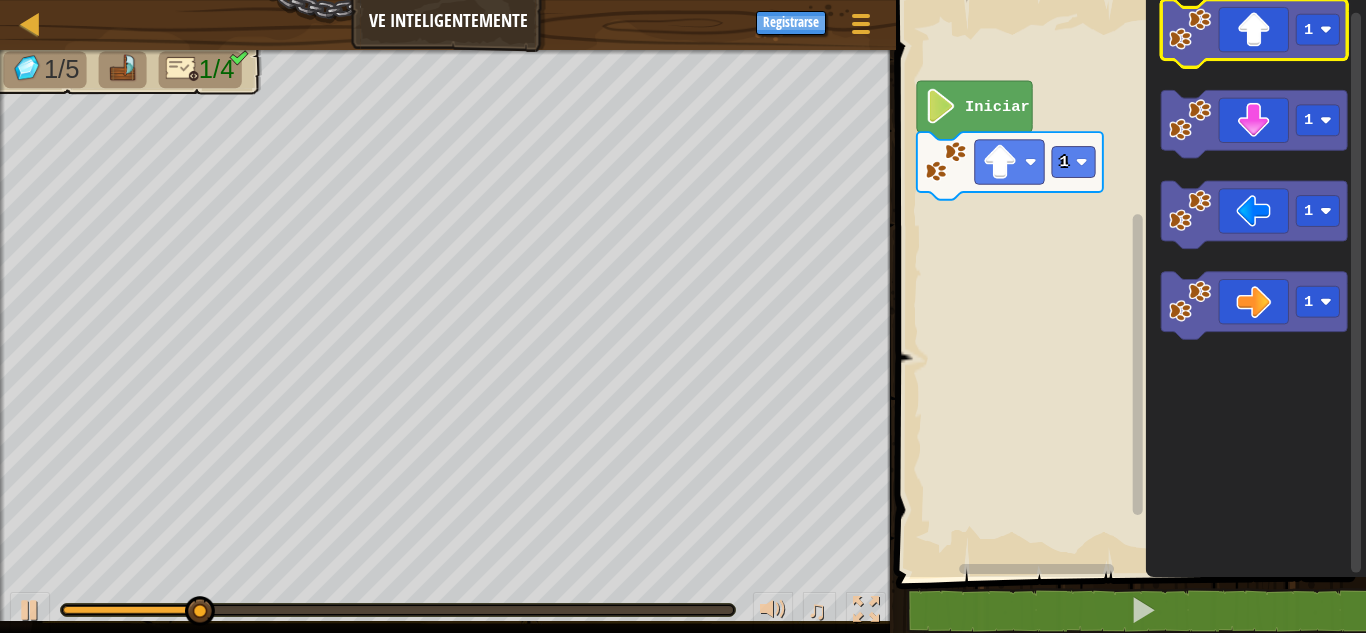 click 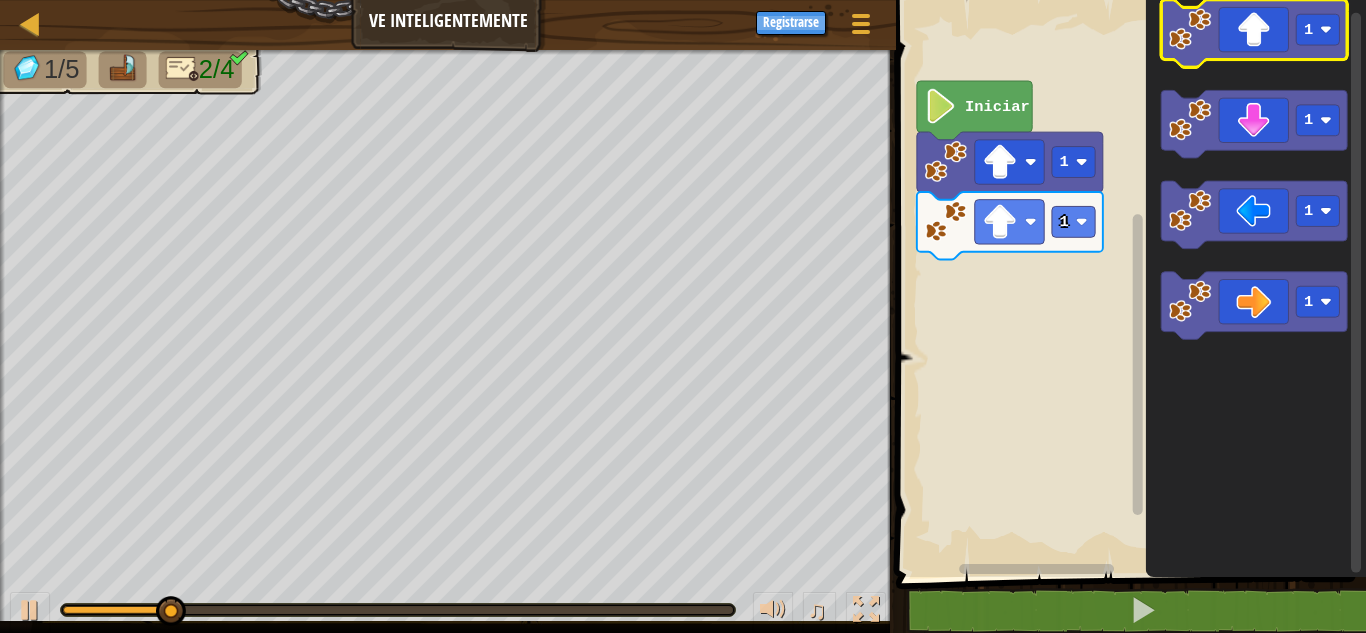 click 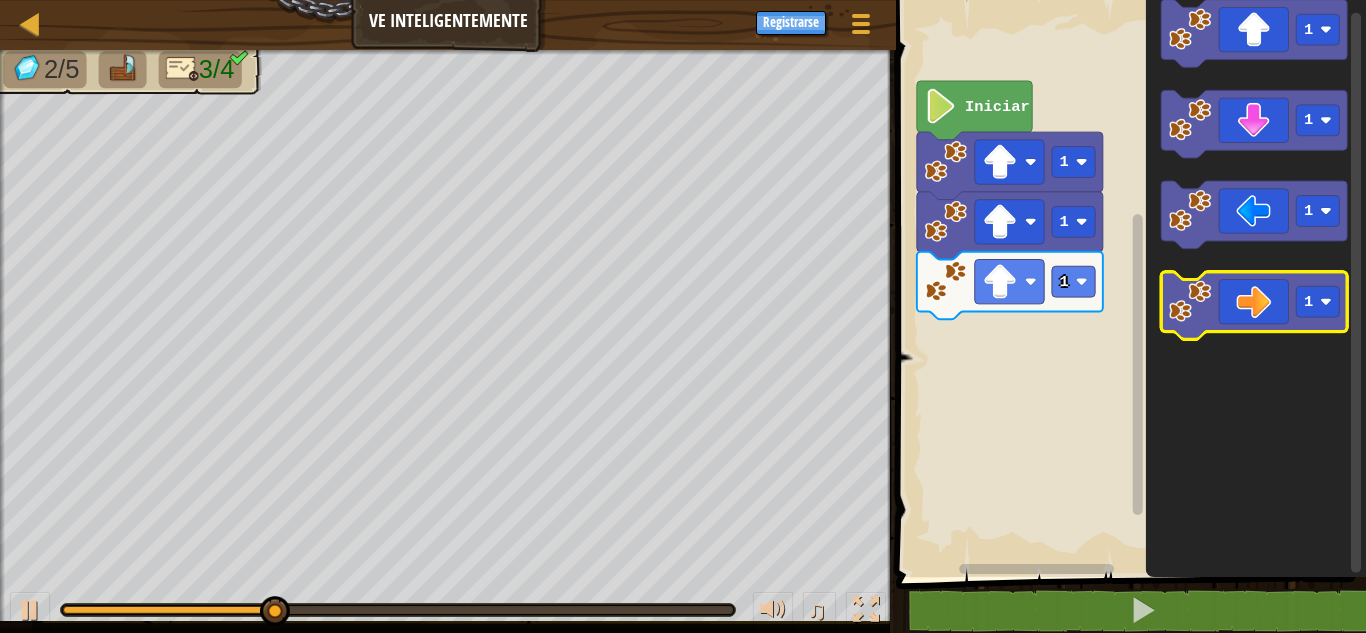 click 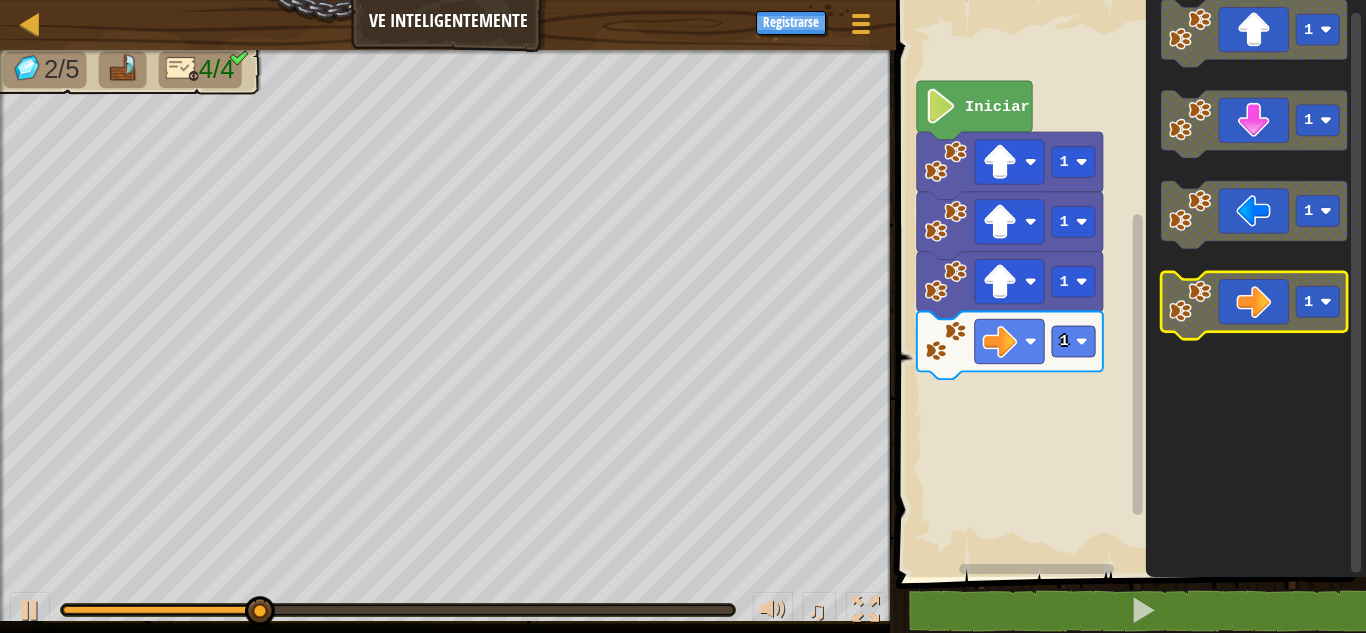 click 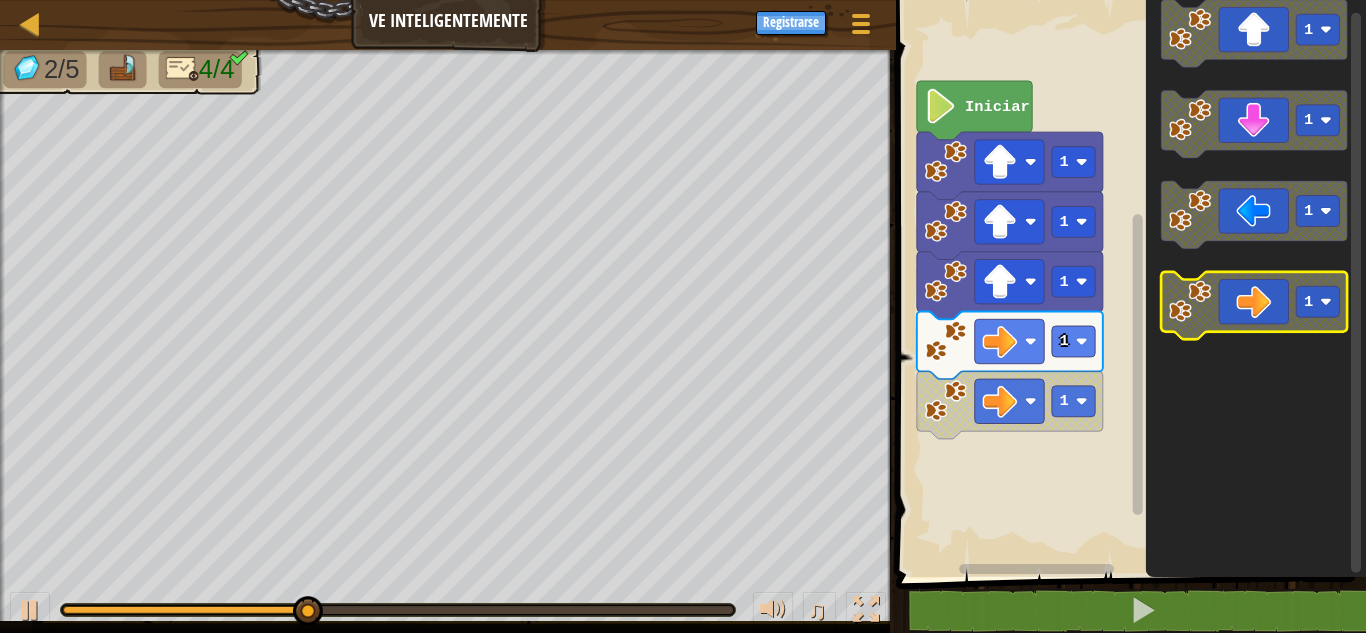 click 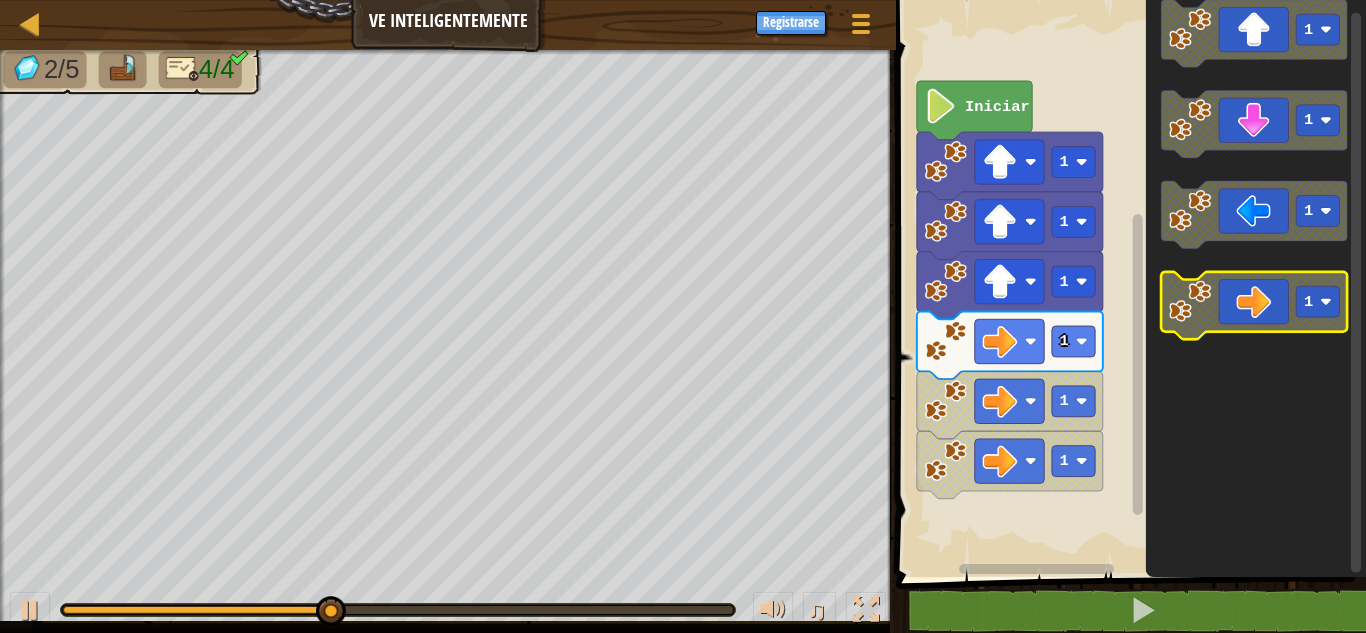 click 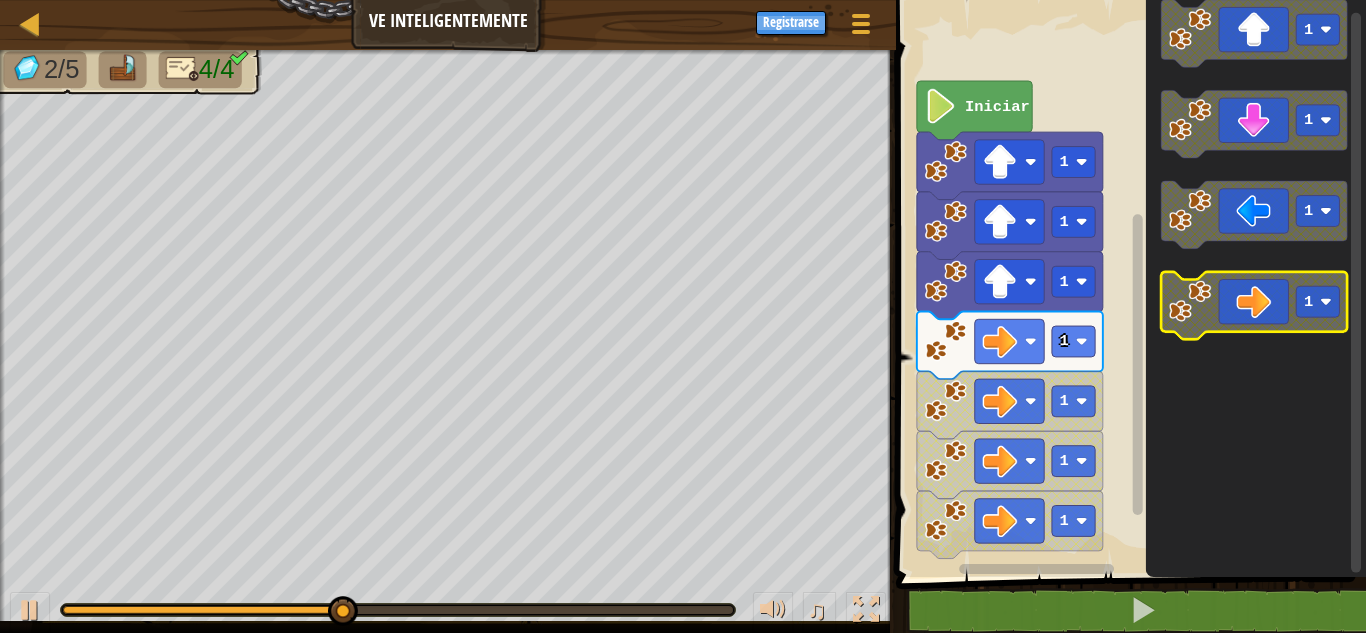 click 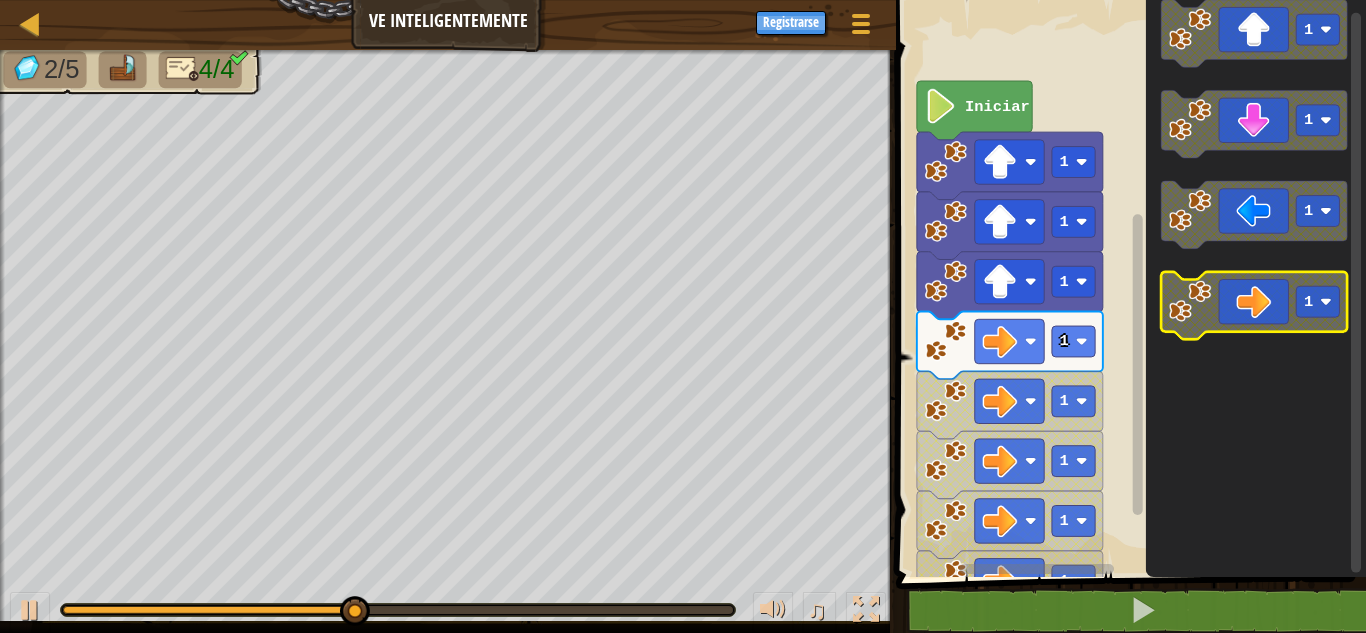 click 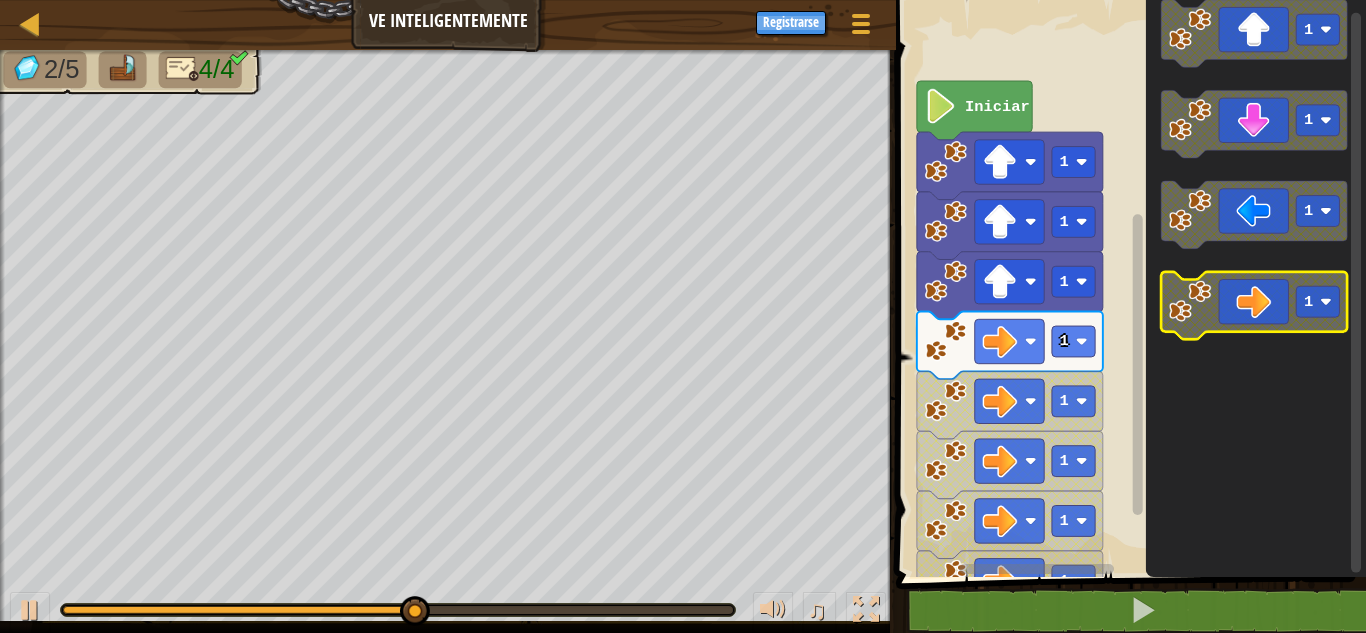 click 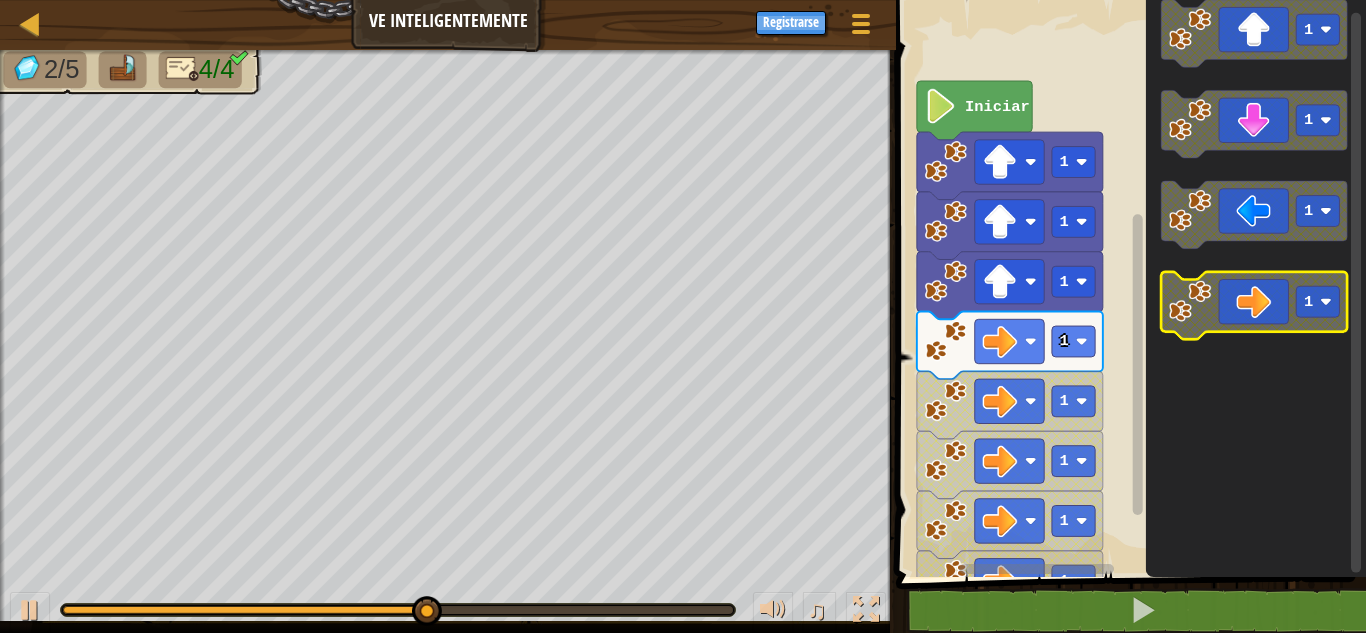 click 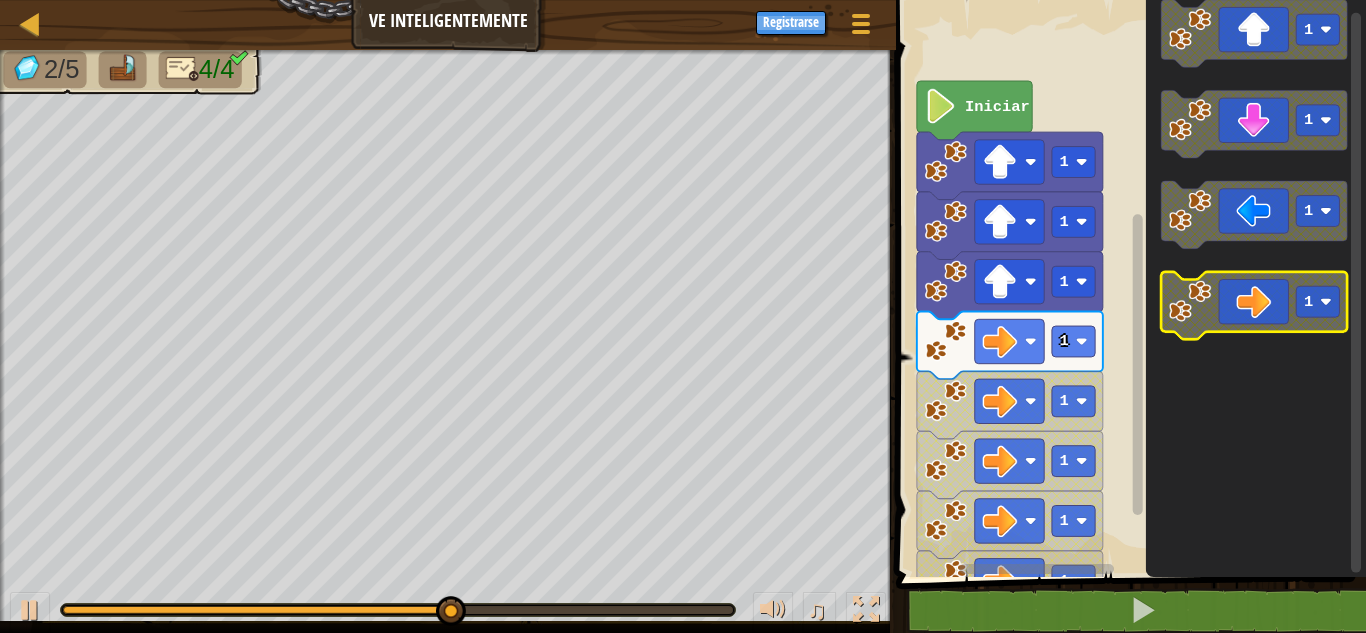 click 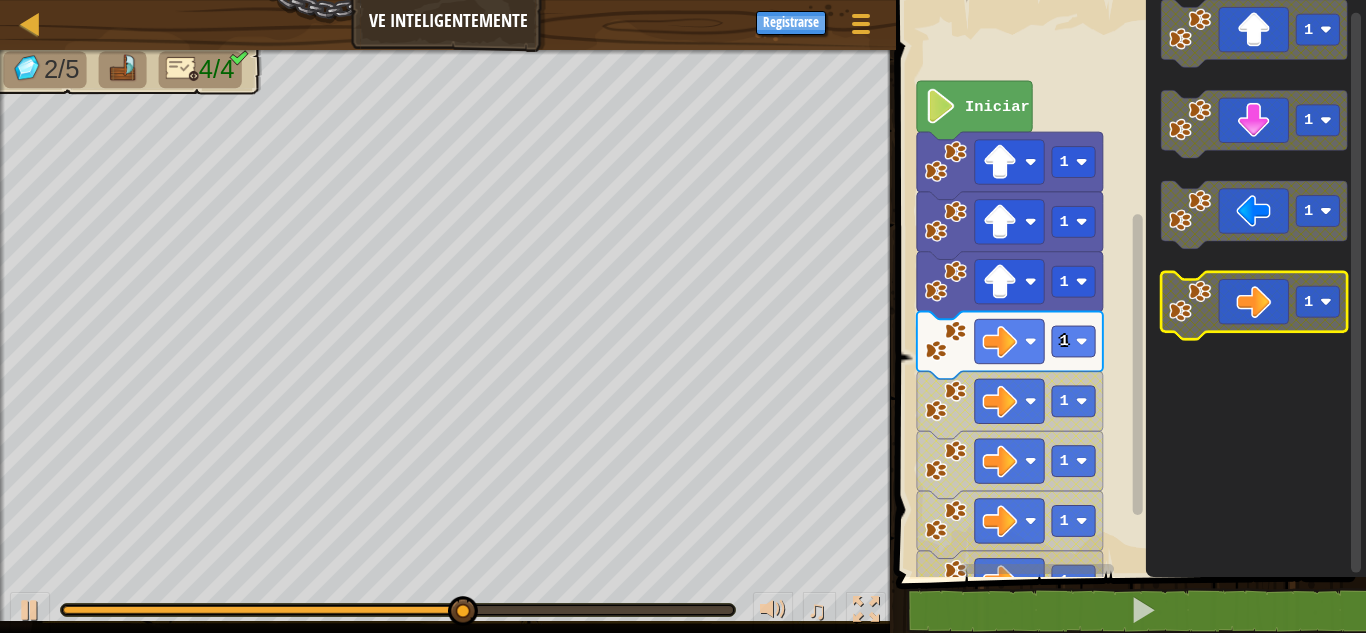 click 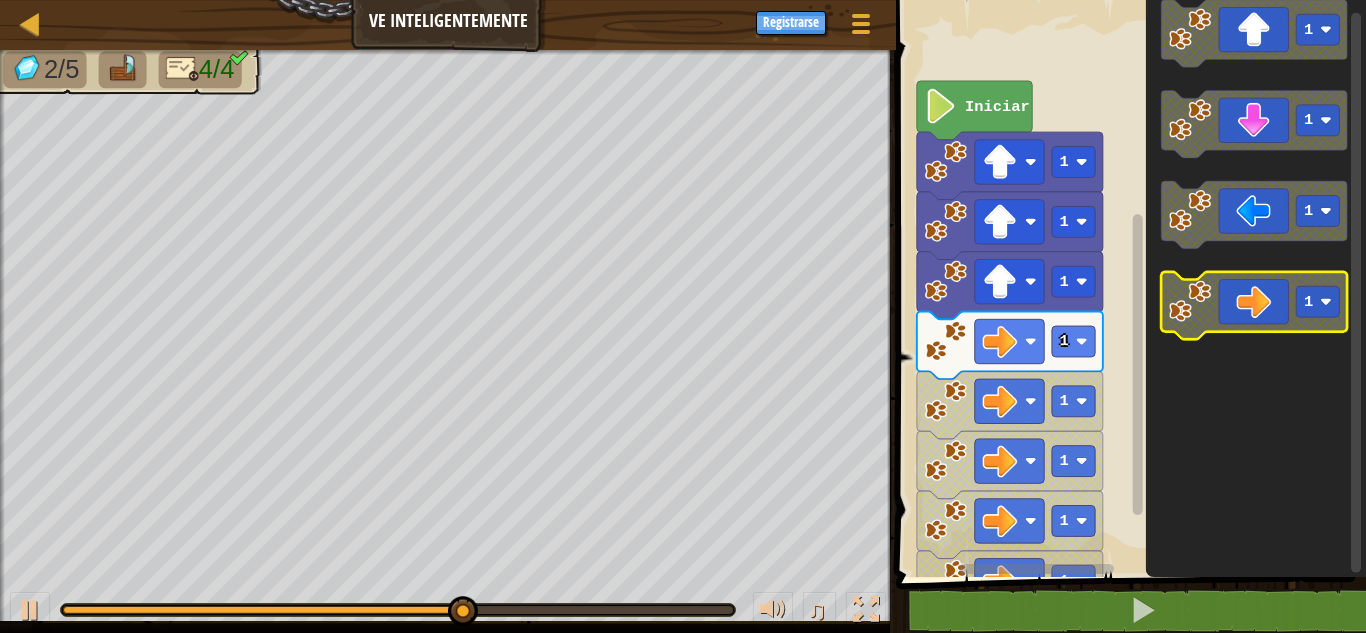 click 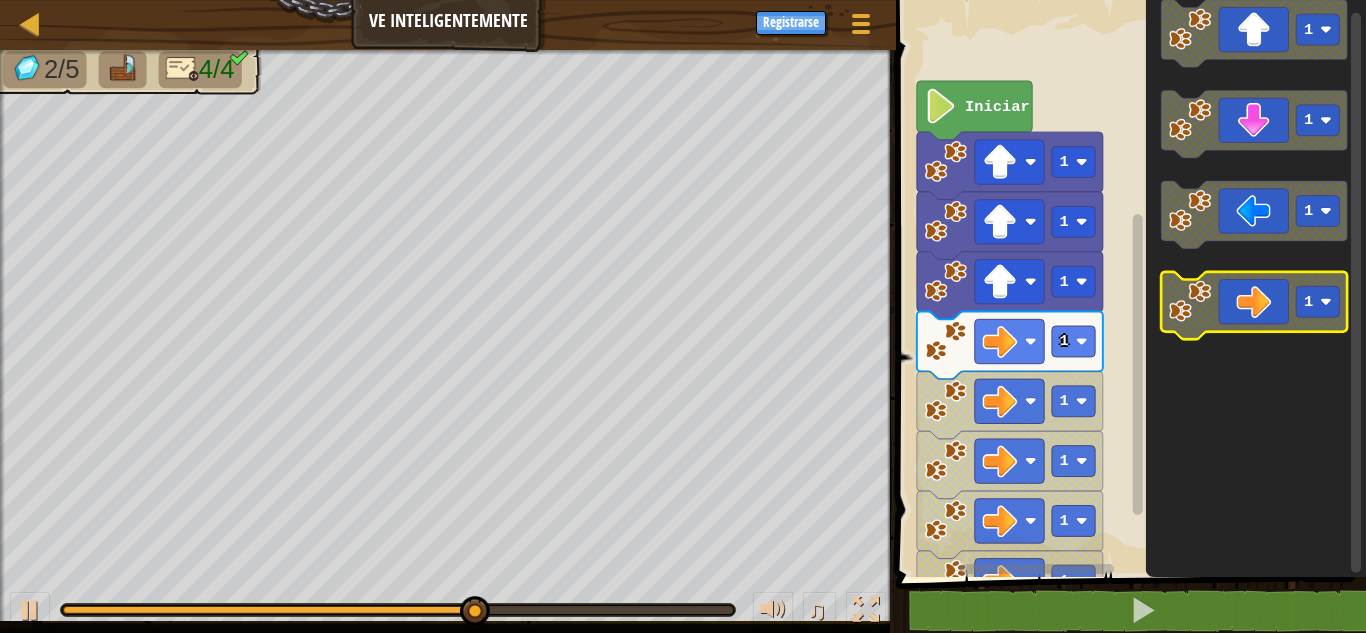 click 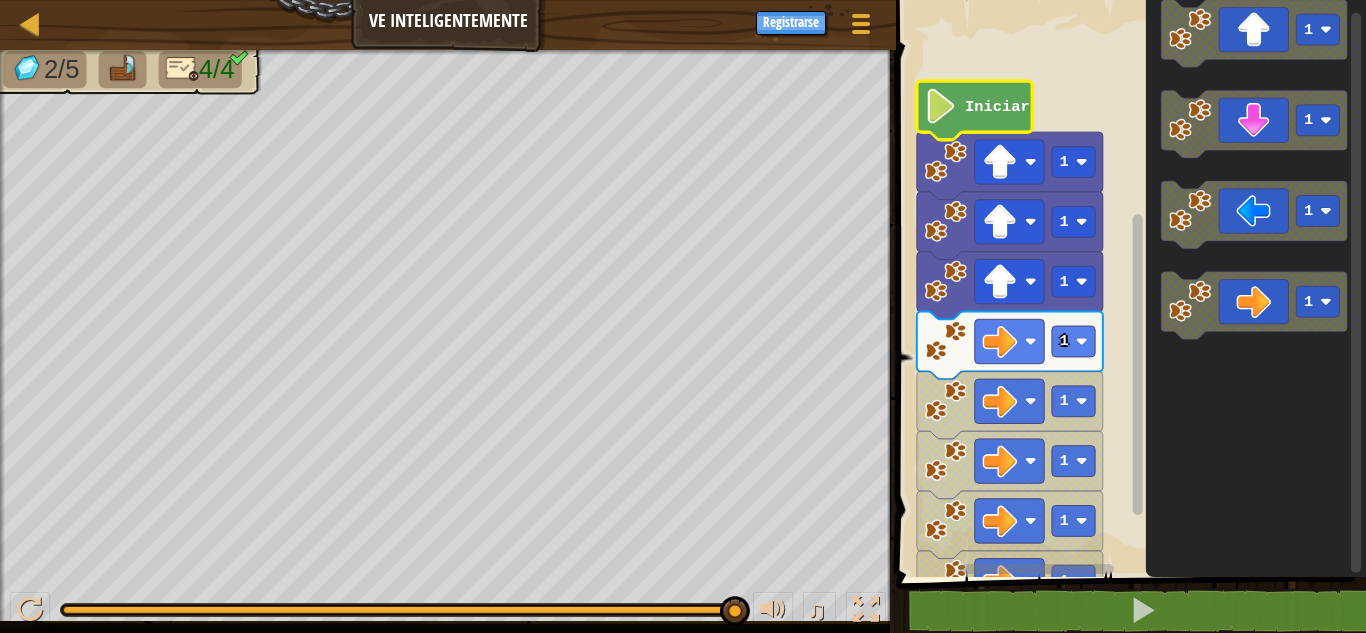 click 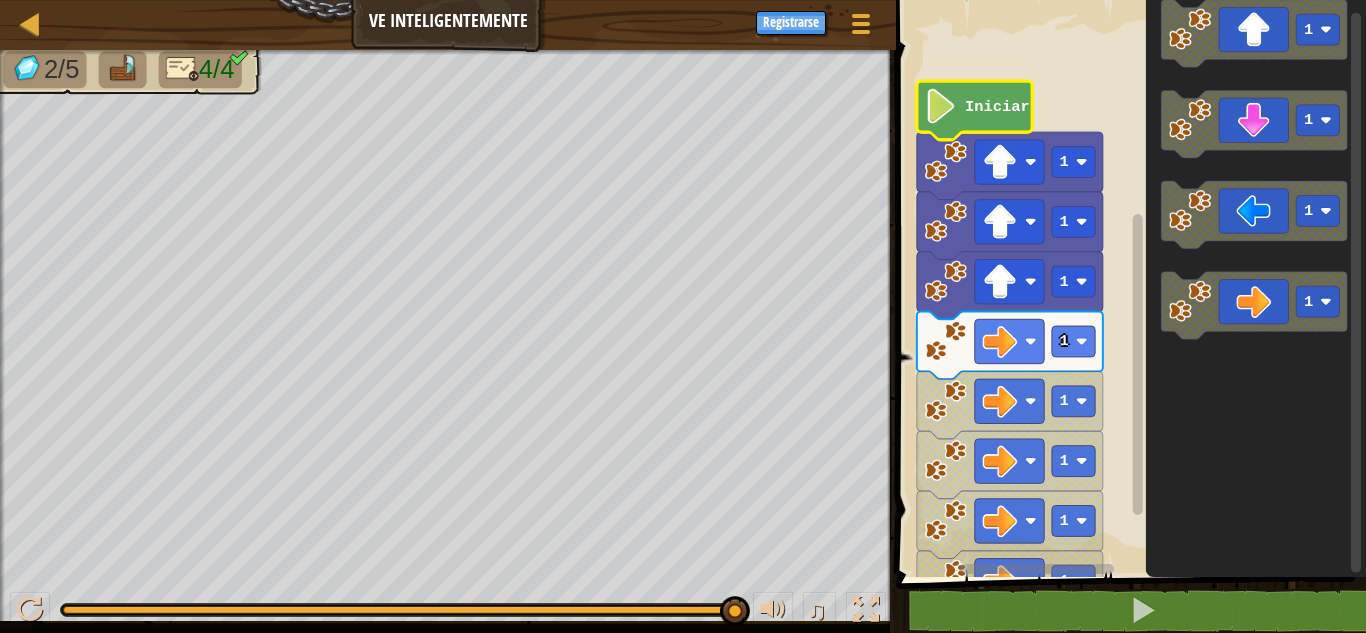 click 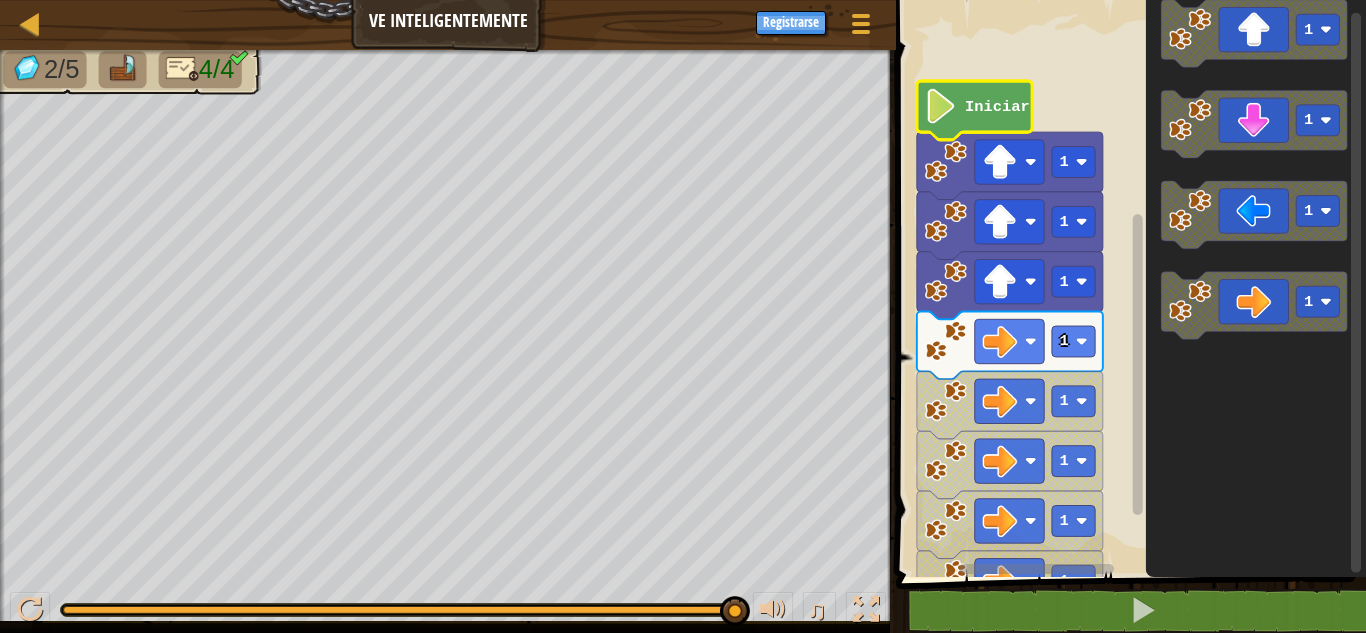 click 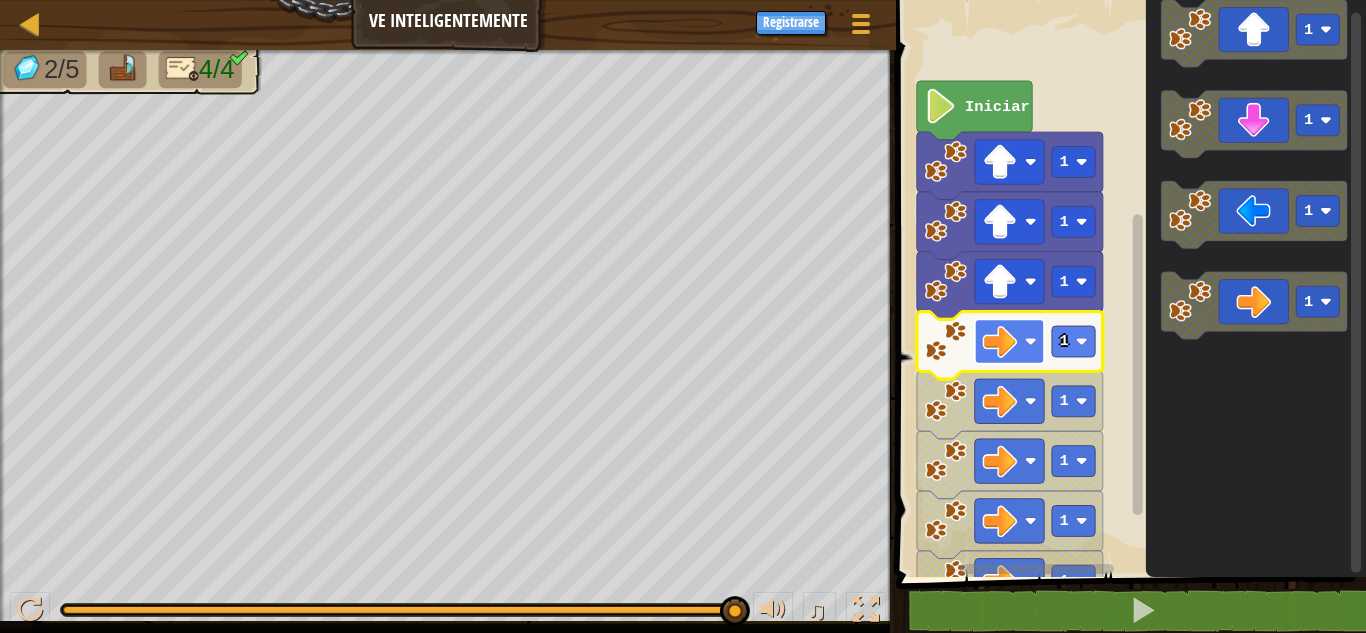 click 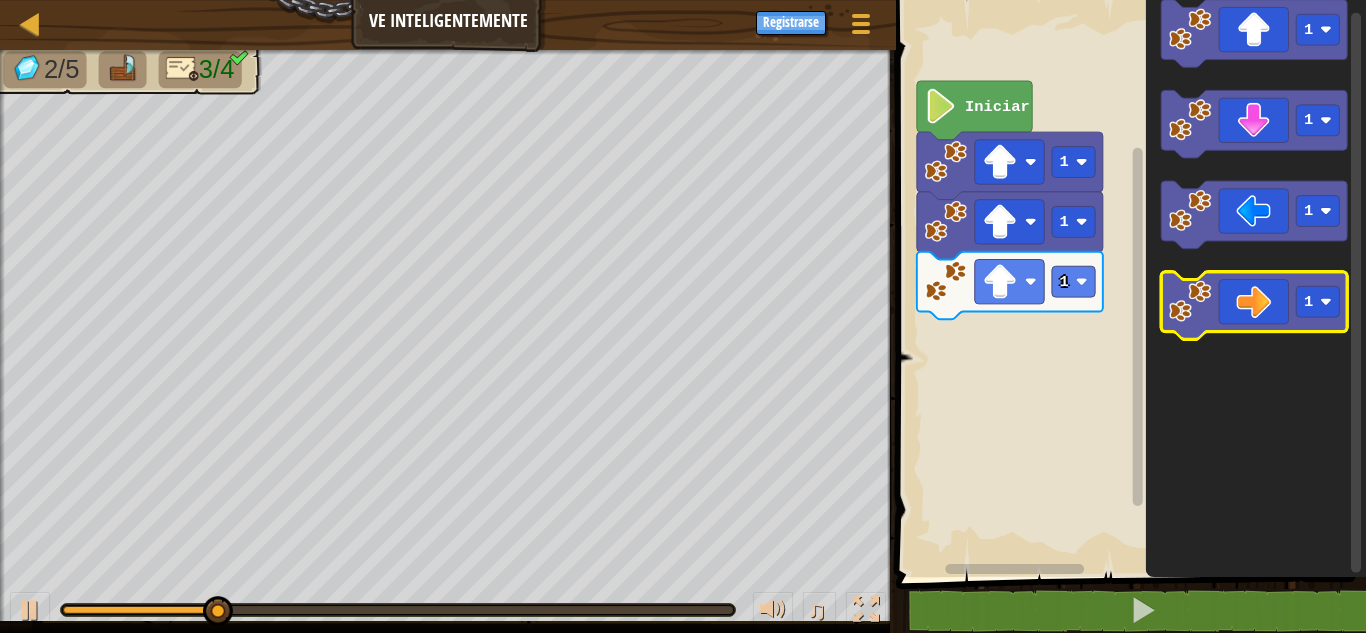 click 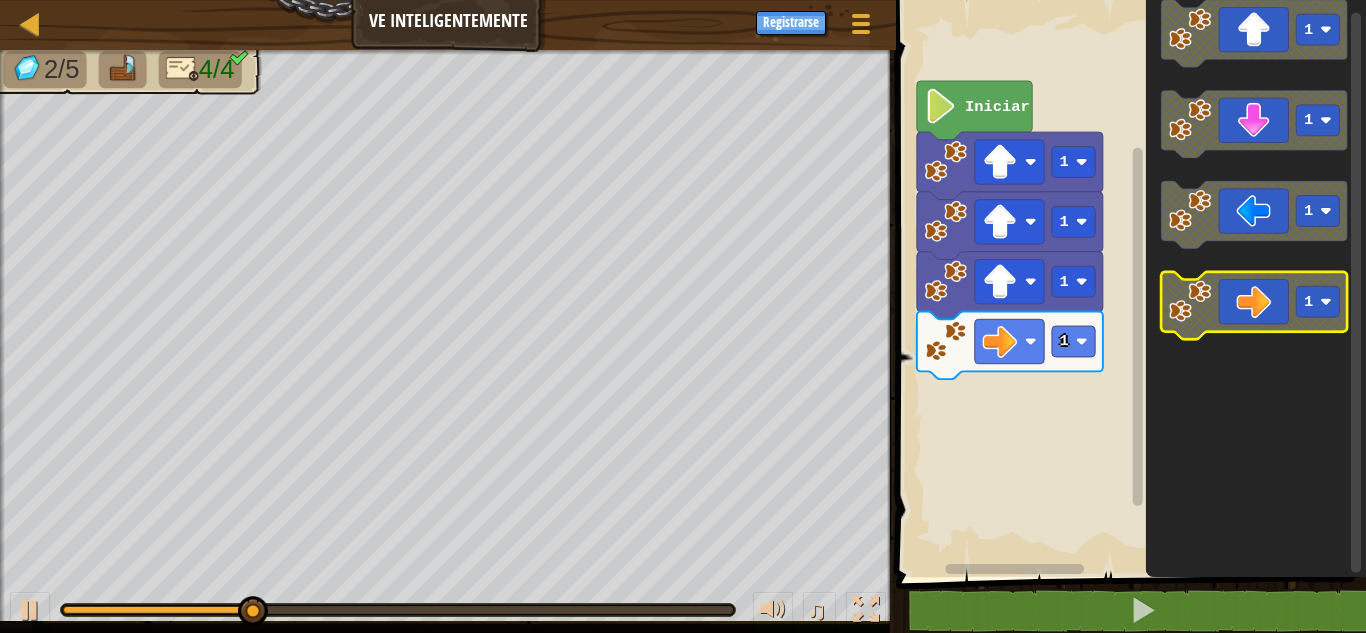 click 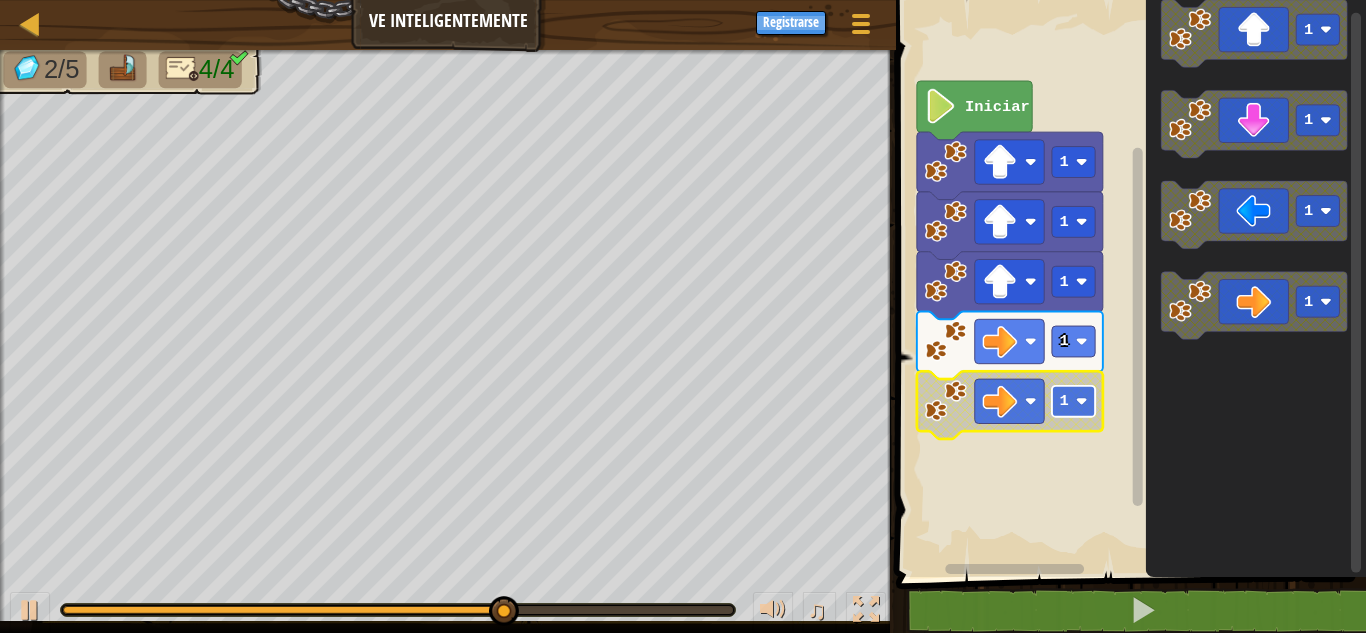 click 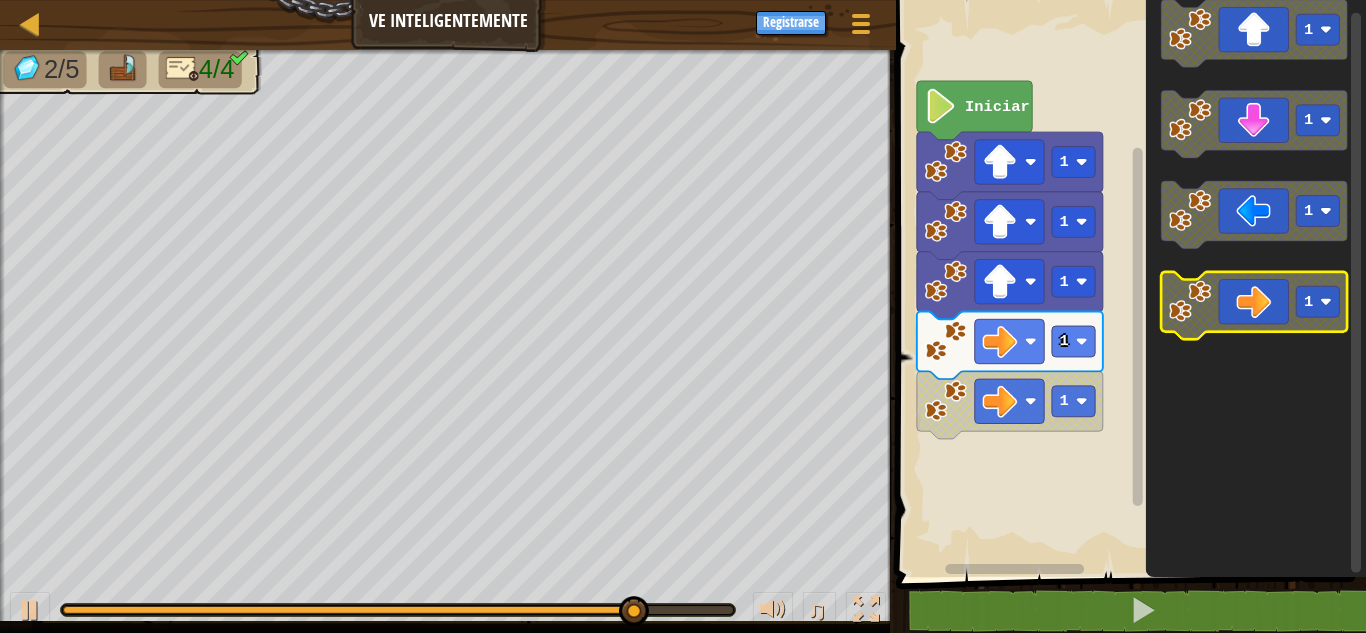 click 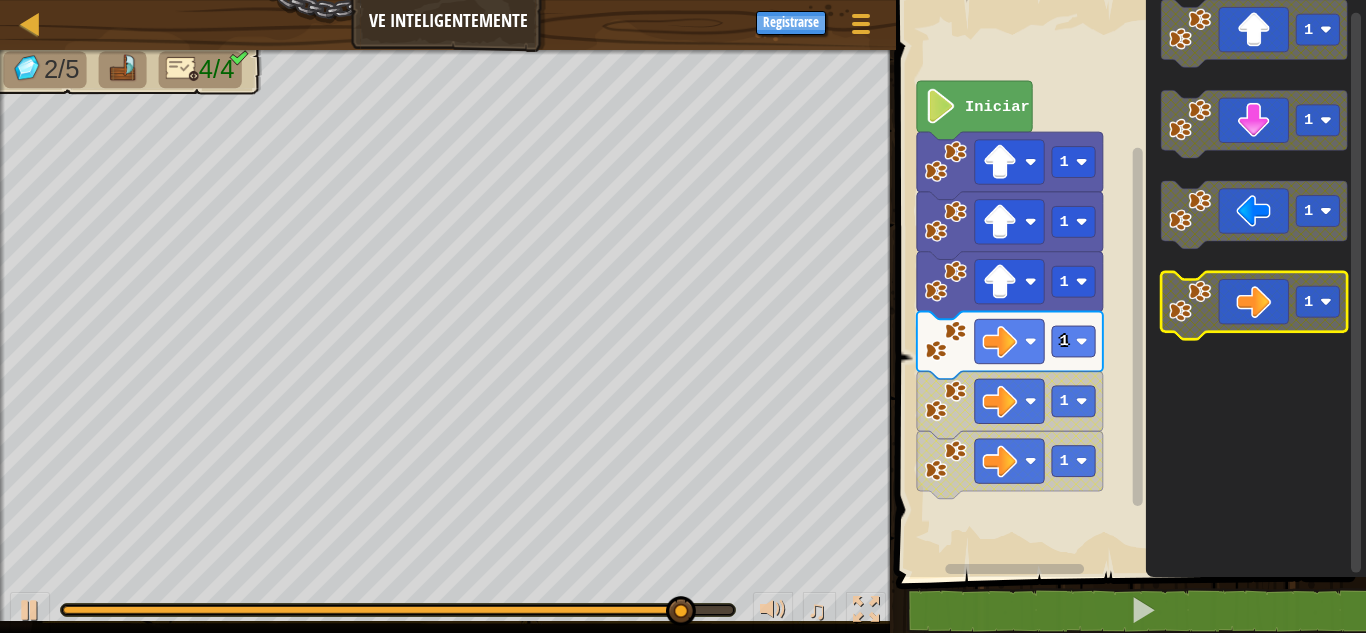 click 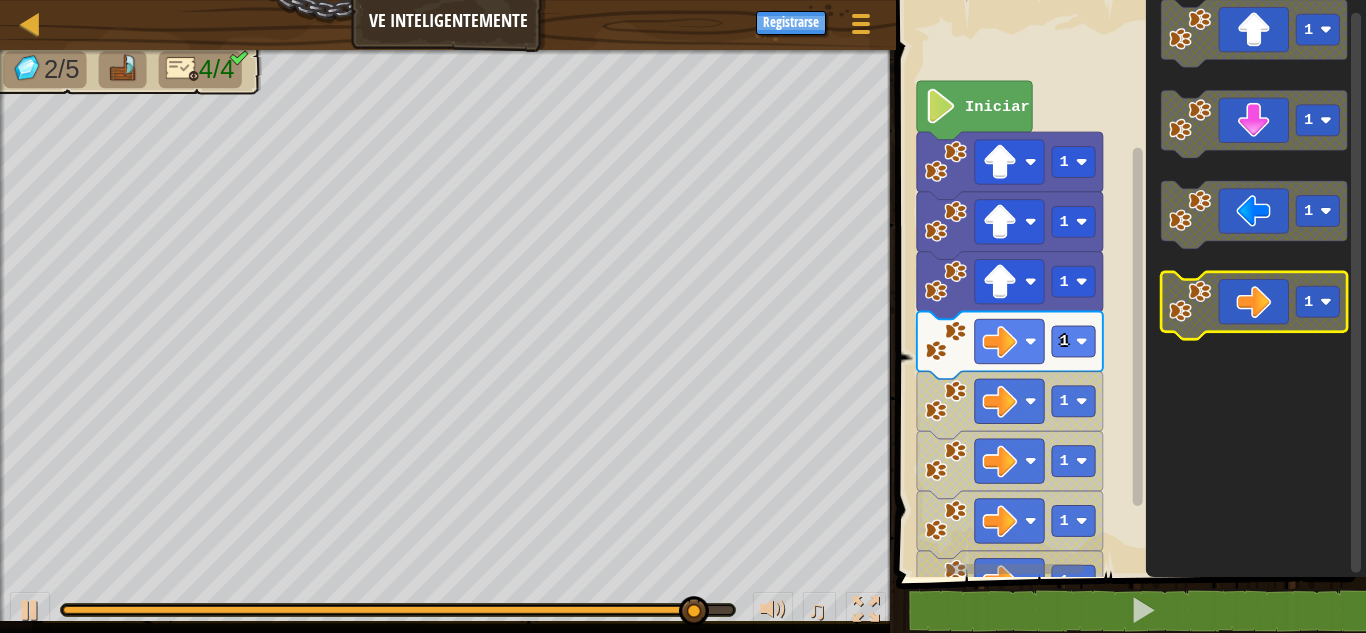 click 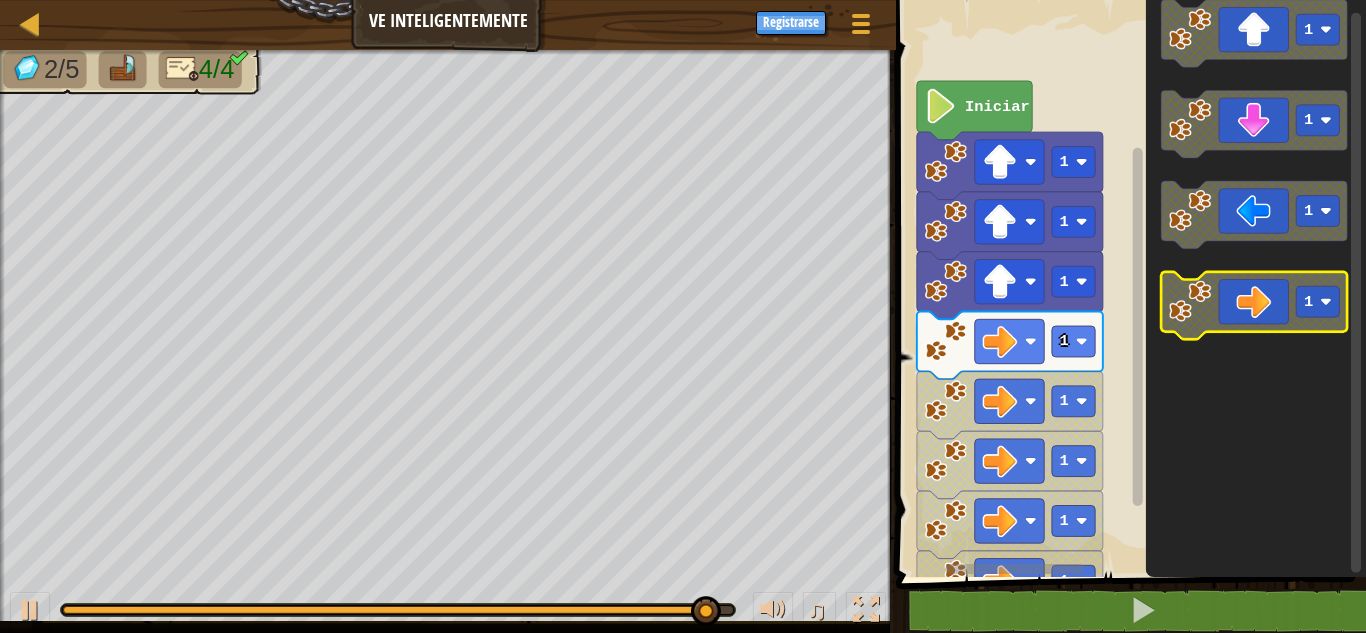 click 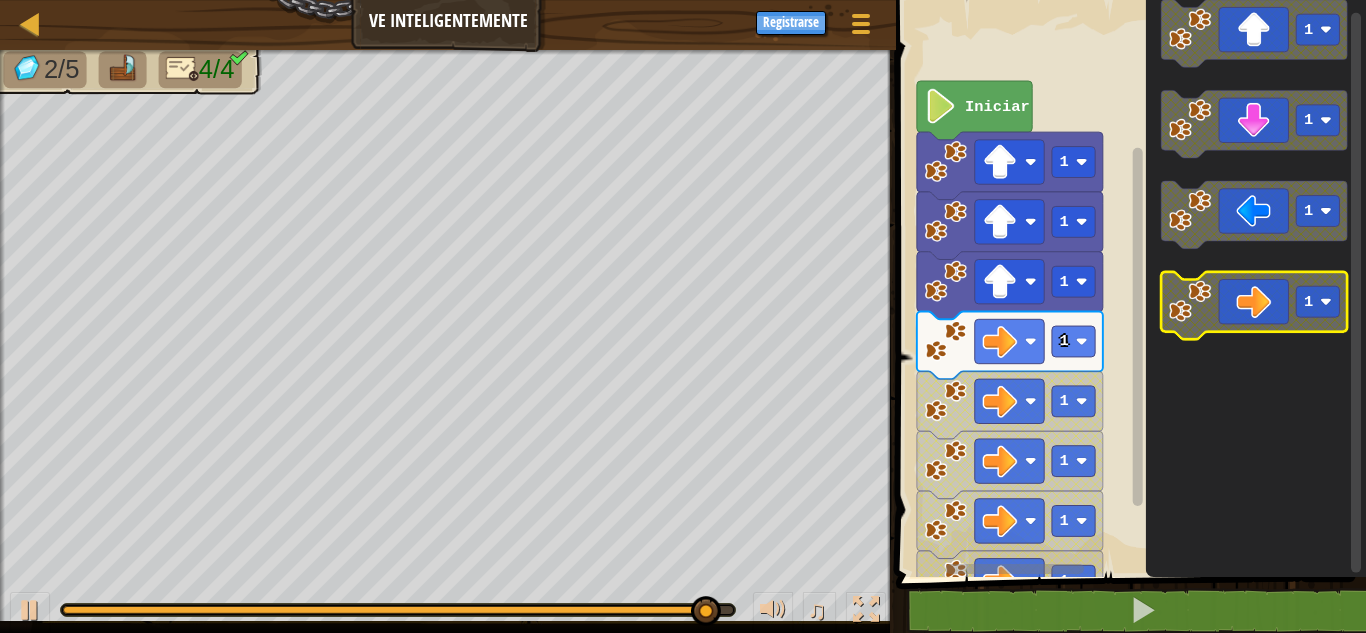 click 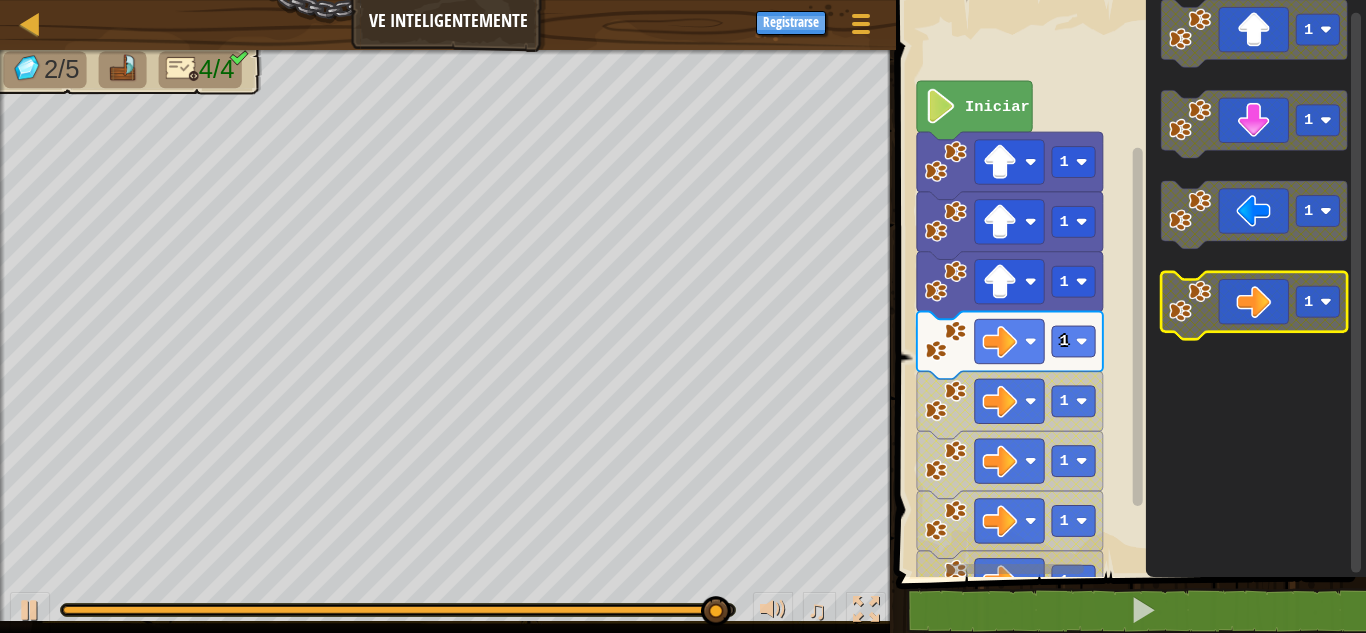 click 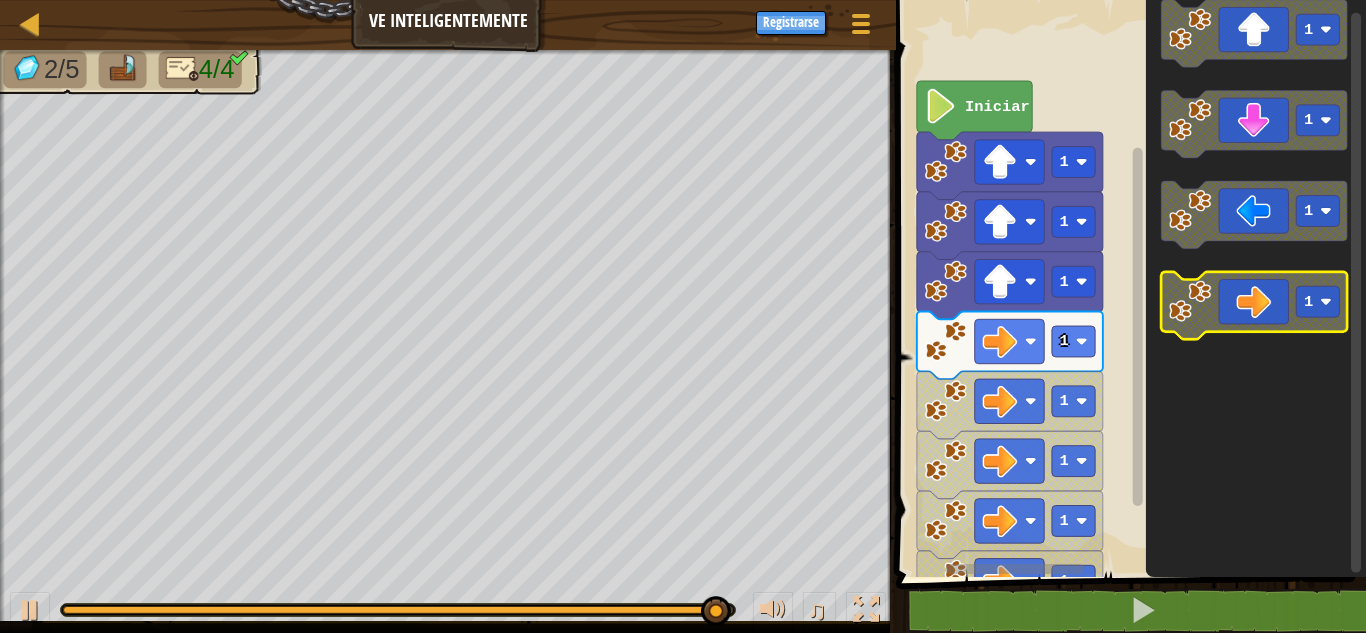 click 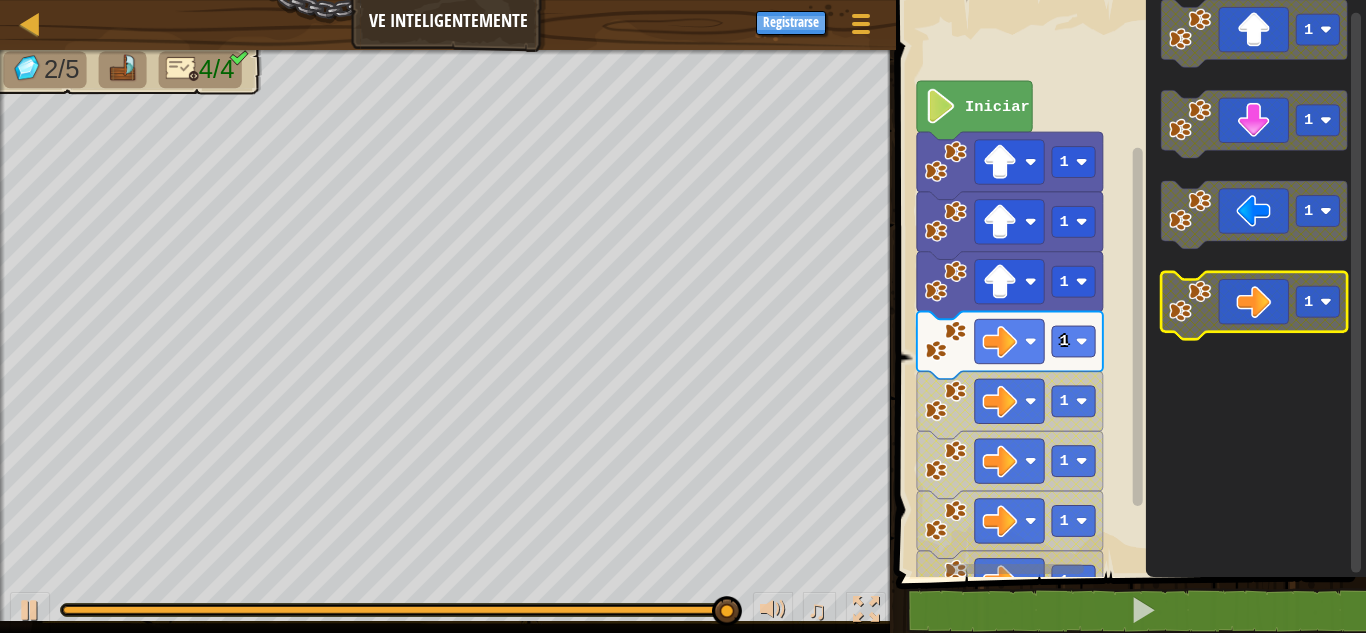click 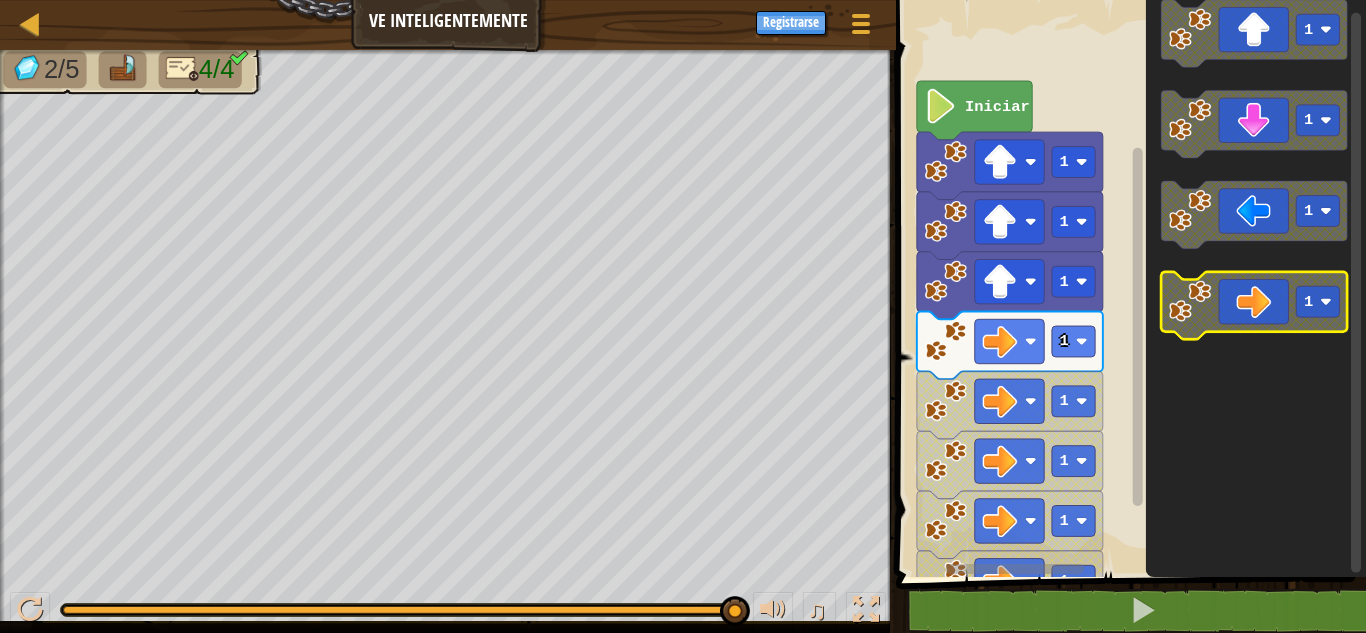click 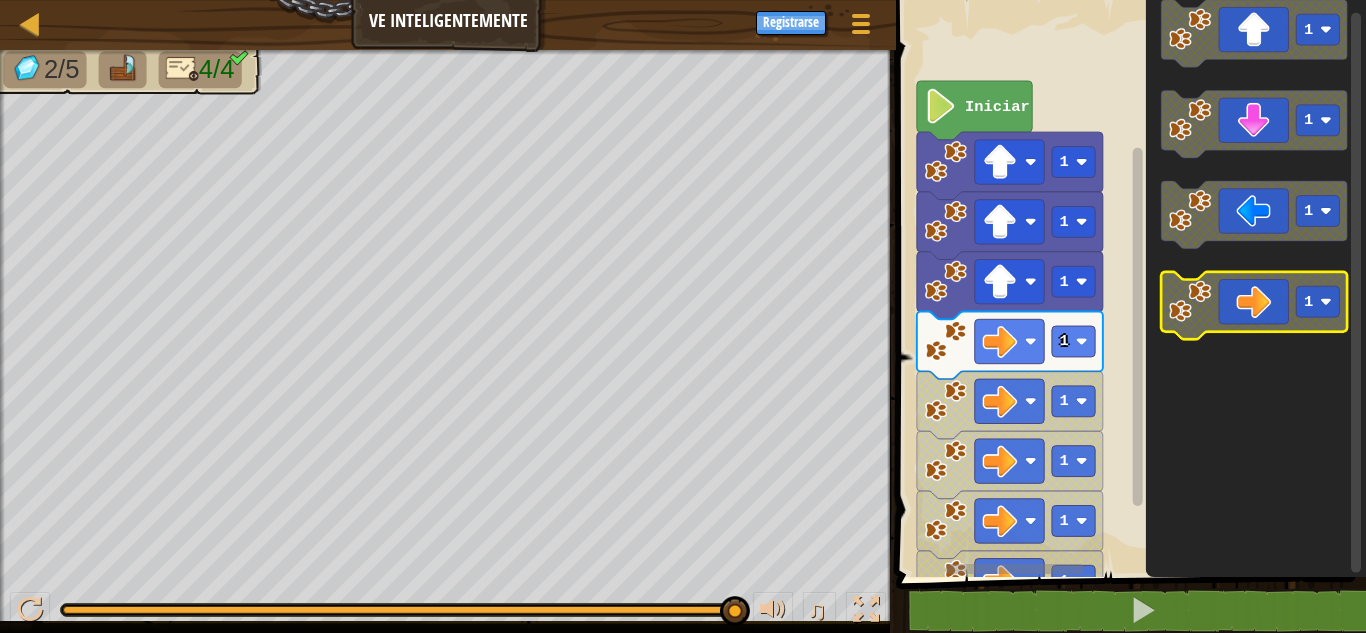 click 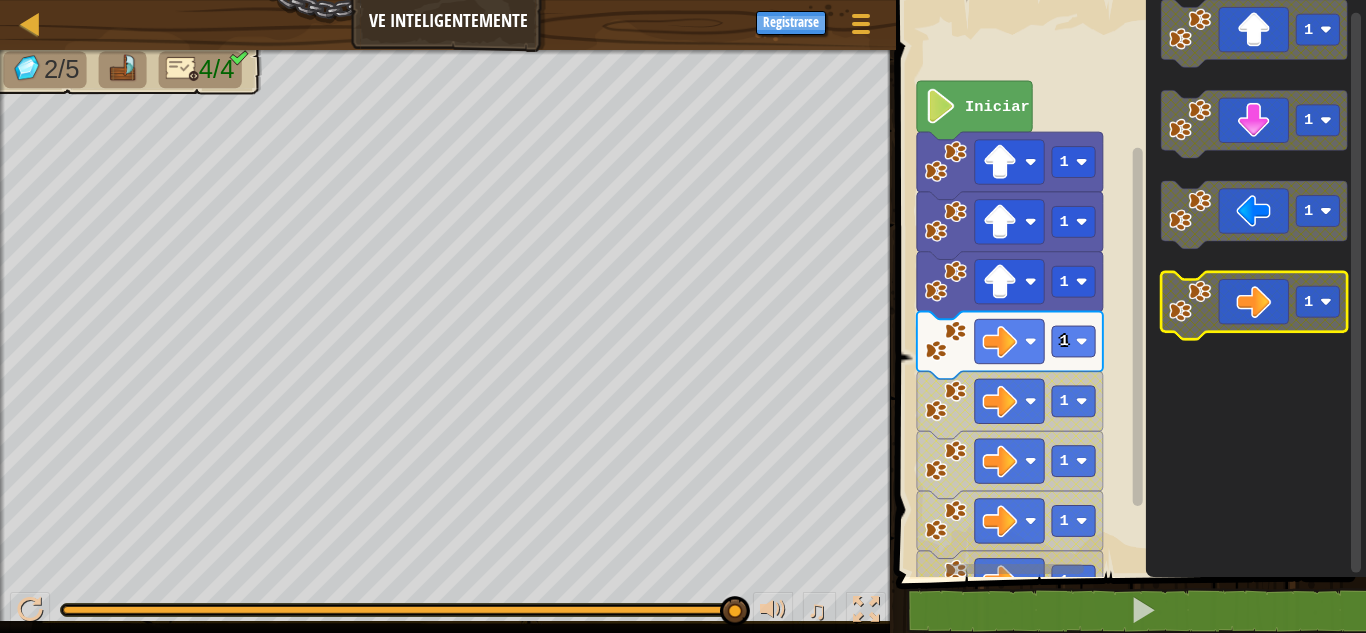 click 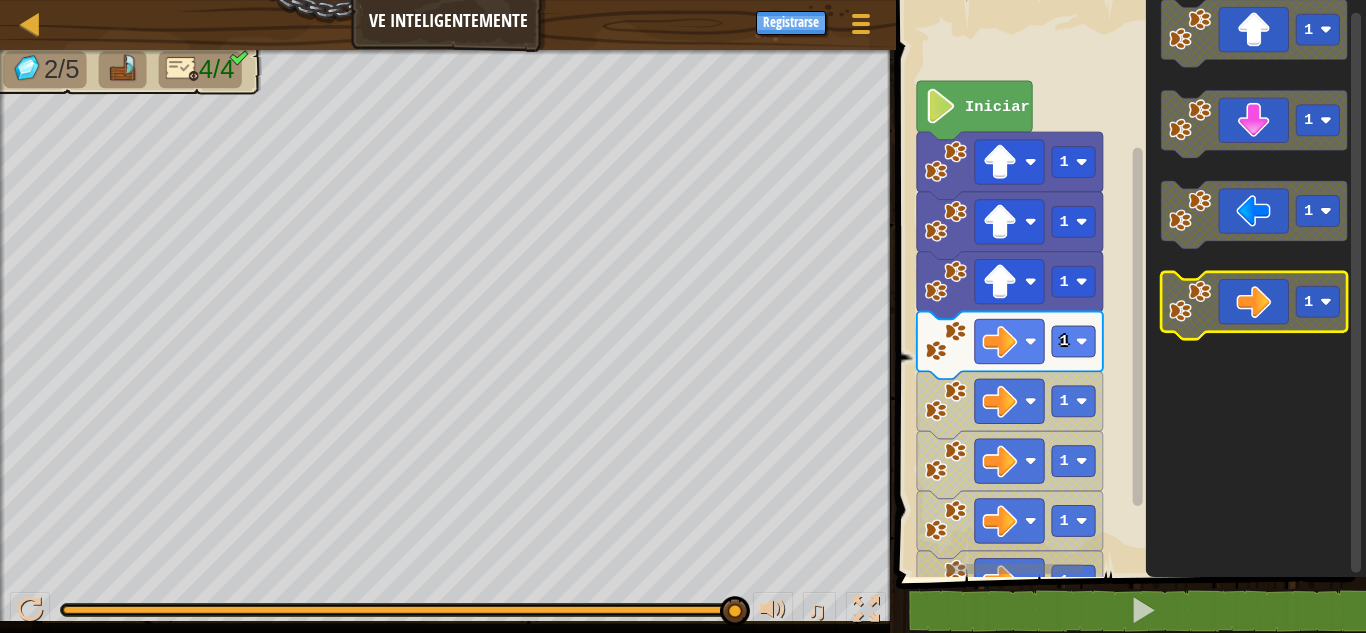 click 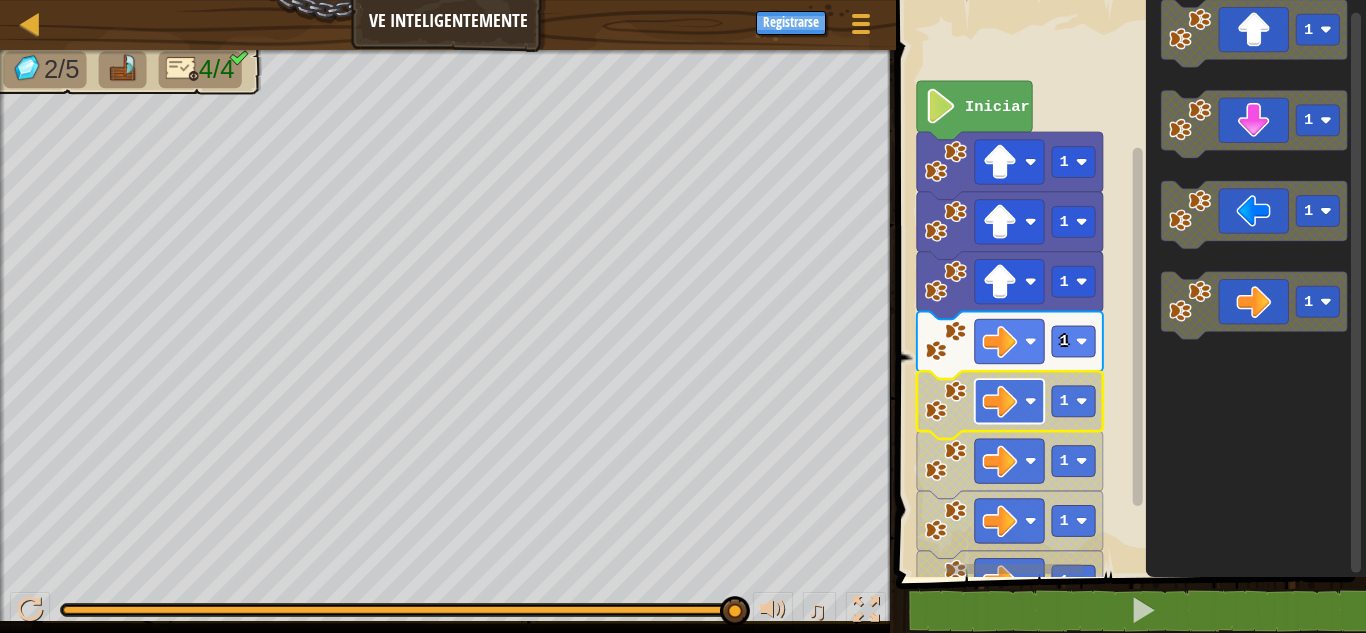 click 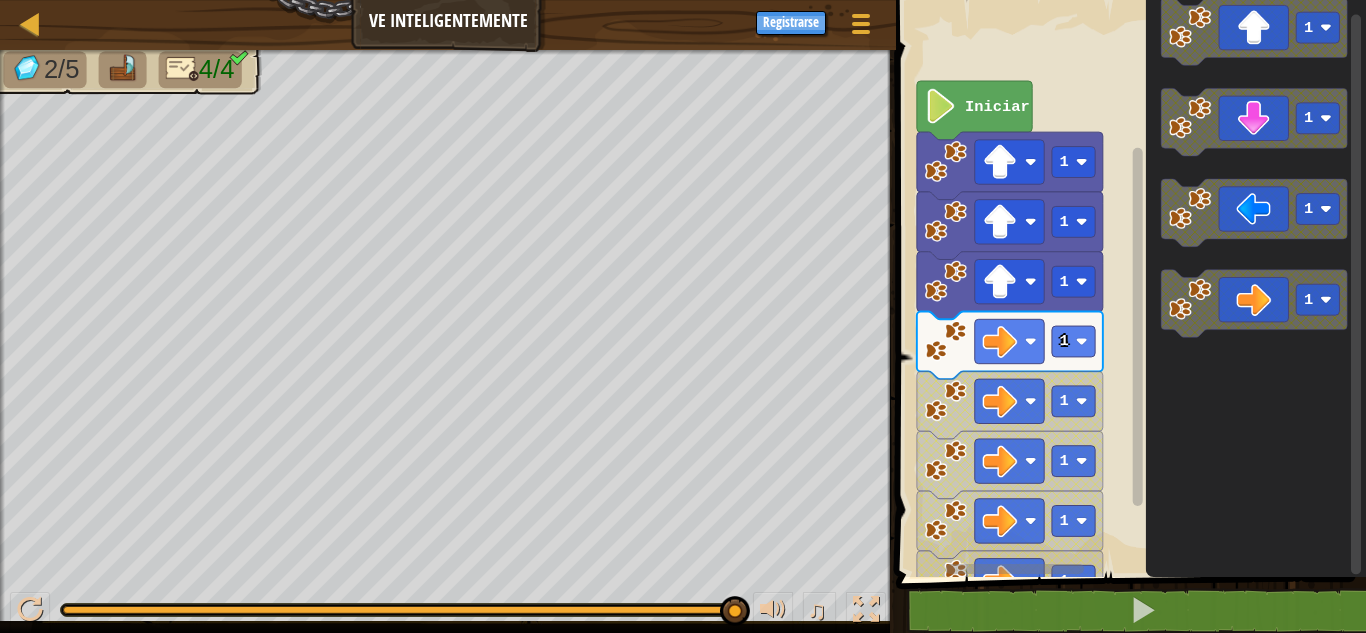 click on "Iniciar 1 1 1 1 1 1 1 1 1 1 1 1 1 1 1 1 1 1 1 1 1 1" at bounding box center [1128, 283] 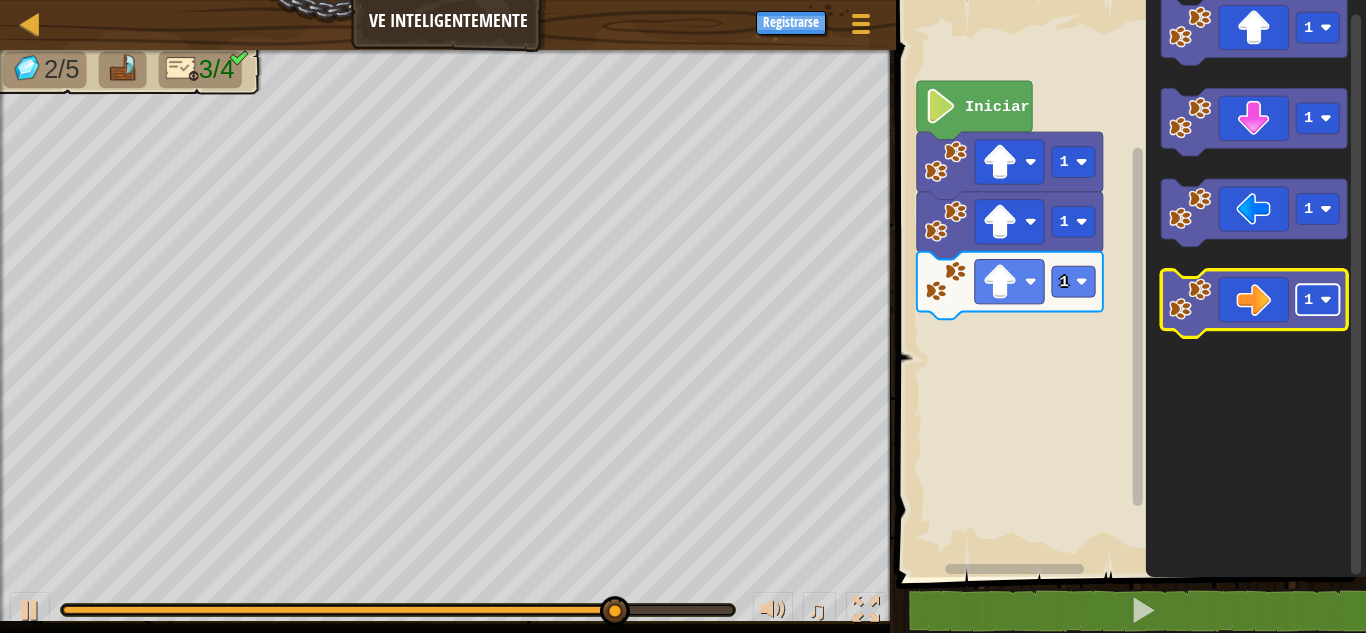 click 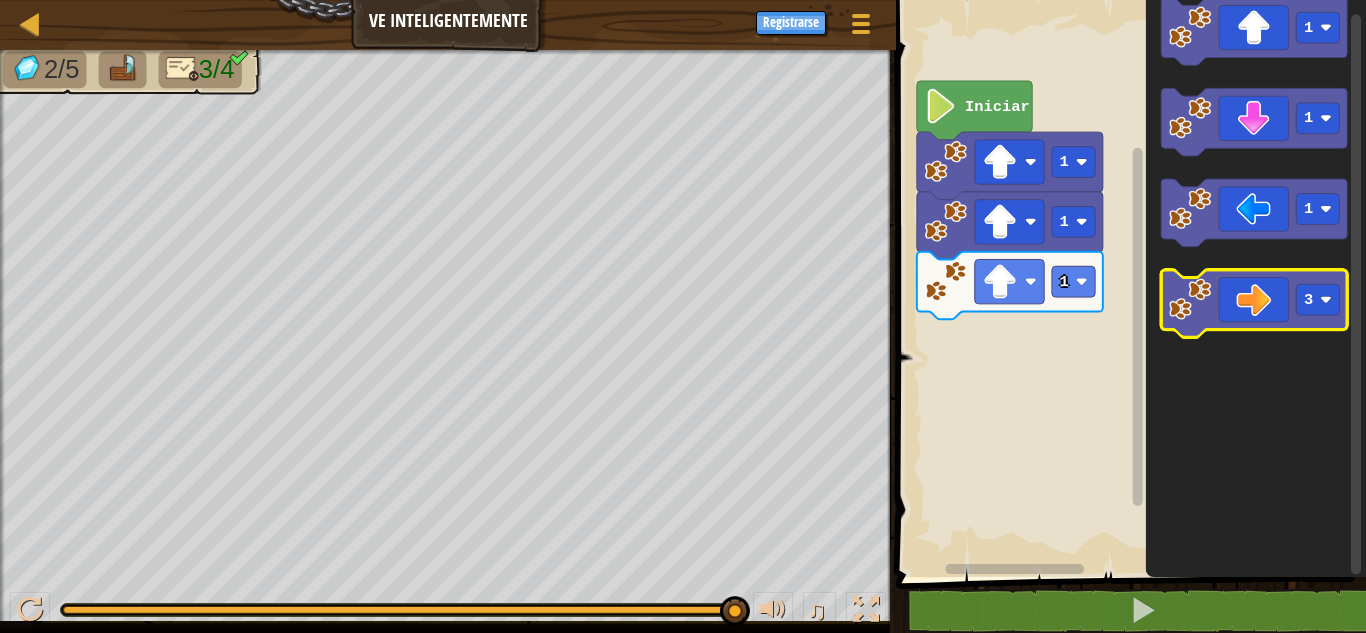 click 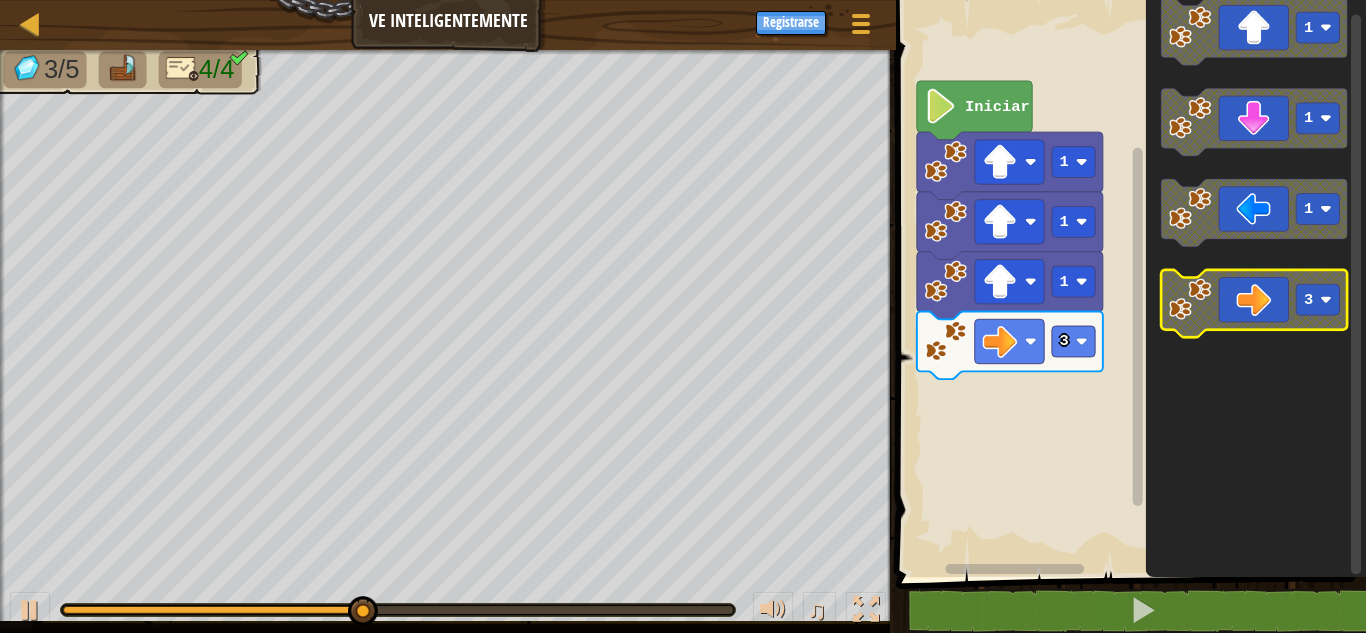 click 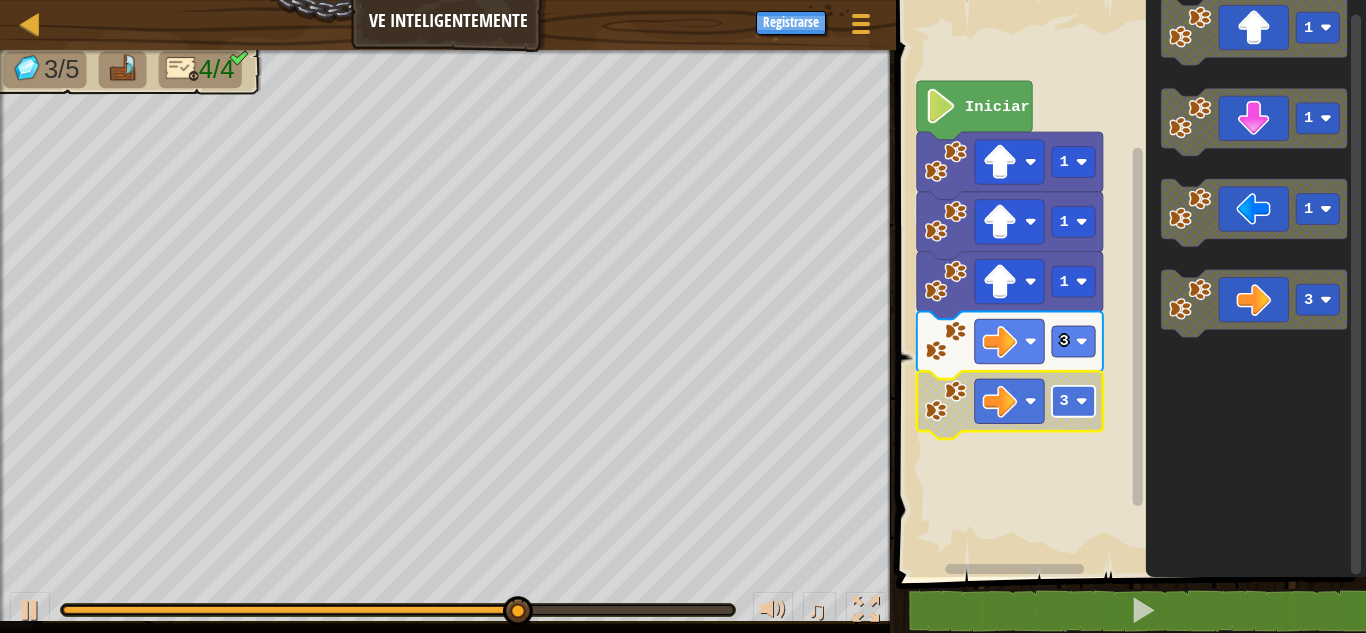 click 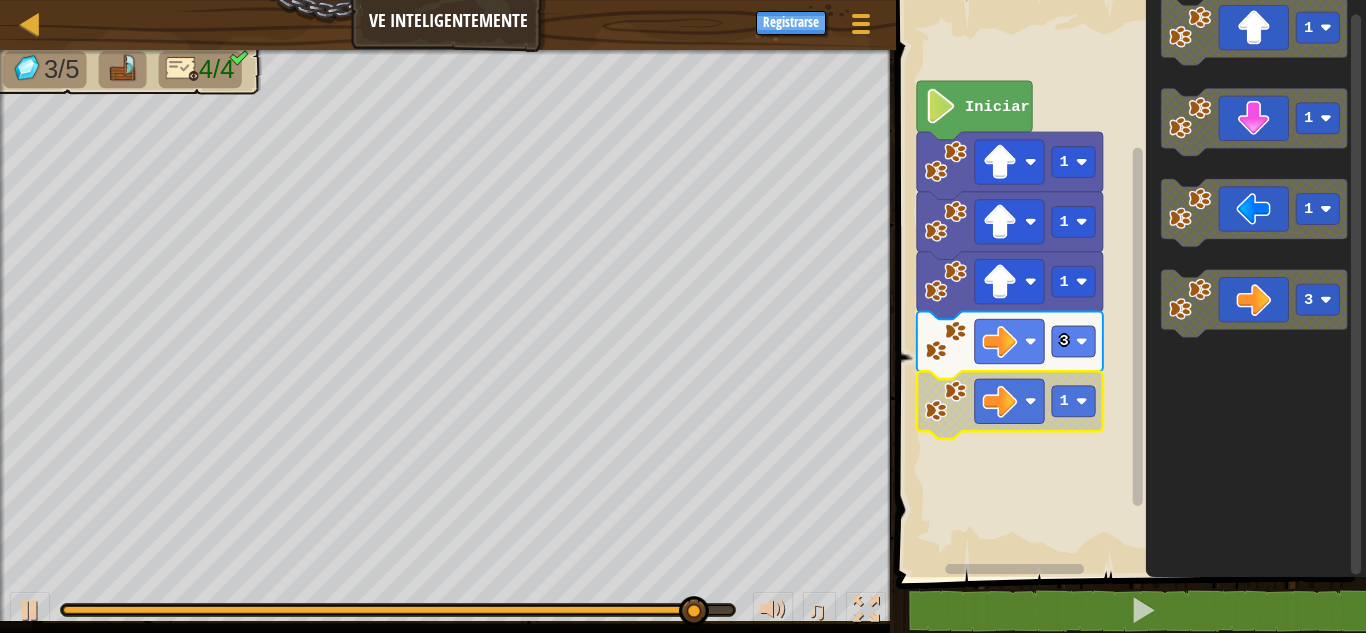 click 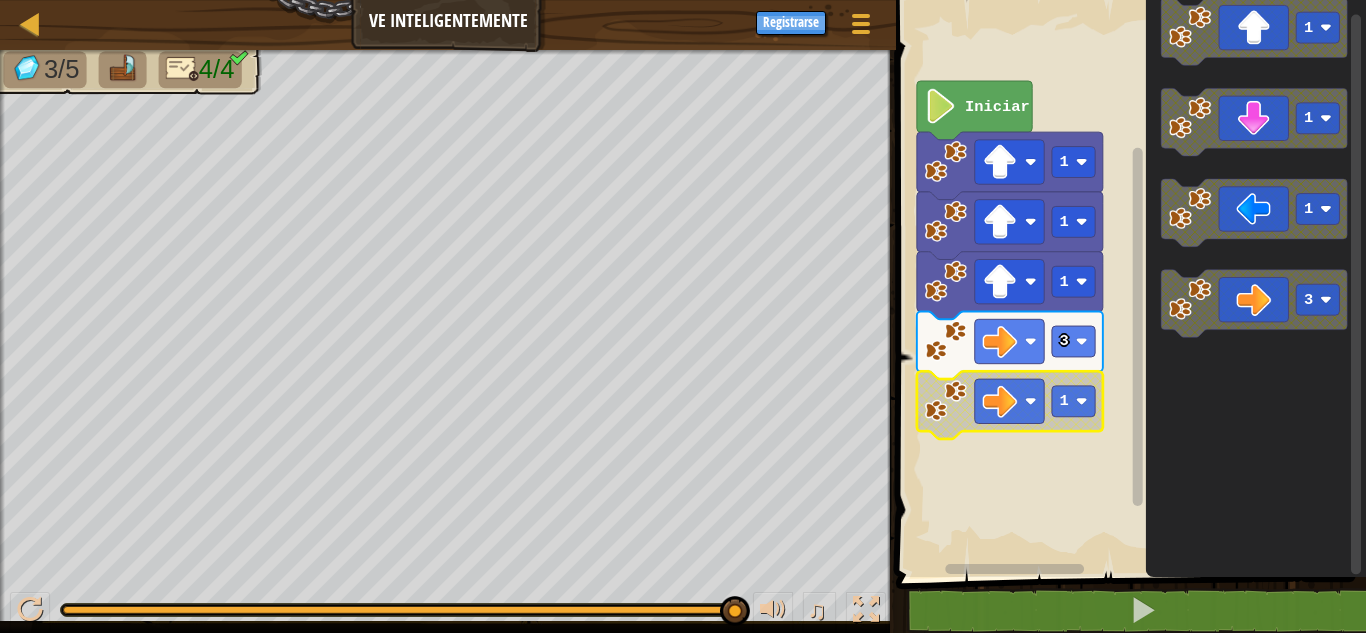 click 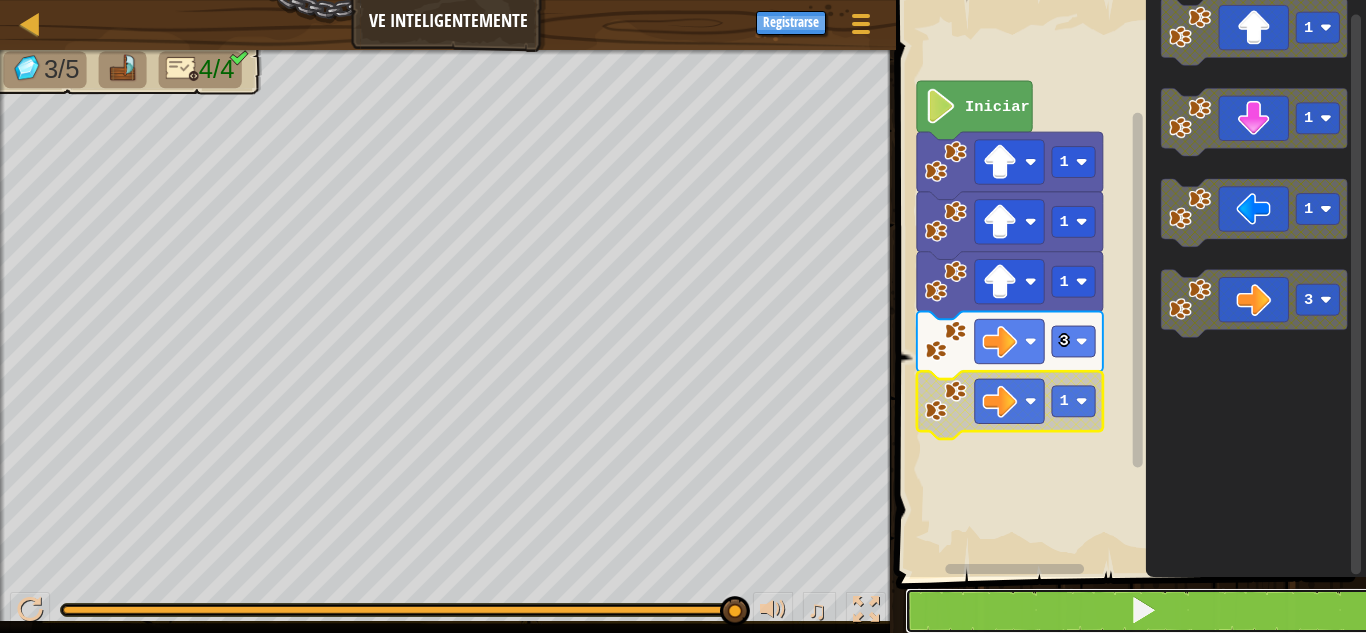 click at bounding box center [1143, 611] 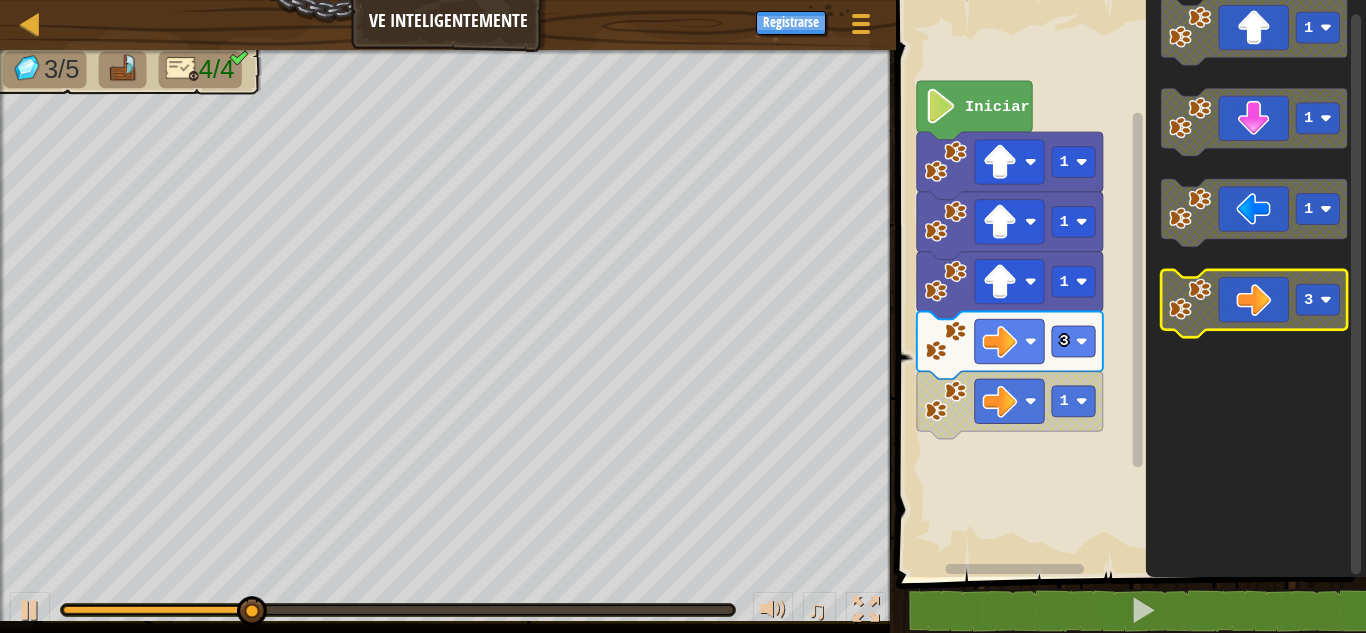 click on "3" 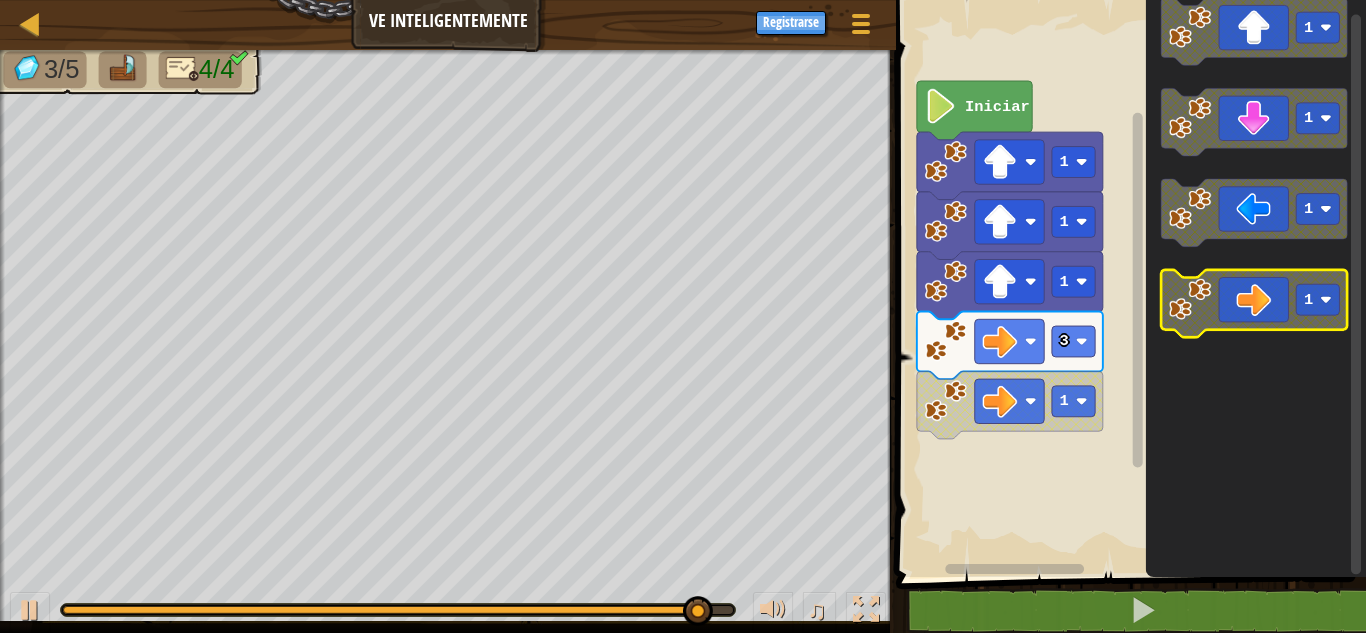 click on "1" 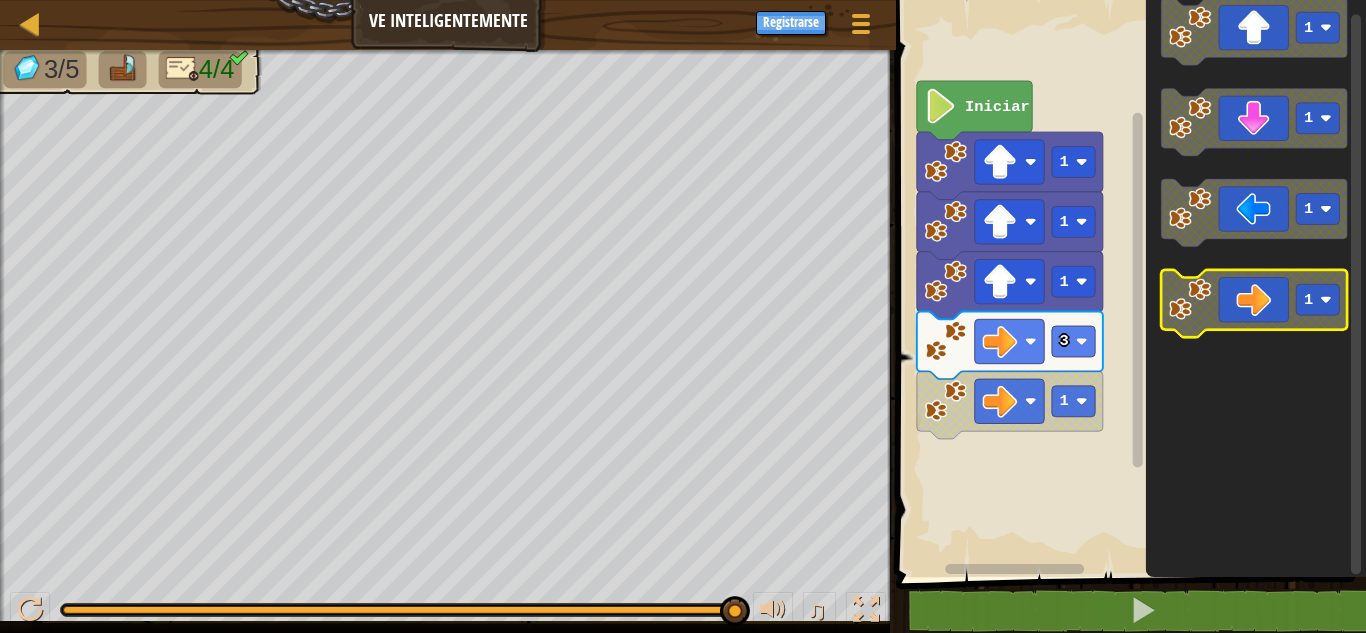 click on "1" 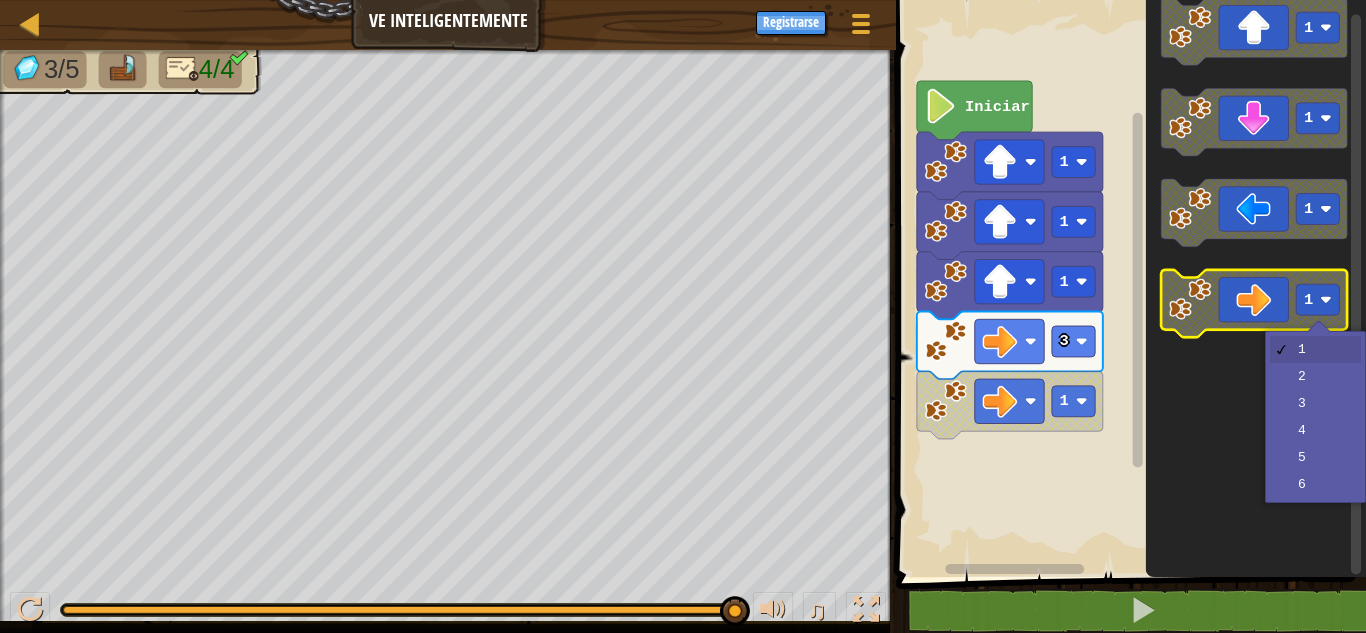 click 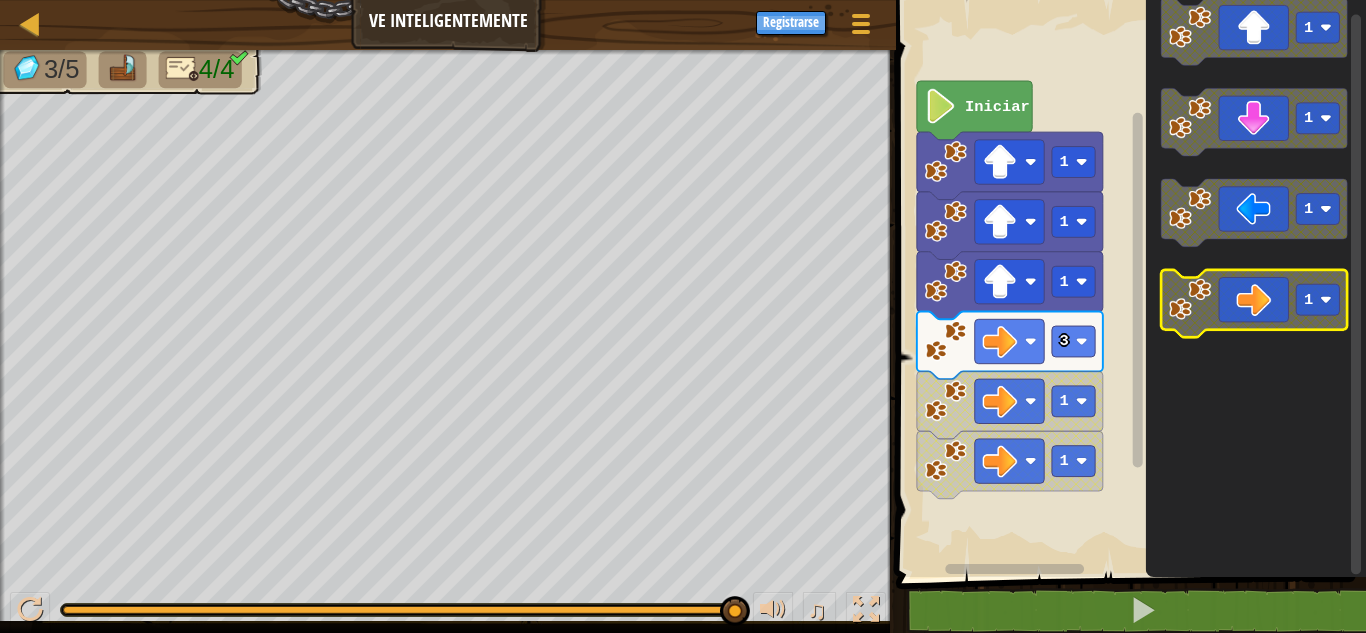 click 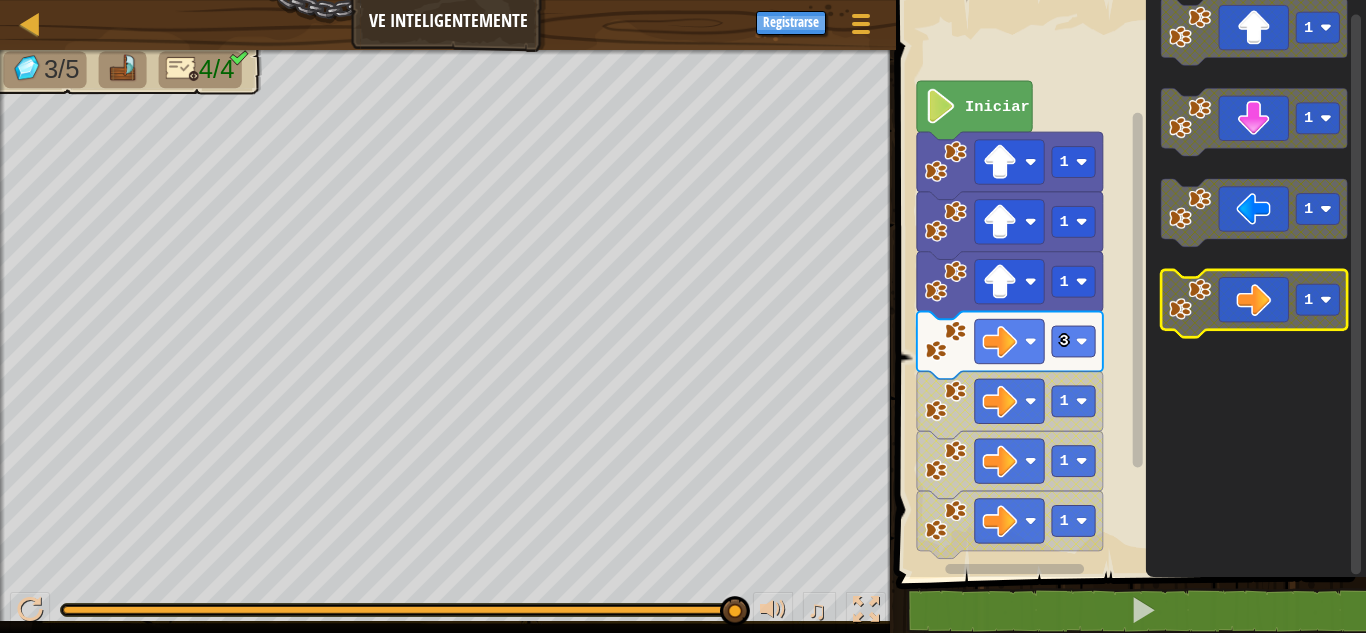 click 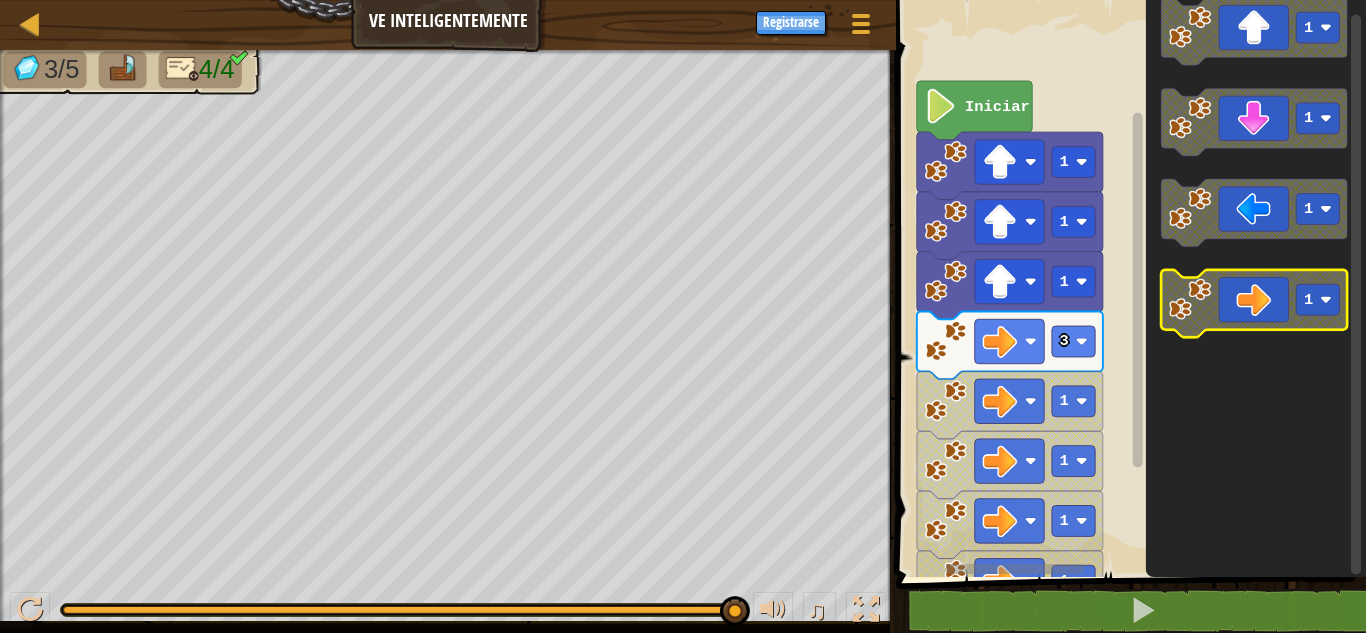 click 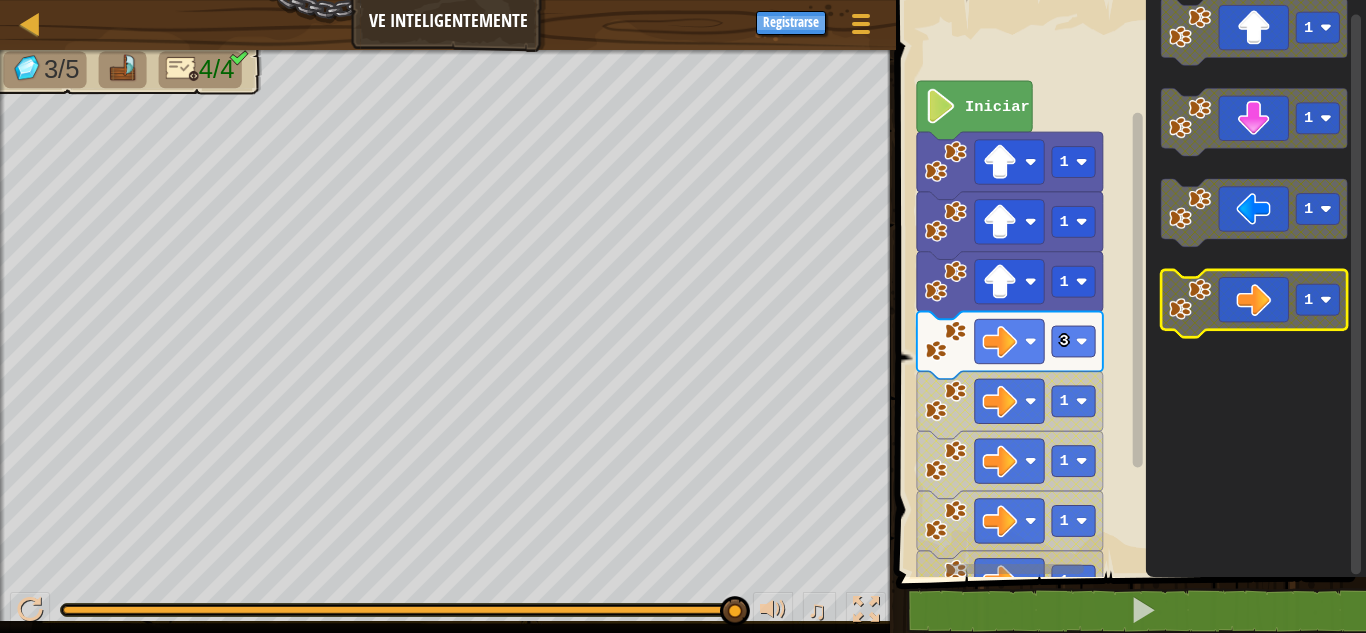 click 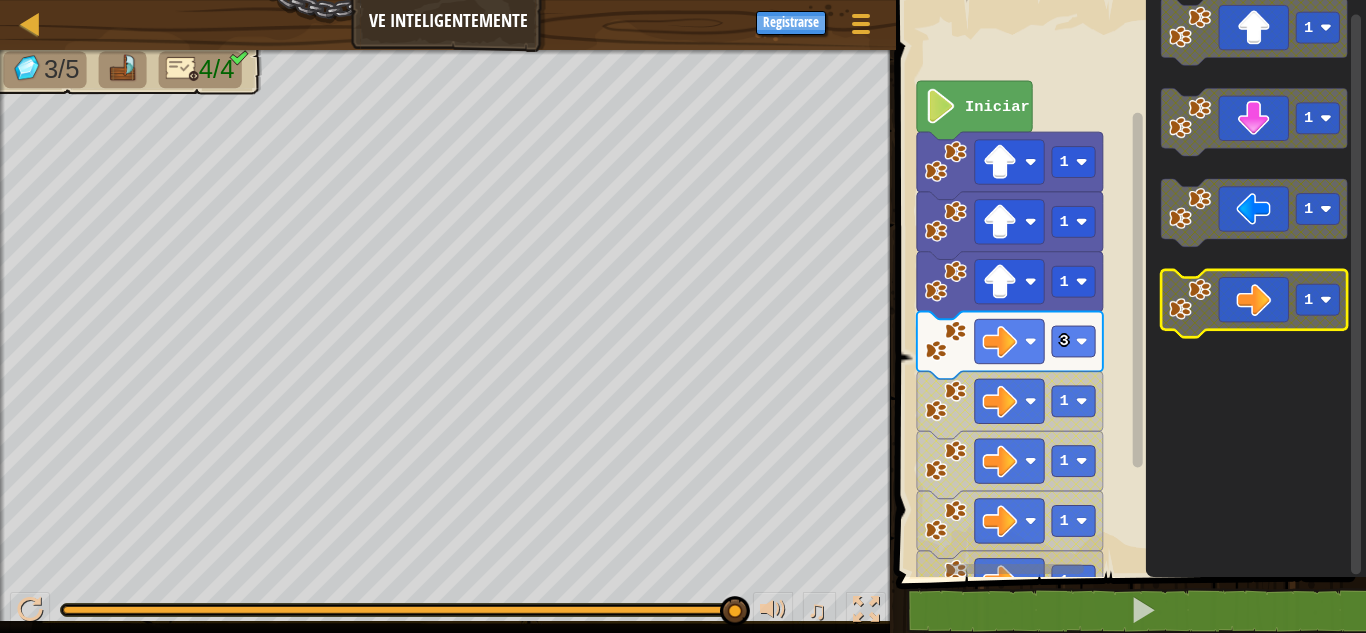 click 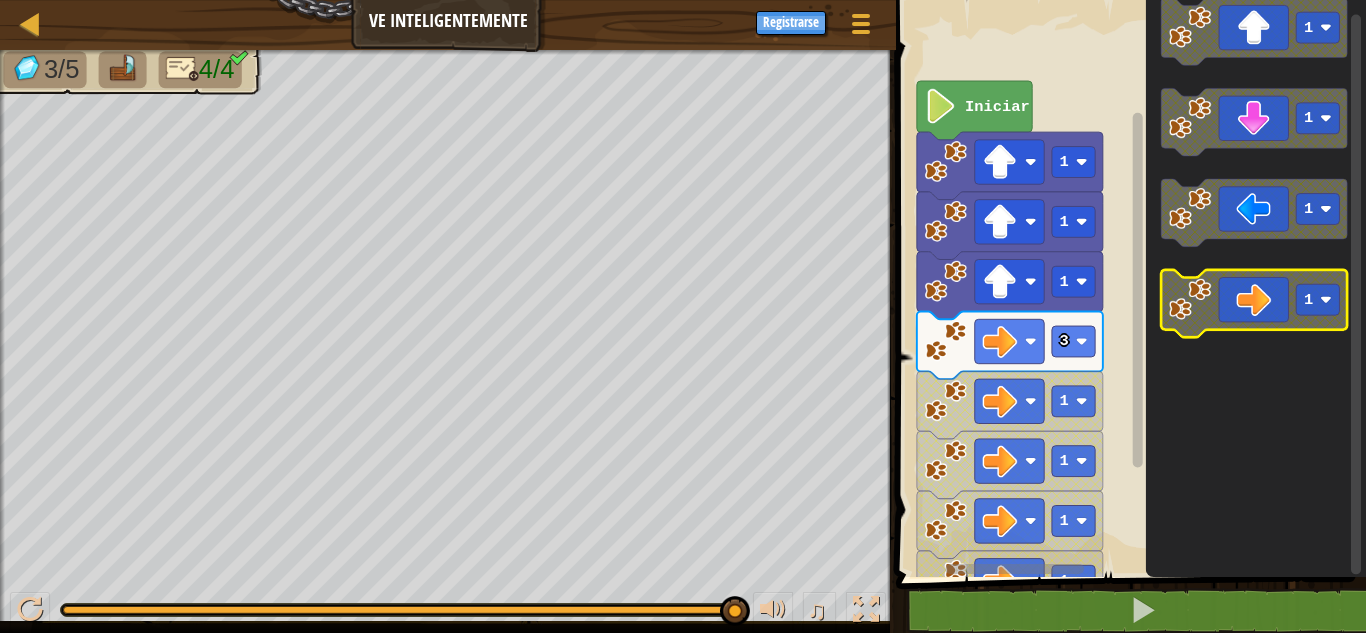 click 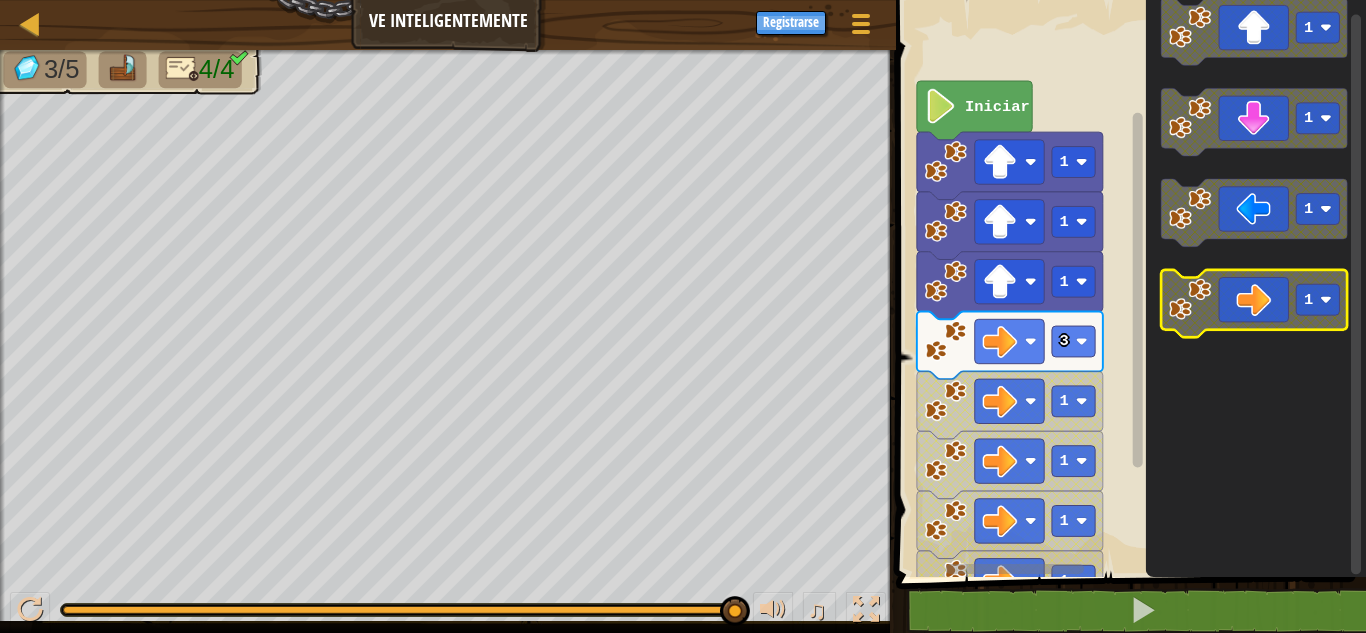 click 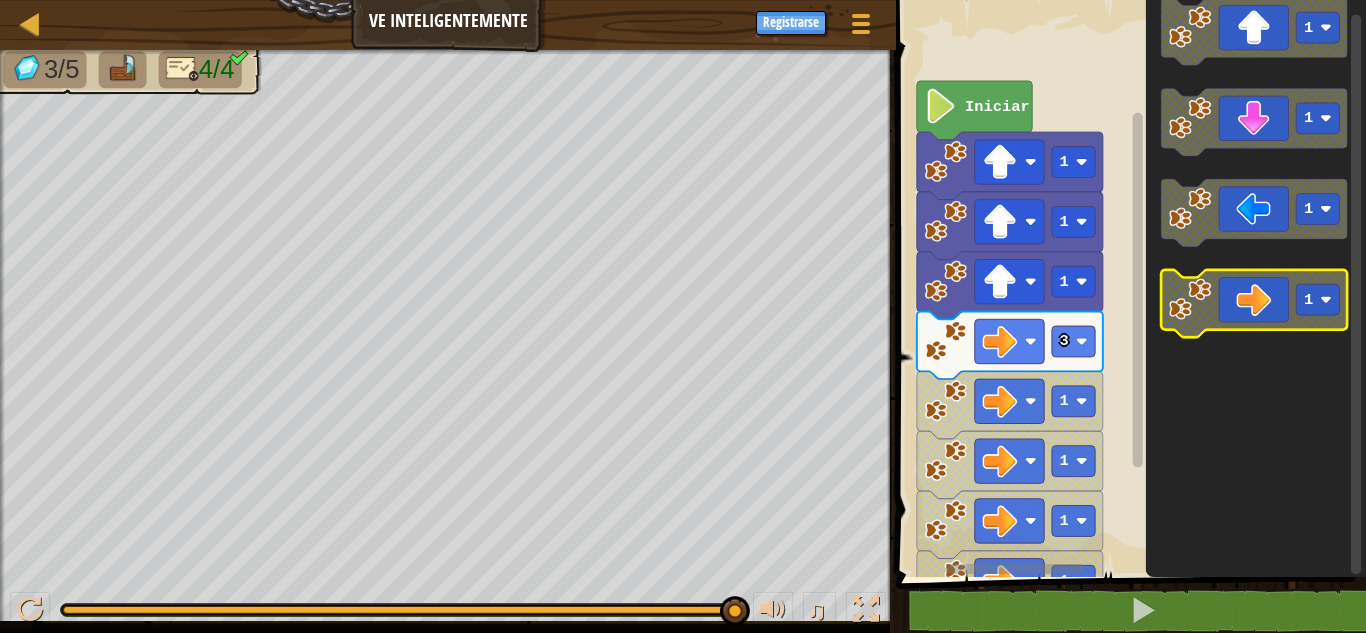 click 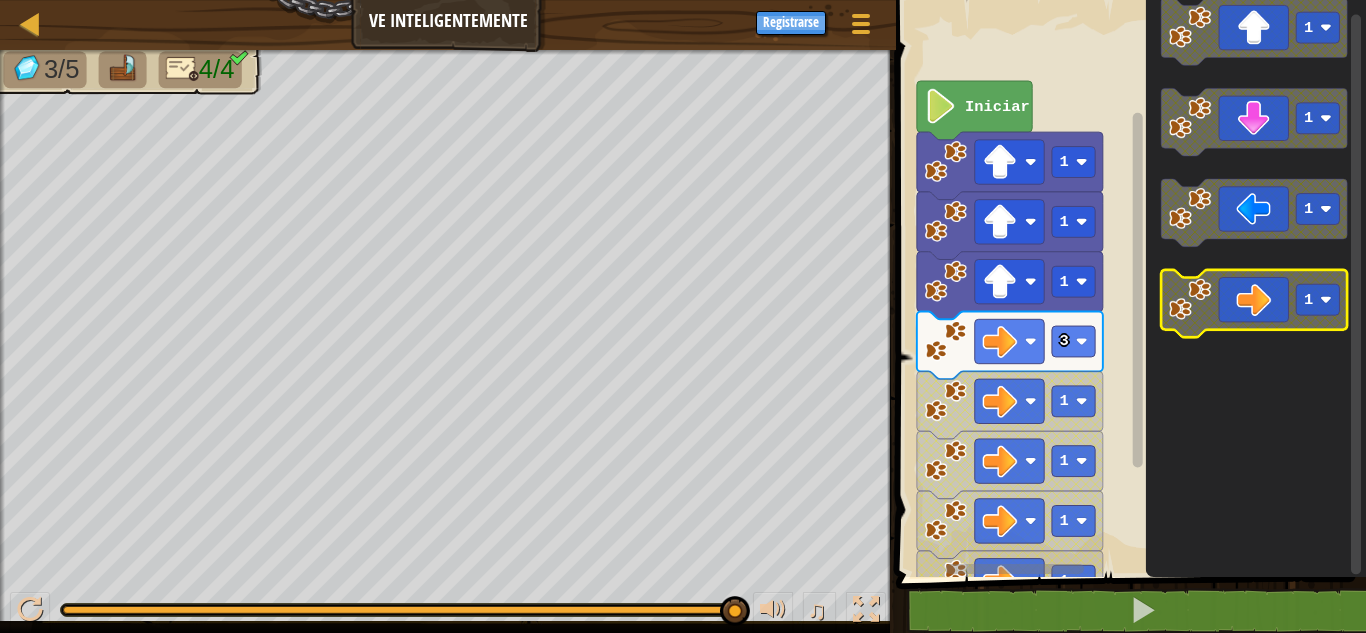 click 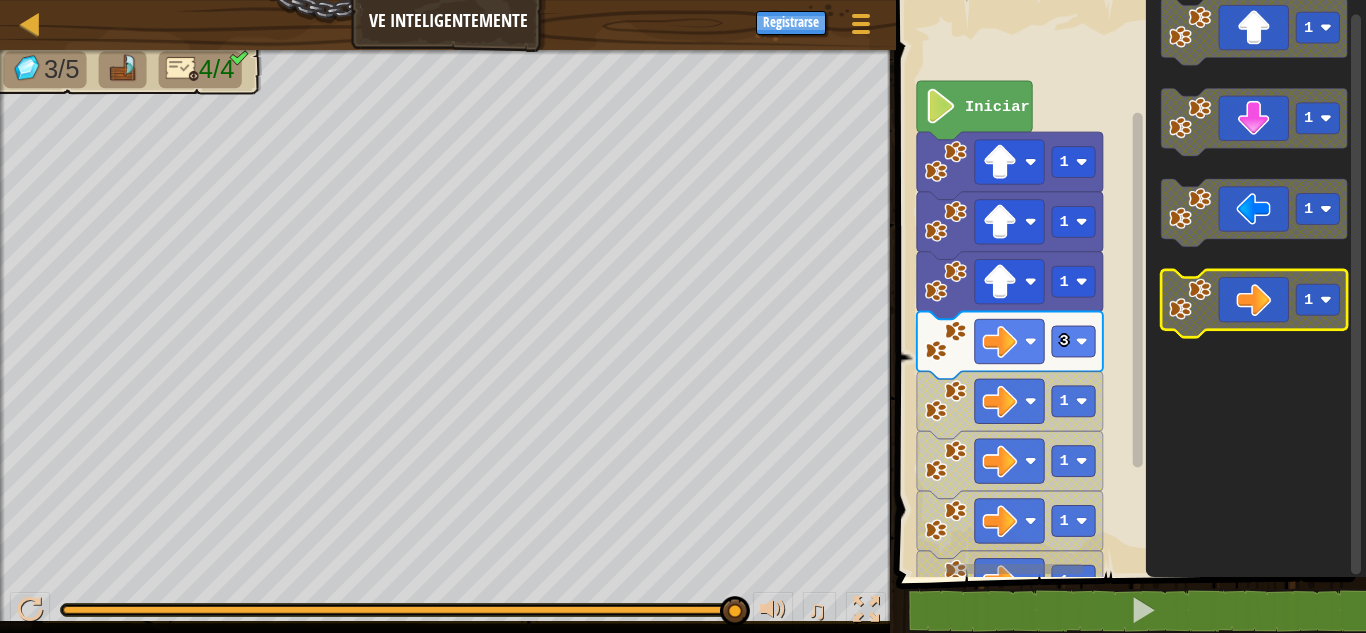 click 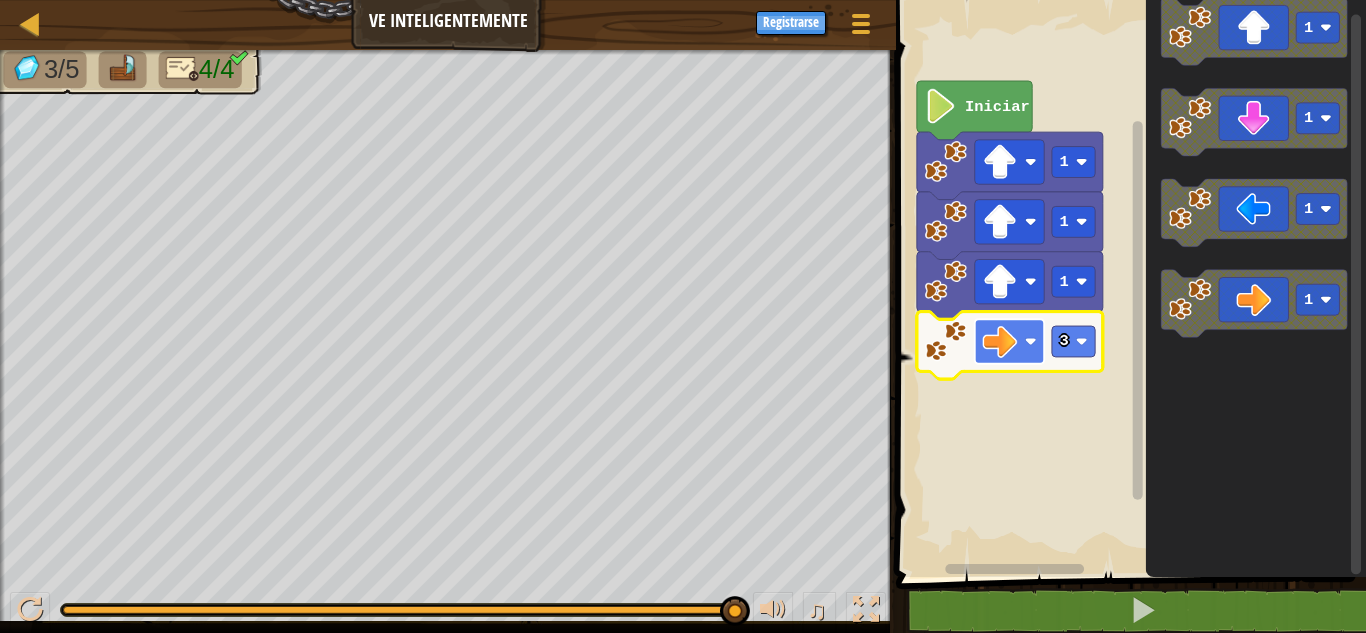 click 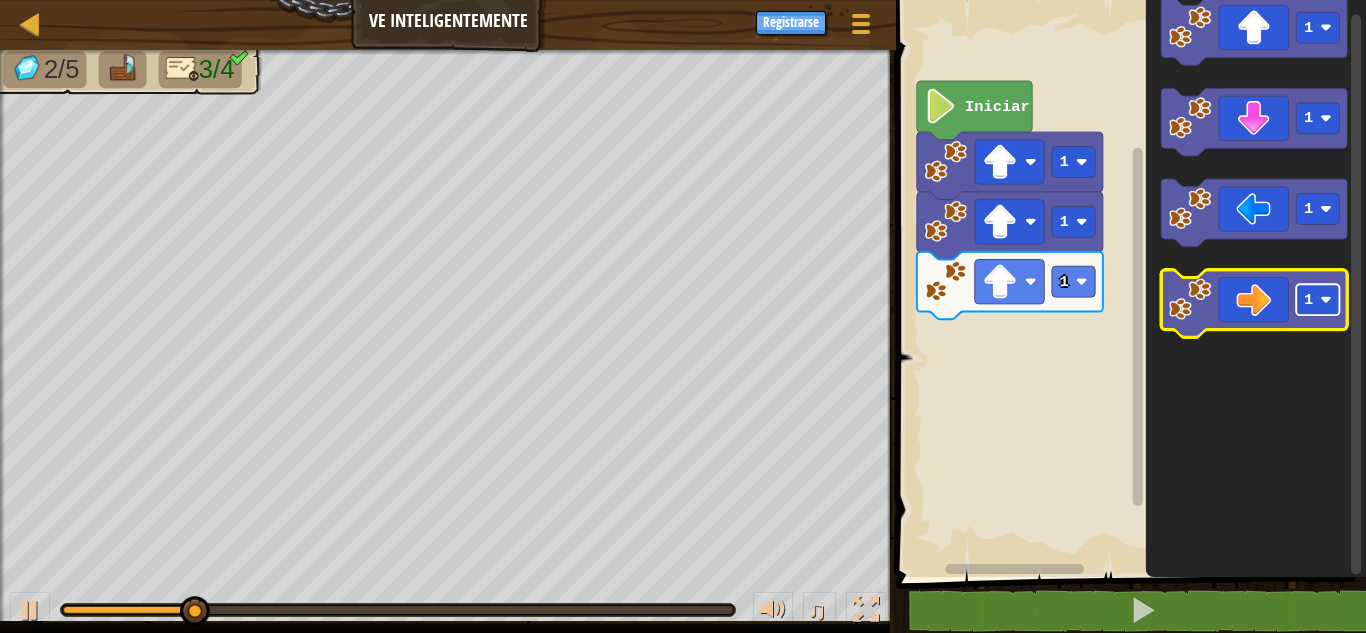 click on "1" 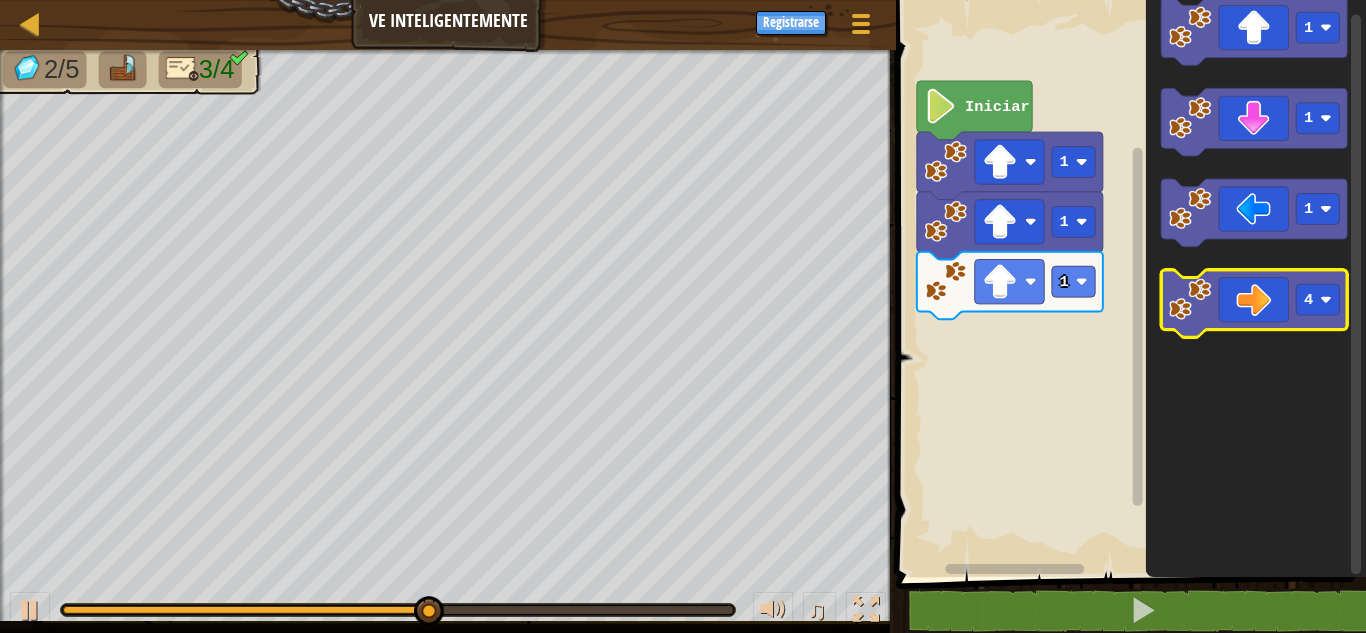 click 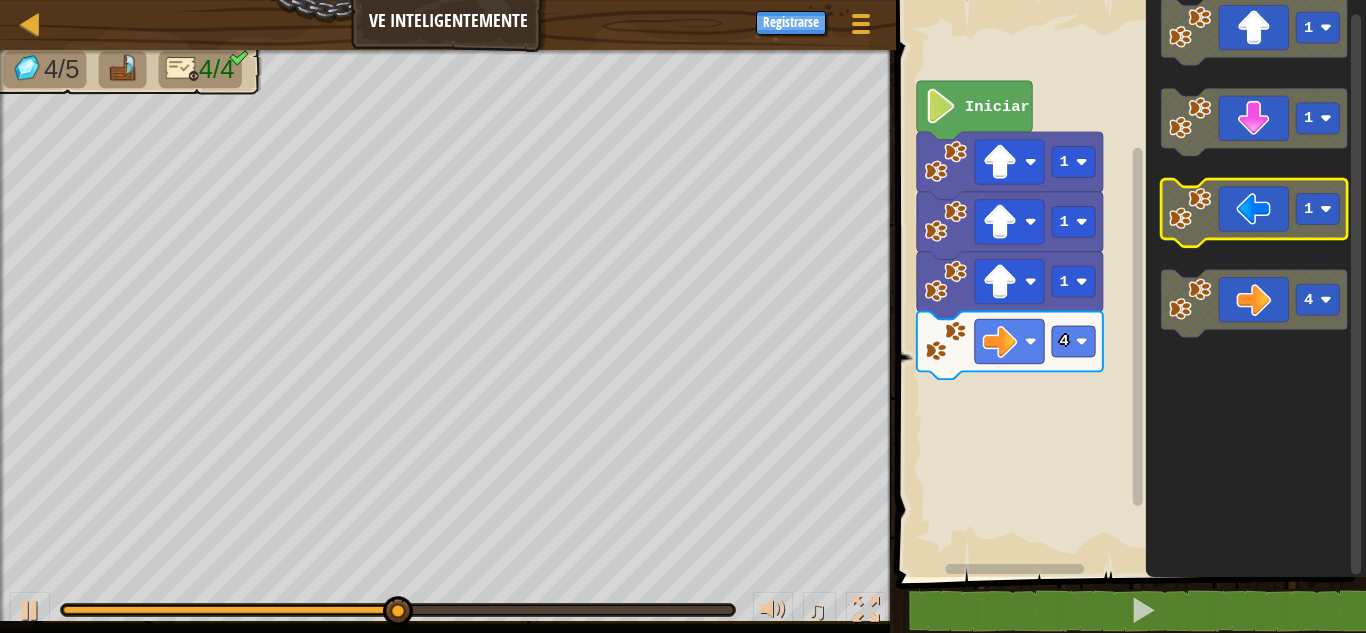 click on "1" 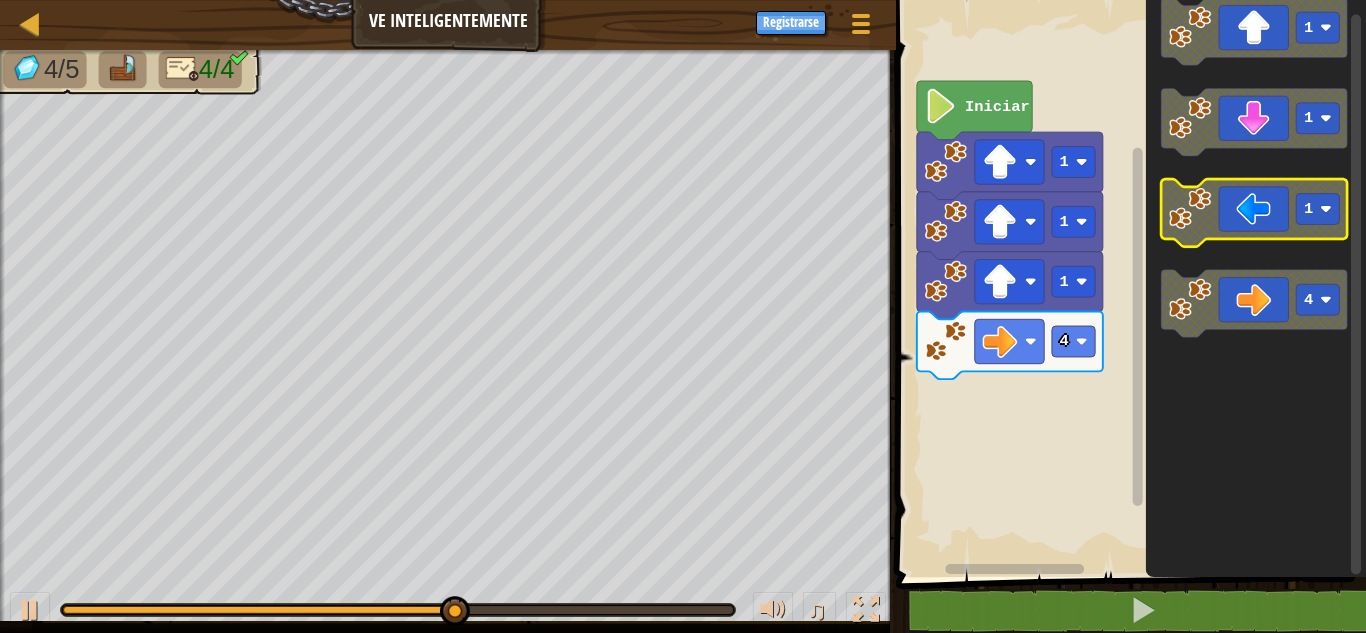 click 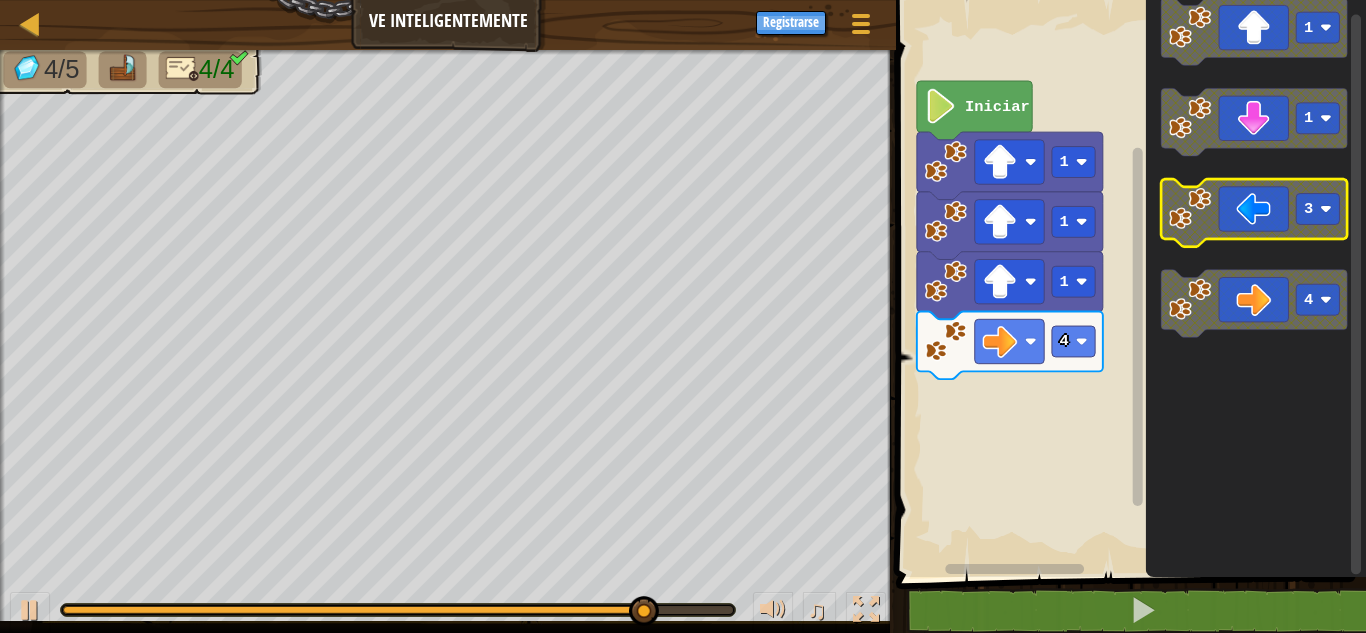click 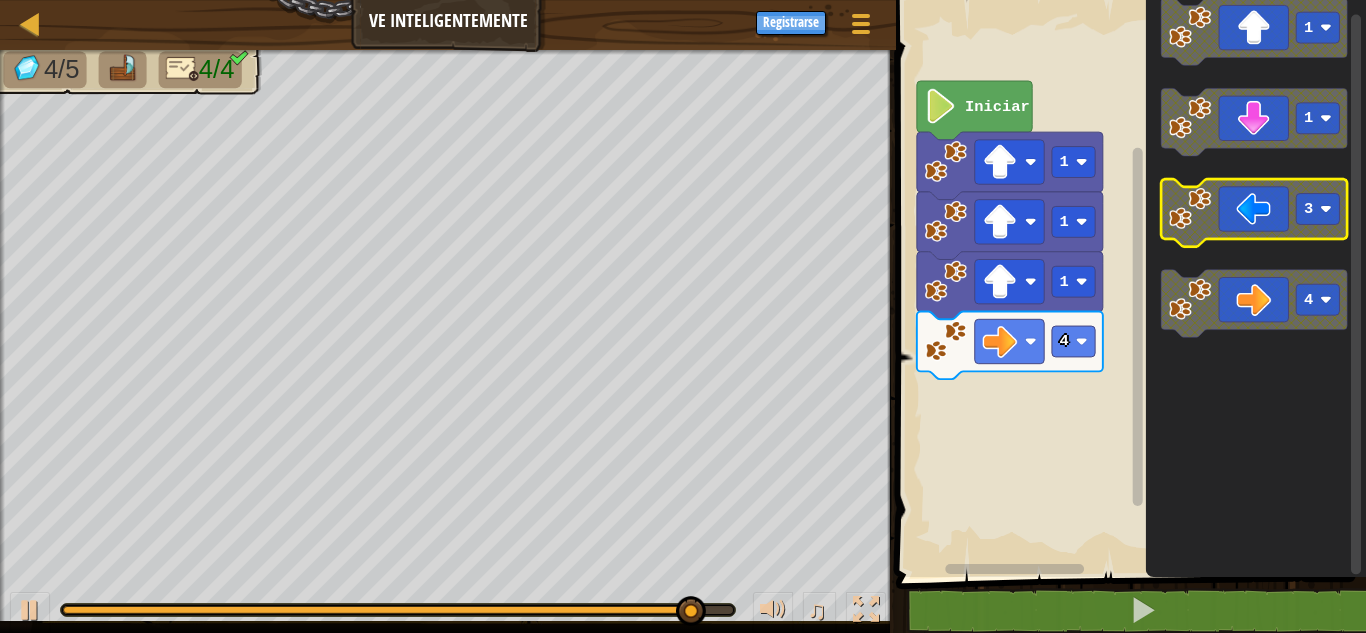 click on "3" 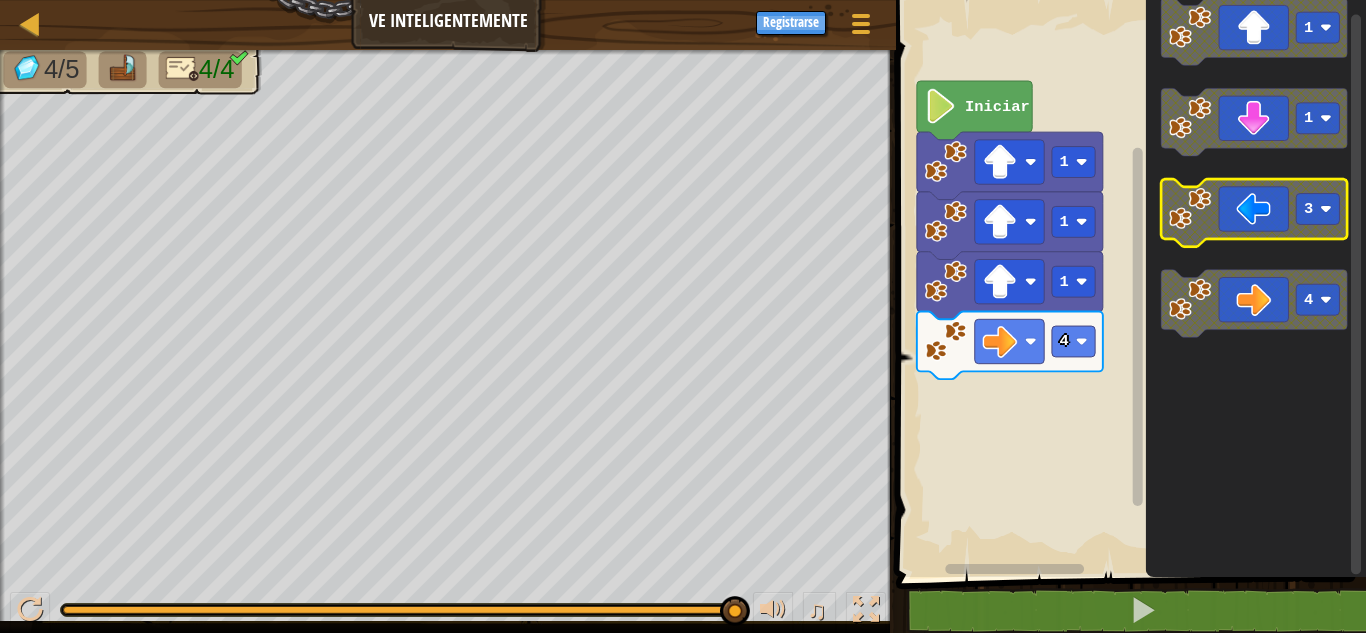 click 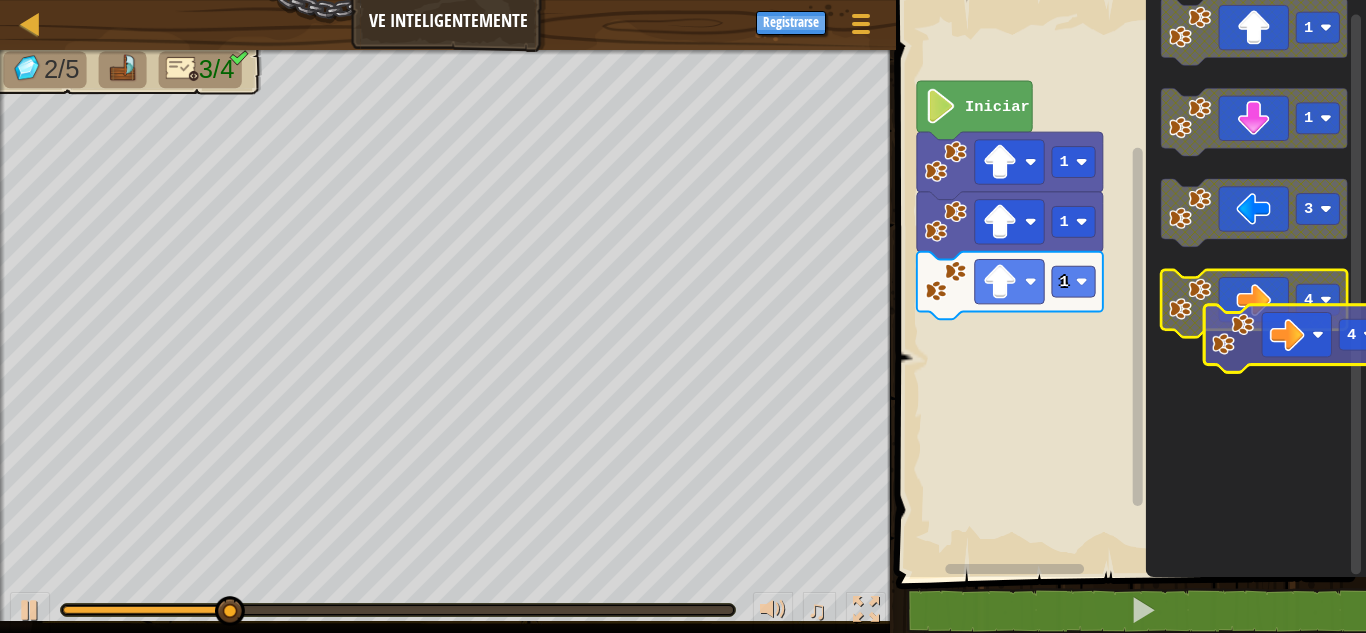click on "1 1 3 4" 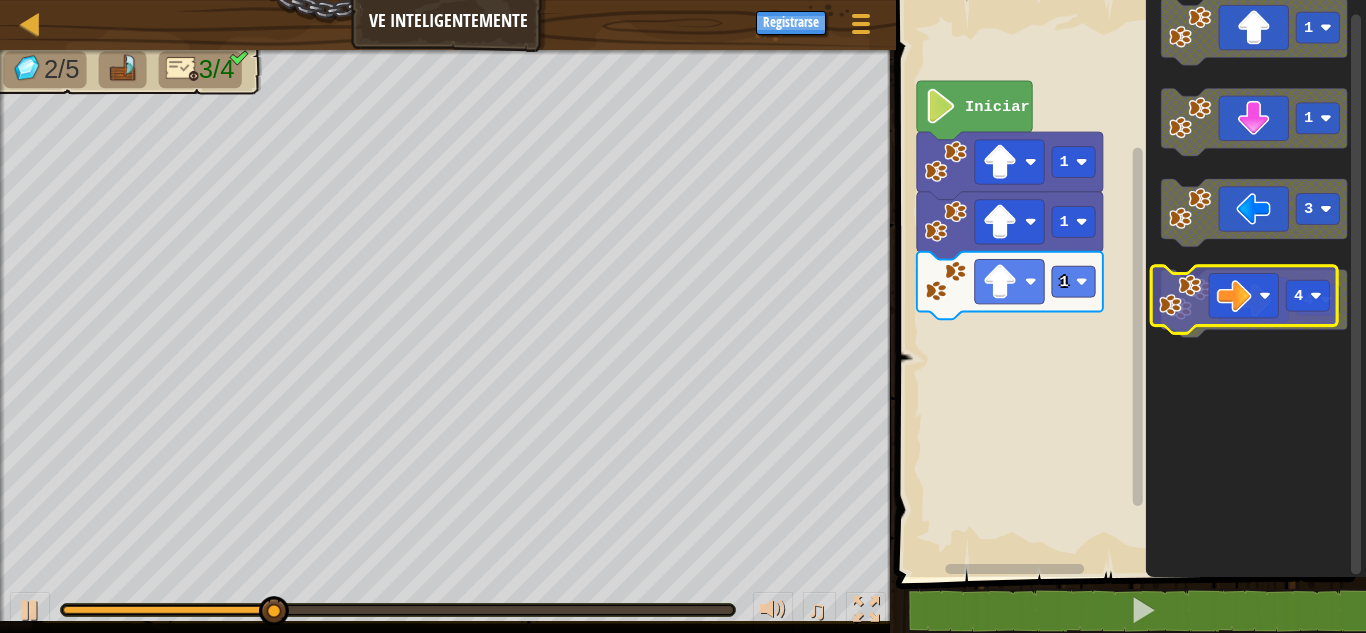 click 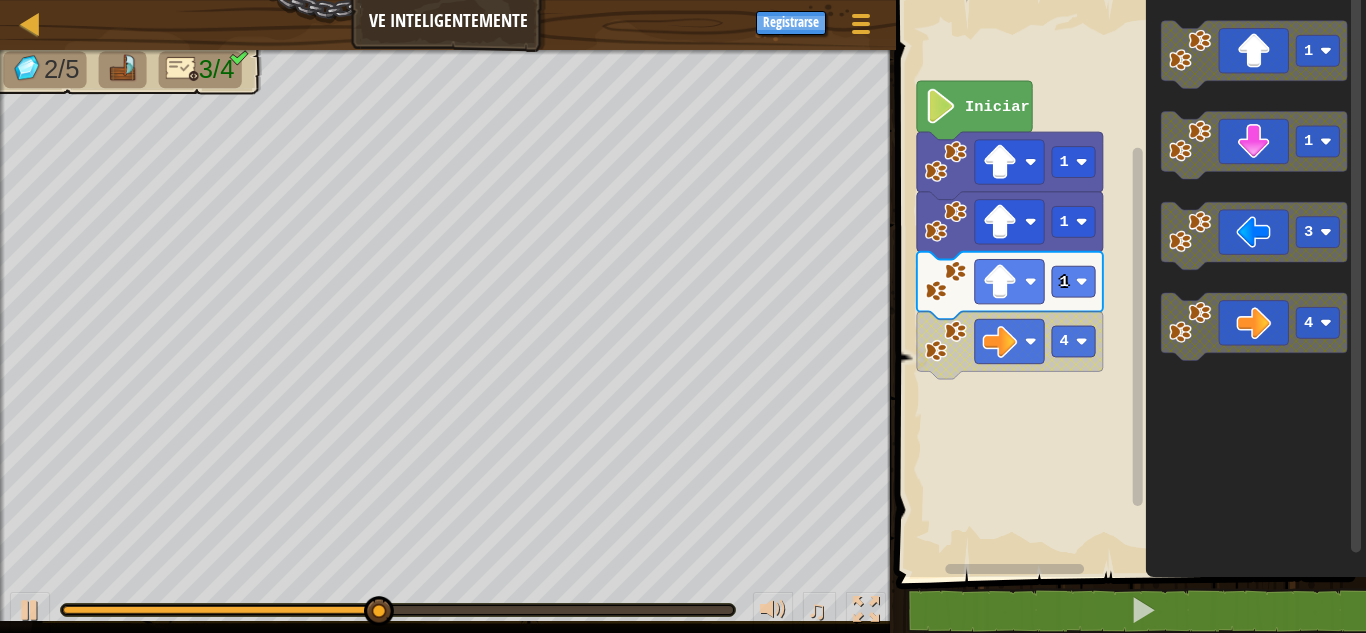 click on "Iniciar 1 1 1 4 1 1 3 4" at bounding box center [1128, 283] 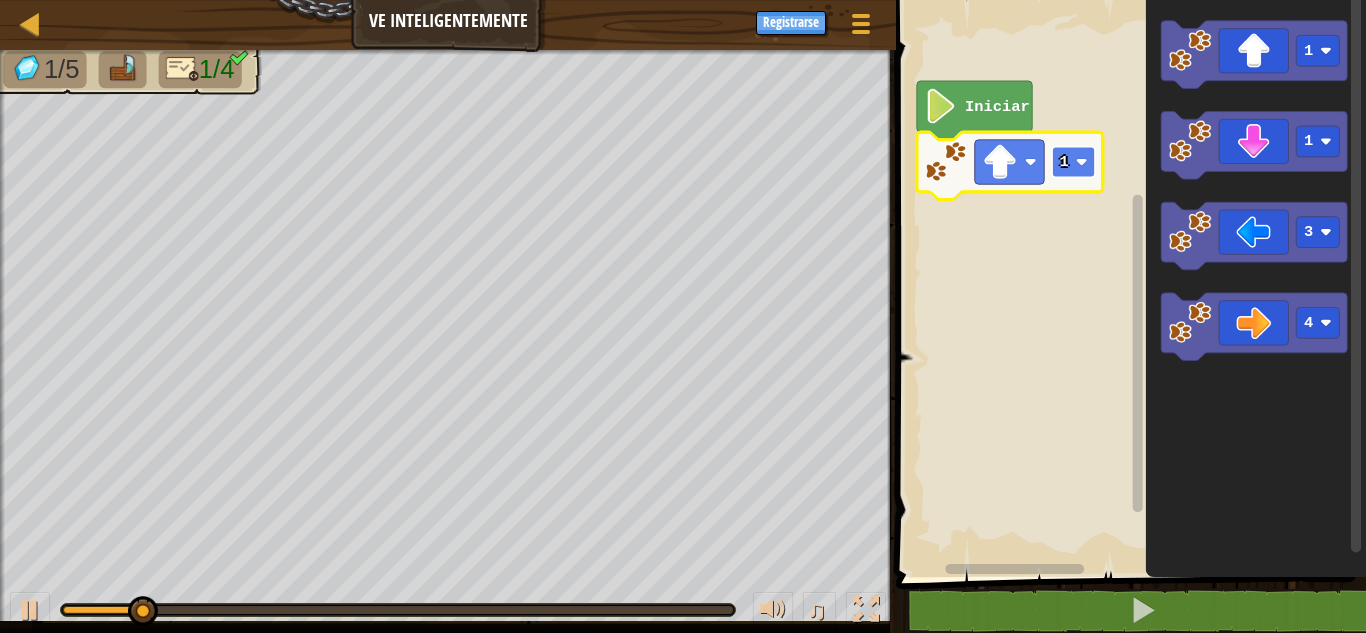 click on "1" 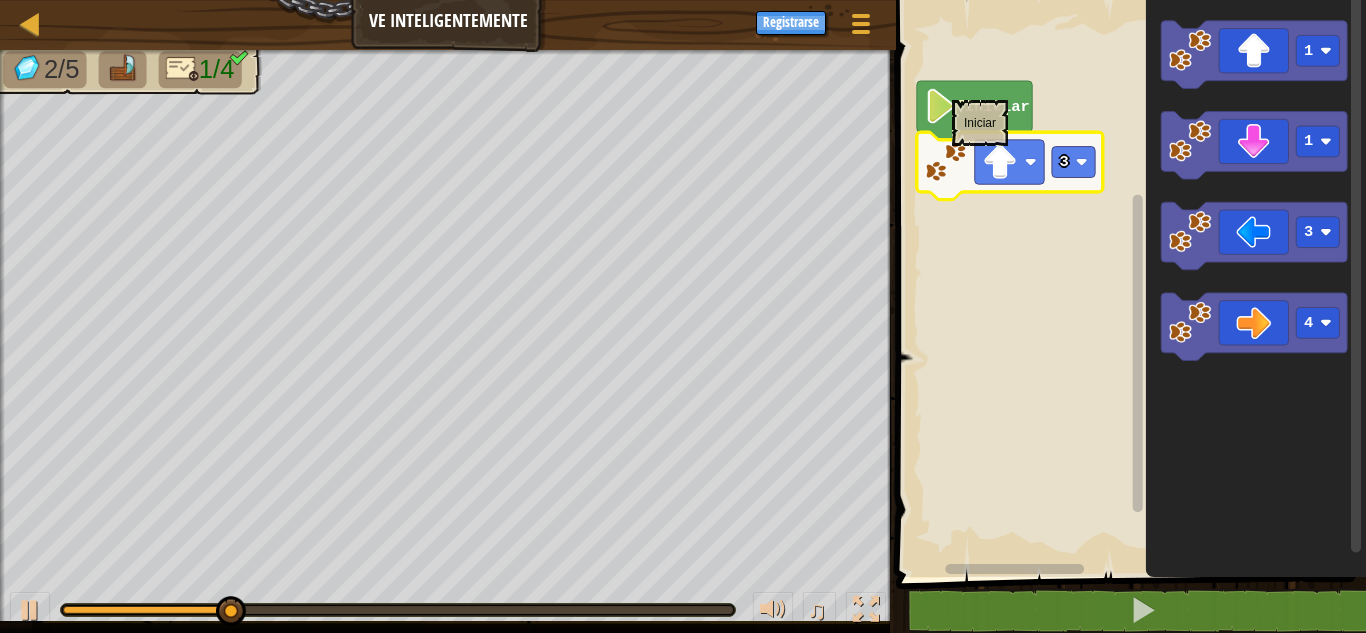click 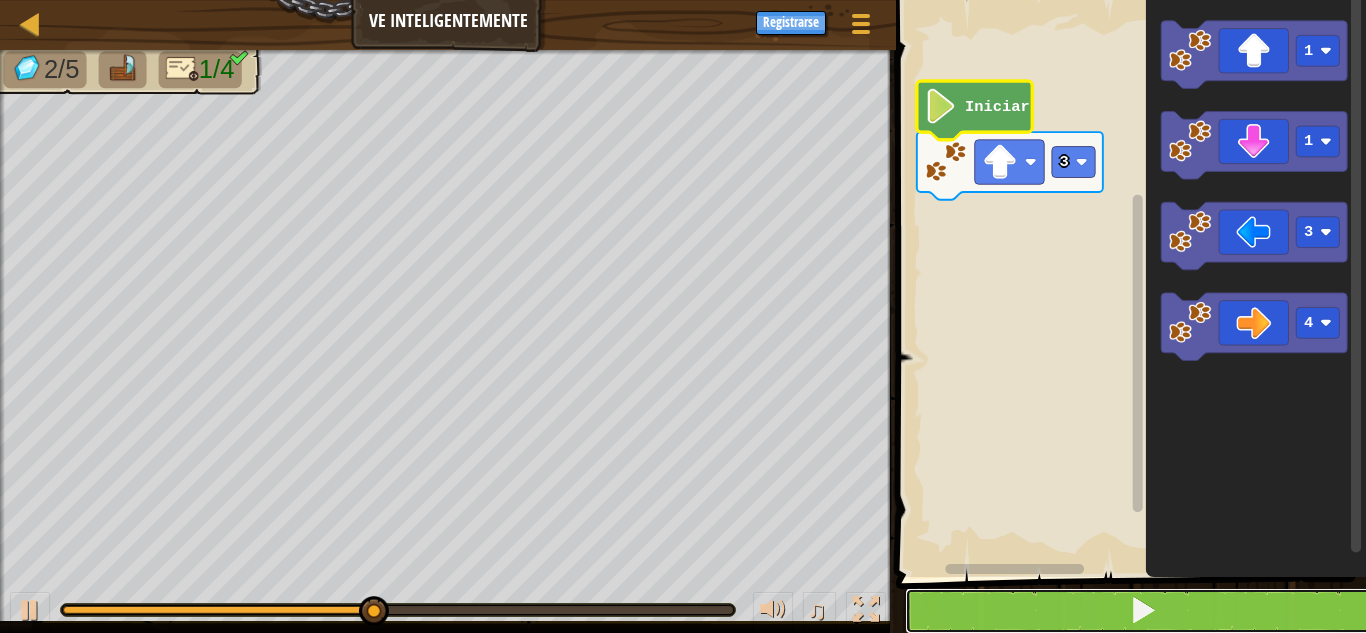 click at bounding box center [1143, 611] 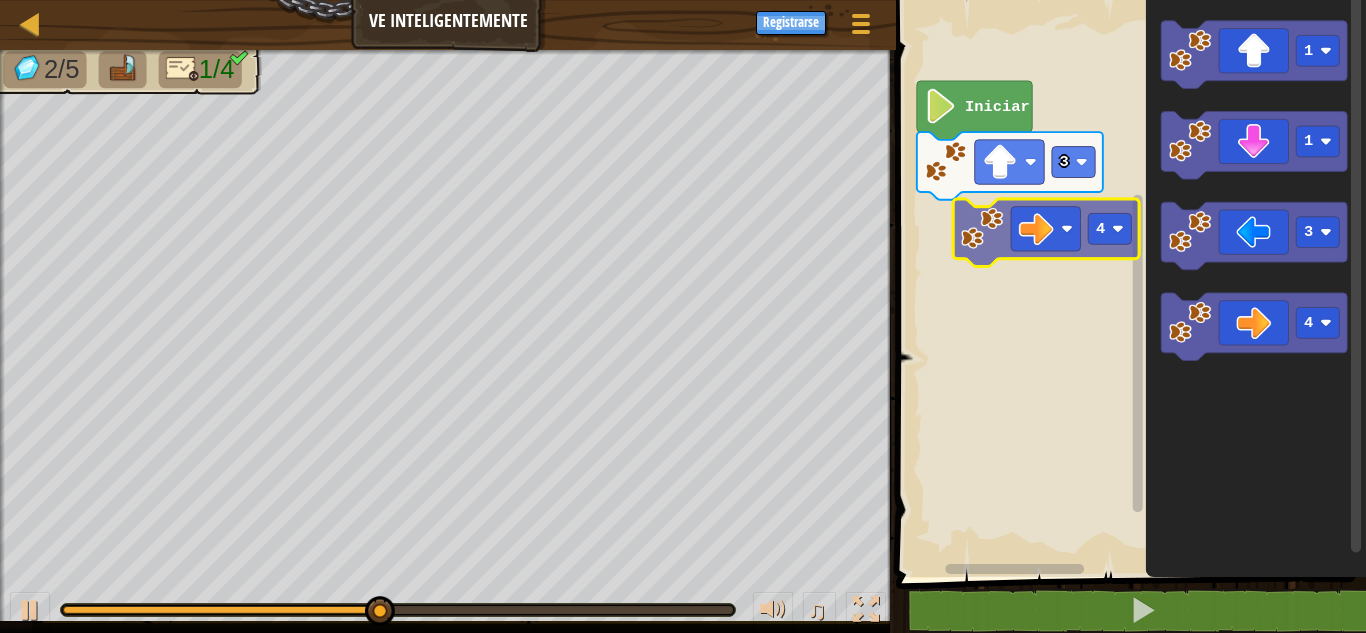 click on "Iniciar 3 1 1 3 4 4" at bounding box center [1128, 283] 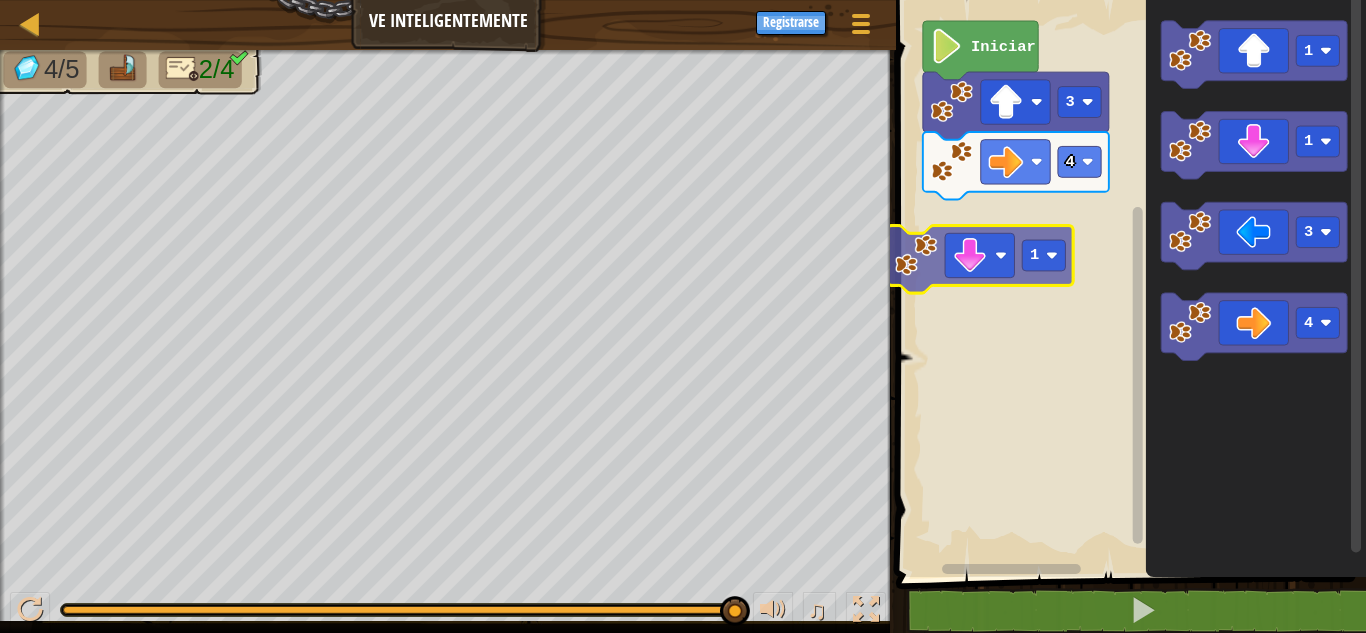 click on "4 3 Iniciar 1 1 1 3 4 1" at bounding box center (1128, 283) 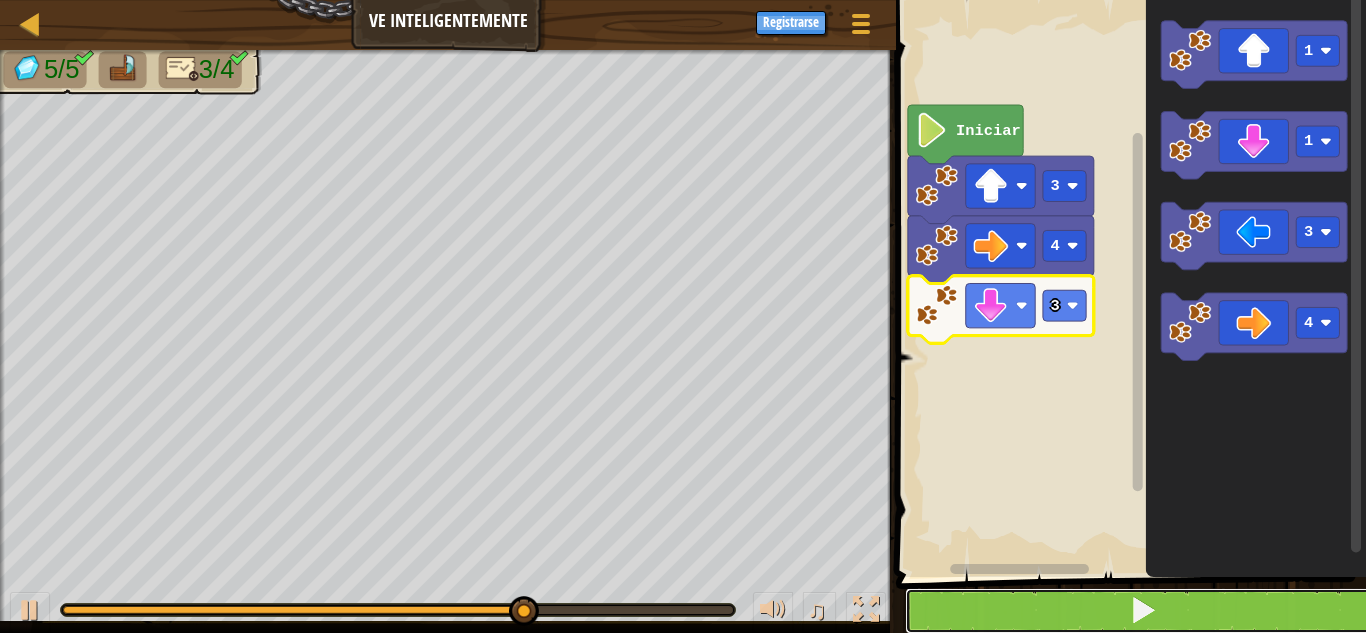 click at bounding box center (1143, 611) 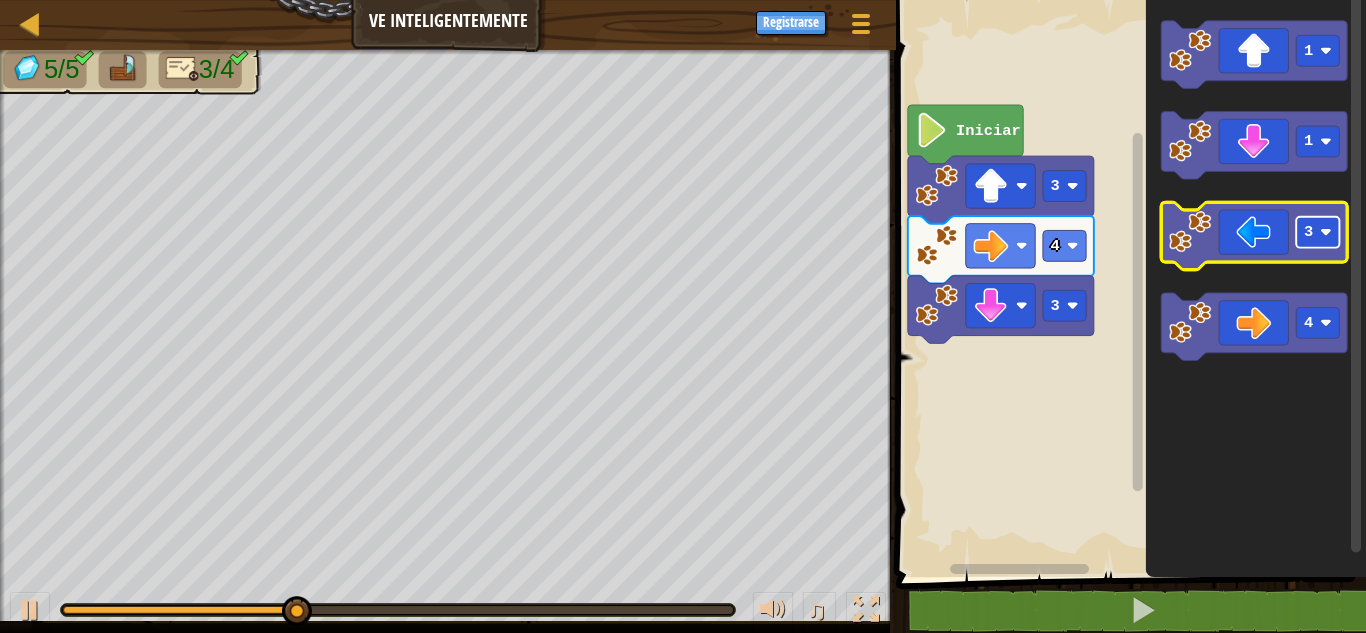 click 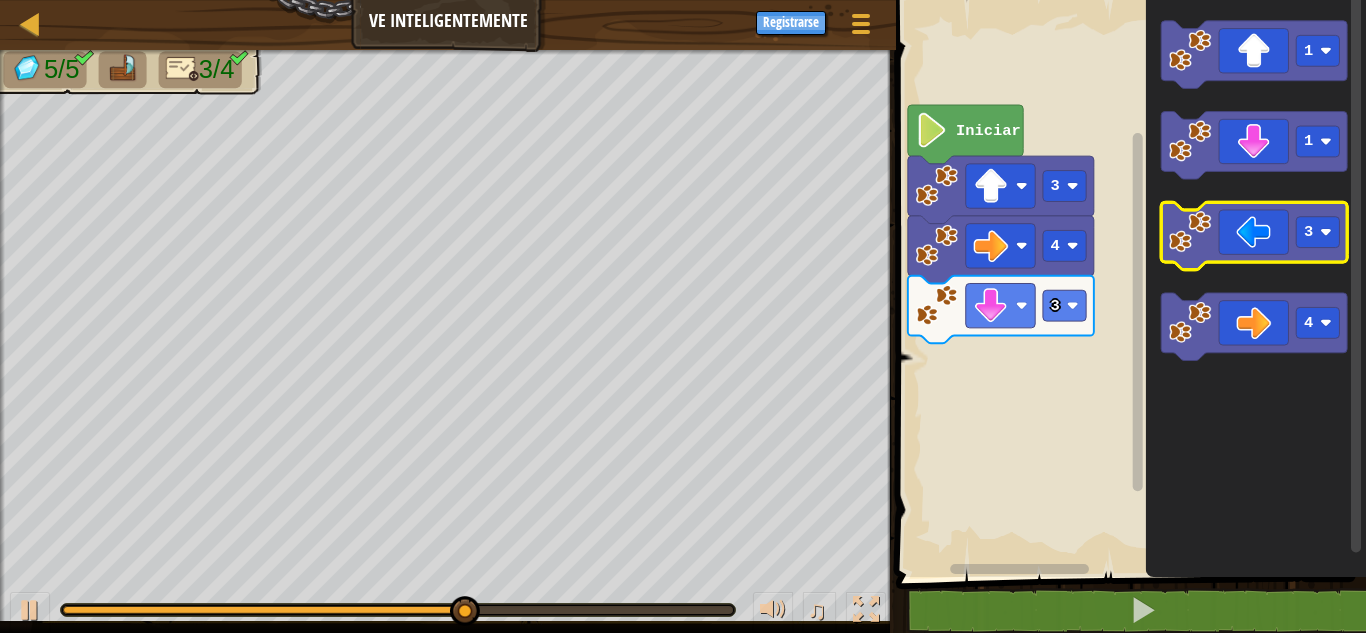click 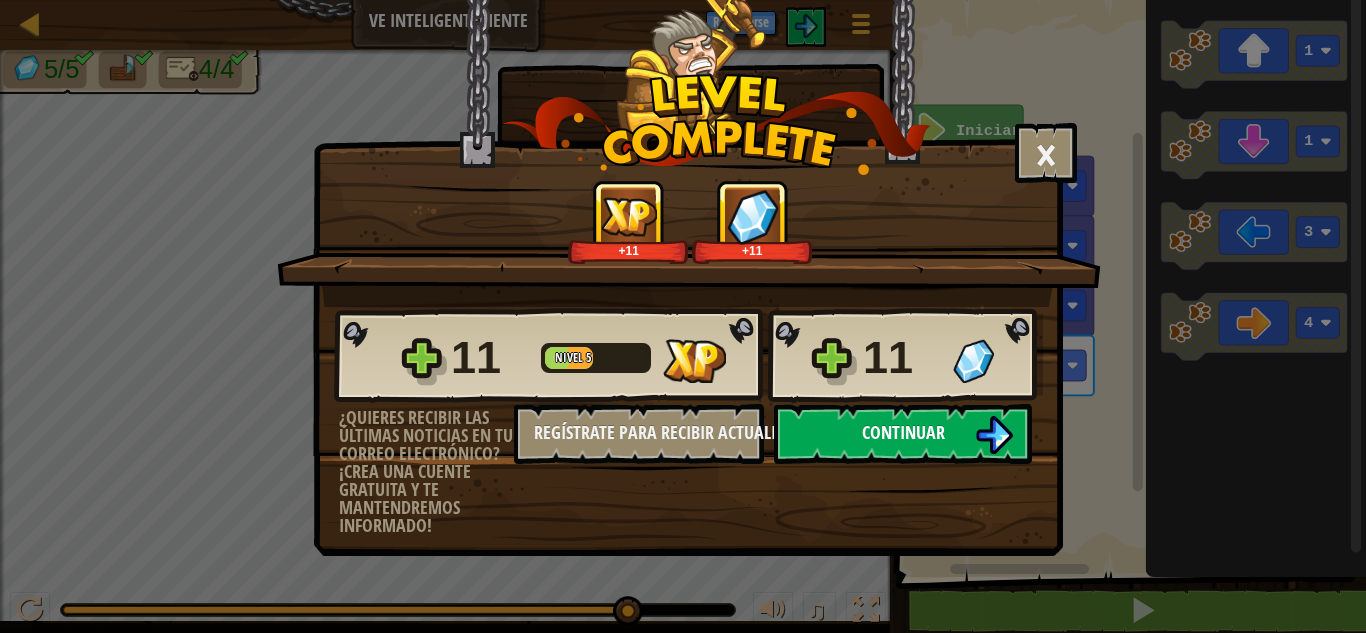 click on "Continuar" at bounding box center [903, 434] 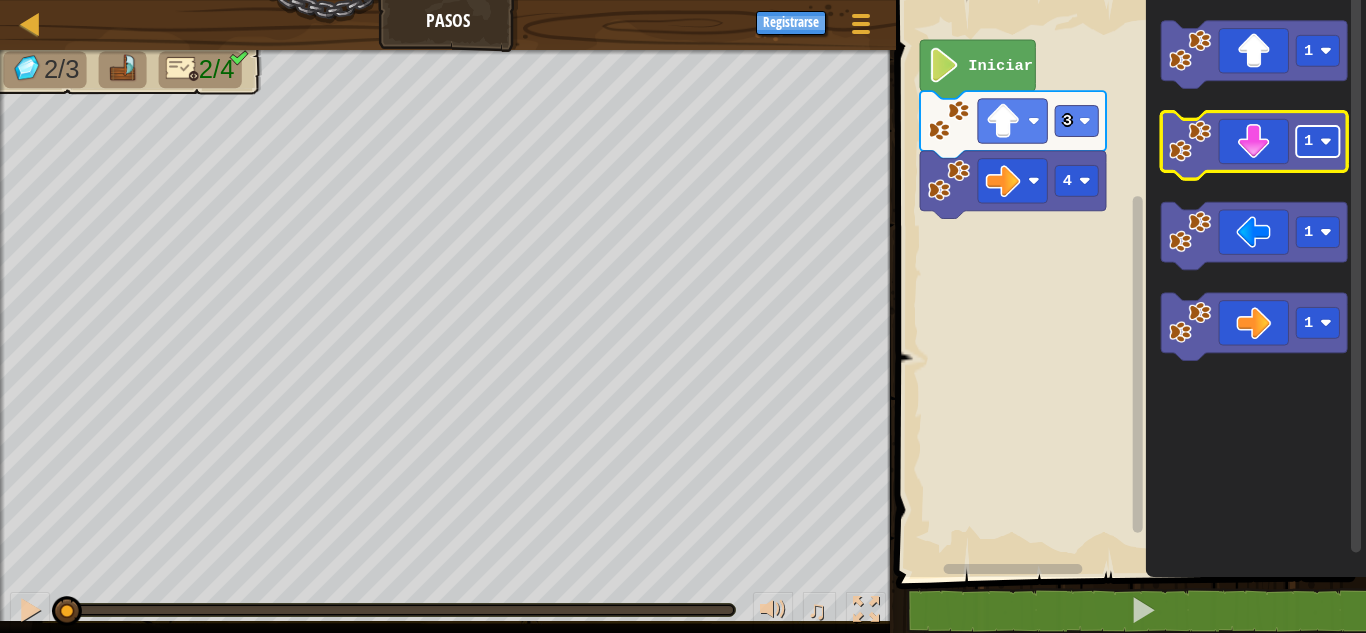 click 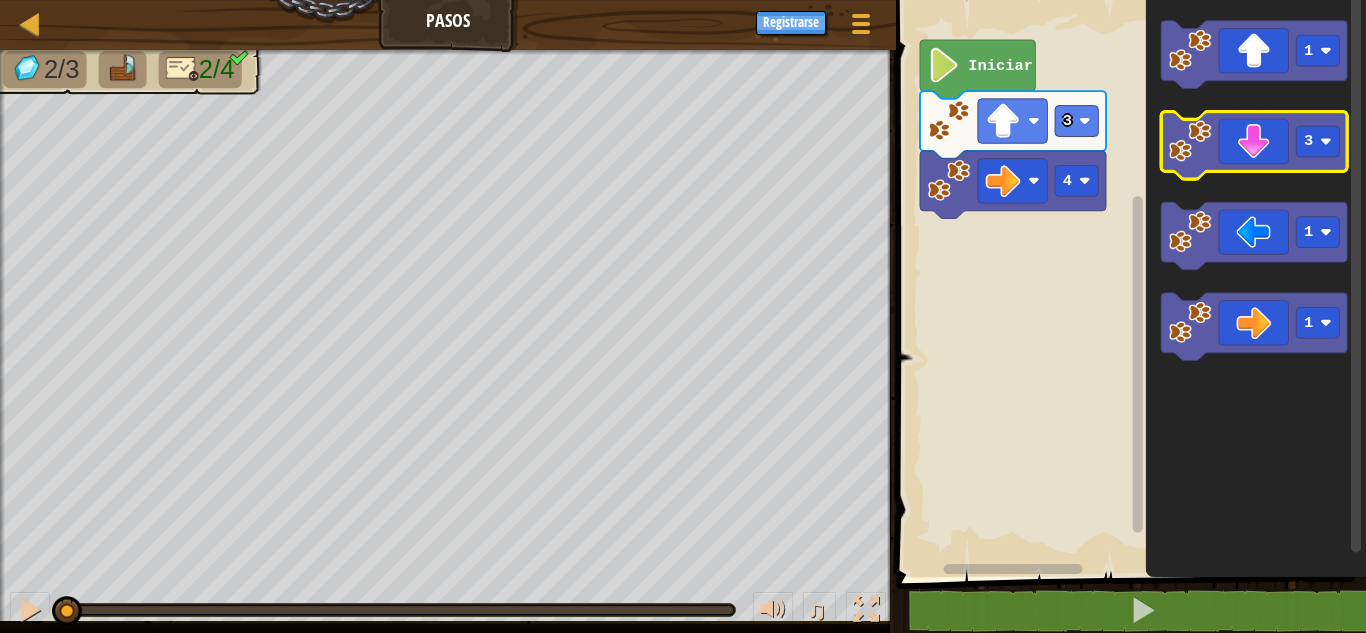 click 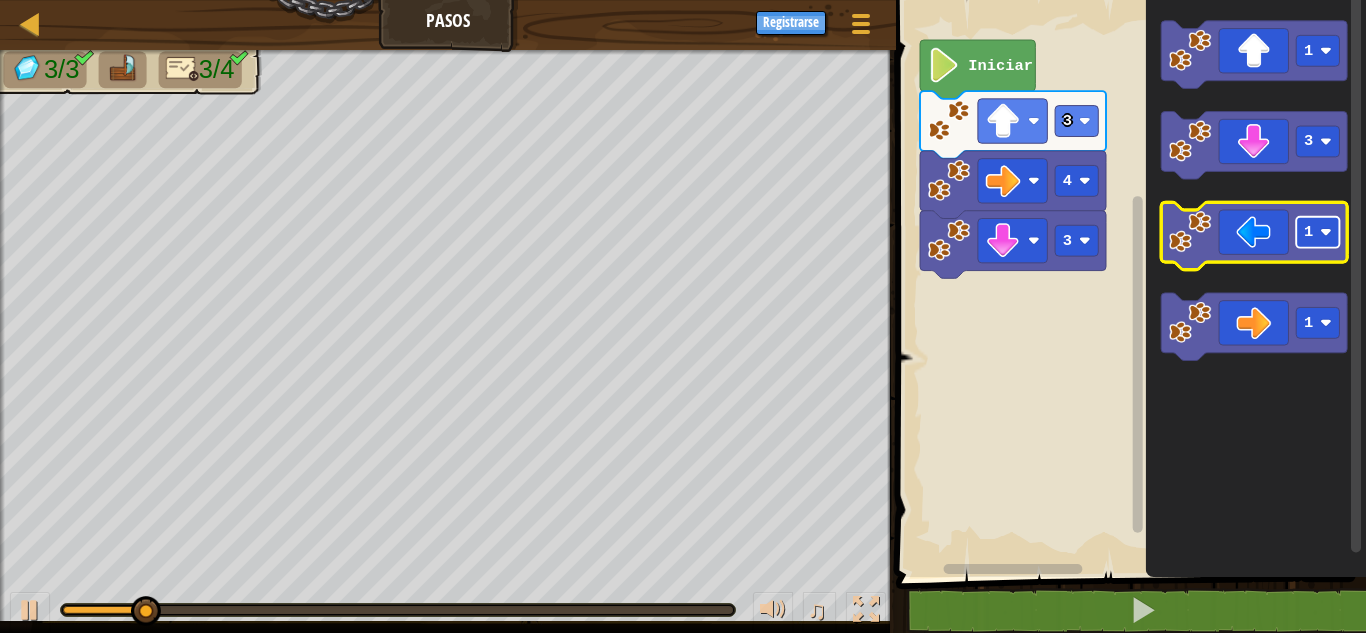 click 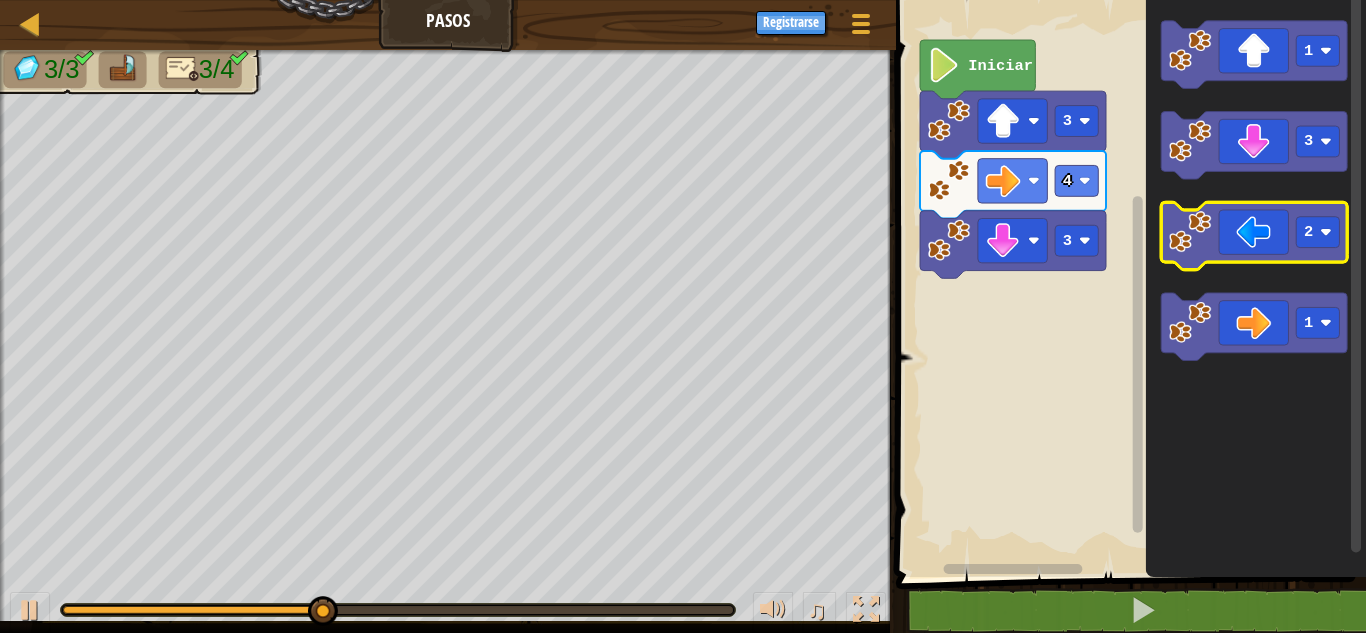 click 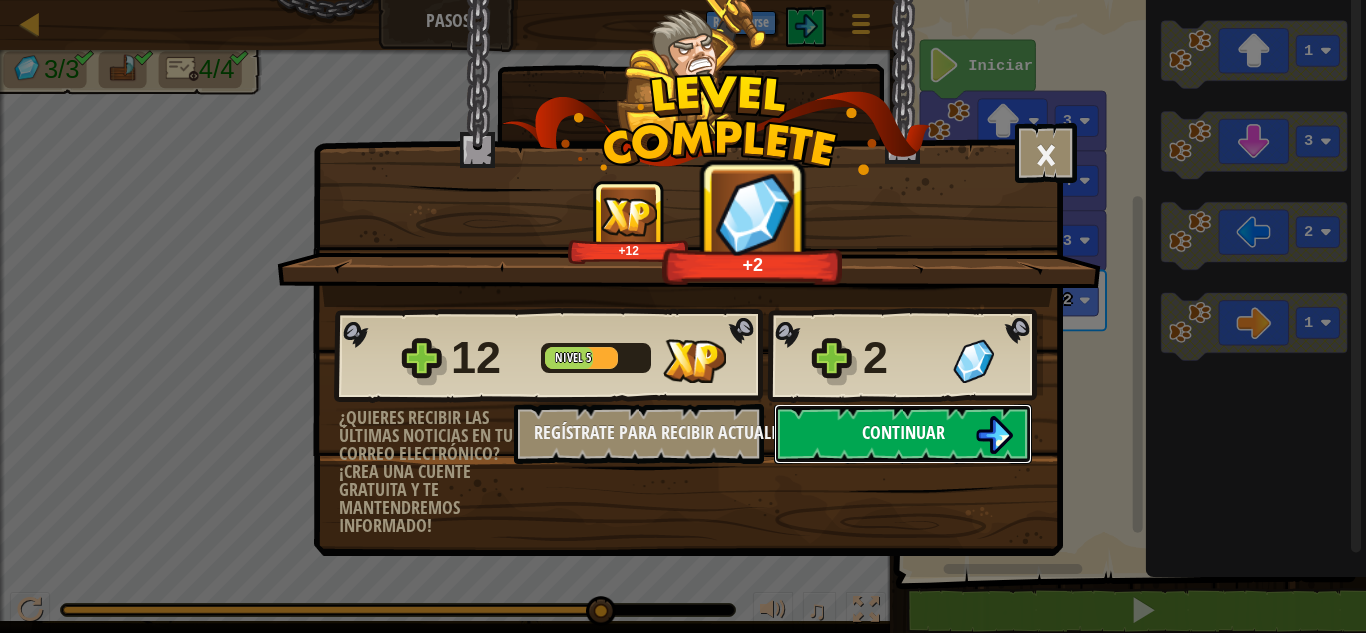 drag, startPoint x: 991, startPoint y: 409, endPoint x: 991, endPoint y: 420, distance: 11 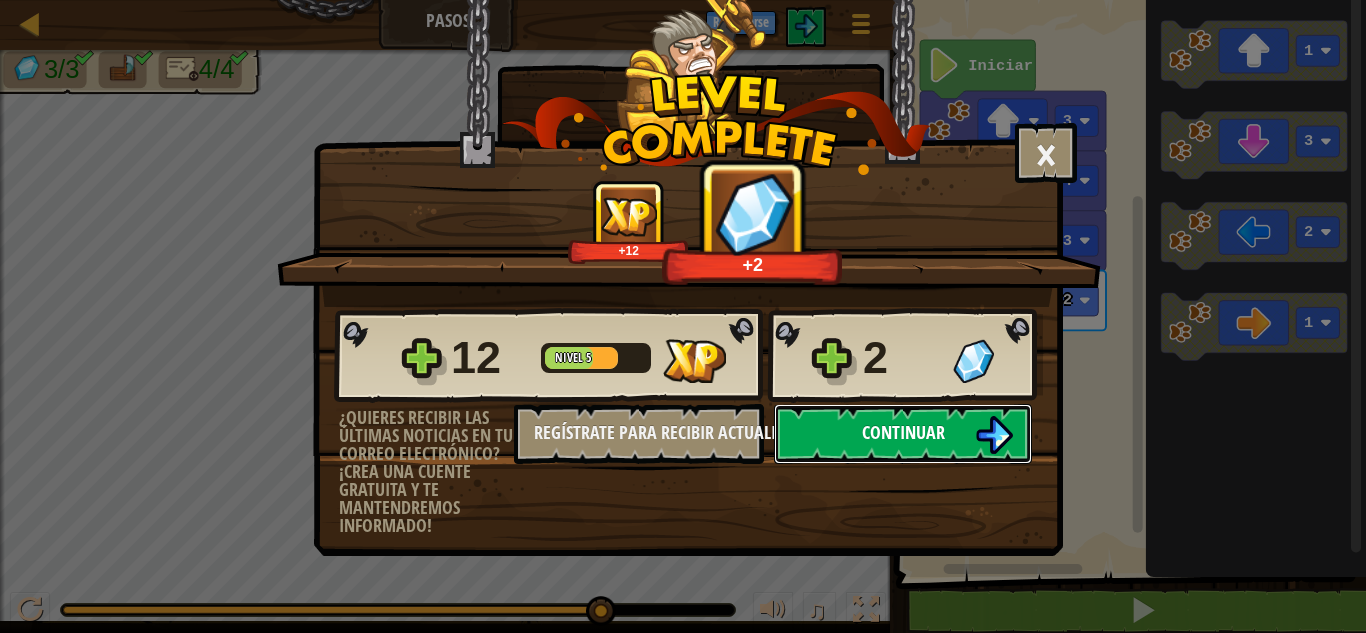 click on "Continuar" at bounding box center (903, 434) 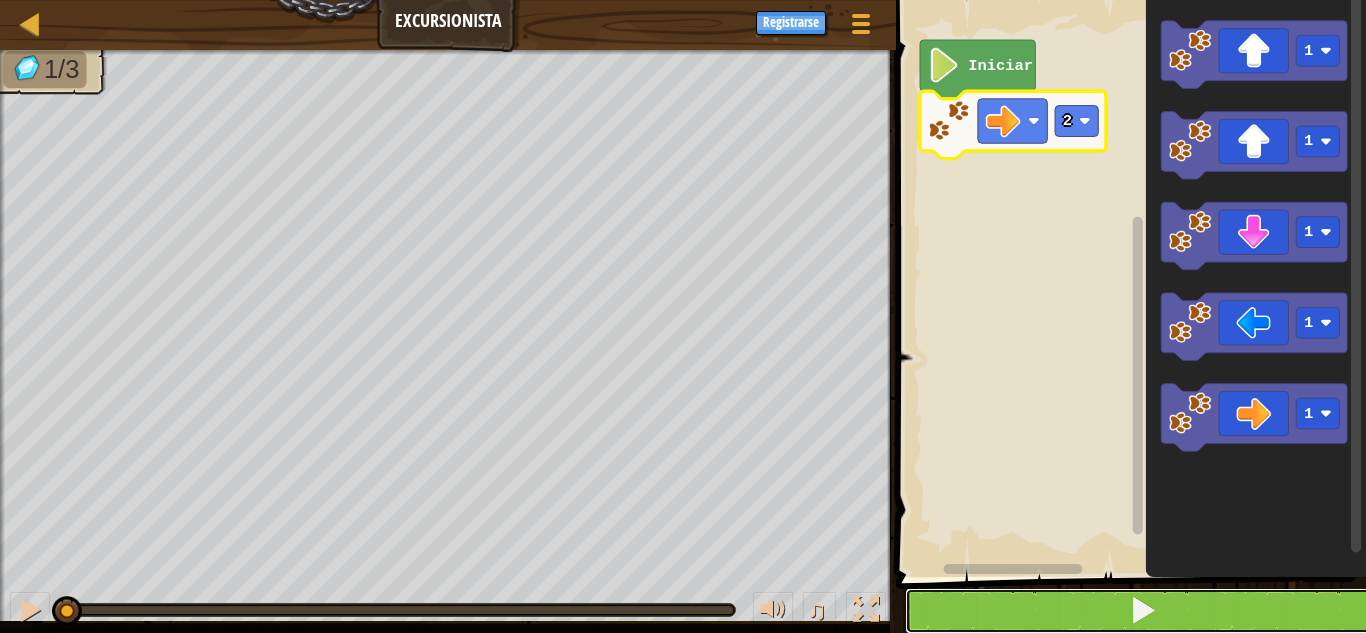drag, startPoint x: 1169, startPoint y: 598, endPoint x: 1166, endPoint y: 629, distance: 31.144823 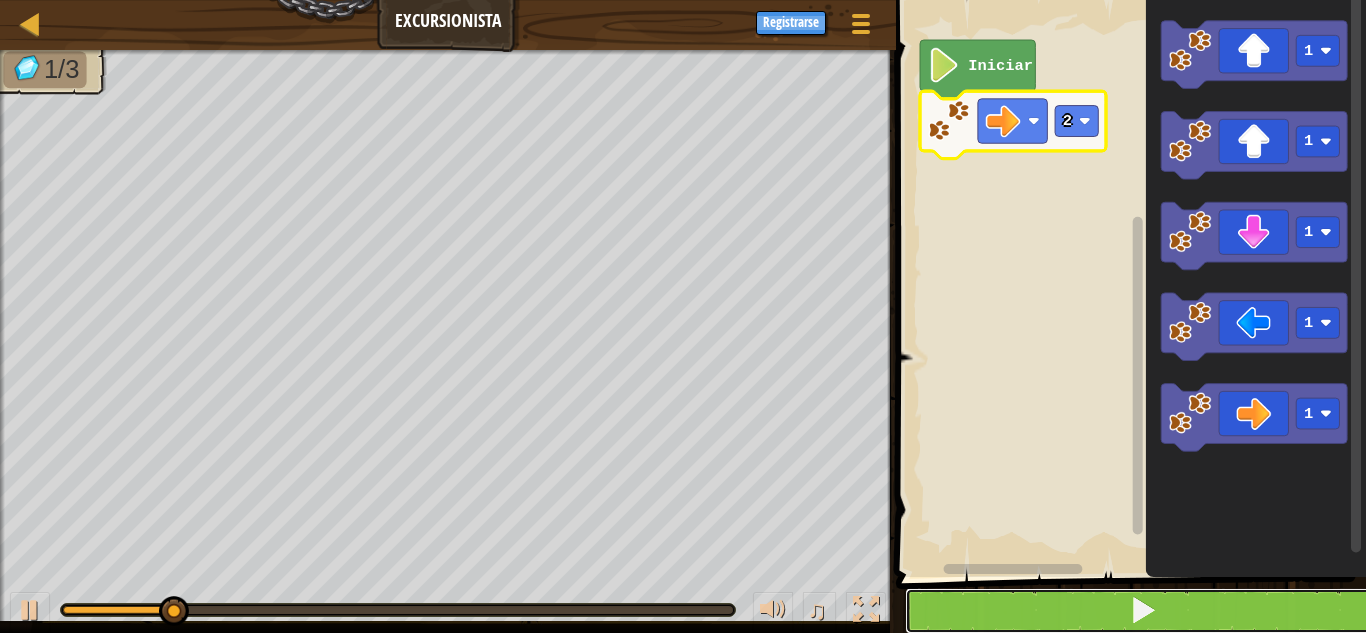 drag, startPoint x: 1169, startPoint y: 600, endPoint x: 1167, endPoint y: 616, distance: 16.124516 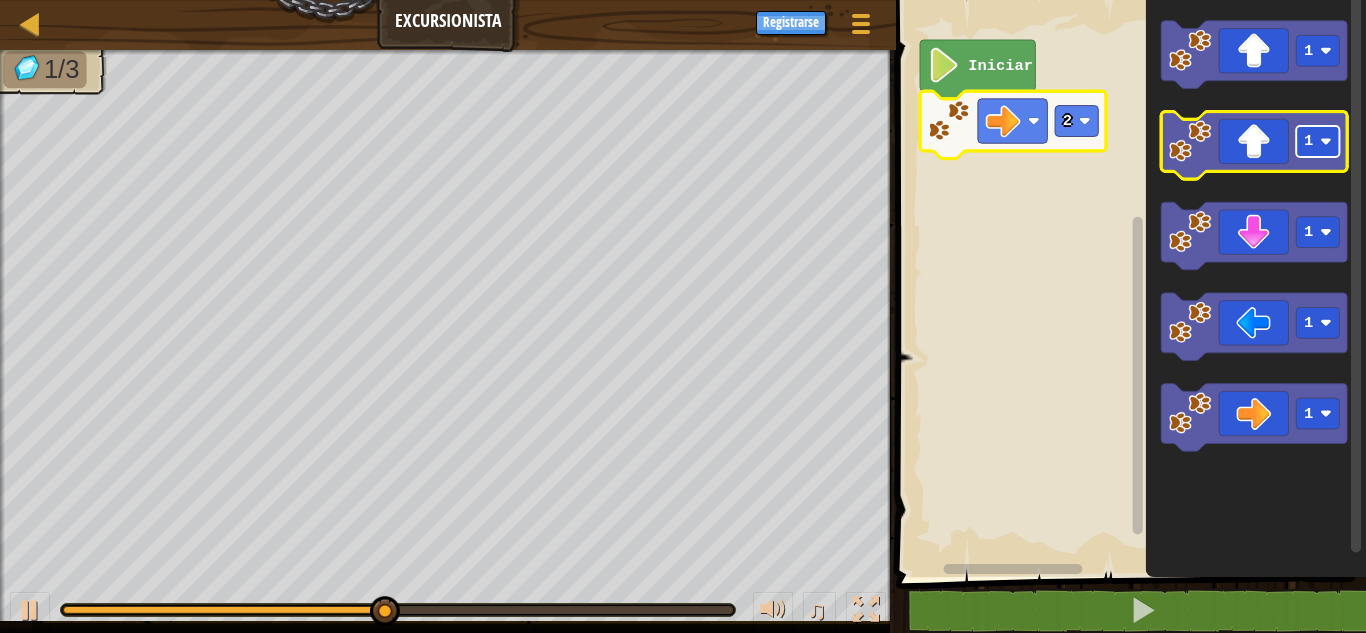 click 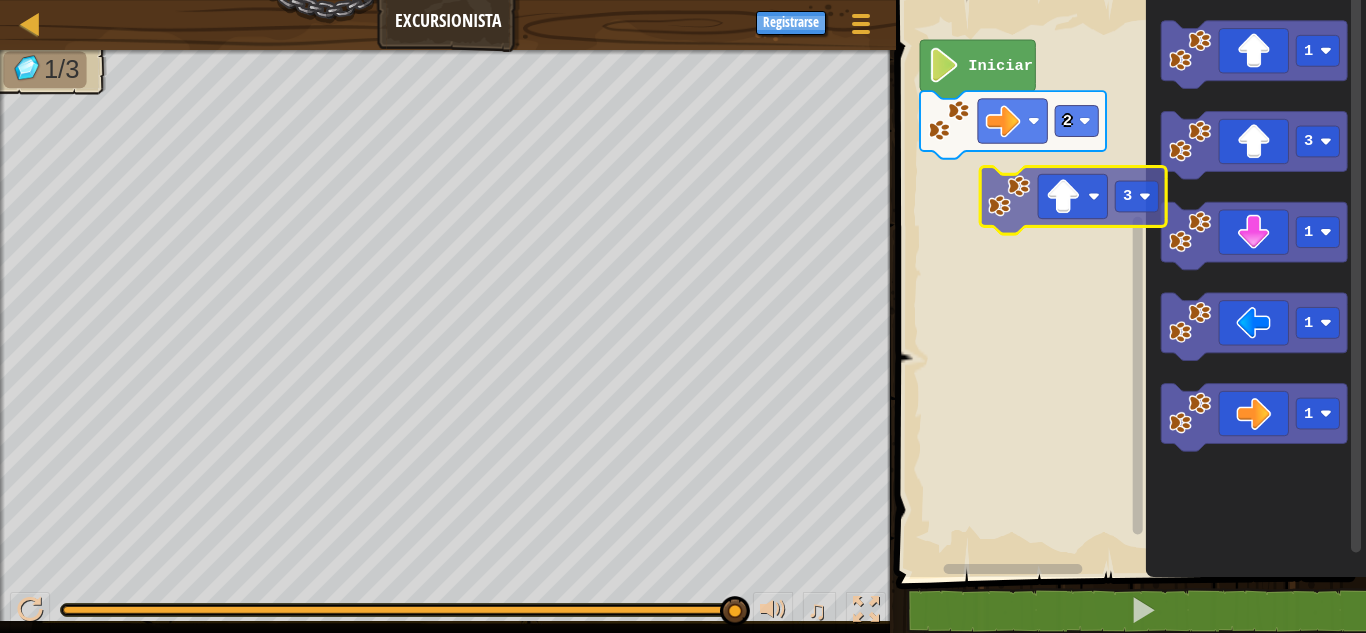 click on "Iniciar 2 1 3 1 1 1 3" at bounding box center [1128, 283] 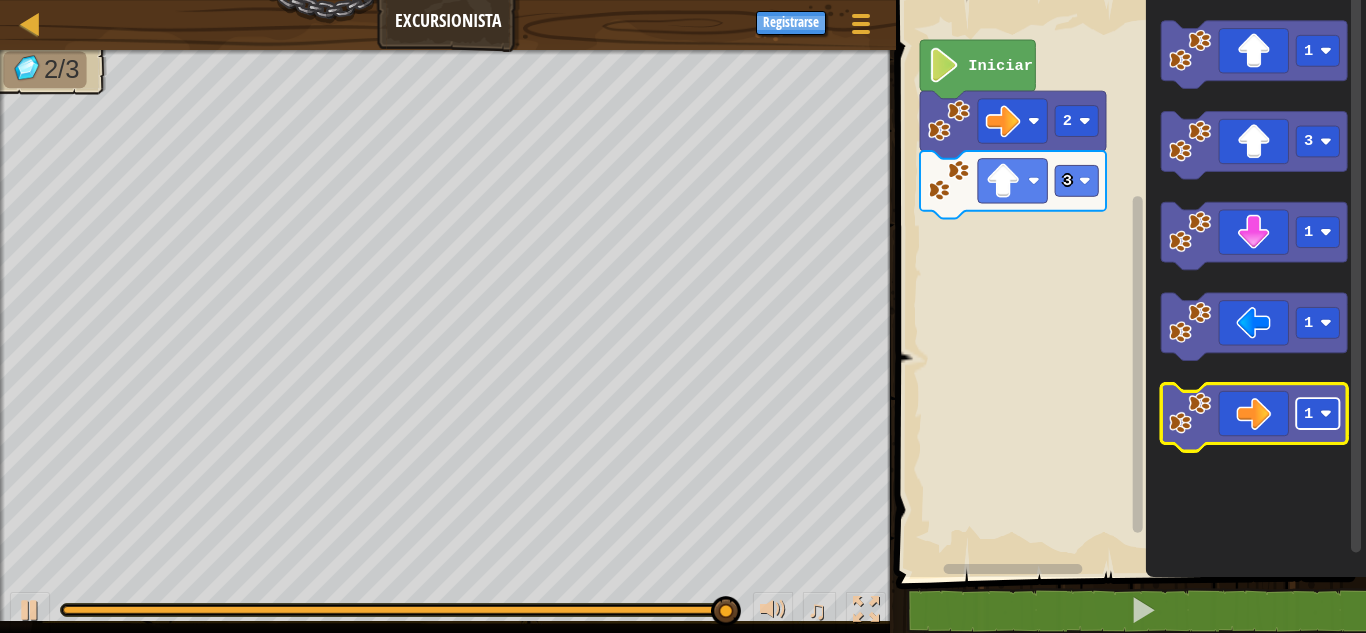 click 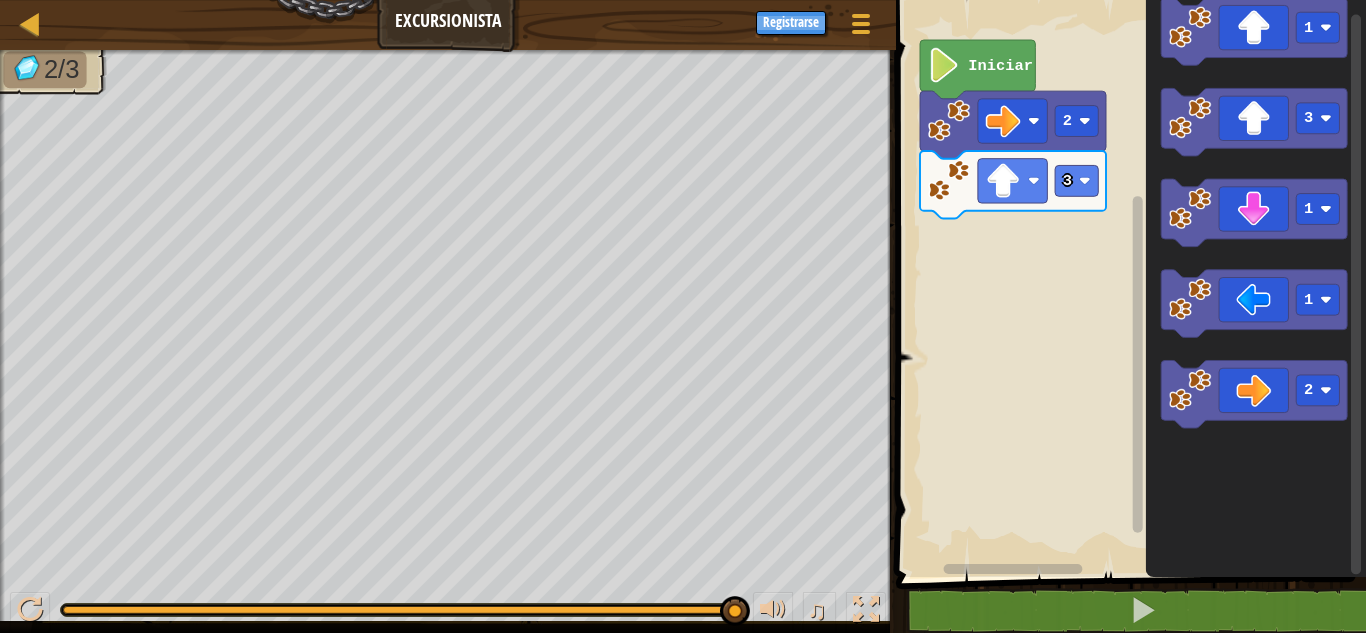 click on "Iniciar 2 3 1 3 1 1 2" at bounding box center [1128, 283] 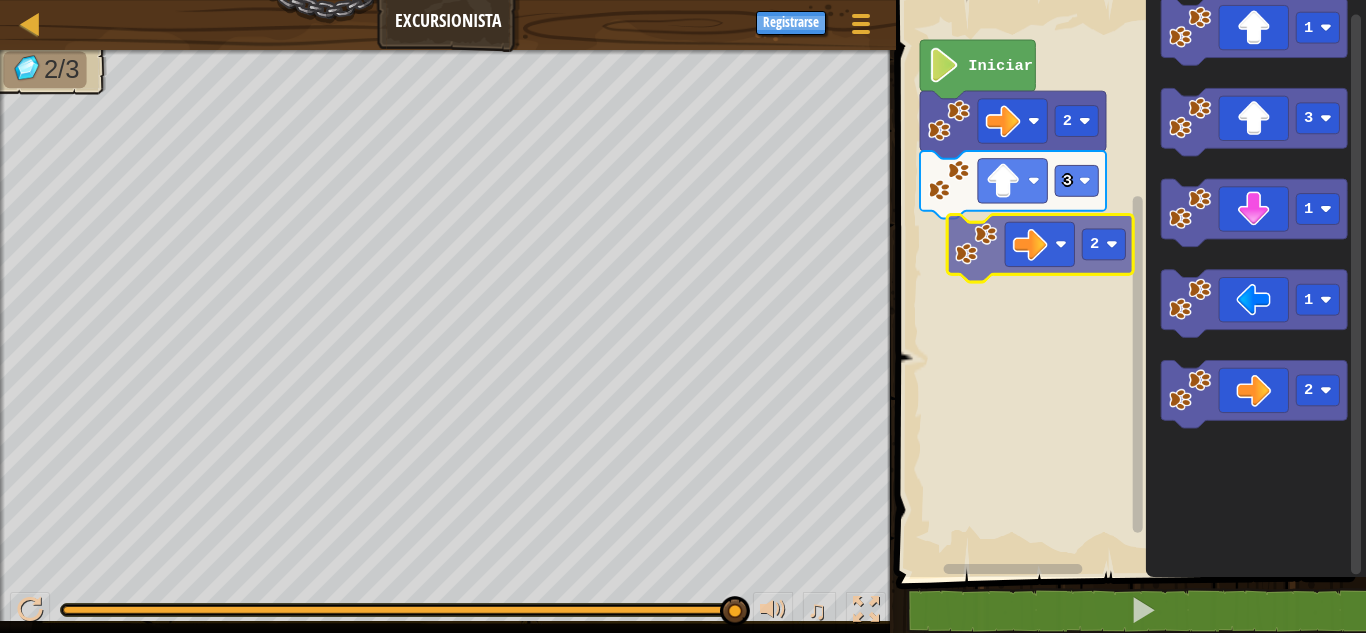 click on "Mapa Excursionista Menú del Juego Registrarse 1     הההההההההההההההההההההההההההההההההההההההההההההההההההההההההההההההההההההההההההההההההההההההההההההההההההההההההההההההההההההההההההההההההההההההההההההההההההההההההההההההההההההההההההההההההההההההההההההההההההההההההההההההההההההההההההההההההההההההההההההההההההההההההההההההה XXXXXXXXXXXXXXXXXXXXXXXXXXXXXXXXXXXXXXXXXXXXXXXXXXXXXXXXXXXXXXXXXXXXXXXXXXXXXXXXXXXXXXXXXXXXXXXXXXXXXXXXXXXXXXXXXXXXXXXXXXXXXXXXXXXXXXXXXXXXXXXXXXXXXXXXXXXXXXXXXXXXXXXXXXXXXXXXXXXXXXXXXXXXXXXXXXXXXXXXXXXXXXXXXXXXXXXXXXXXXXXXXXXXXXXXXXXXXXXXXXXXXXXXXXXXXXXX Solución × Bloques 1 2 go ( 'right' ,   2 )     Iniciar 2 3 1 3 1 1 2 2 código Salvado Lenguaje de programación : Python Statement   /  Call   /  go go('up', 1) go('down', 1) go('left', 1) × 1" at bounding box center [683, 316] 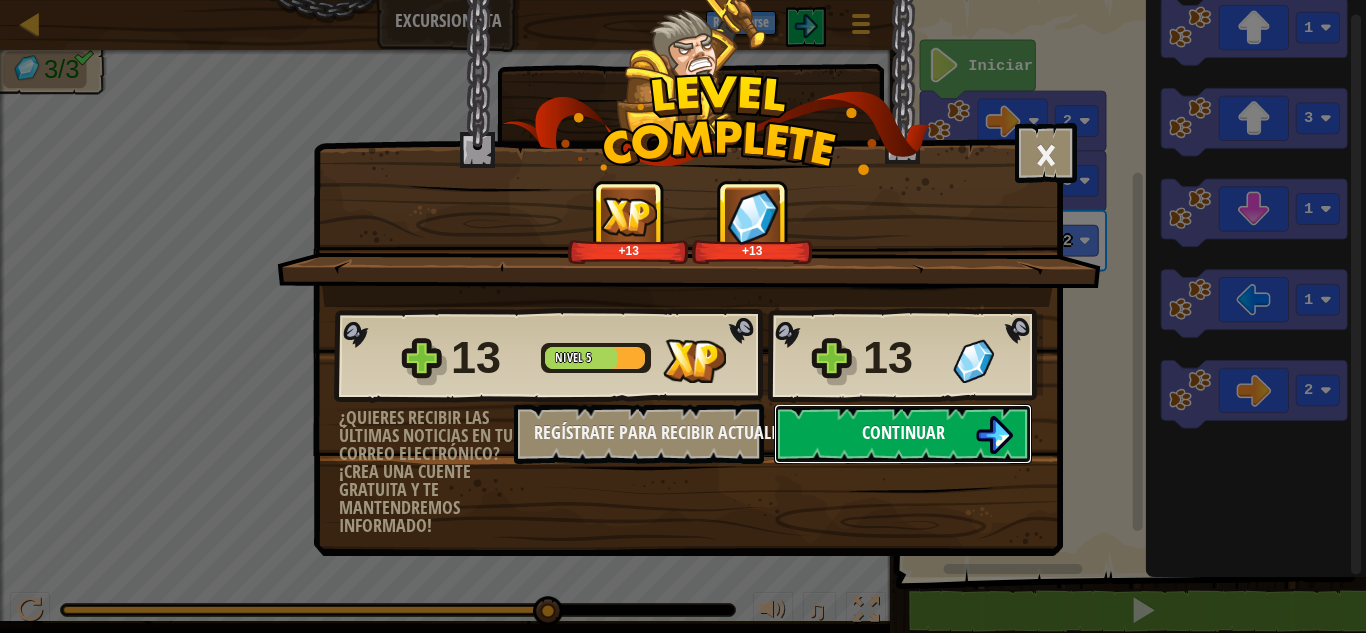click at bounding box center (994, 435) 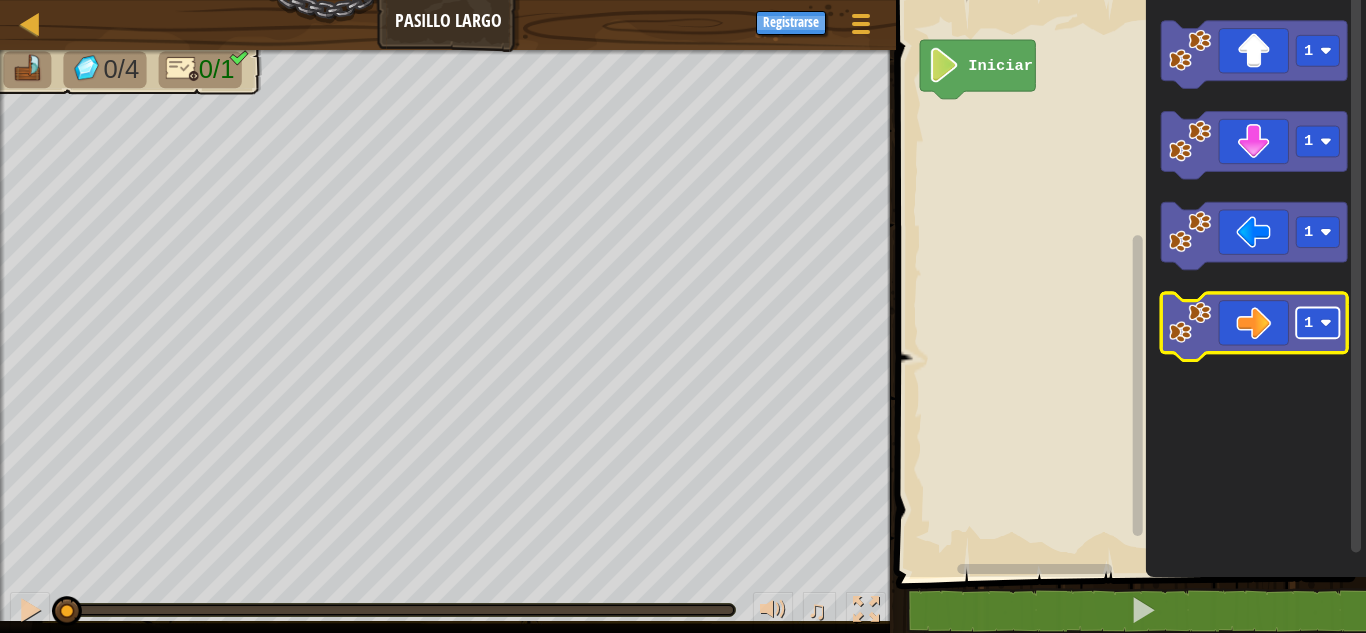 click 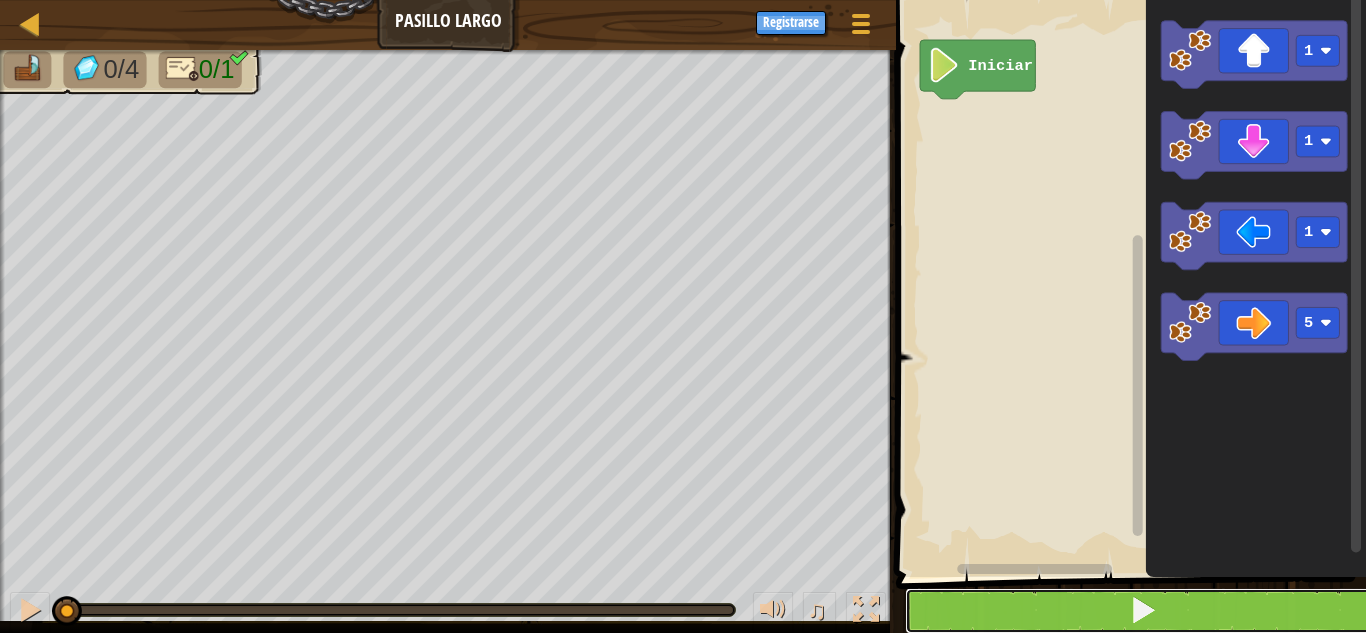 click at bounding box center [1143, 611] 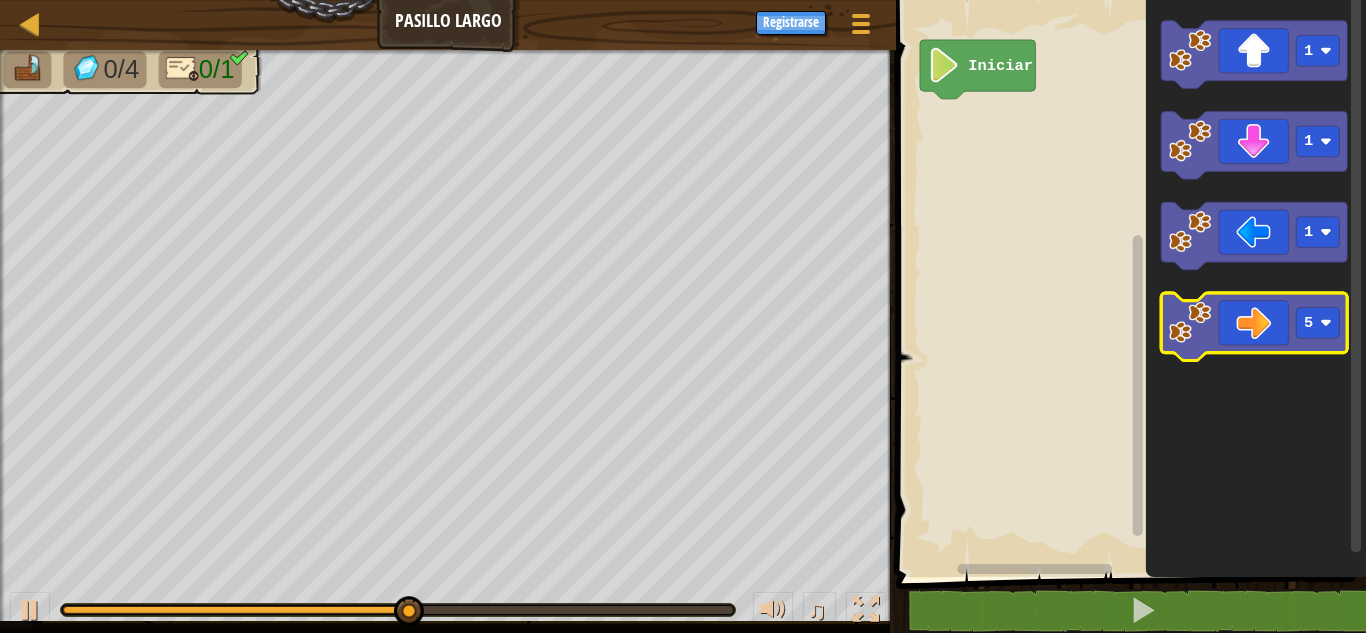 click 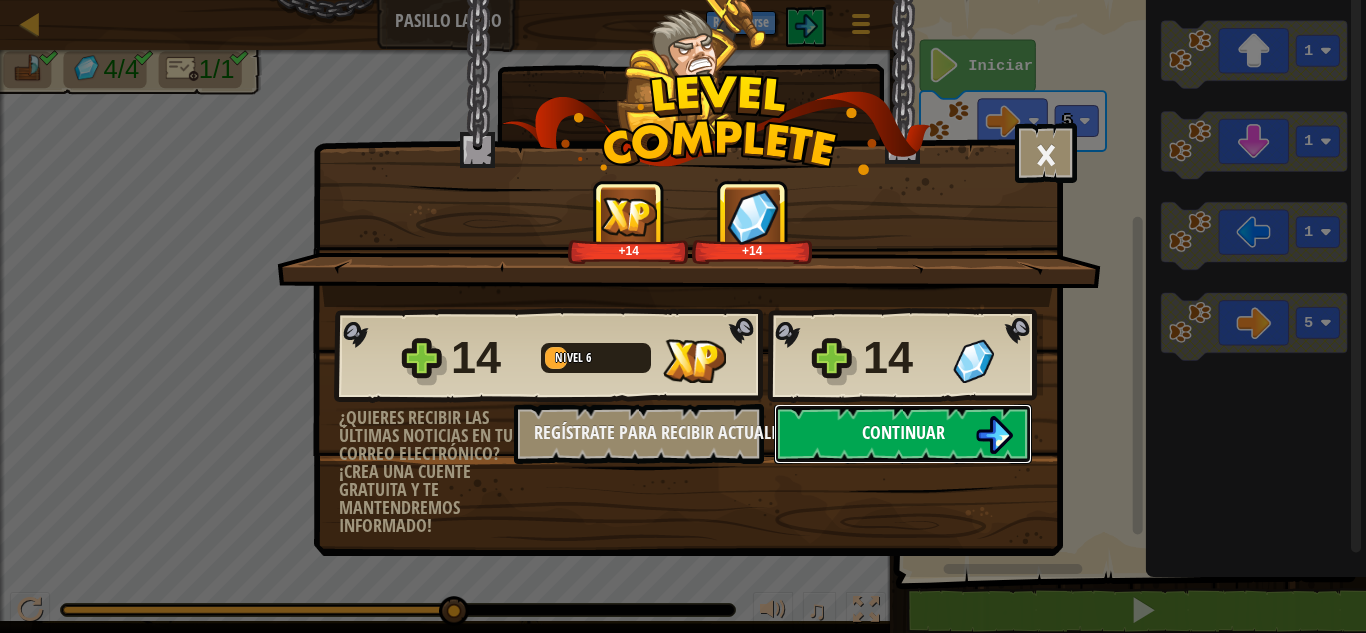 click on "Continuar" at bounding box center [903, 432] 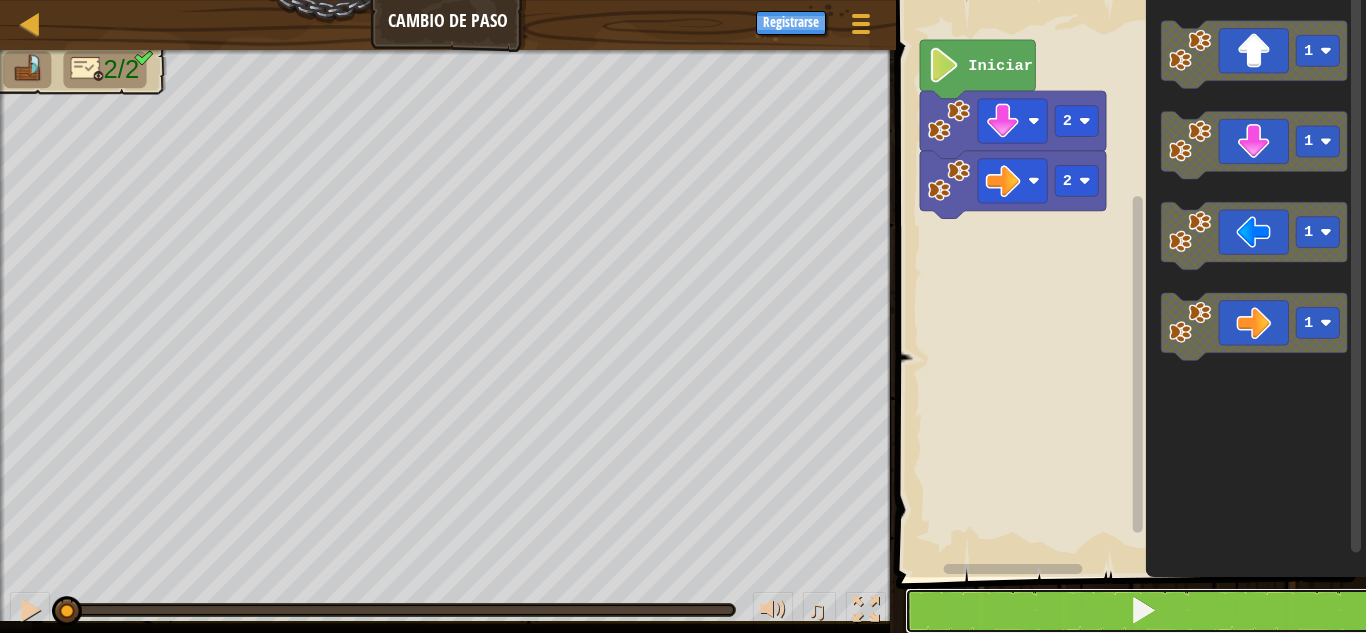 click at bounding box center (1143, 611) 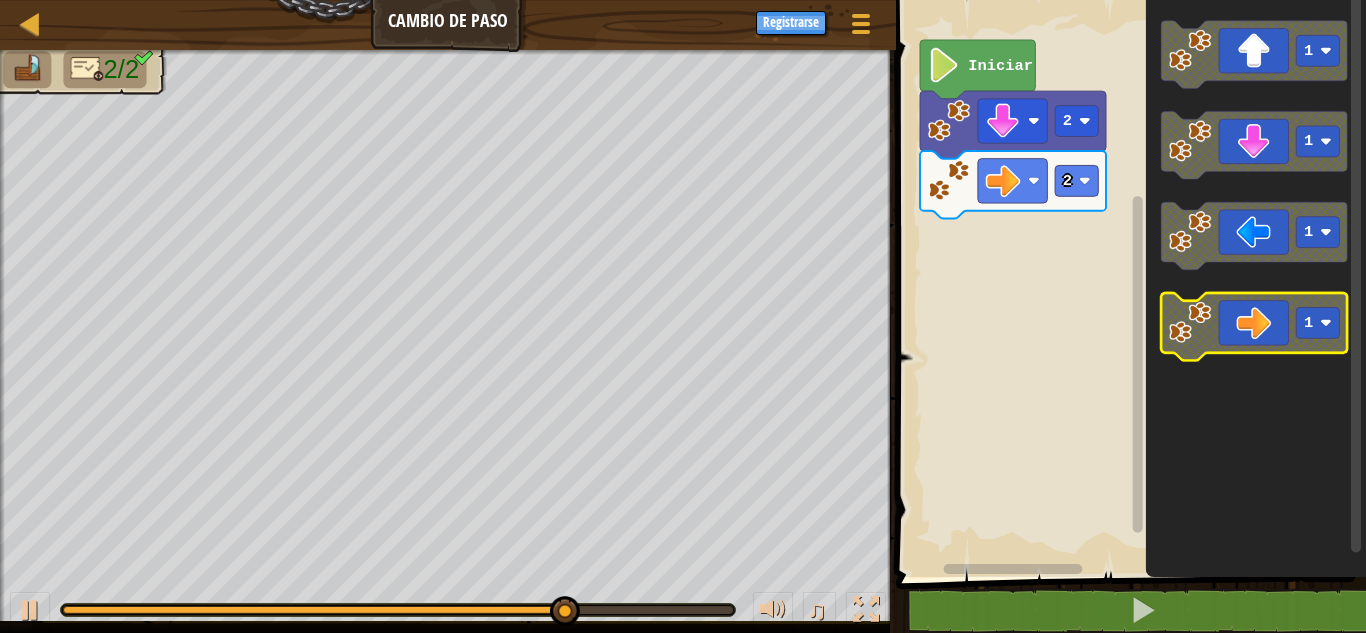 click 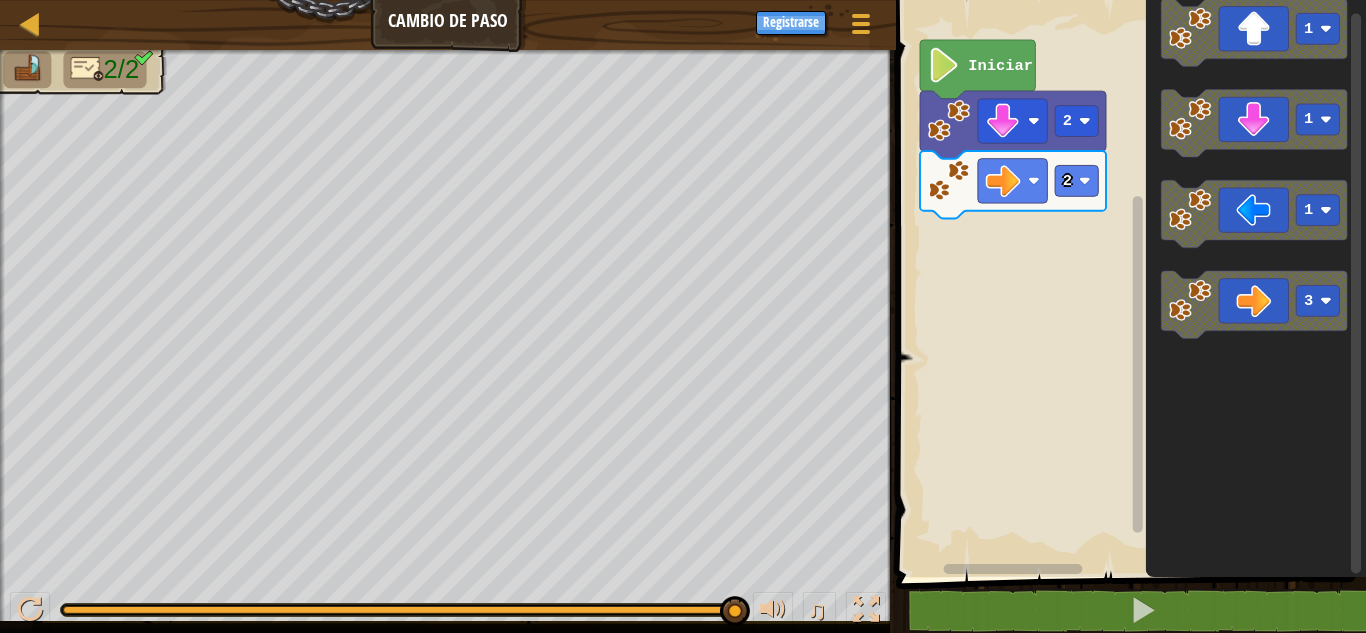 click on "2 2 Iniciar 1 1 1 3" at bounding box center [1128, 283] 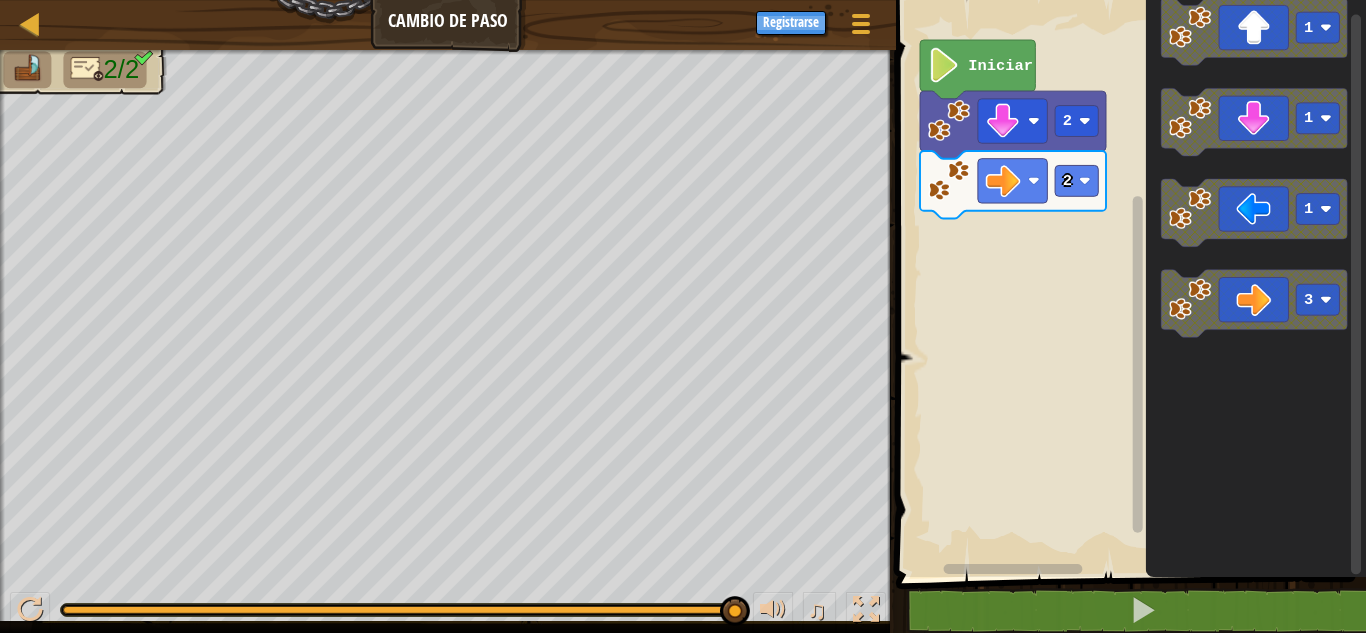 click on "2 2 Iniciar 1 1 1 3" at bounding box center [1128, 283] 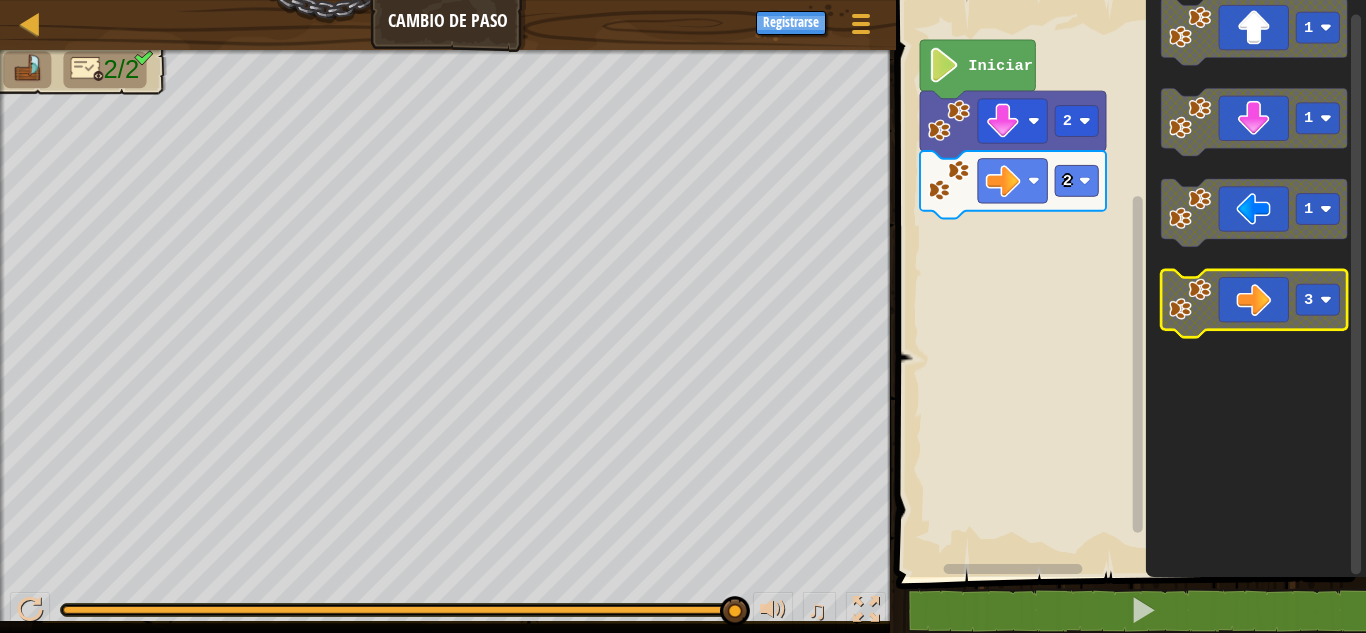 click 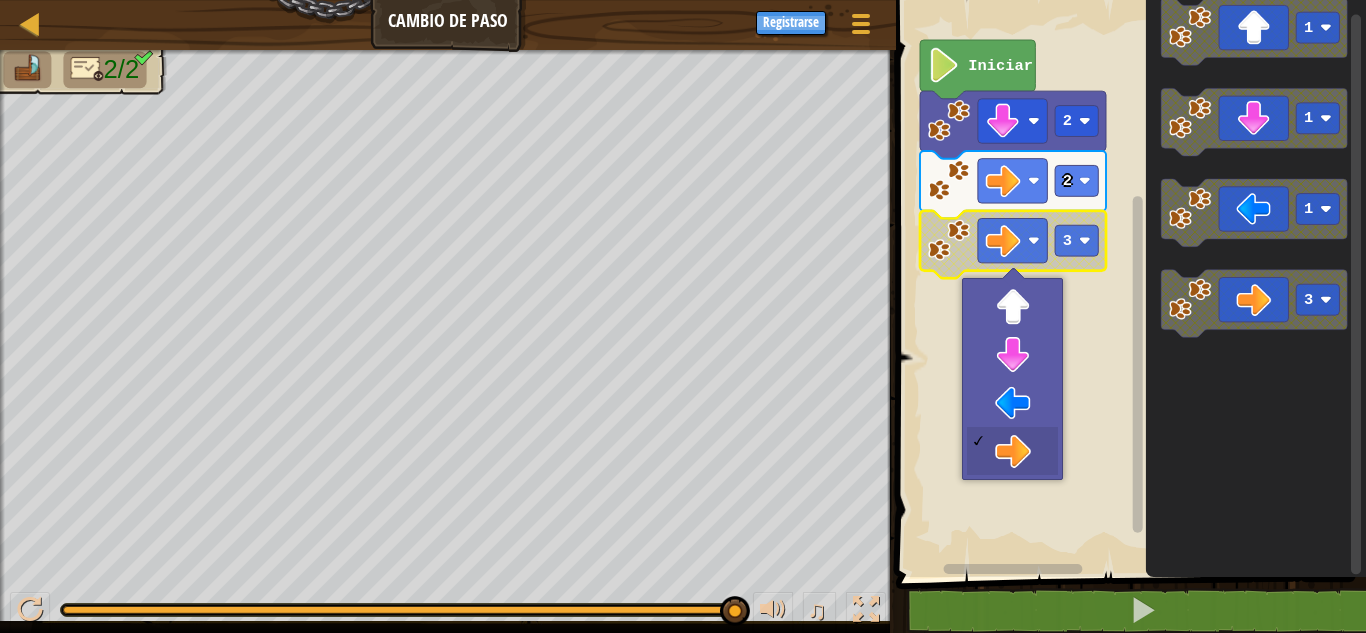 click 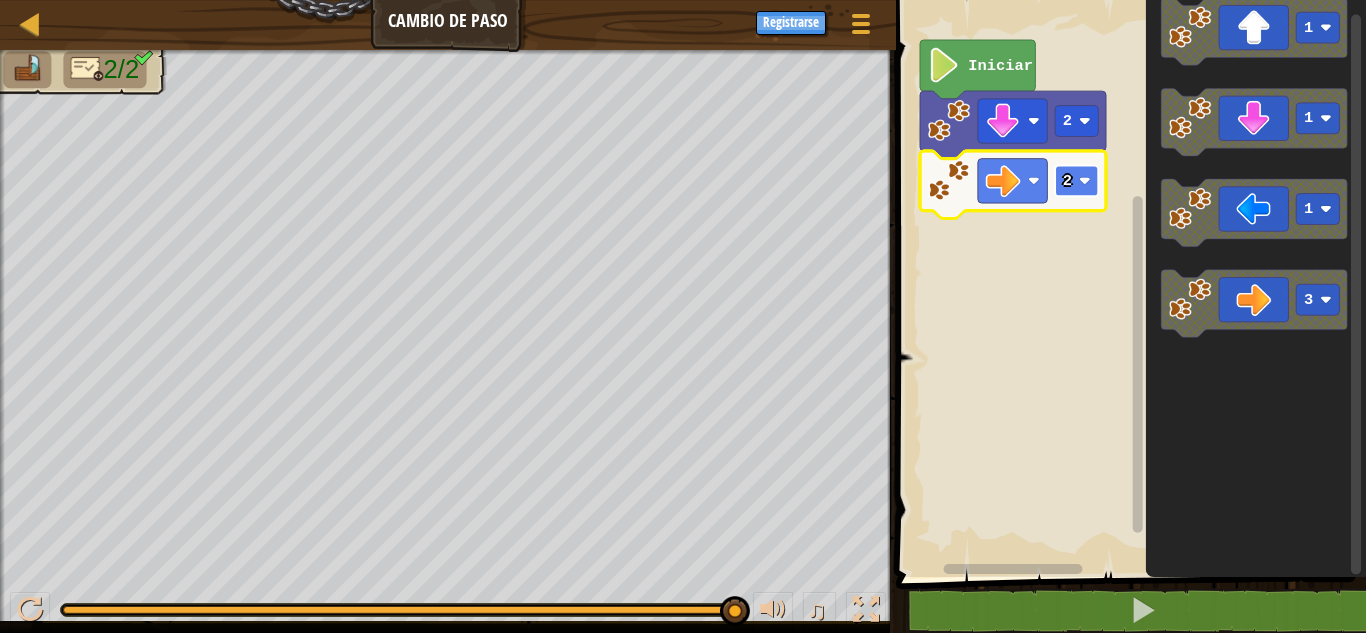 click 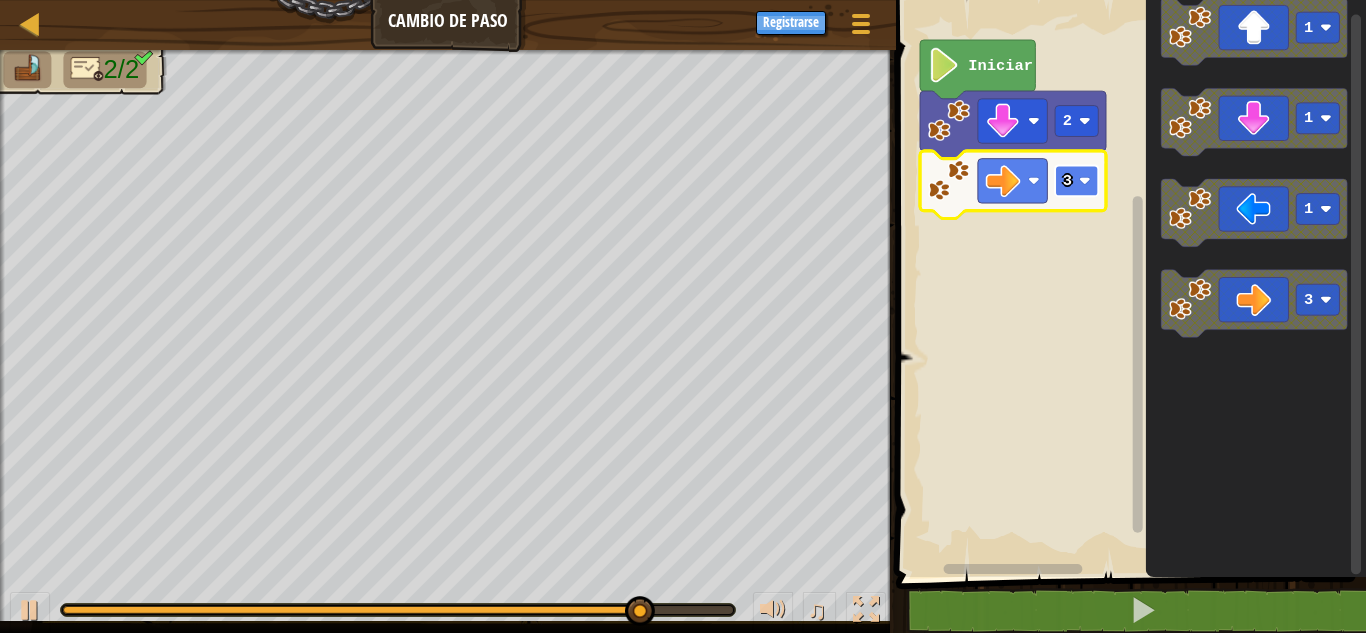 click 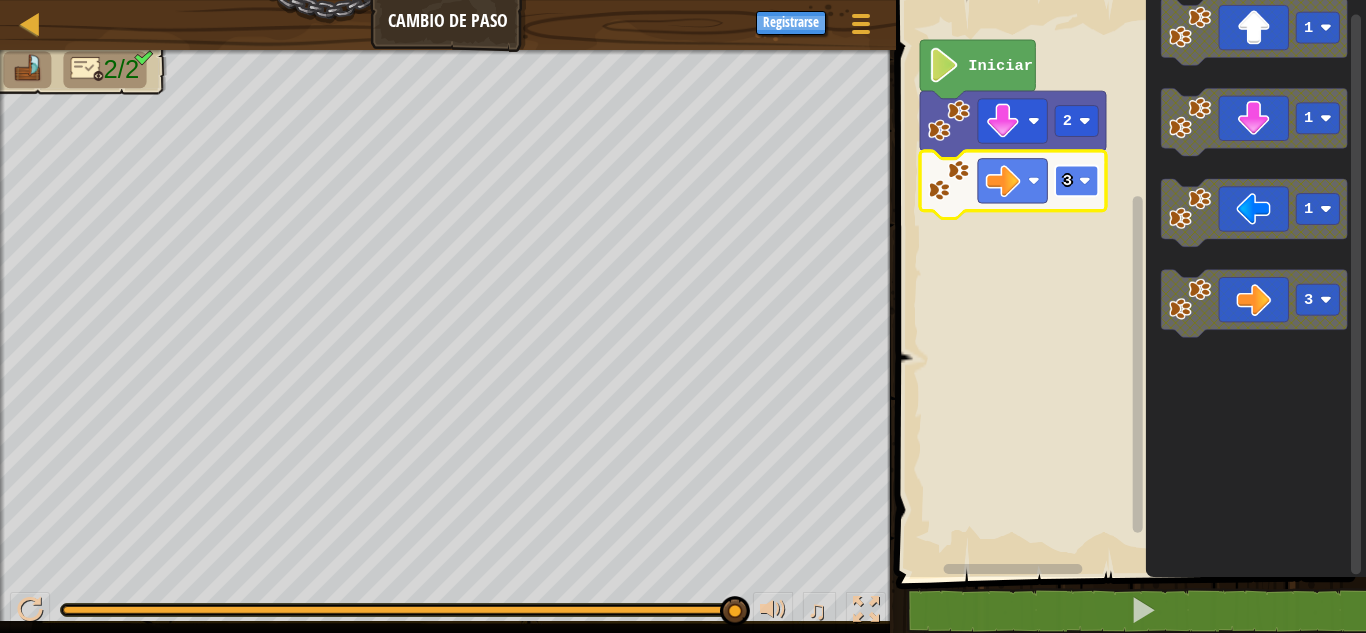 click 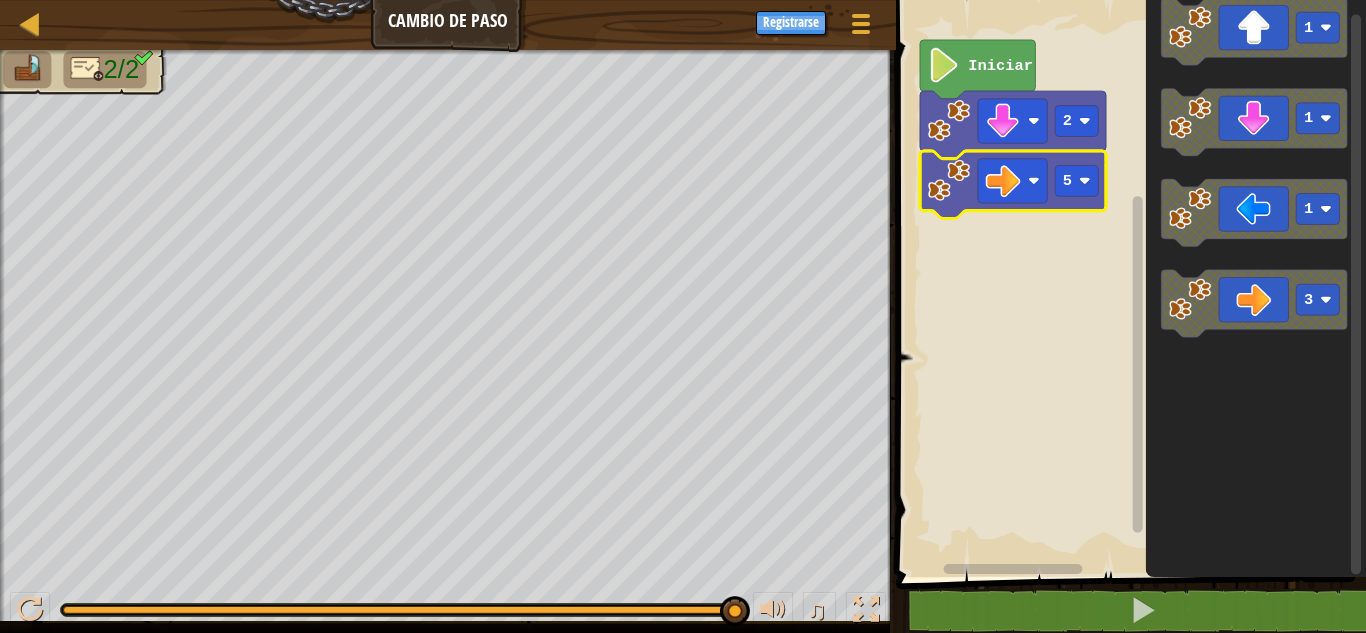 click 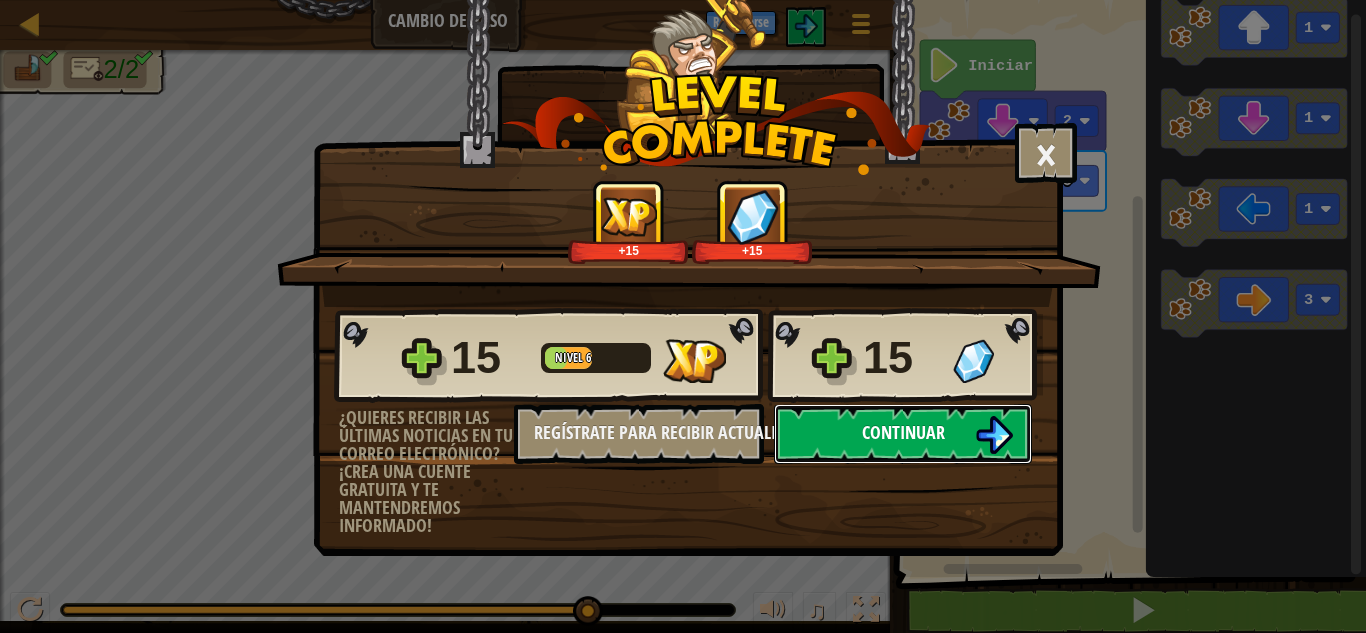 click on "Continuar" at bounding box center [903, 432] 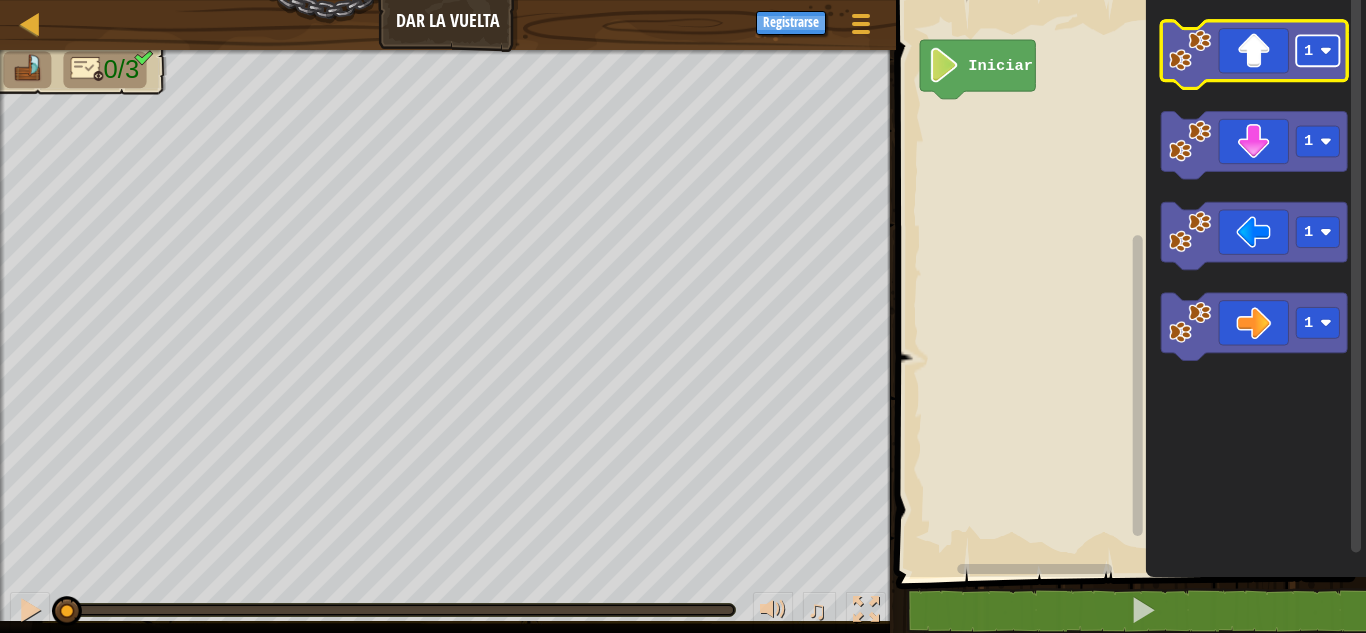 click 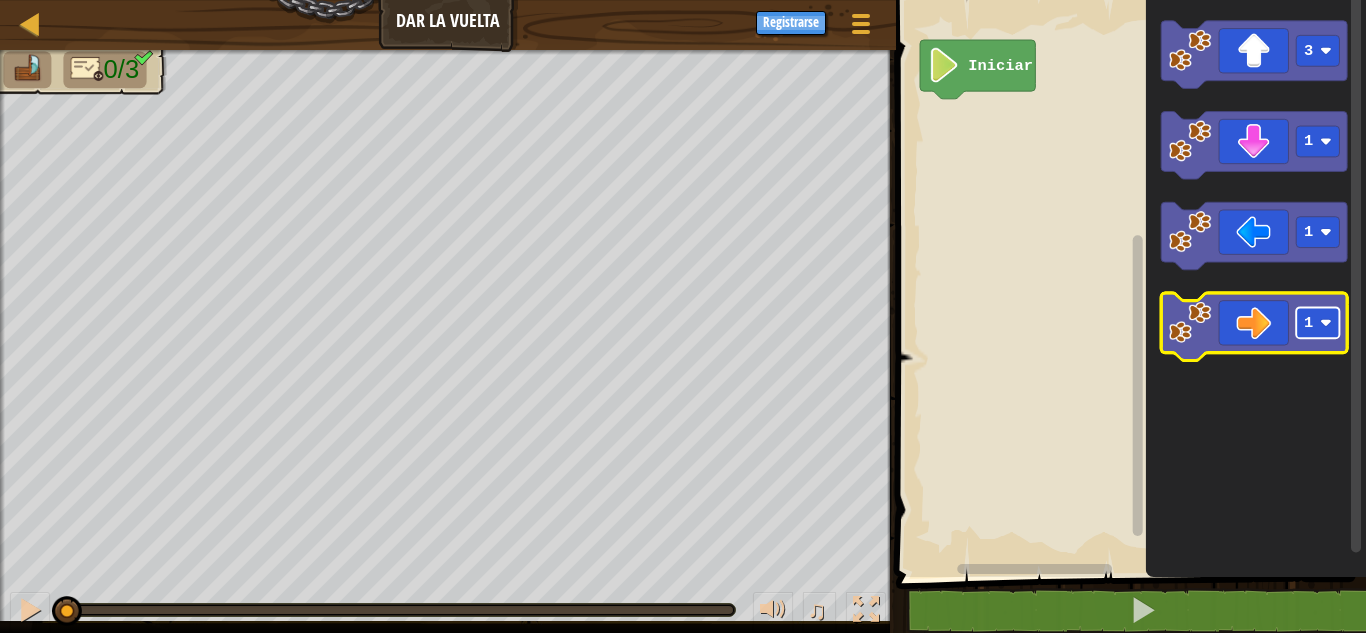 click 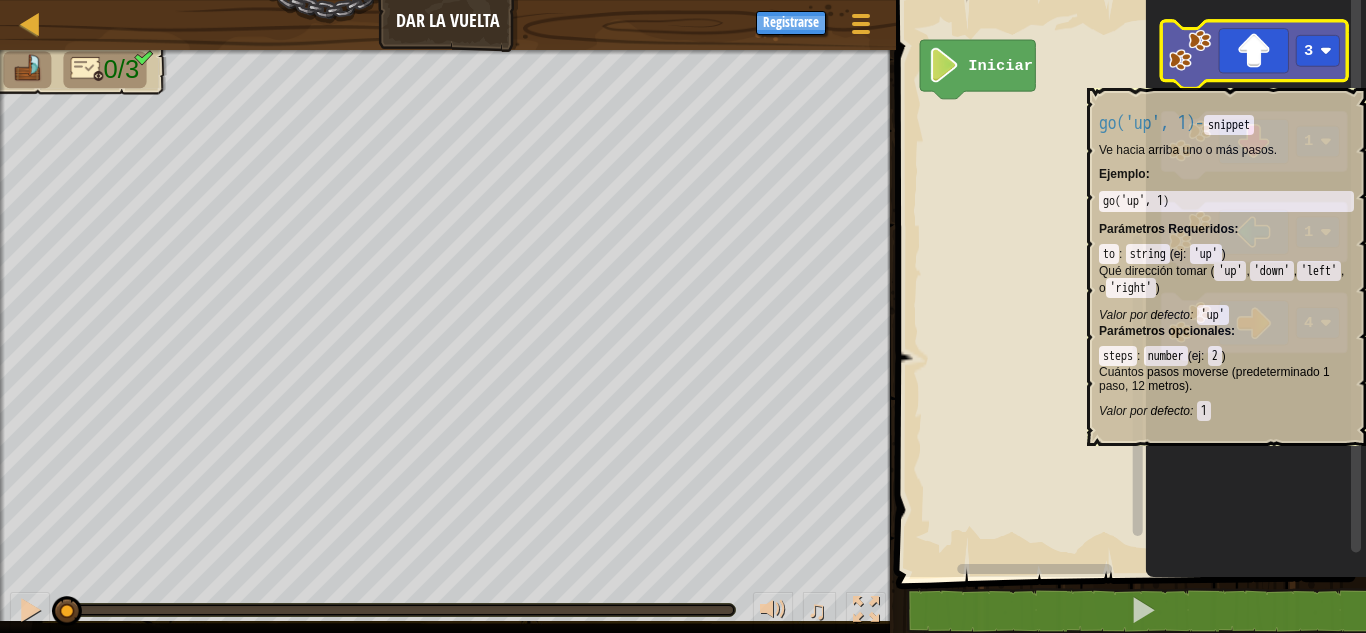 click 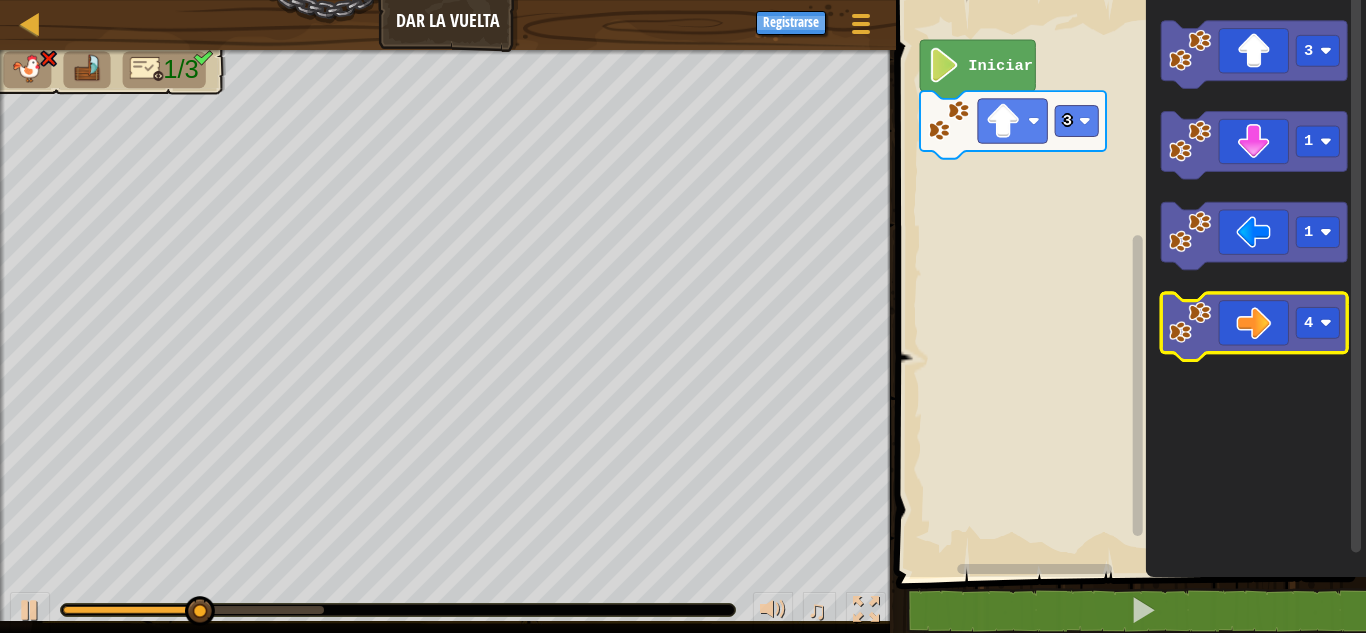 click 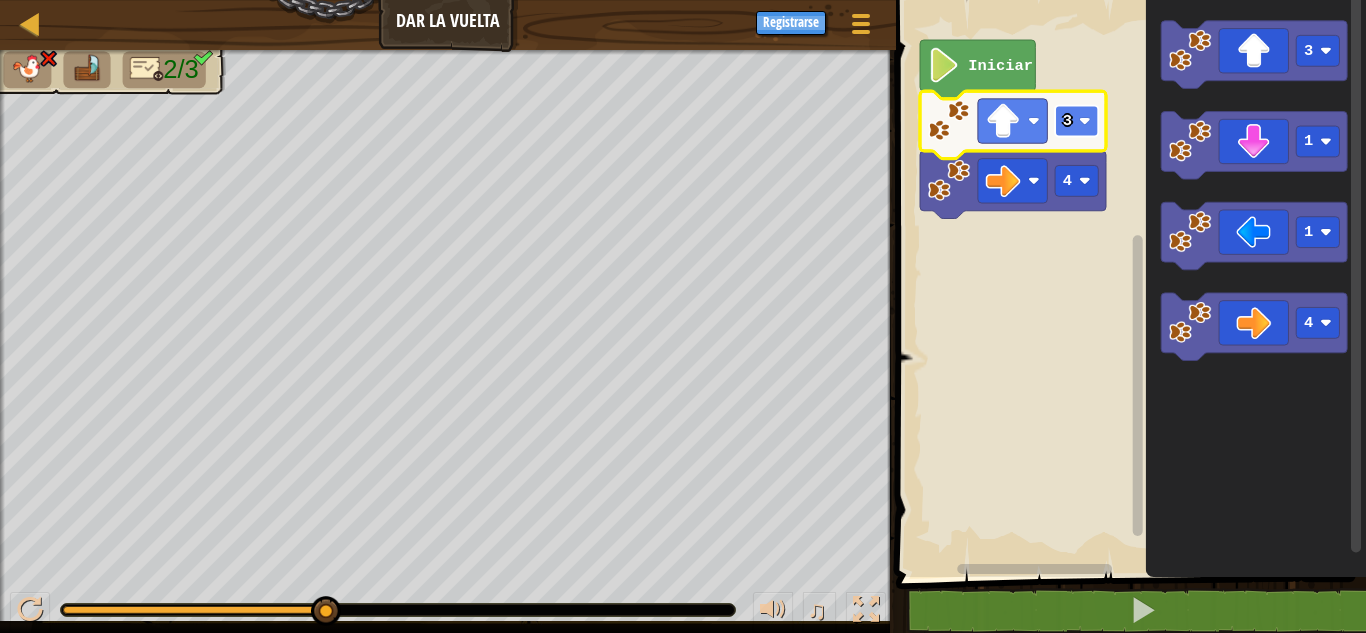 click 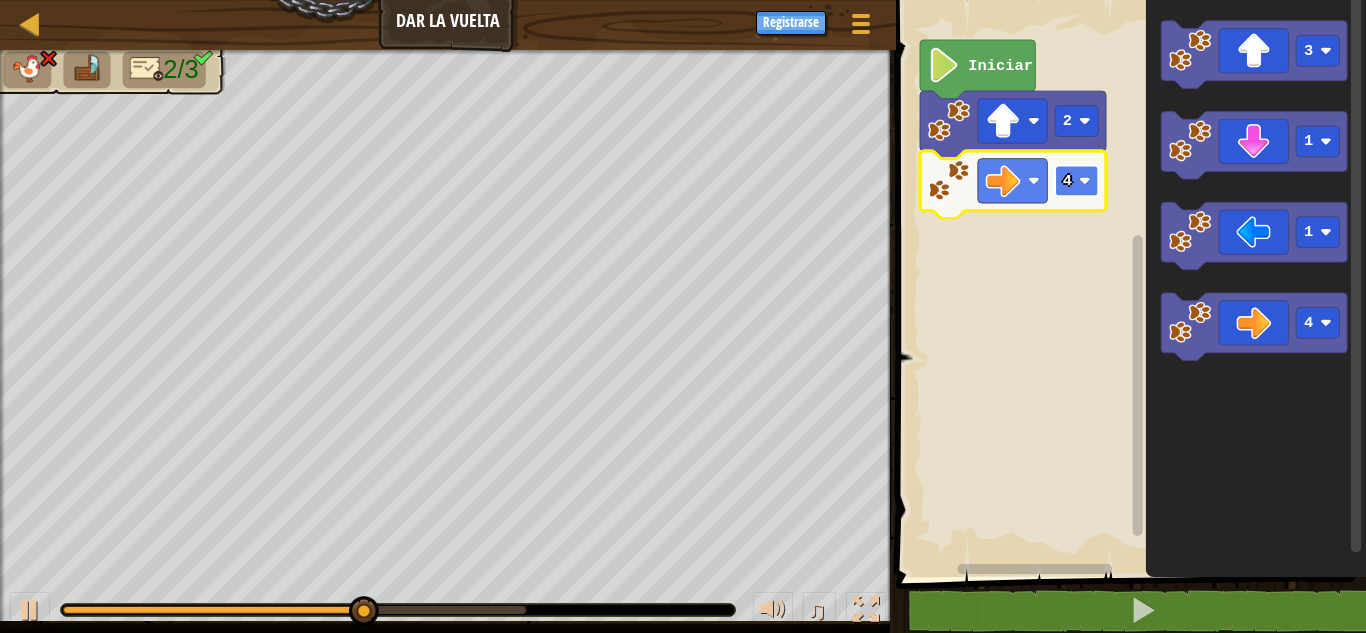 click 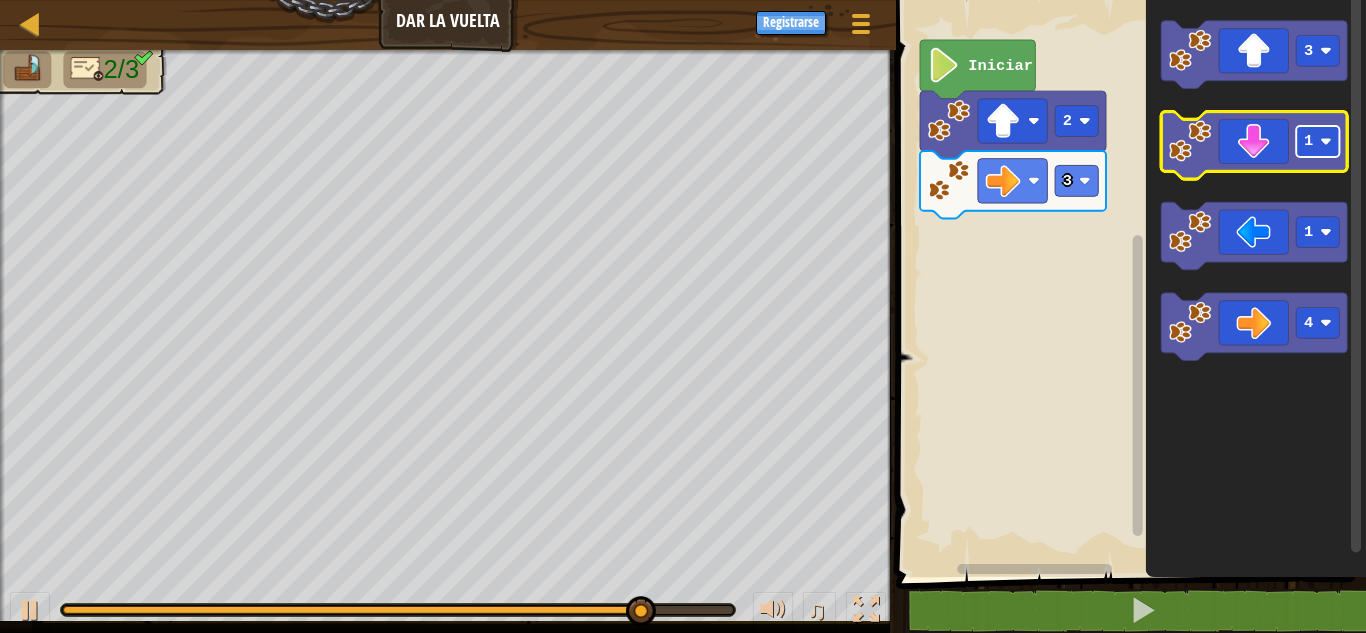 click 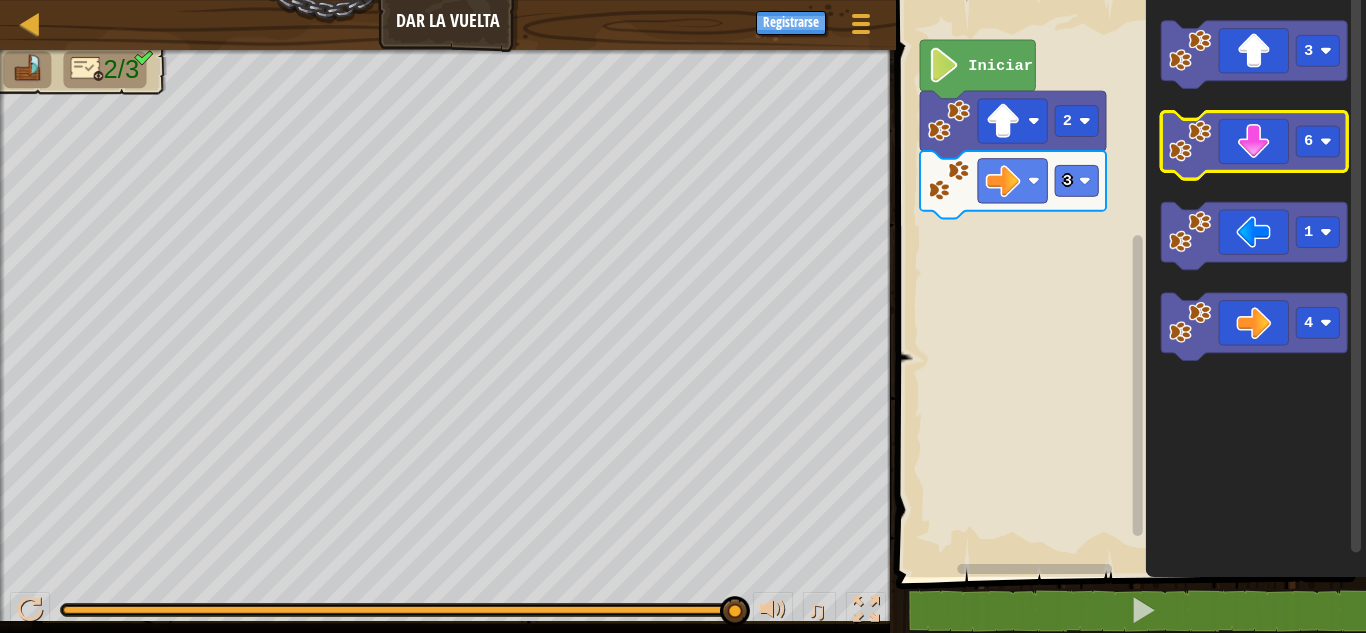click 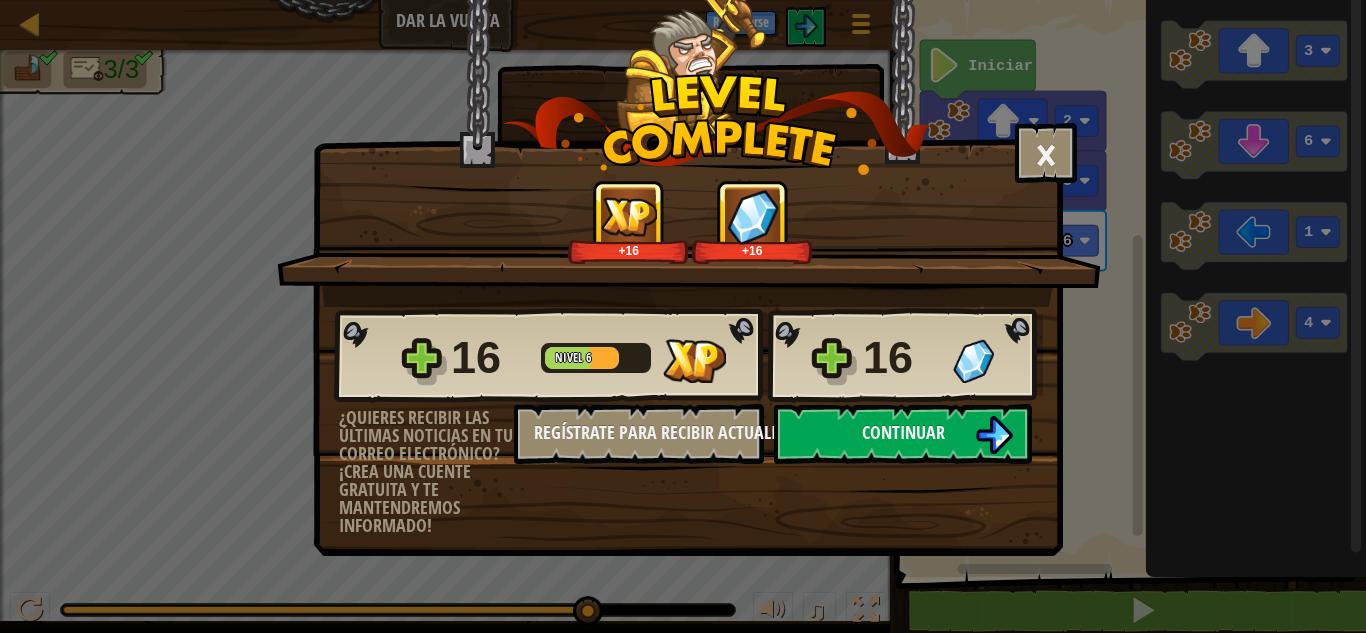 drag, startPoint x: 884, startPoint y: 391, endPoint x: 879, endPoint y: 374, distance: 17.720045 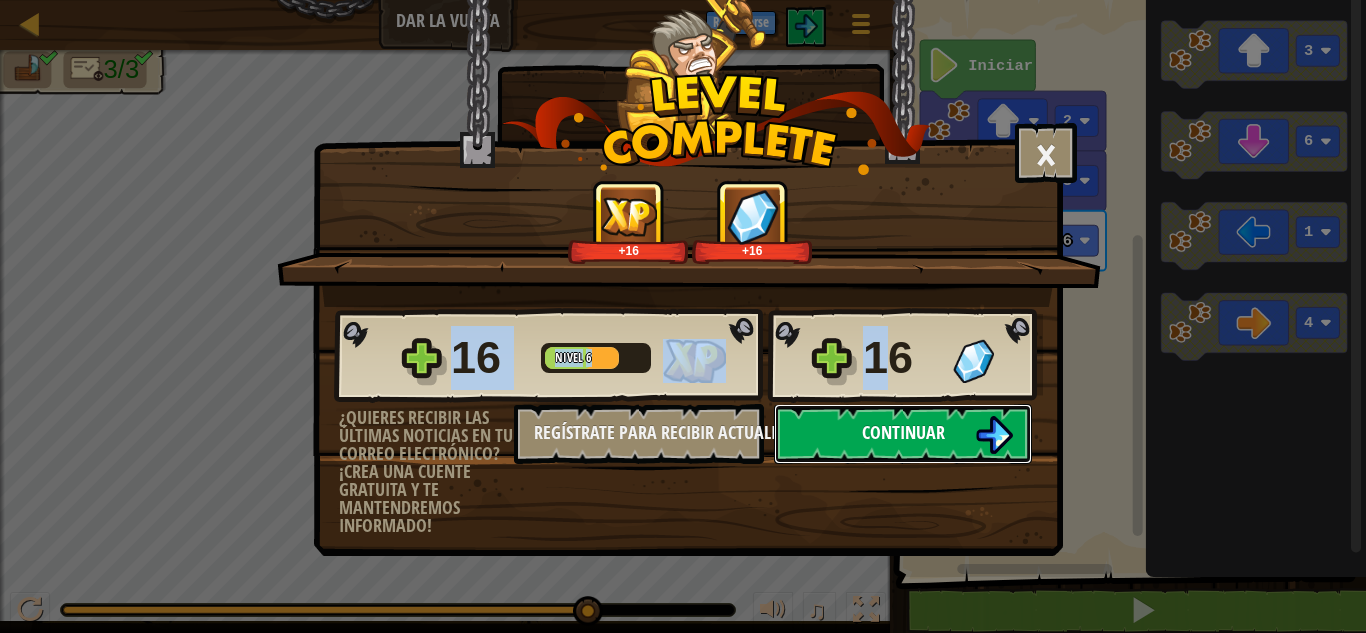 click on "Continuar" at bounding box center [903, 432] 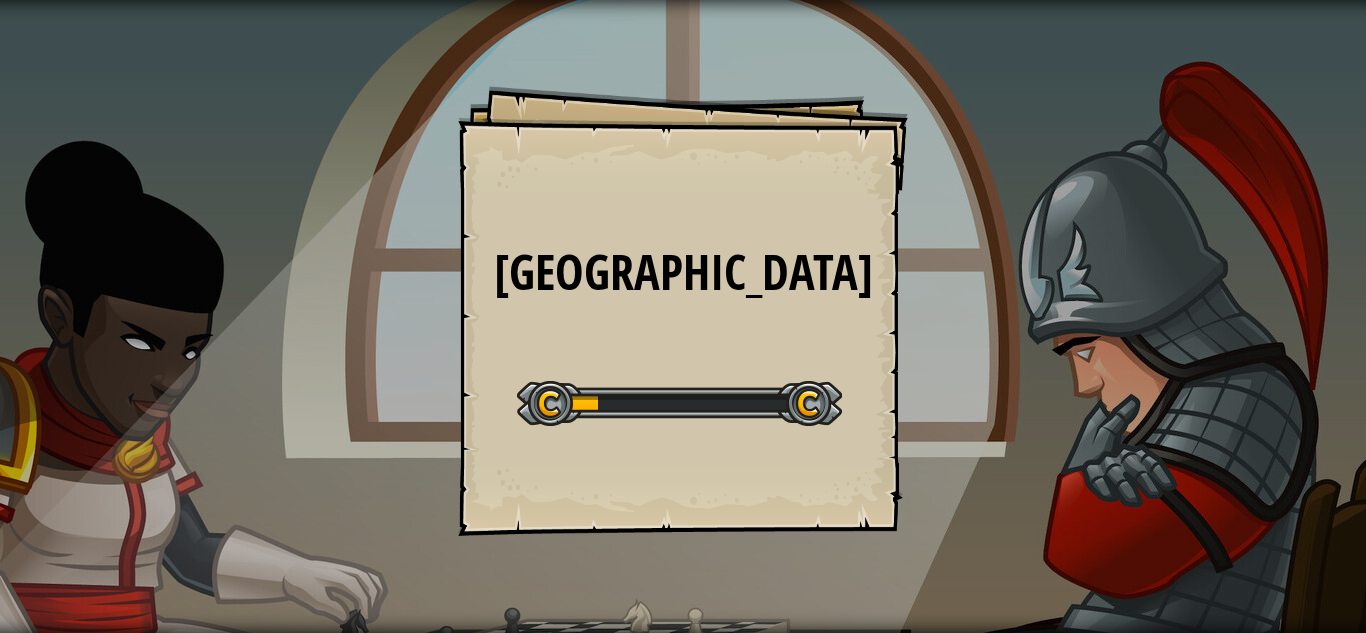 click on "Gran Plaza de Gemas Goals Start Level Error al cargar desde el servidor. Intenta refrescar la página. Necesitas una suscripción para jugar este nivel. Suscríbete Necesitarás unirte a un curso para jugar este nivel. [PERSON_NAME] a mis cursos Pide a tu profesor que te asigne una licencia para que puedas seguir jugando a CodeCombat. Volver a mis cursos Este nivel está bloqueado. Volver a mis cursos Los errores en tú código tan solo son una prueba de que lo estás intentando." at bounding box center (683, 311) 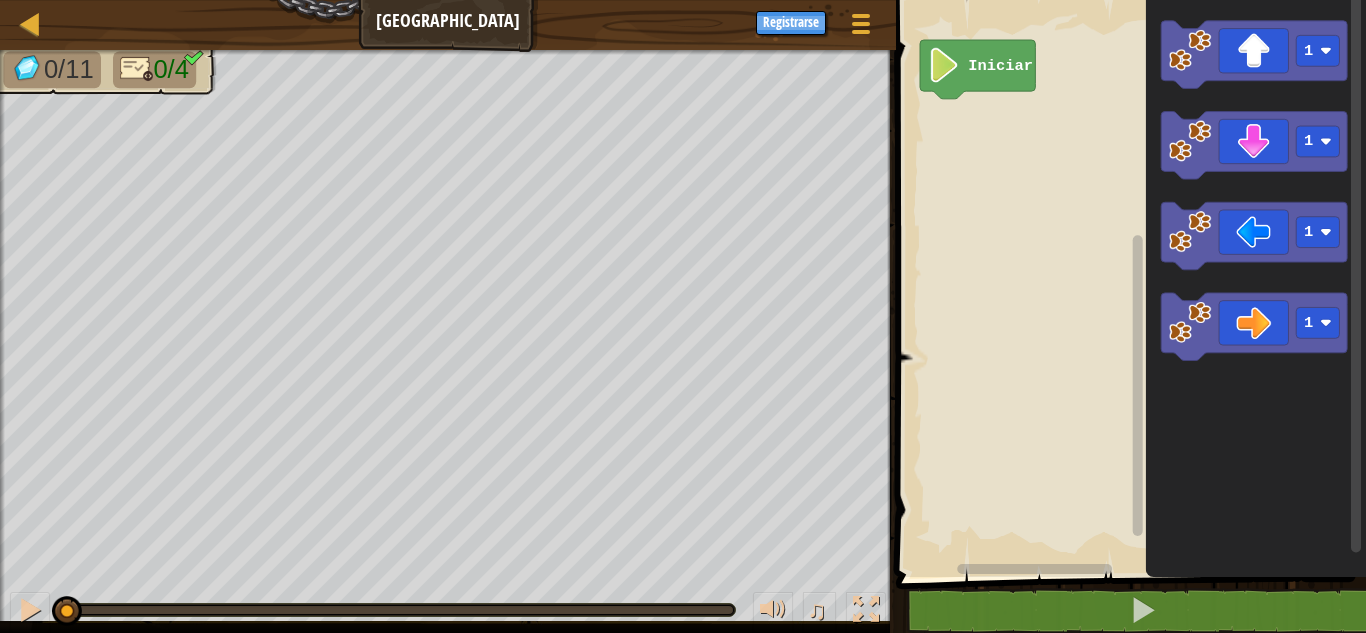 click on "Iniciar 1 1 1 1" at bounding box center [1128, 283] 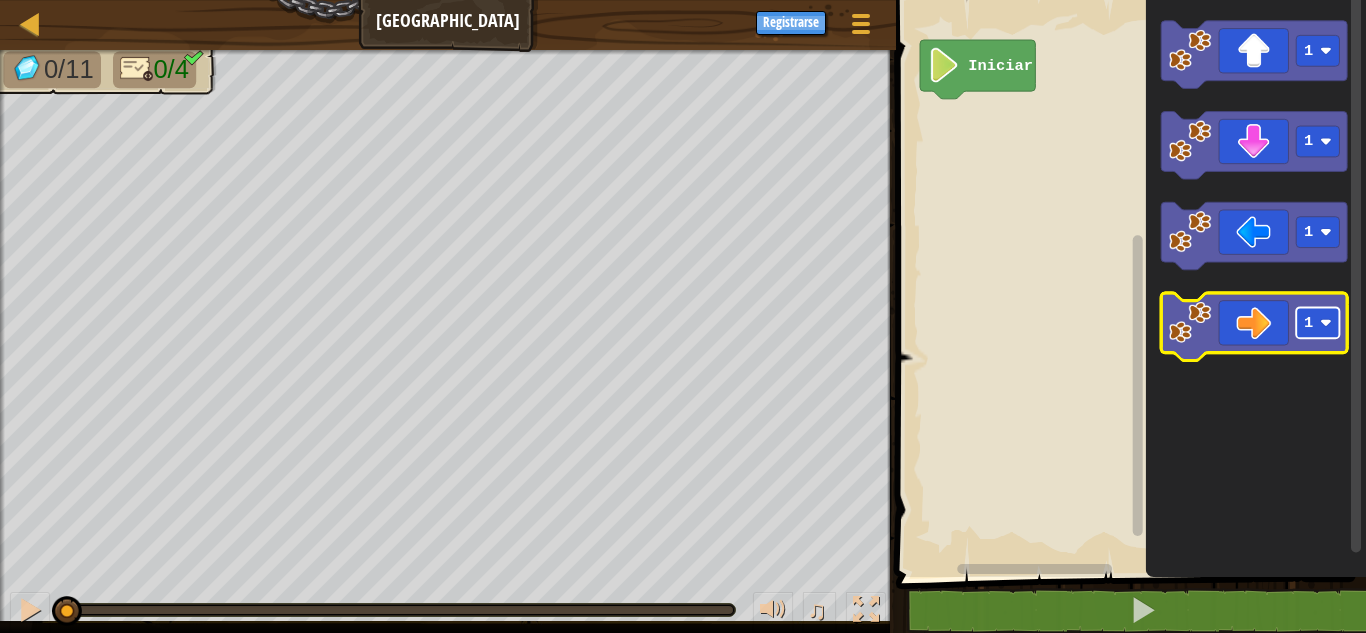 click 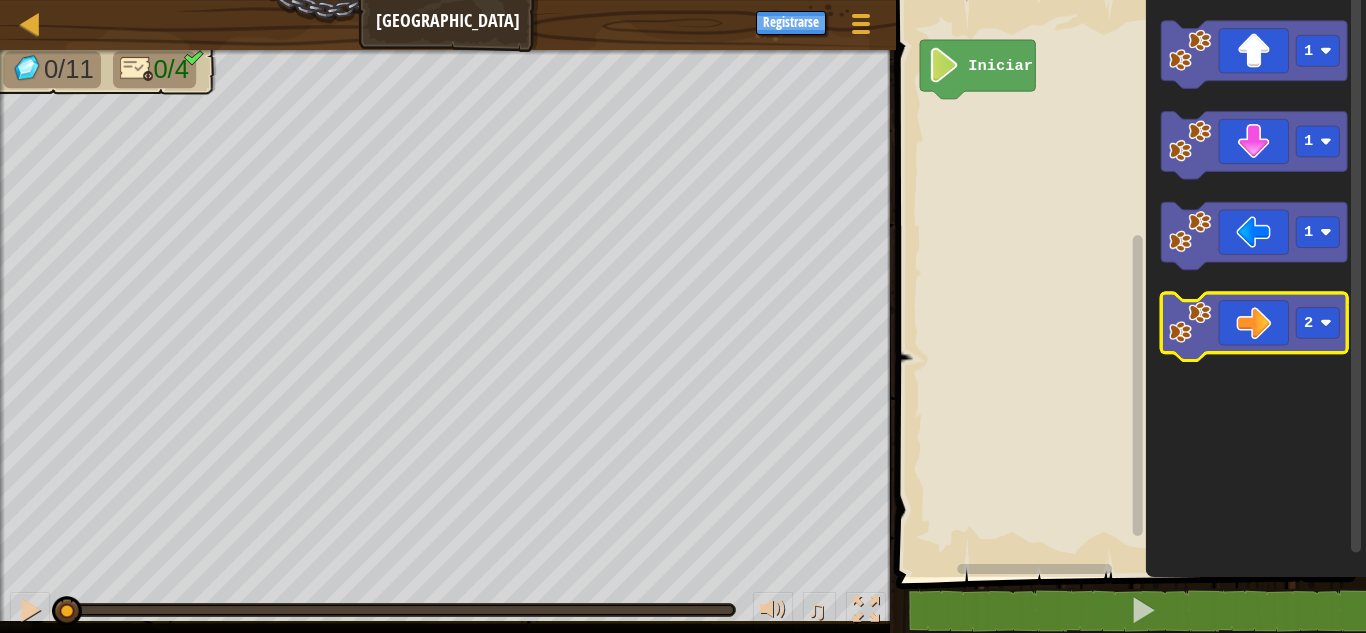 click 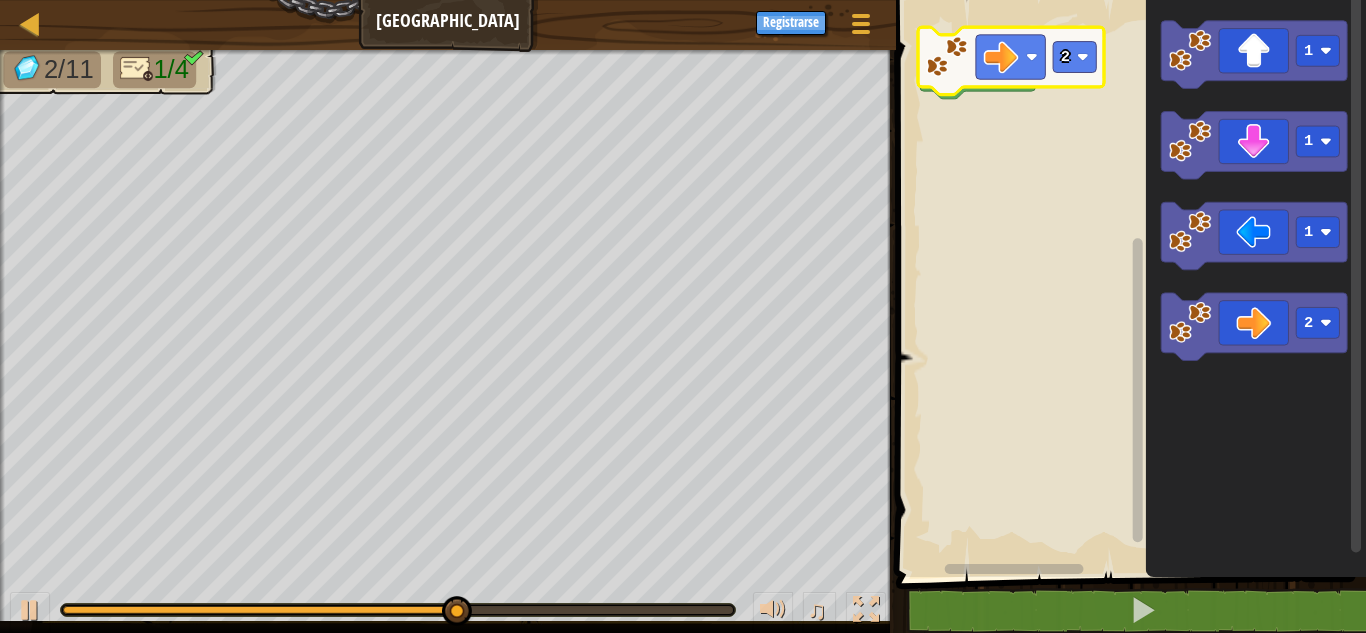 click 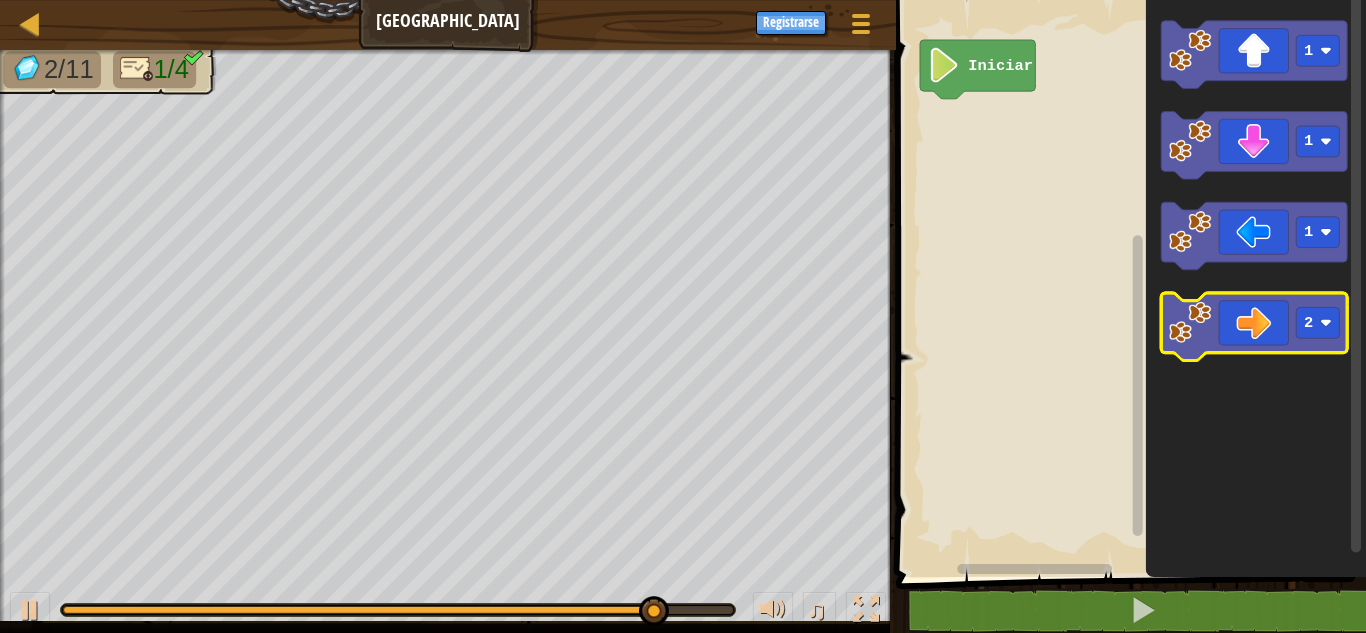 click on "2" 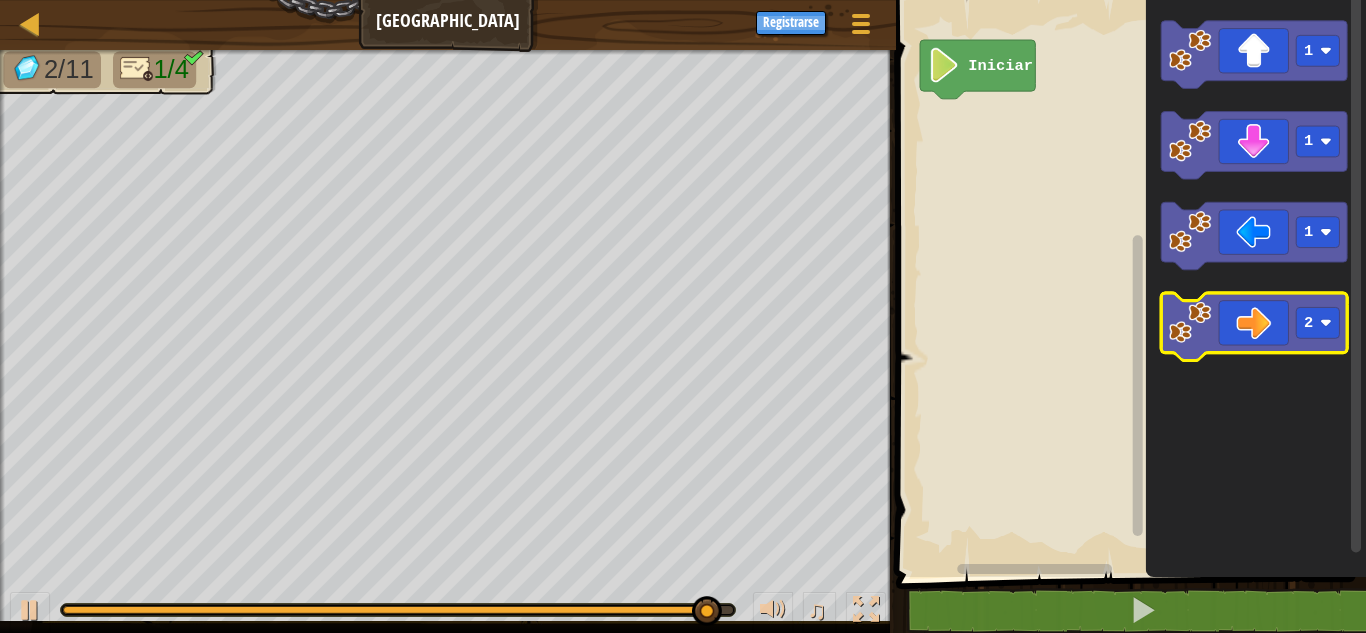 click on "2" 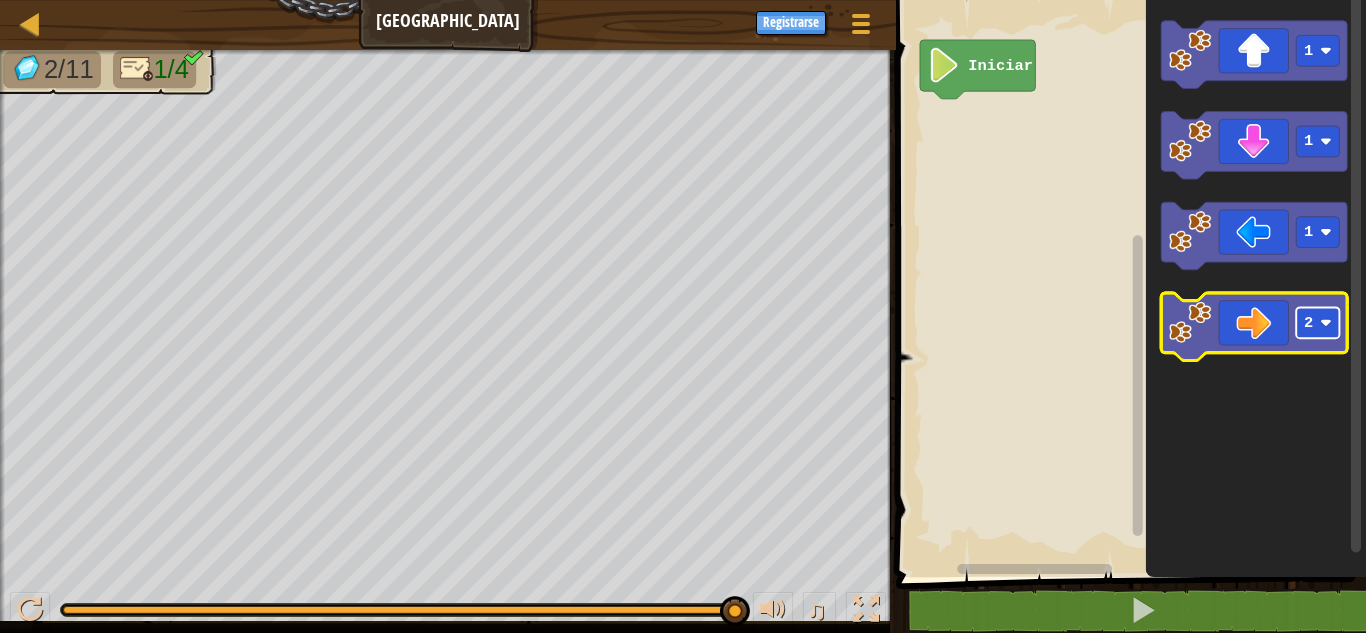 click on "2" 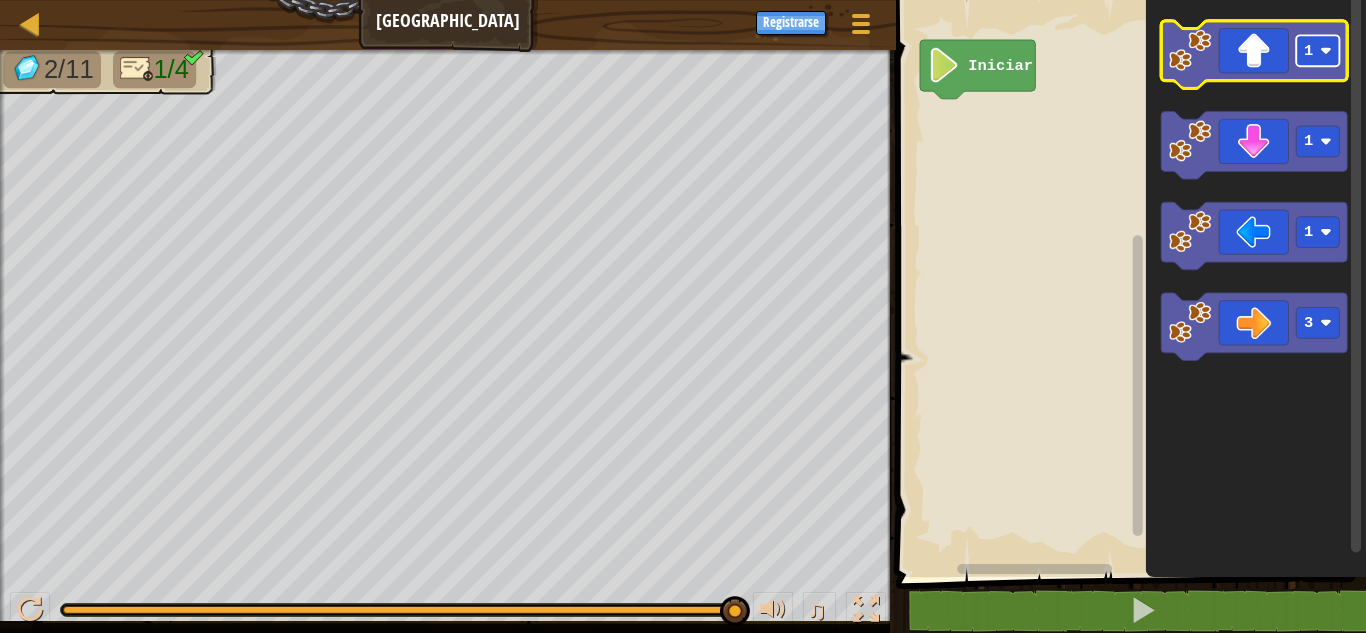 click 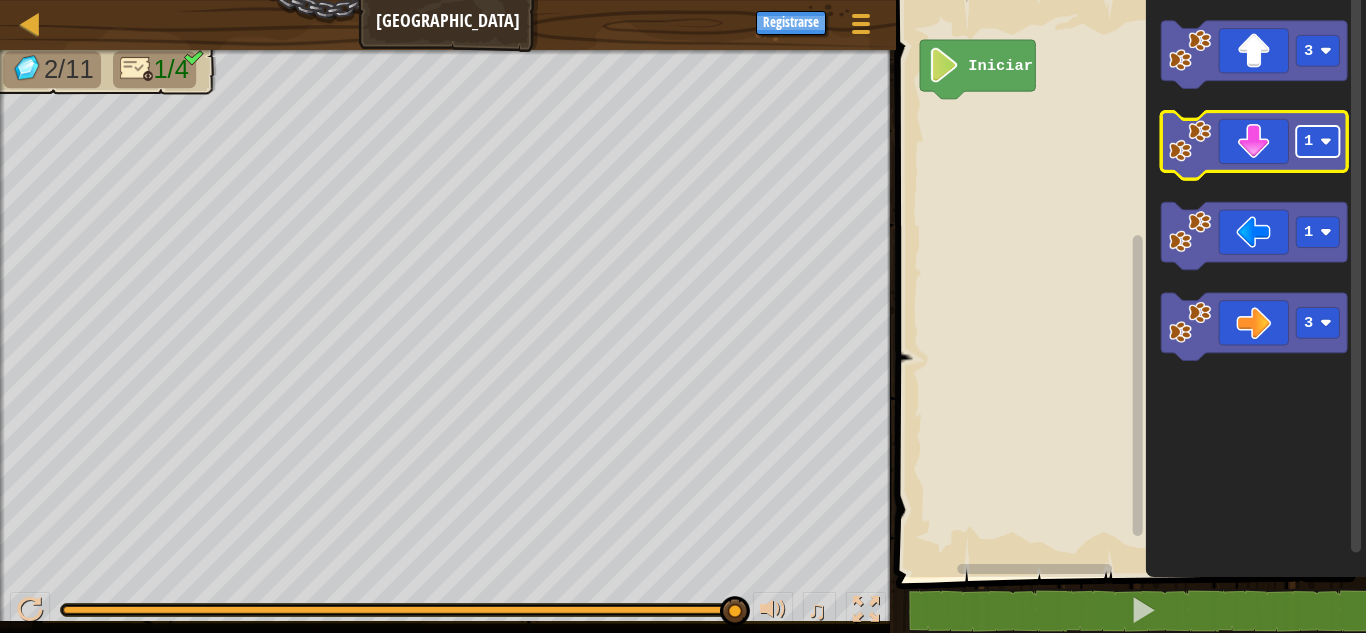 click on "1" 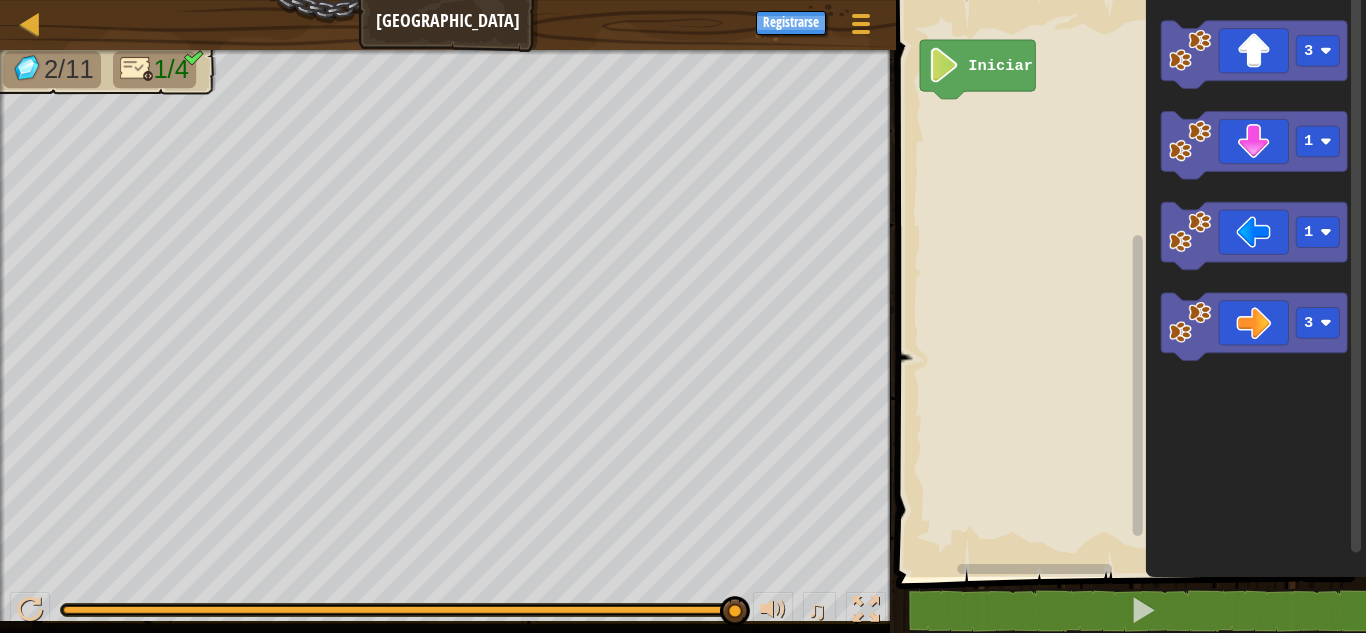 click 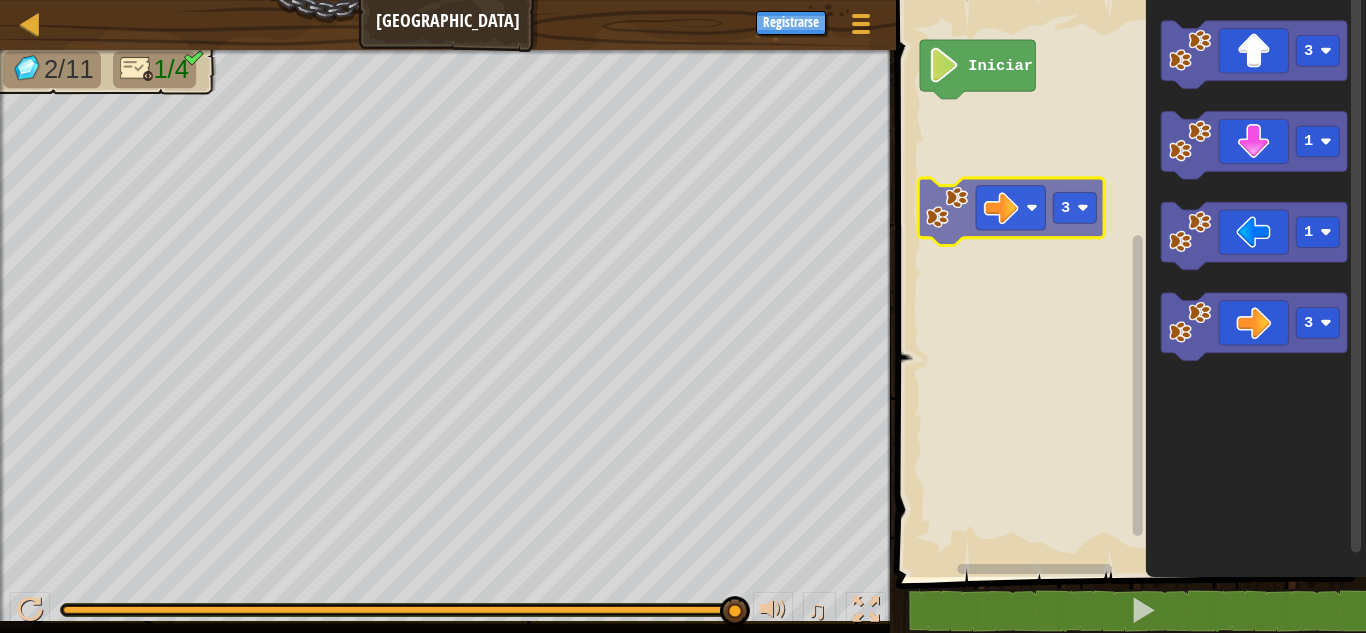 click on "Iniciar 3 1 1 3 3" at bounding box center [1128, 283] 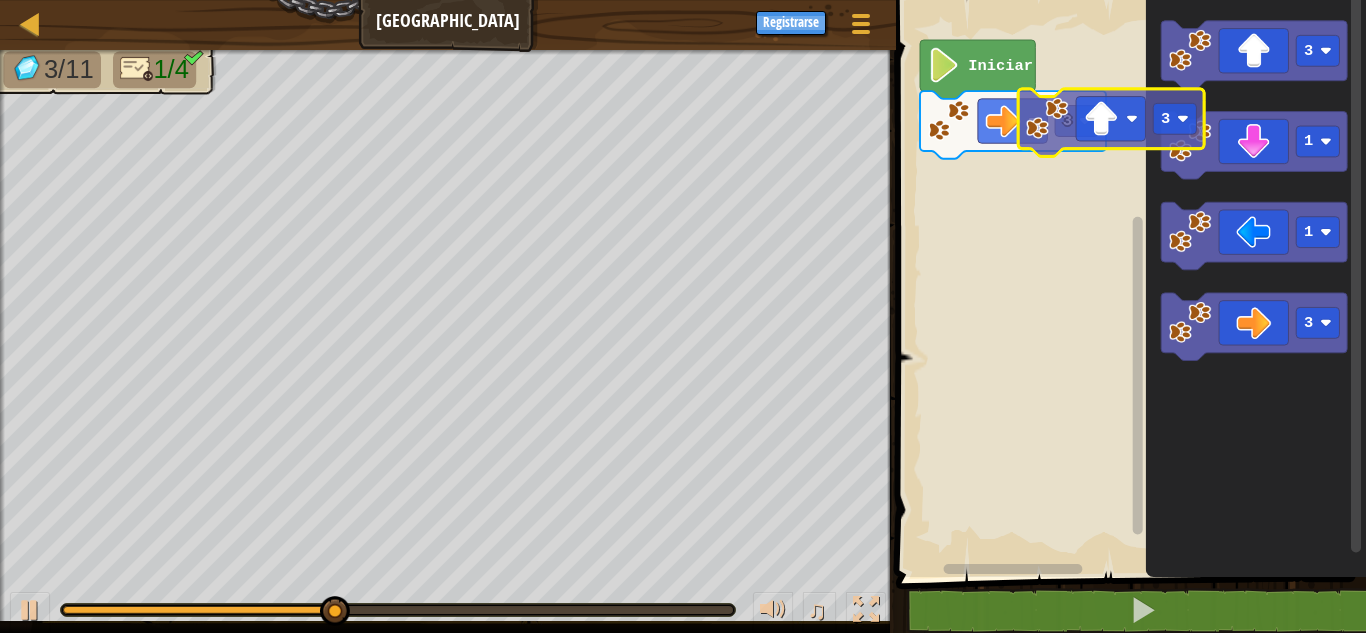 click on "3 Iniciar 3 1 1 3 3" at bounding box center [1128, 283] 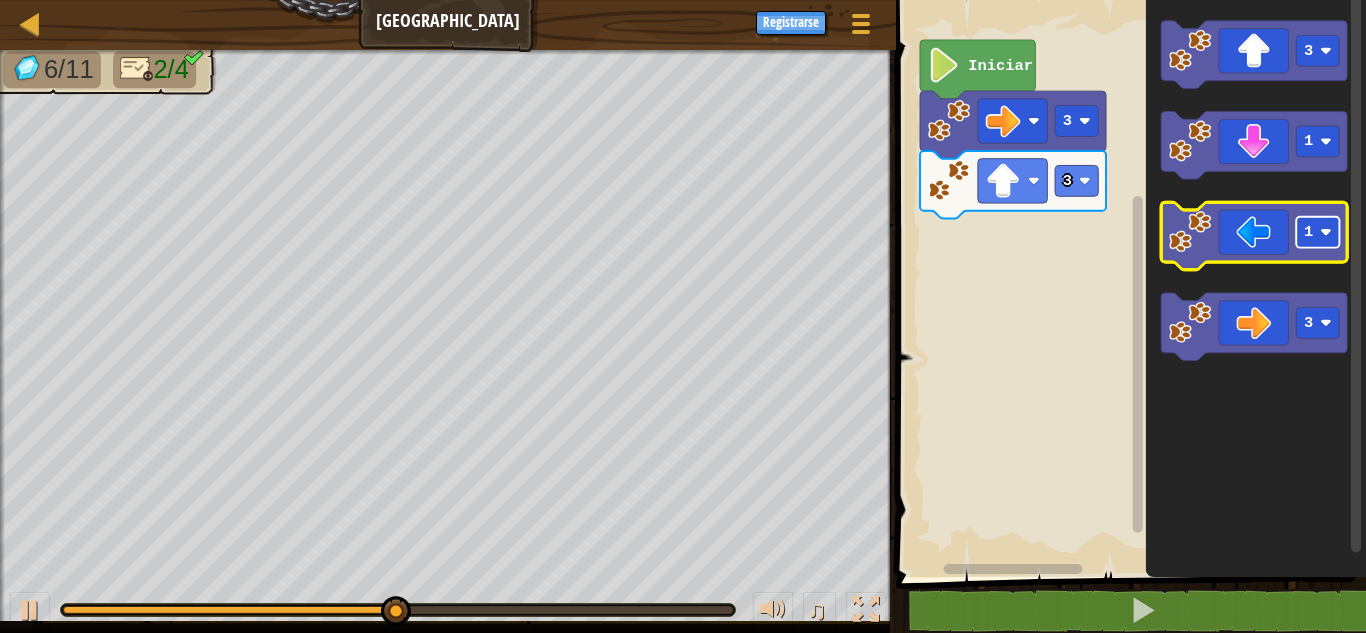 click 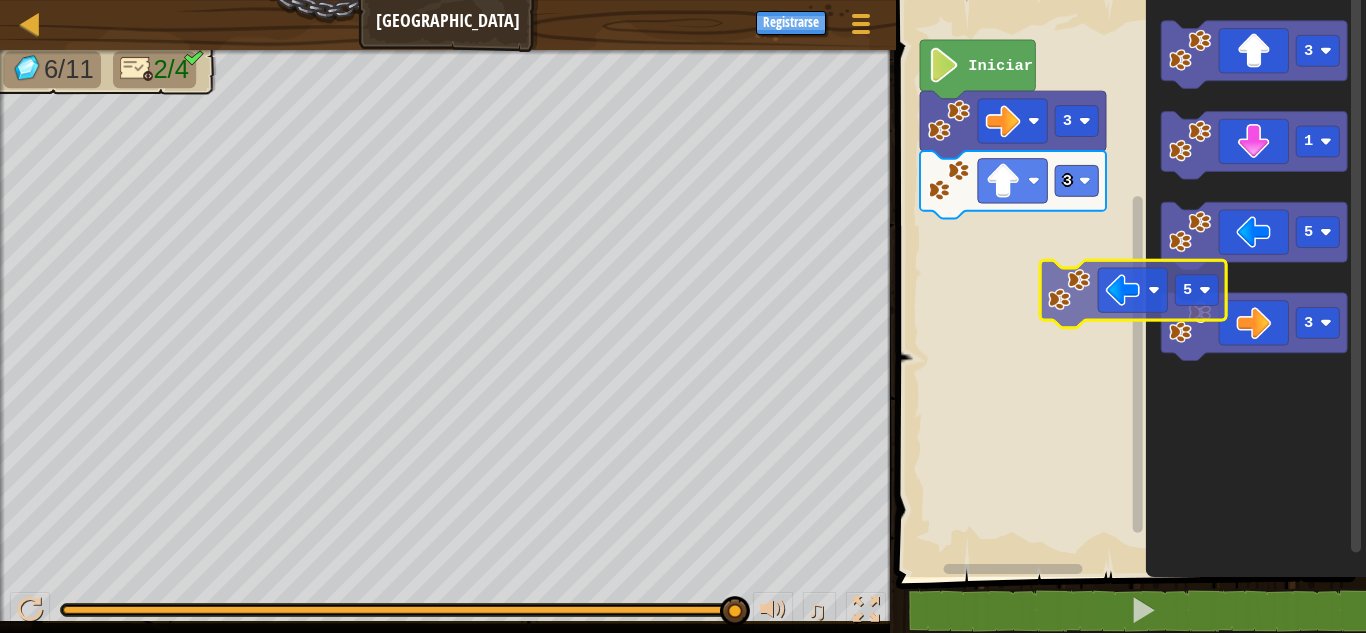 click on "3 3 Iniciar 3 1 5 3 5" at bounding box center (1128, 283) 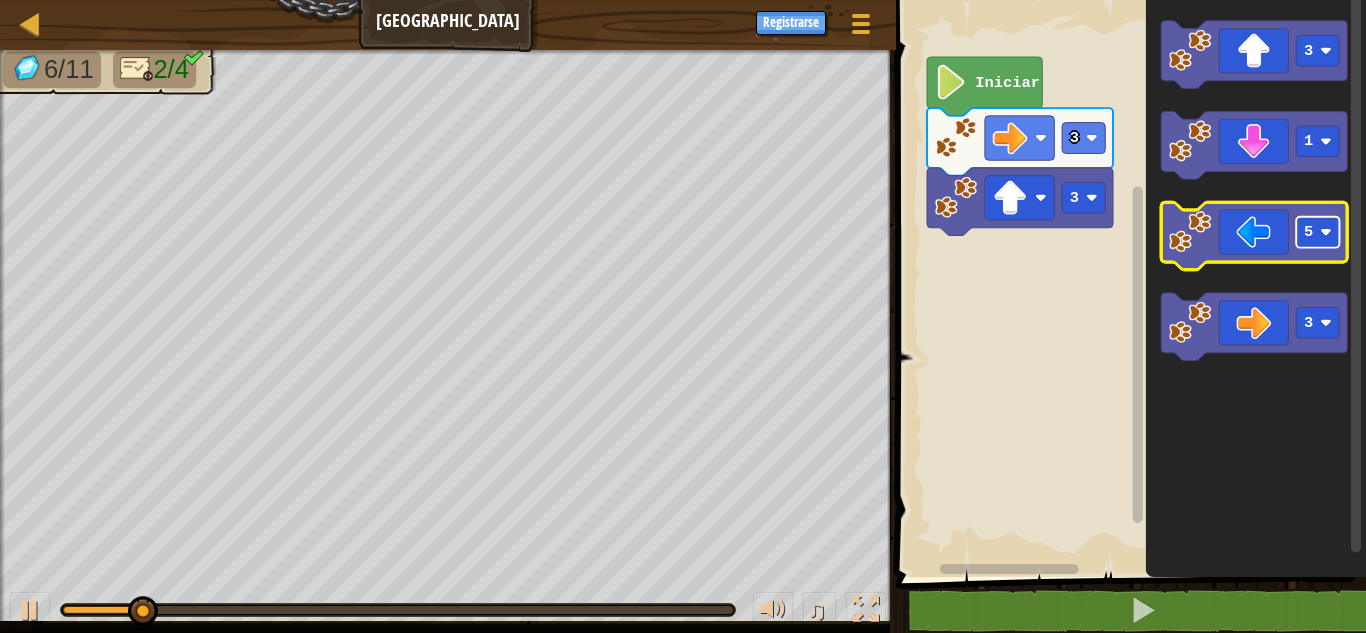 click 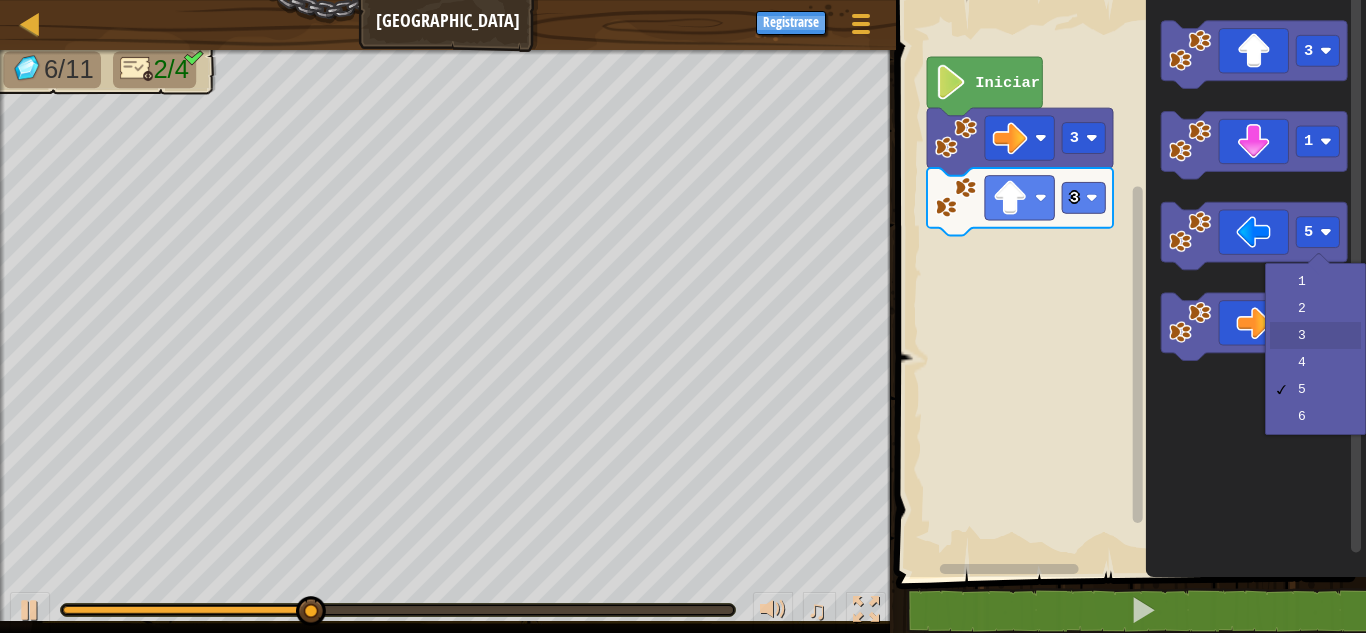 click at bounding box center (1318, 263) 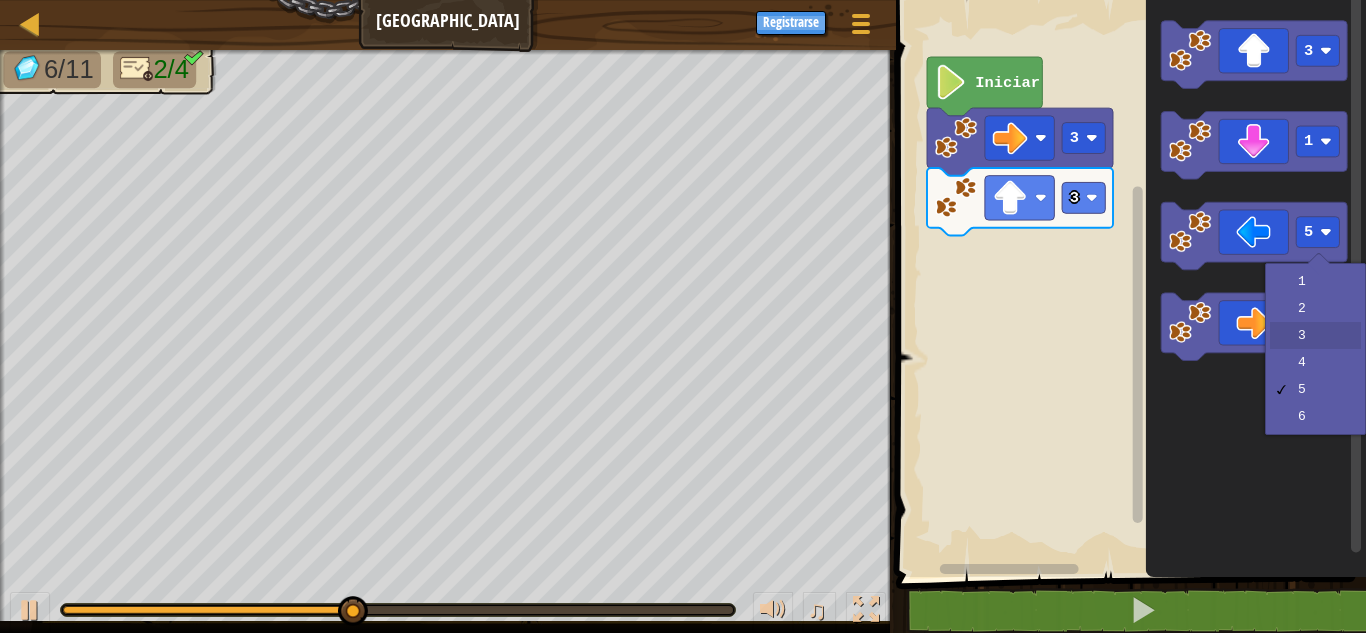 click at bounding box center [1318, 263] 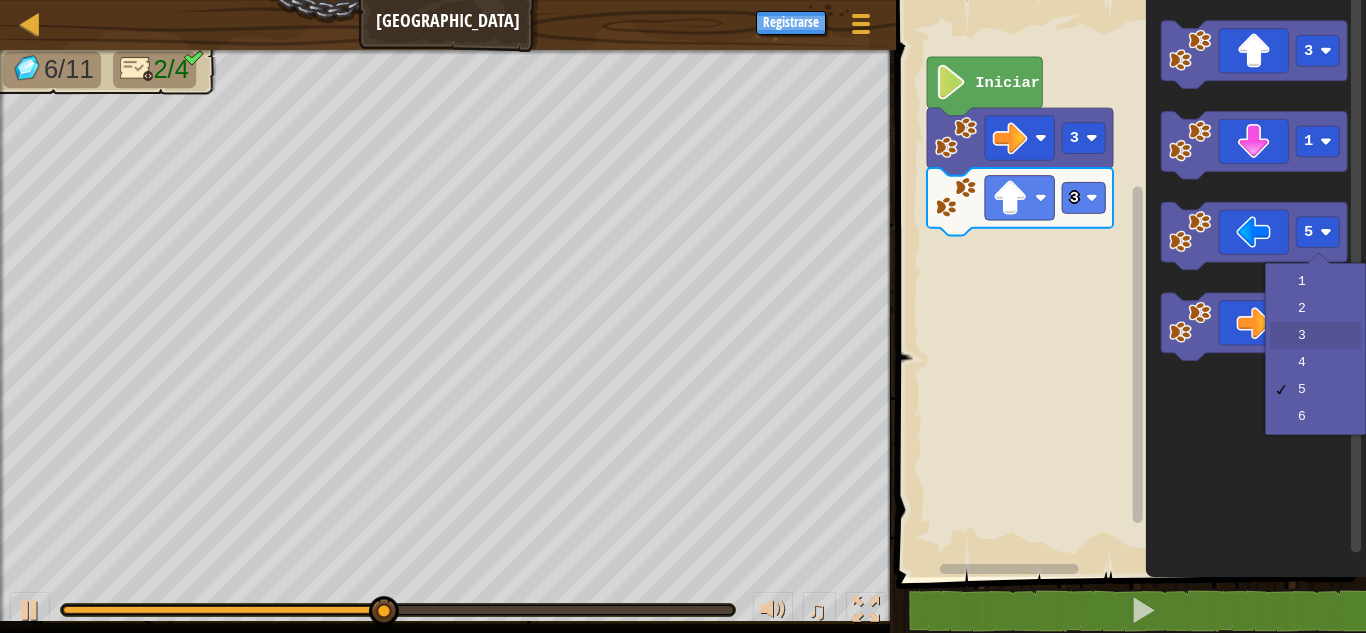 click at bounding box center [1318, 263] 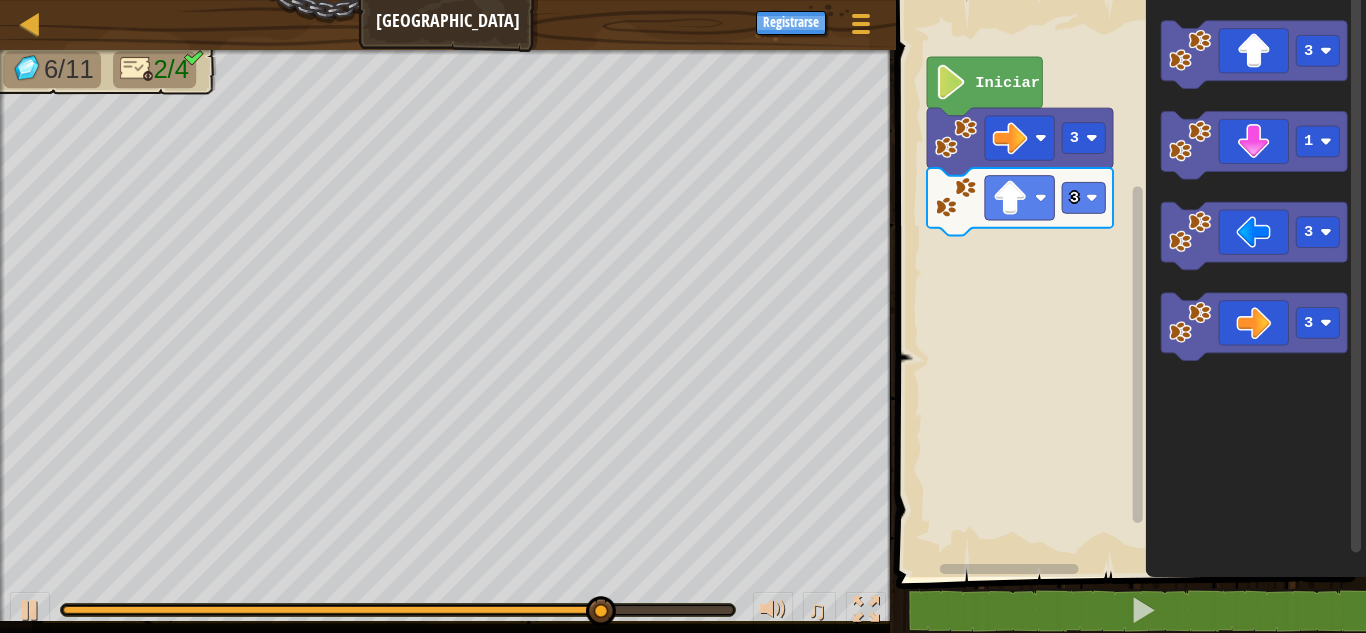 click 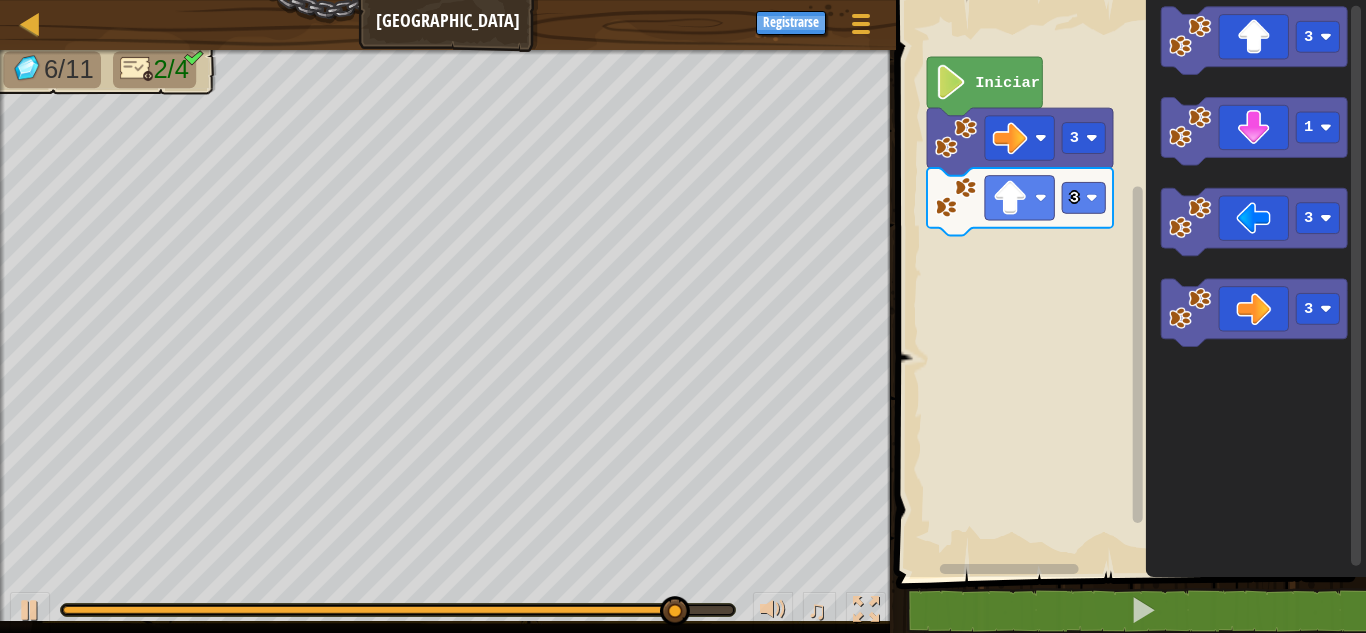 click 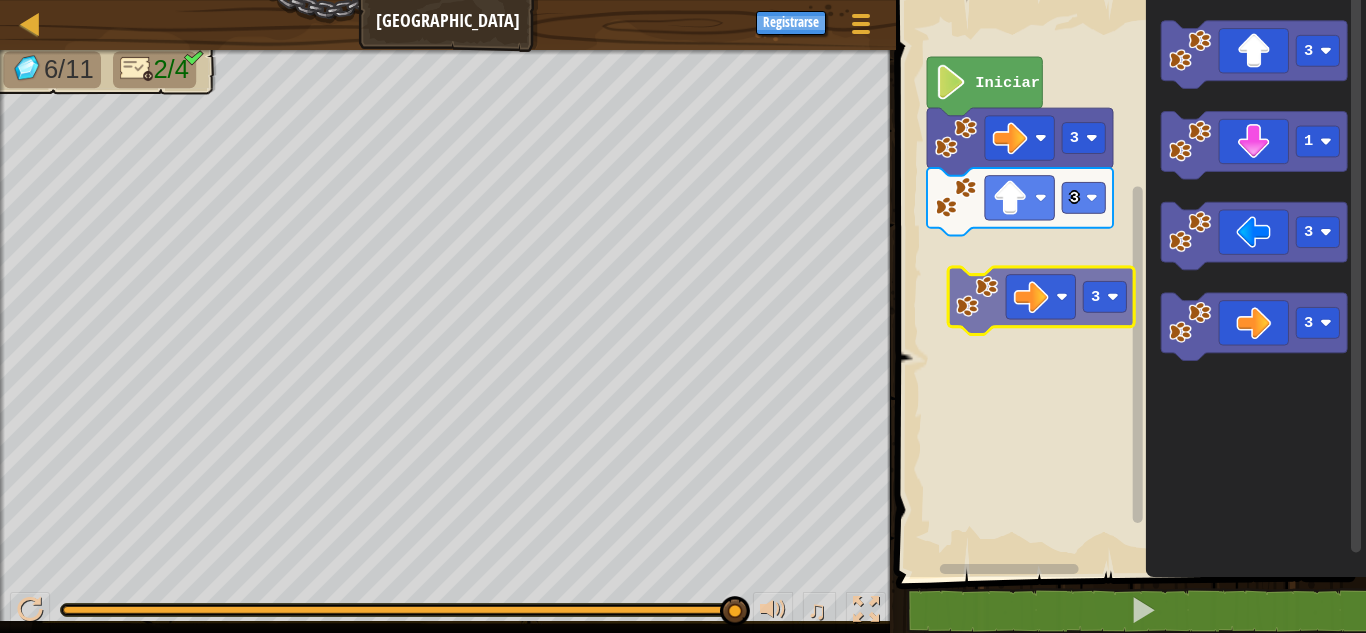 click on "Iniciar 3 3 3 1 3 3 3" at bounding box center (1128, 283) 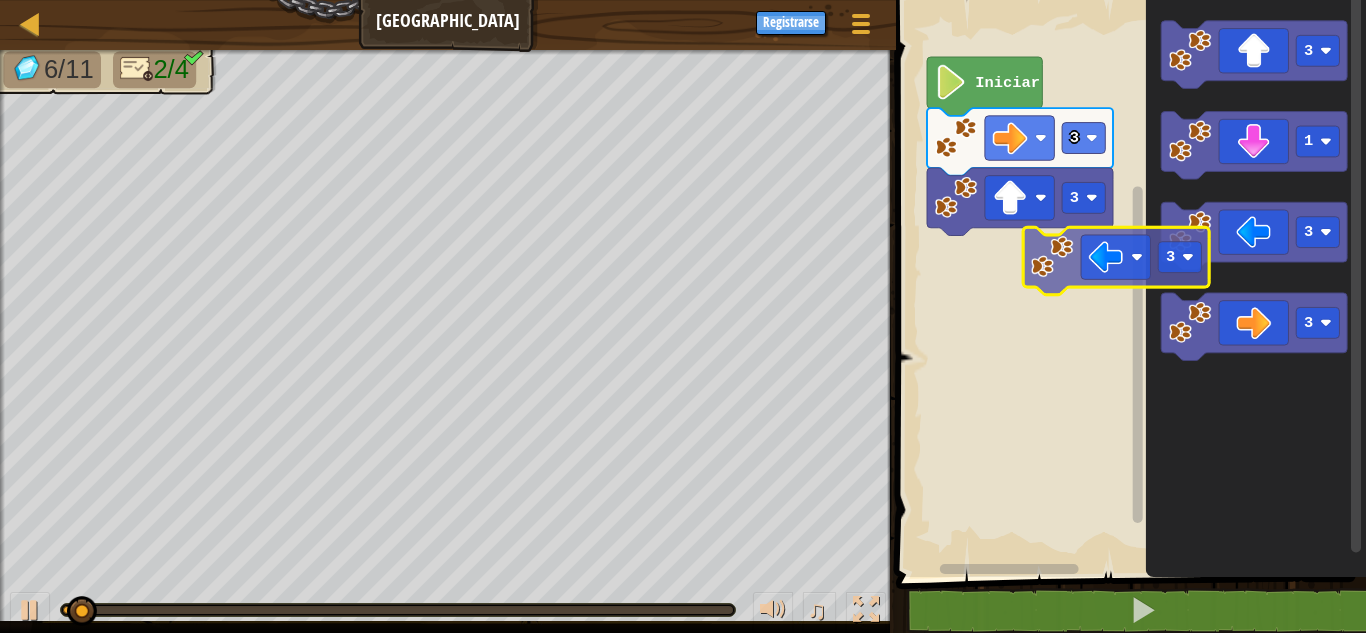 click on "Iniciar 3 3 3 1 3 3 3" at bounding box center (1128, 283) 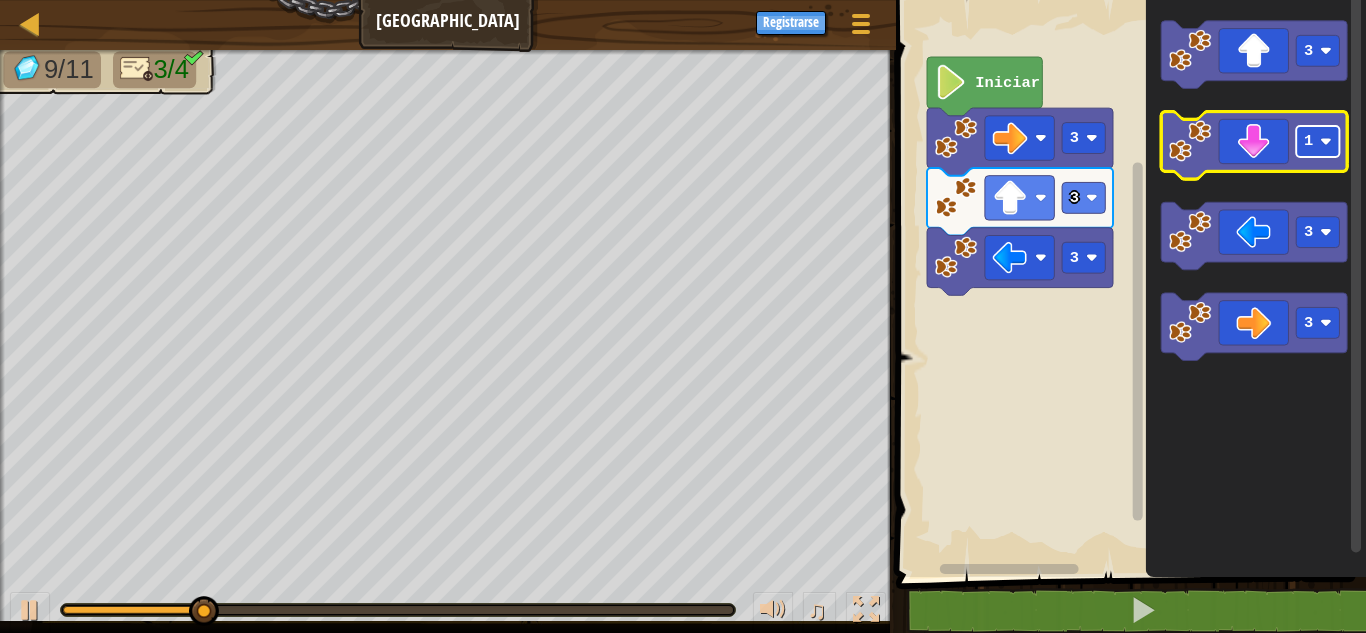 click 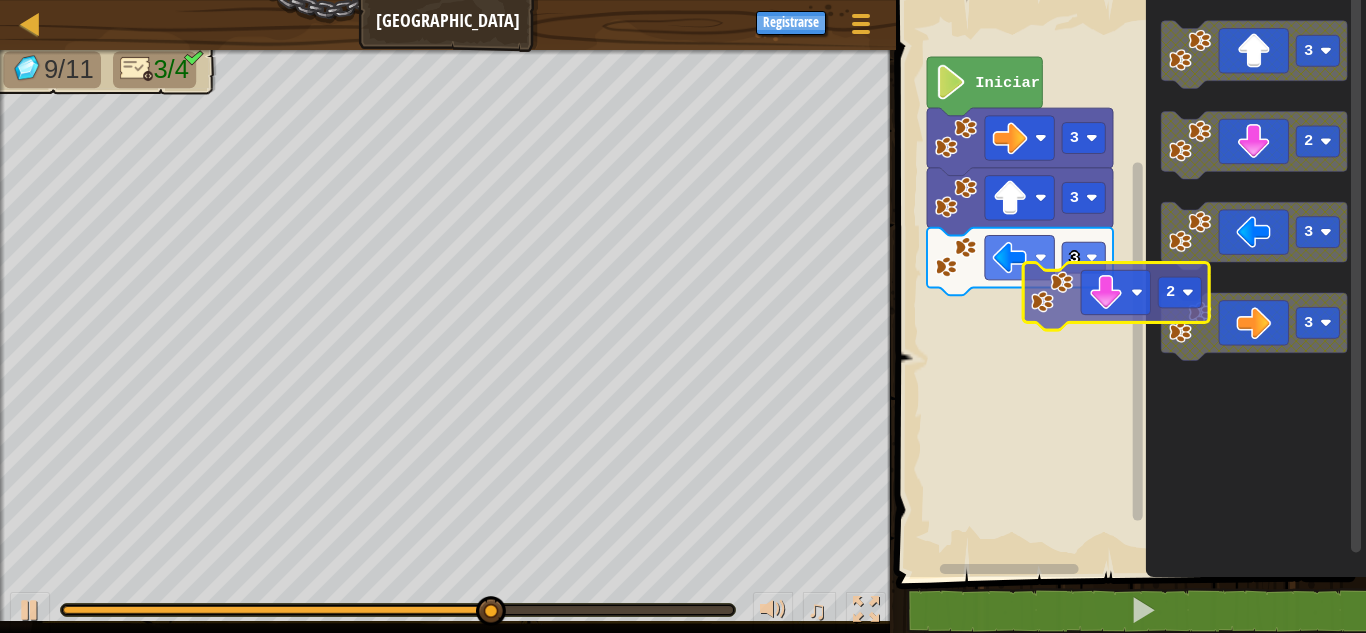 click on "3 3 3 Iniciar 3 2 3 3 2" at bounding box center (1128, 283) 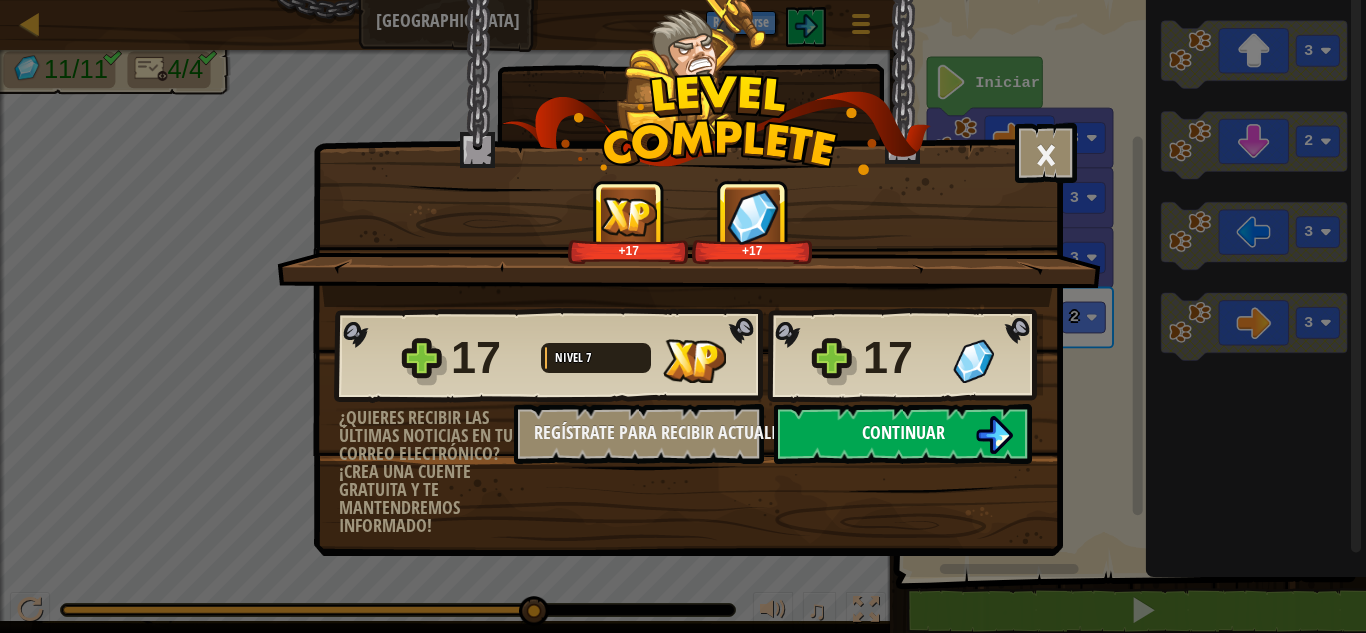 click on "Continuar" at bounding box center [903, 432] 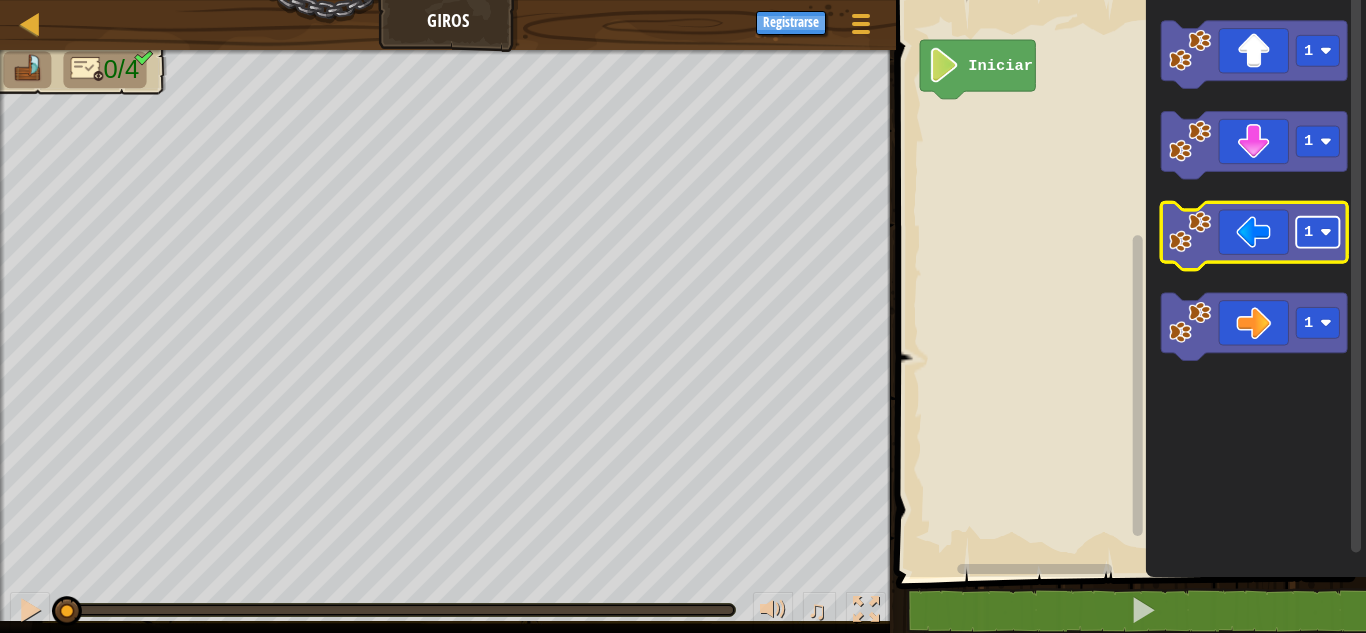 click 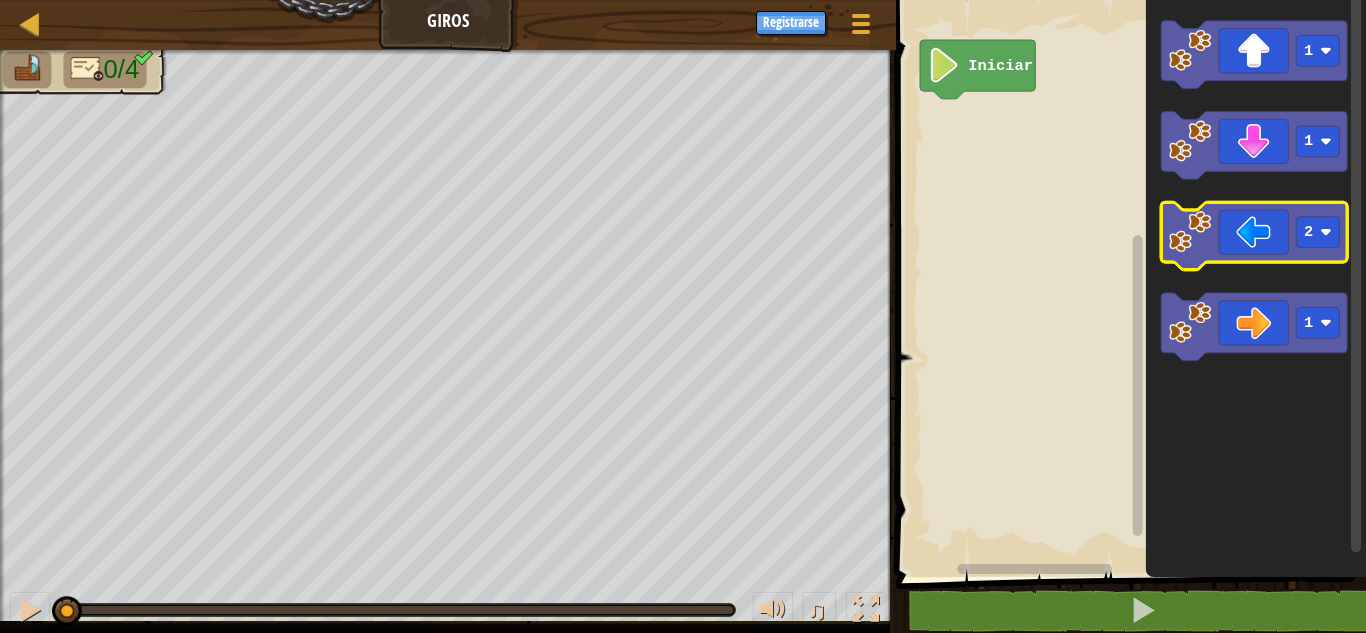 click 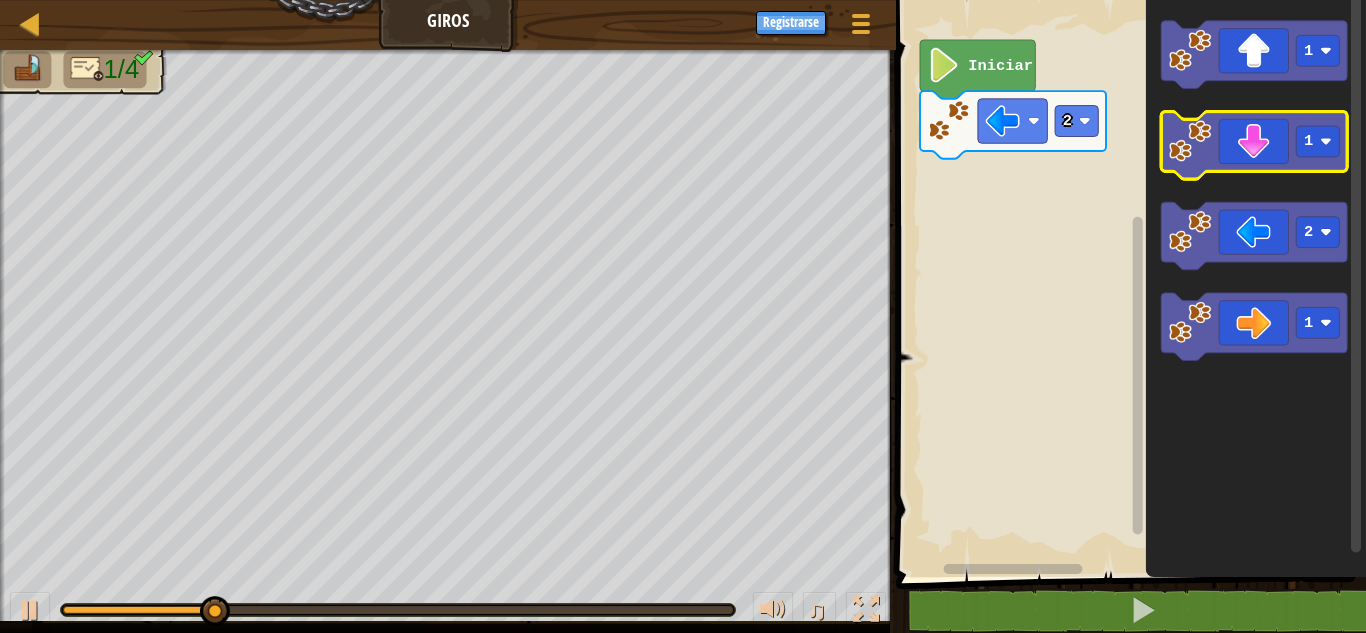 click 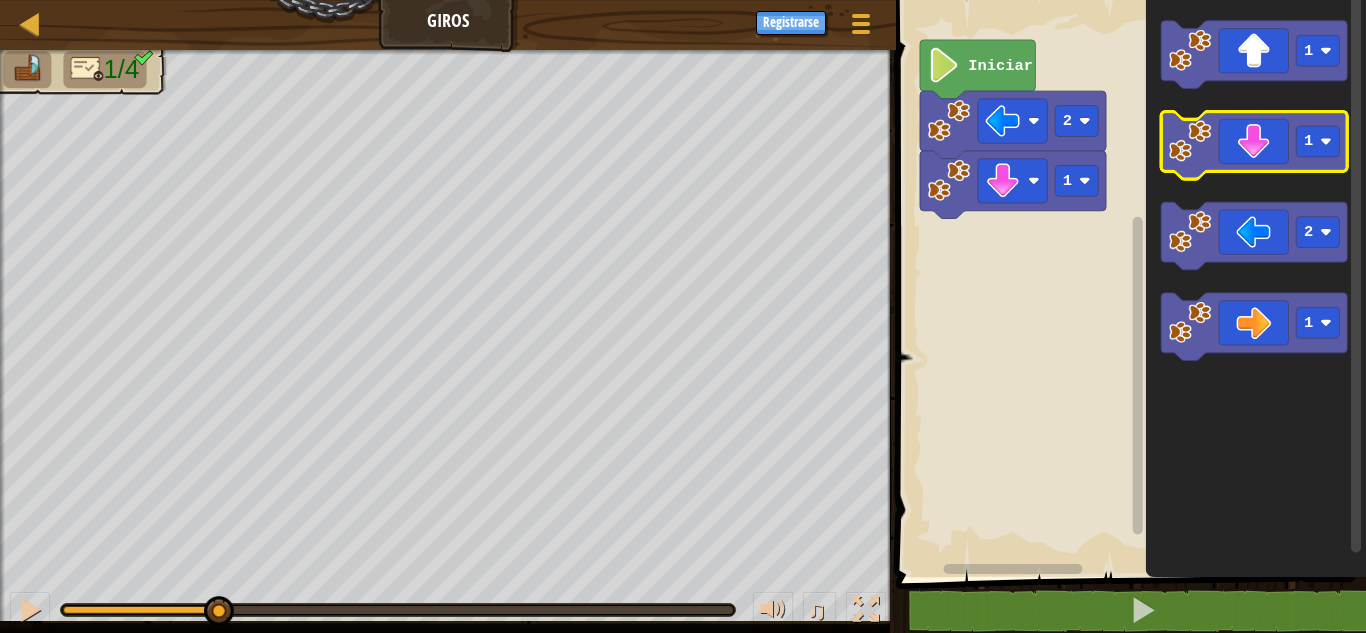 click 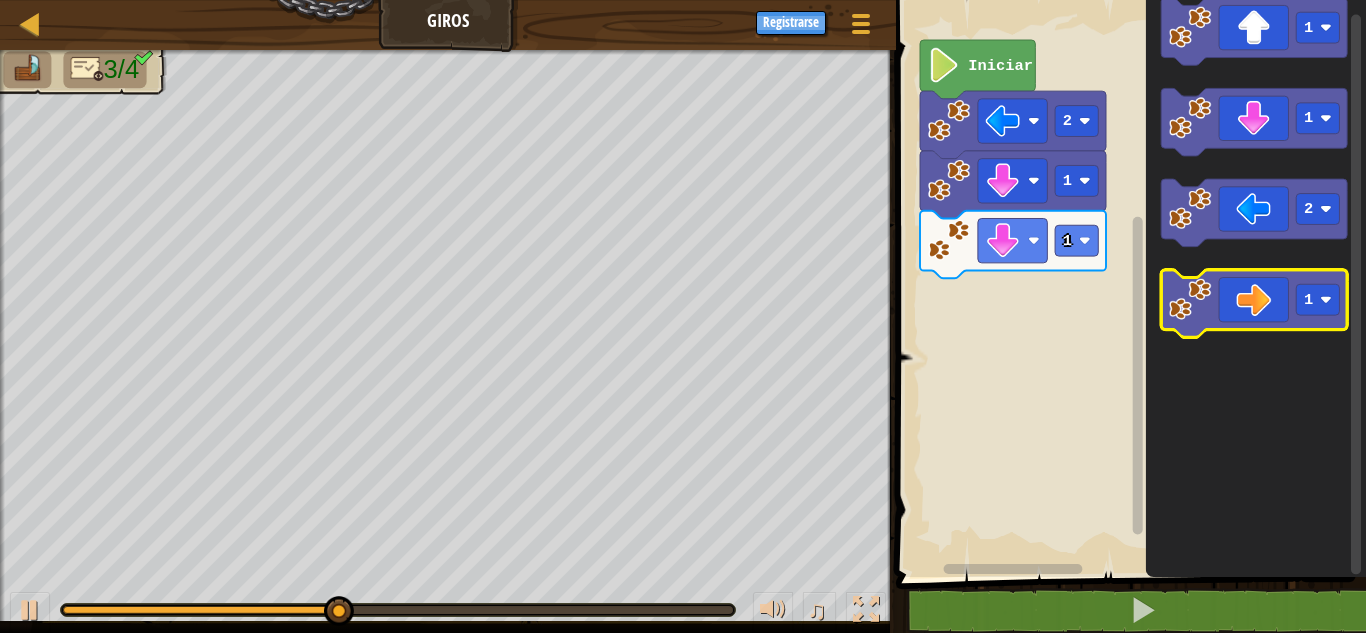 click on "1 1 2 1" 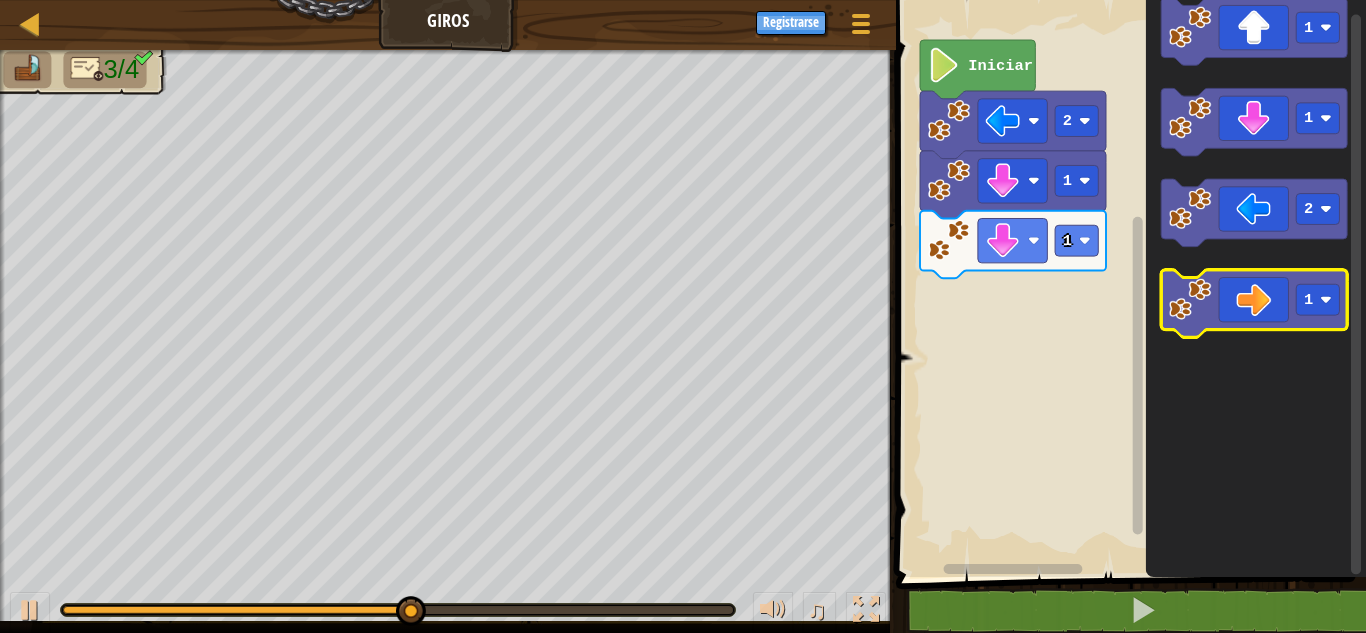 click 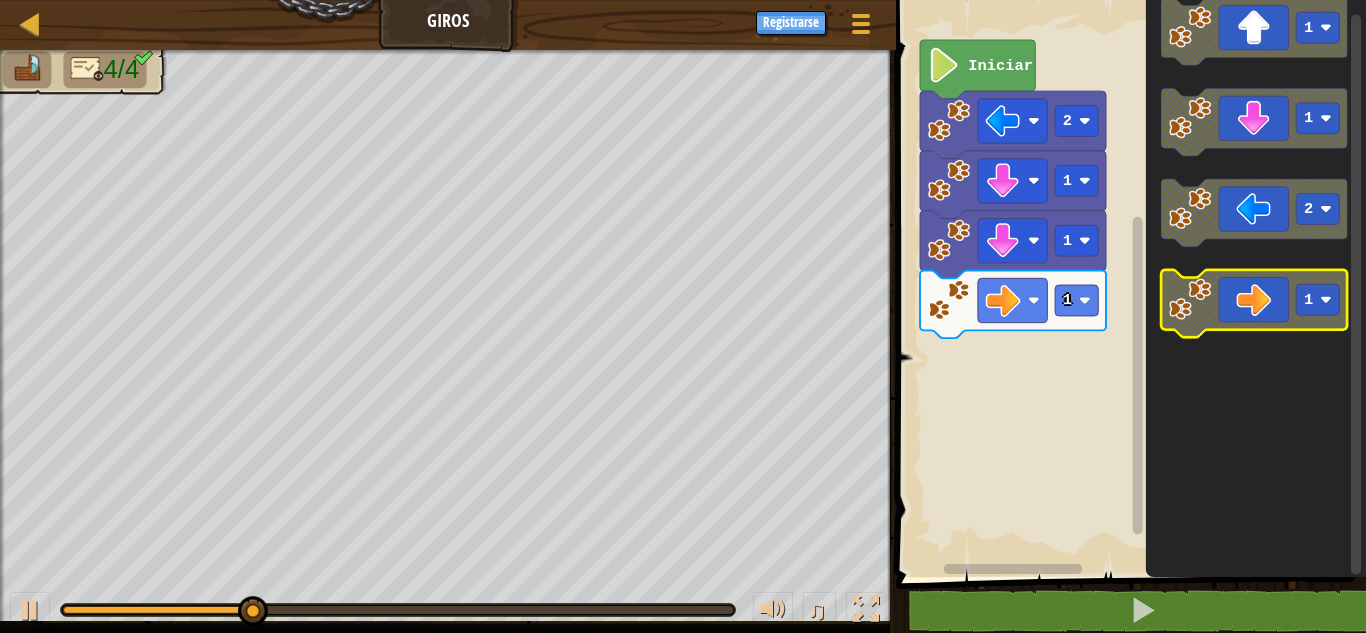 click 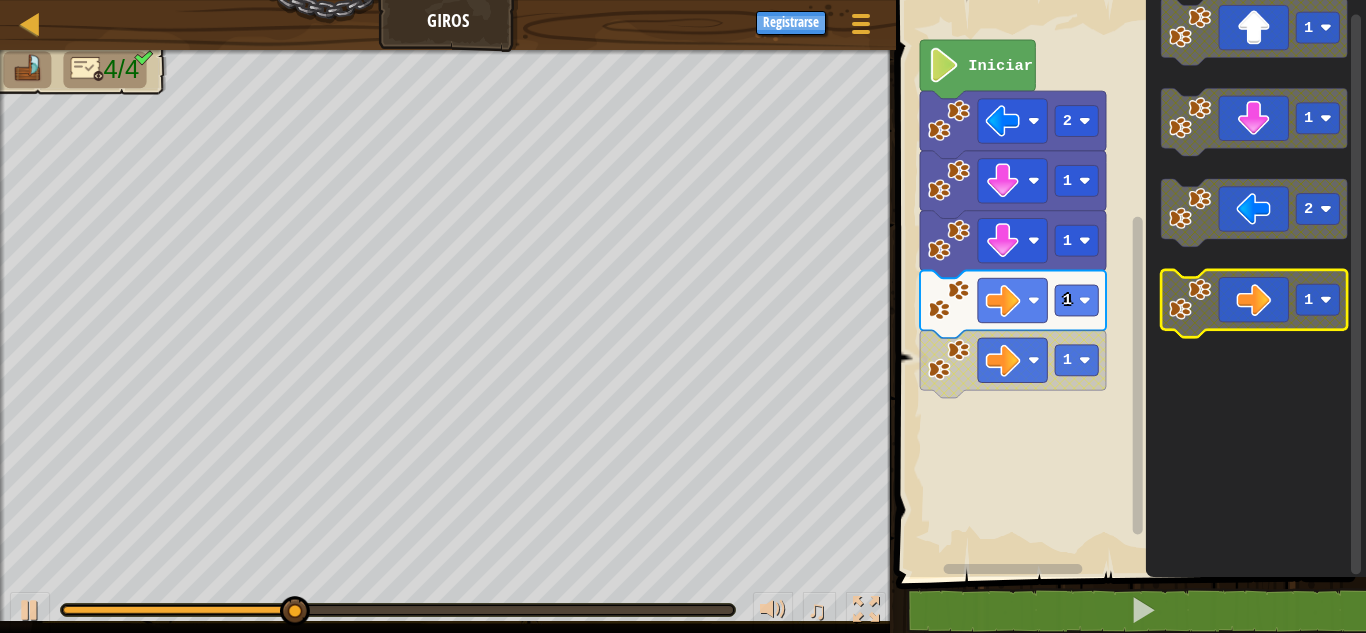 click 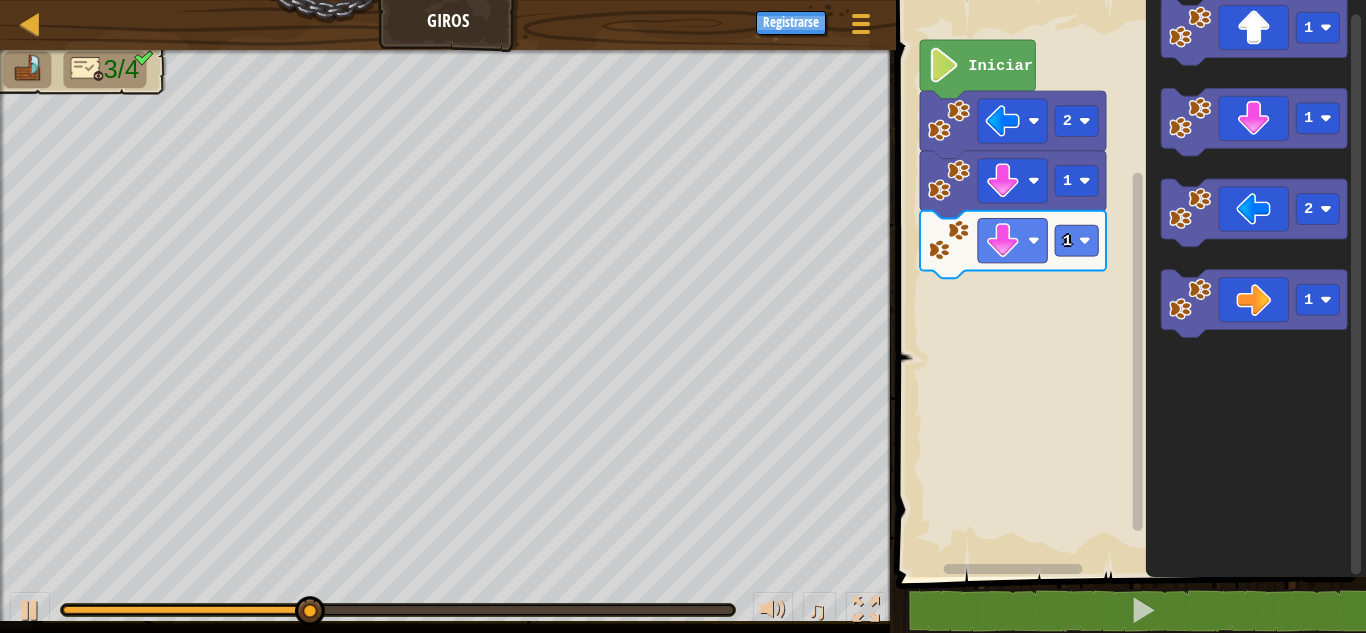 click on "1" 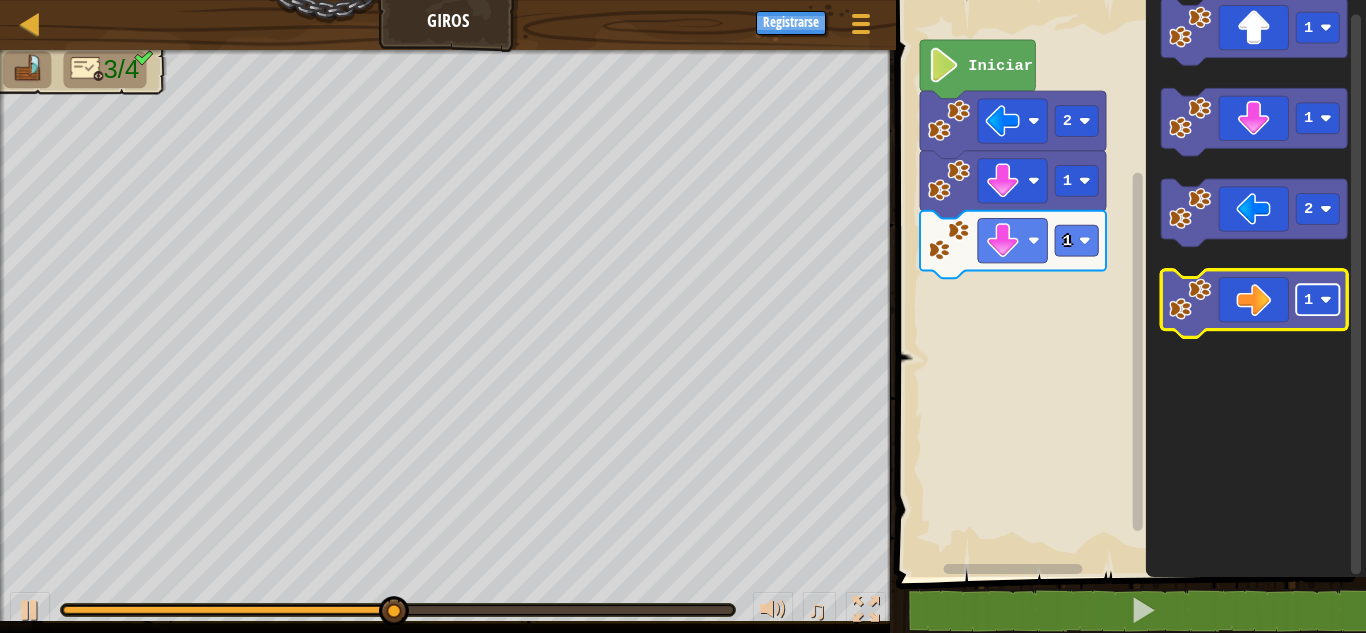 click 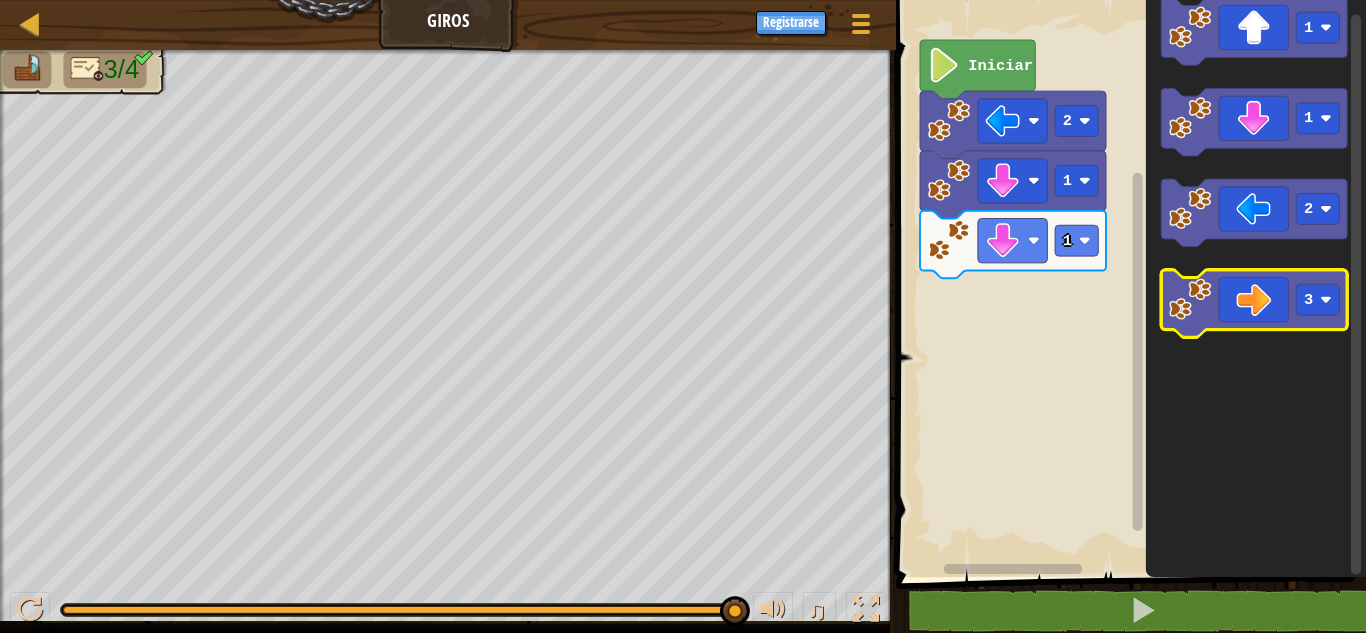 click 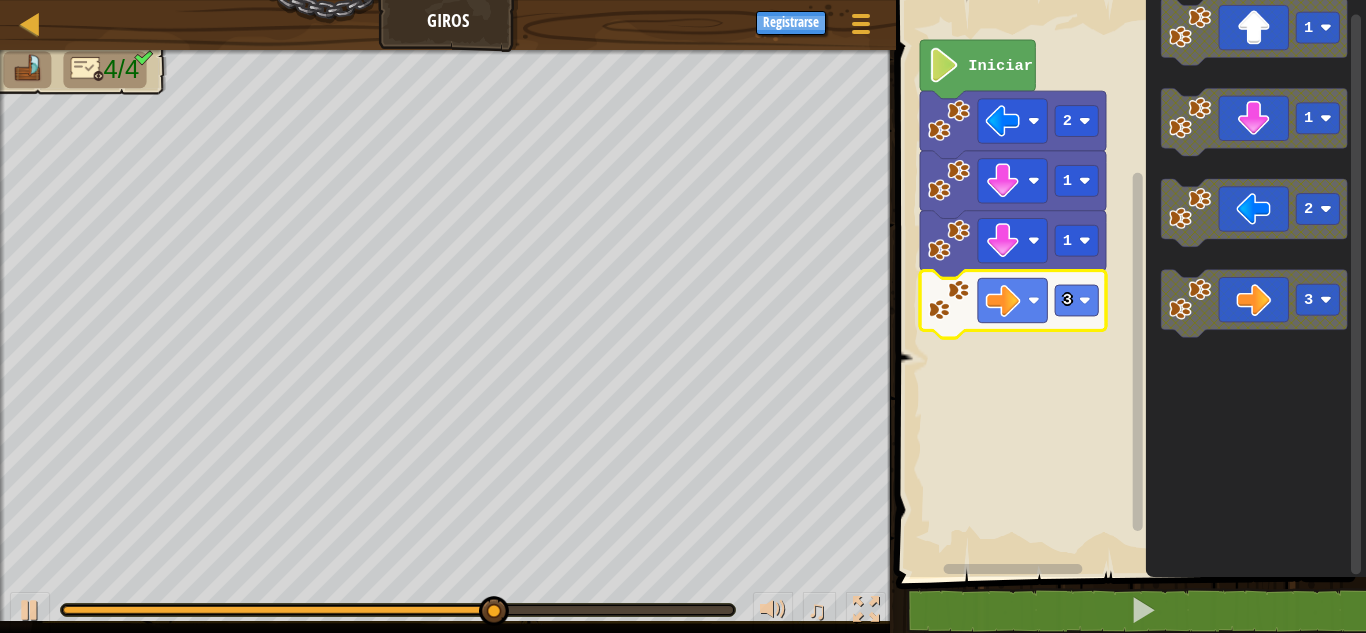 click 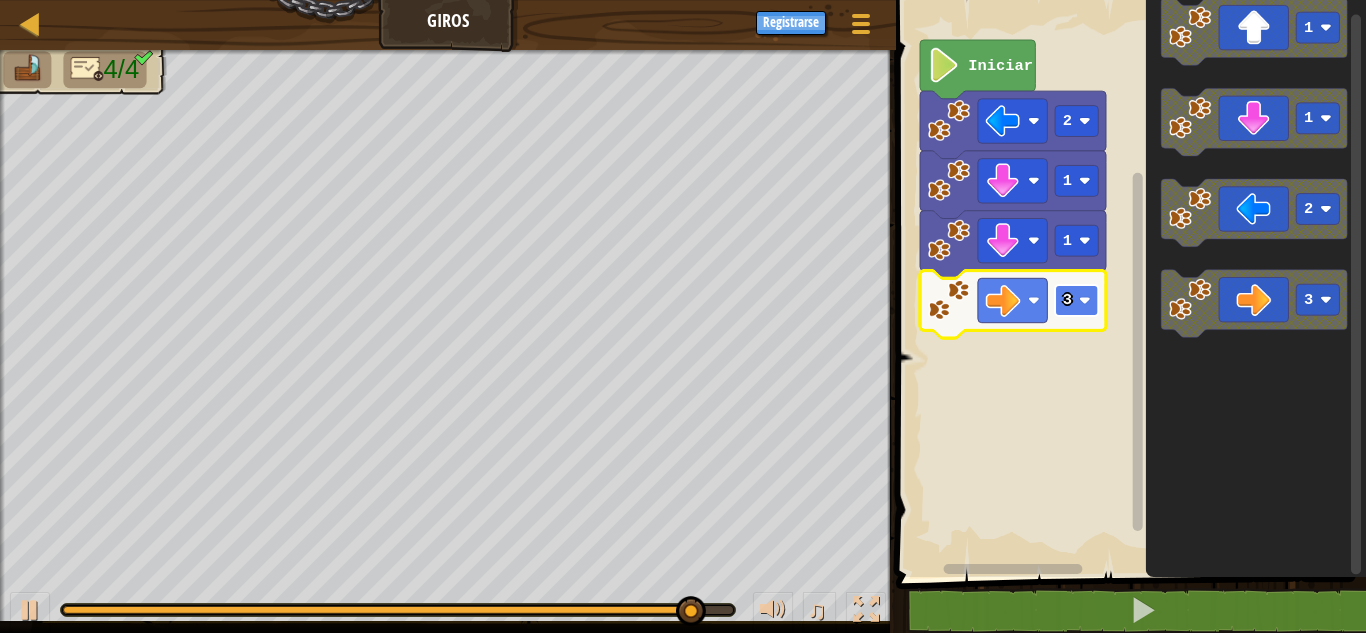 click 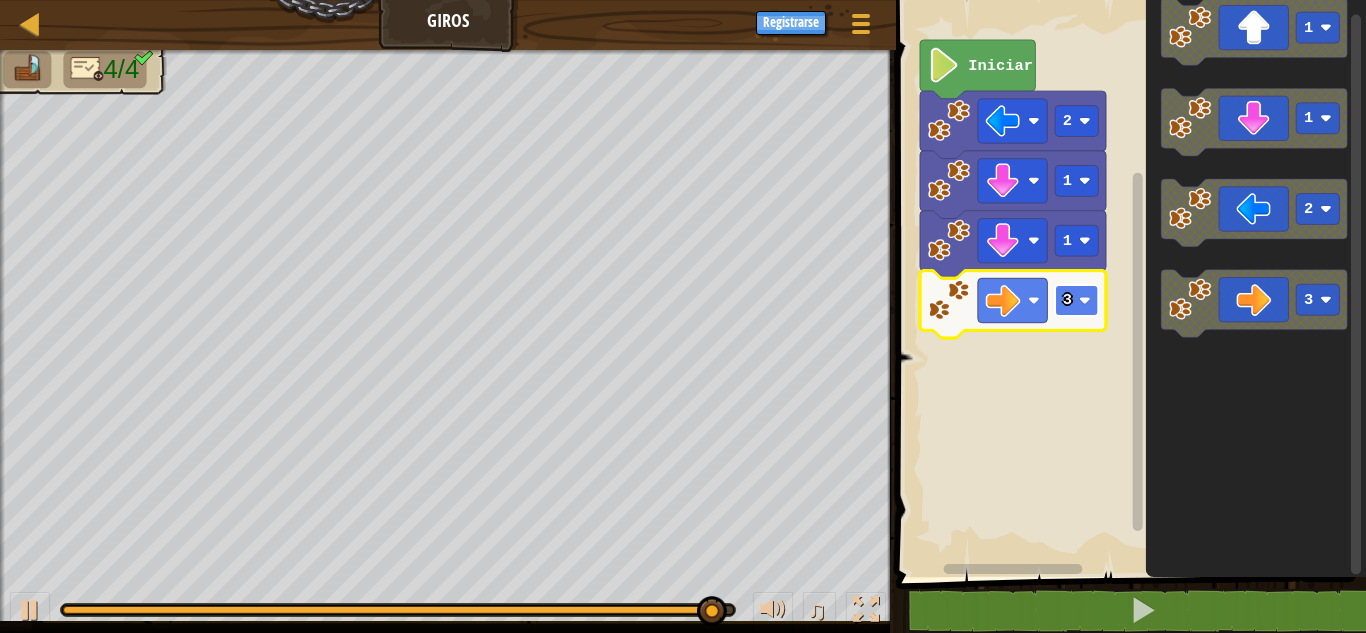 click 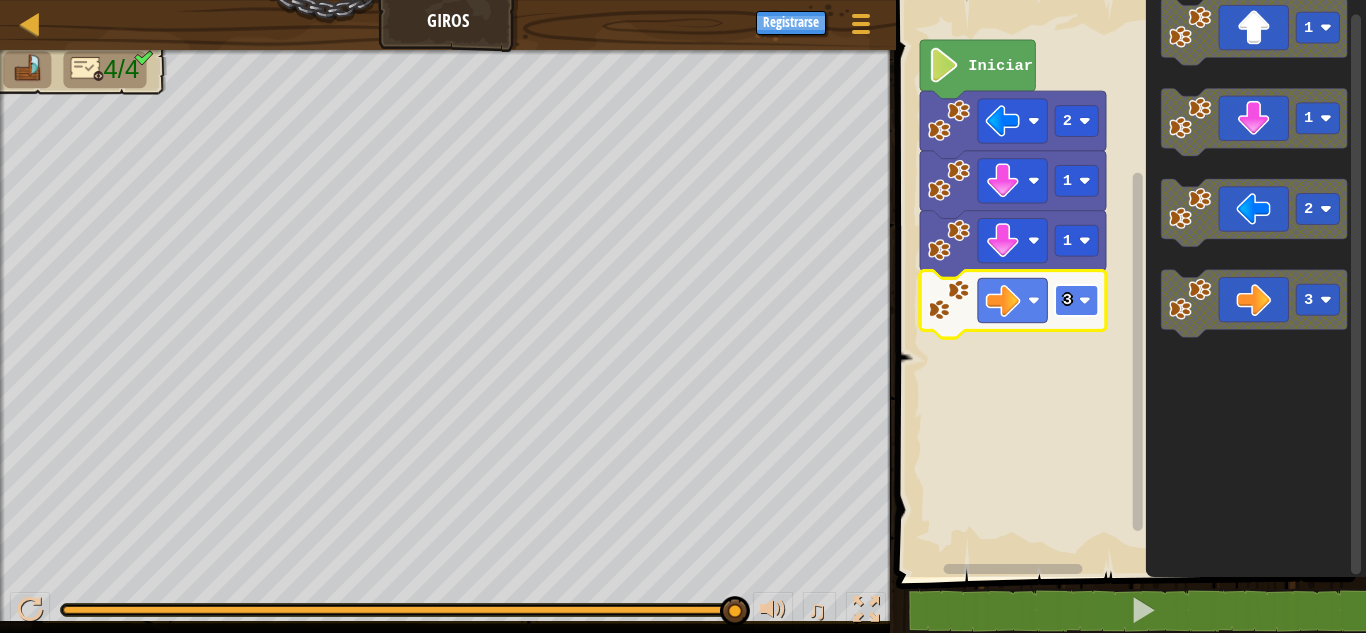 click 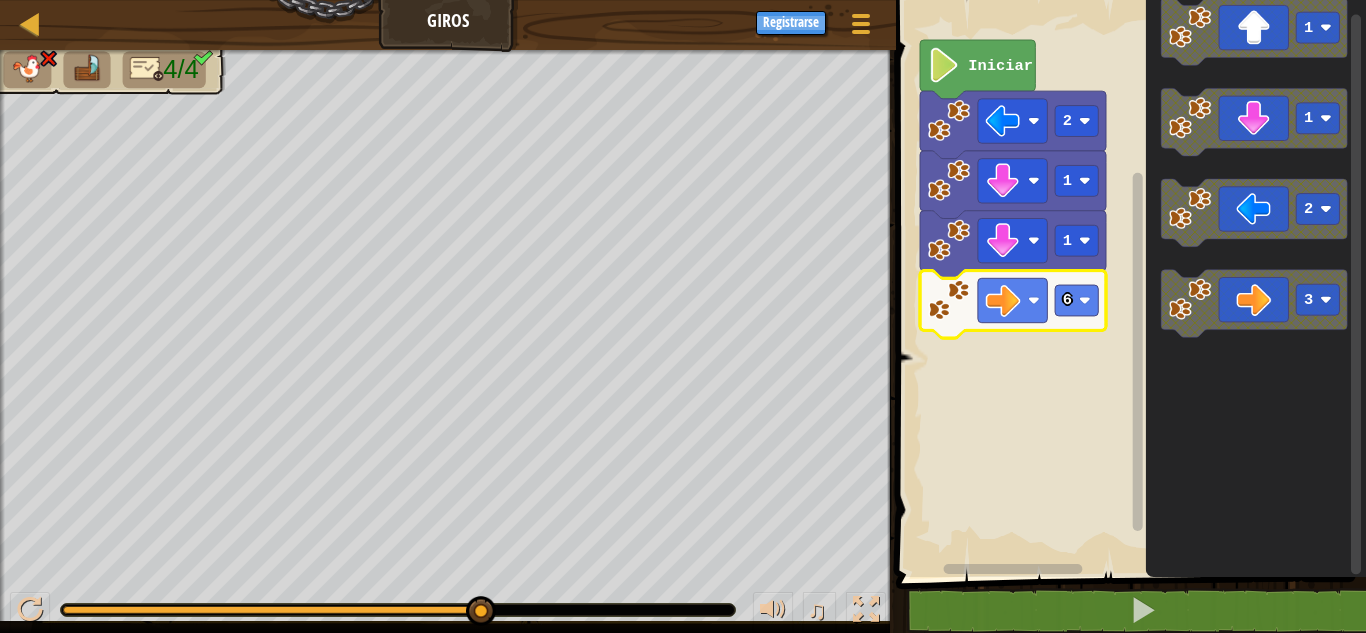 click 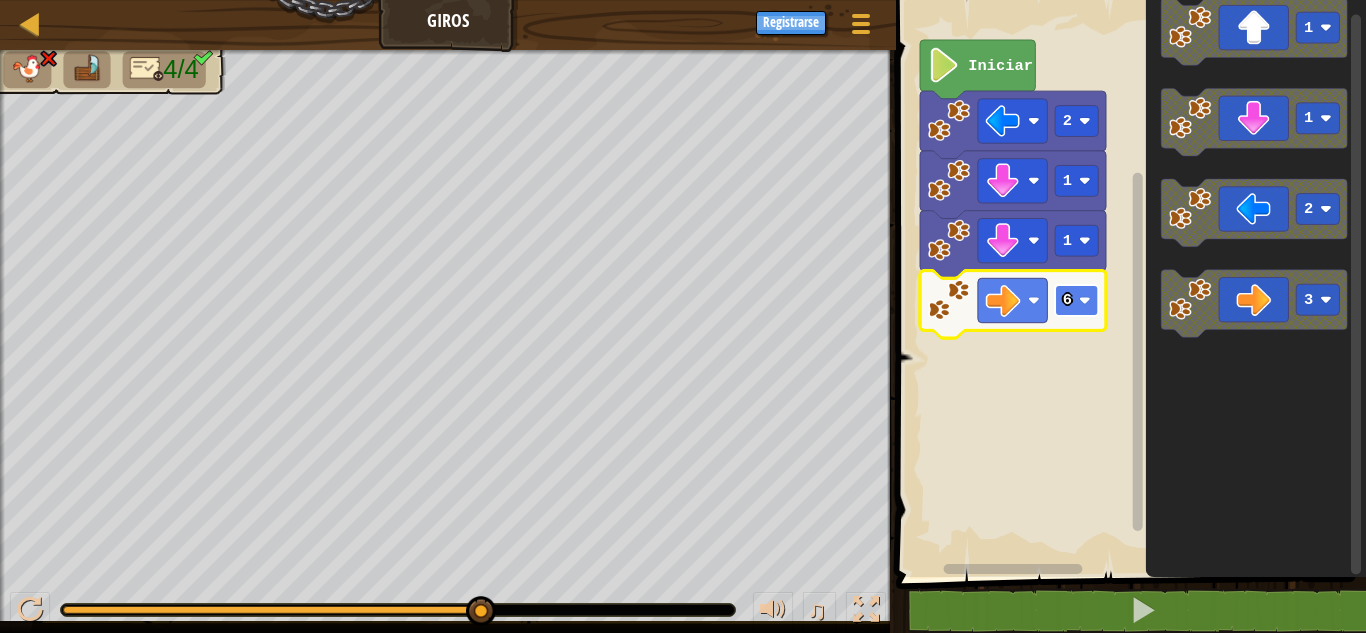 click on "6" 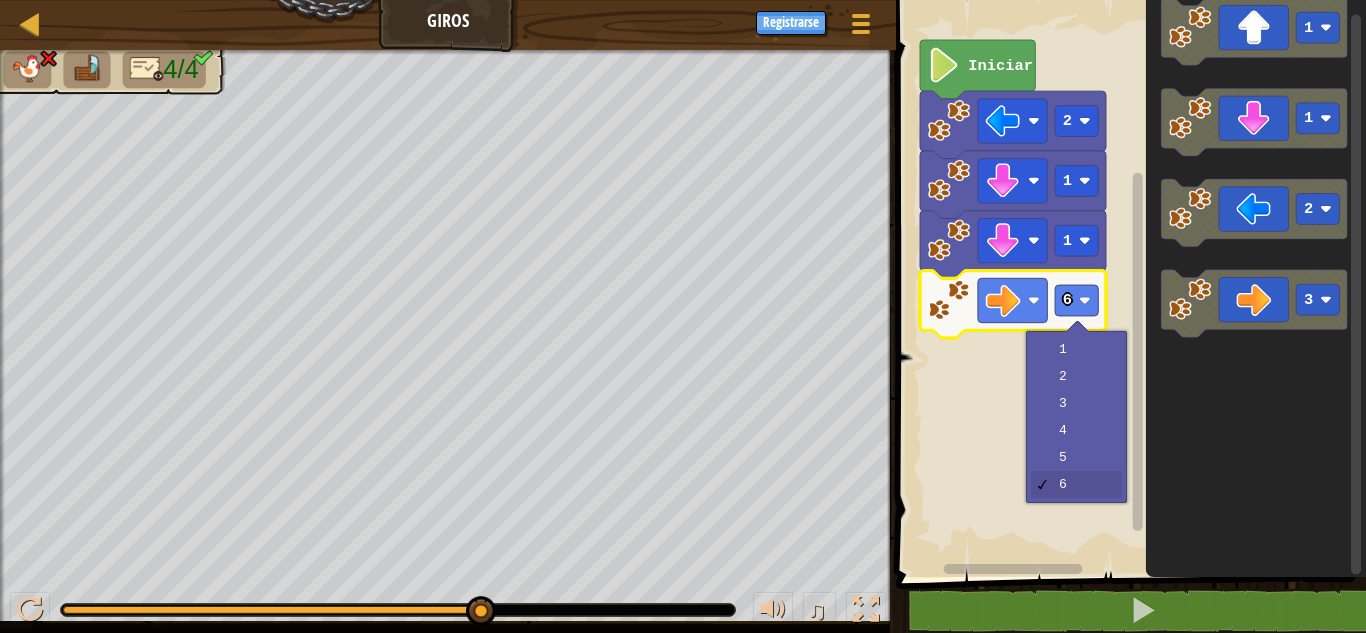 click on "Bloques 1     הההההההההההההההההההההההההההההההההההההההההההההההההההההההההההההההההההההההההההההההההההההההההההההההההההההההההההההההההההההההההההההההההההההההההההההההההההההההההההההההההההההההההההההההההההההההההההההההההההההההההההההההההההההההההההההההההההההההההההההההההההההההההההההההה XXXXXXXXXXXXXXXXXXXXXXXXXXXXXXXXXXXXXXXXXXXXXXXXXXXXXXXXXXXXXXXXXXXXXXXXXXXXXXXXXXXXXXXXXXXXXXXXXXXXXXXXXXXXXXXXXXXXXXXXXXXXXXXXXXXXXXXXXXXXXXXXXXXXXXXXXXXXXXXXXXXXXXXXXXXXXXXXXXXXXXXXXXXXXXXXXXXXXXXXXXXXXXXXXXXXXXXXXXXXXXXXXXXXXXXXXXXXXXXXXXXXXXXXXXXXXXXX Iniciar 2 1 1 6 1 1 2 3 código Salvado Lenguaje de programación : Python Statement   /  Call   /  go('up', 1) go('down', 1) go('left', 1) go('right', 1)" at bounding box center [1128, 316] 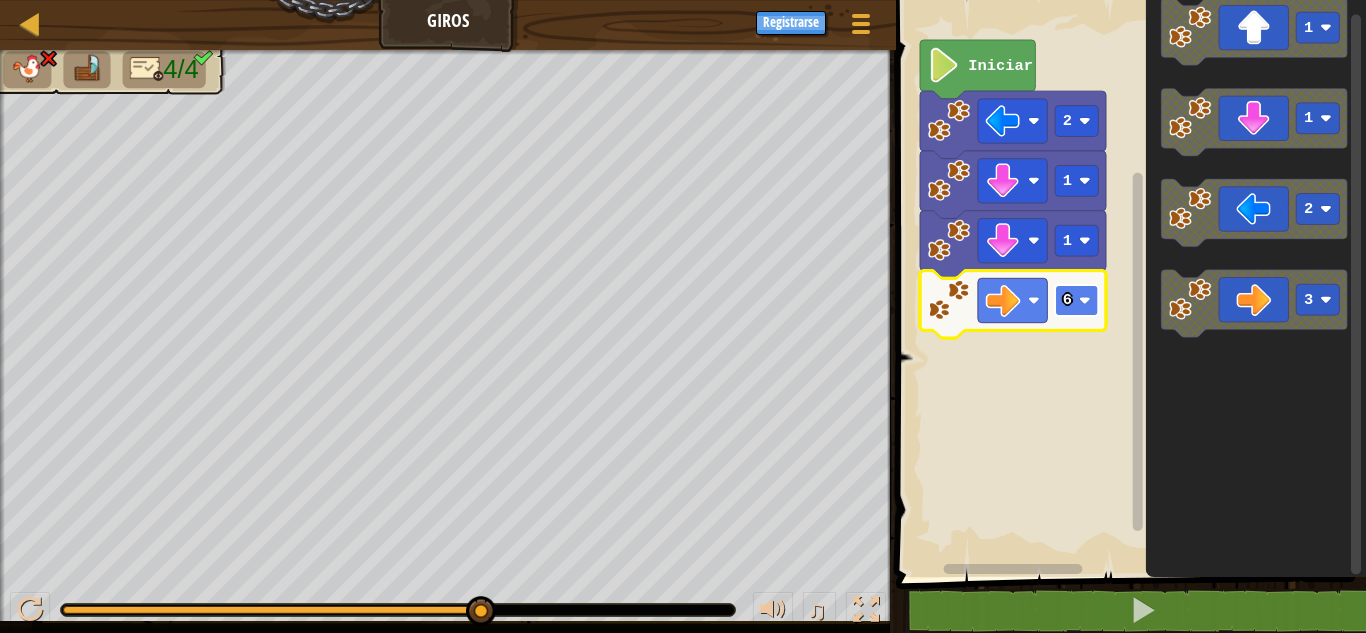click on "6" 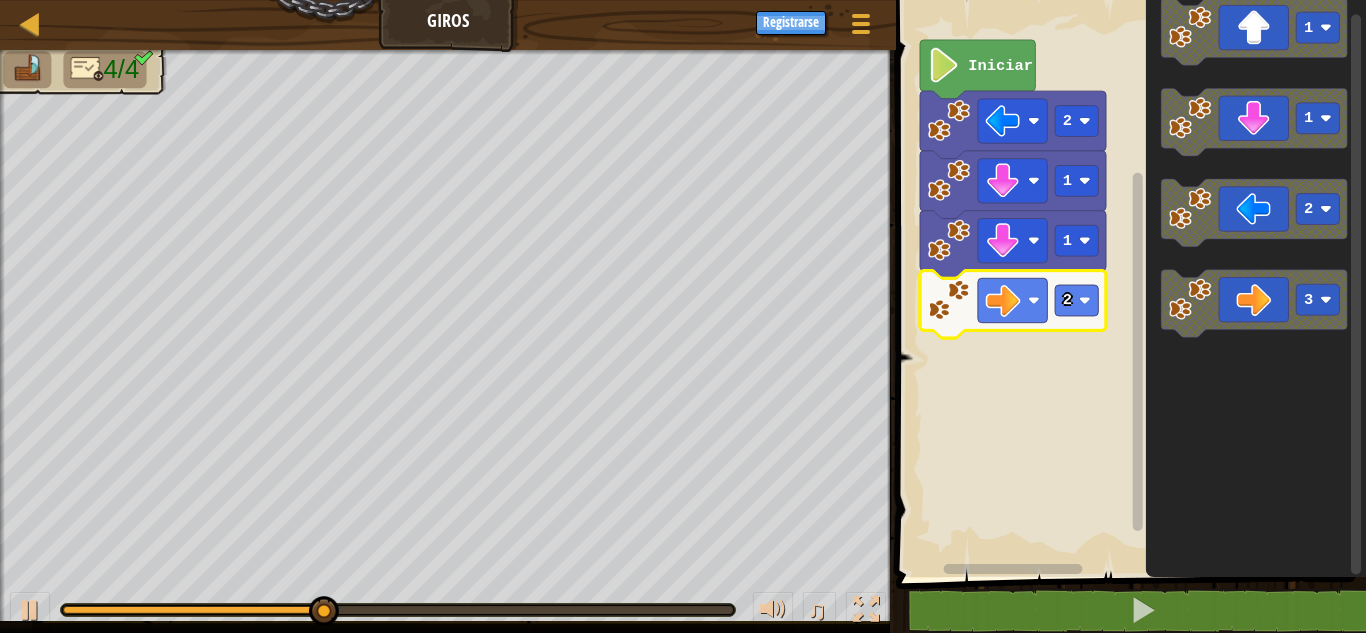click 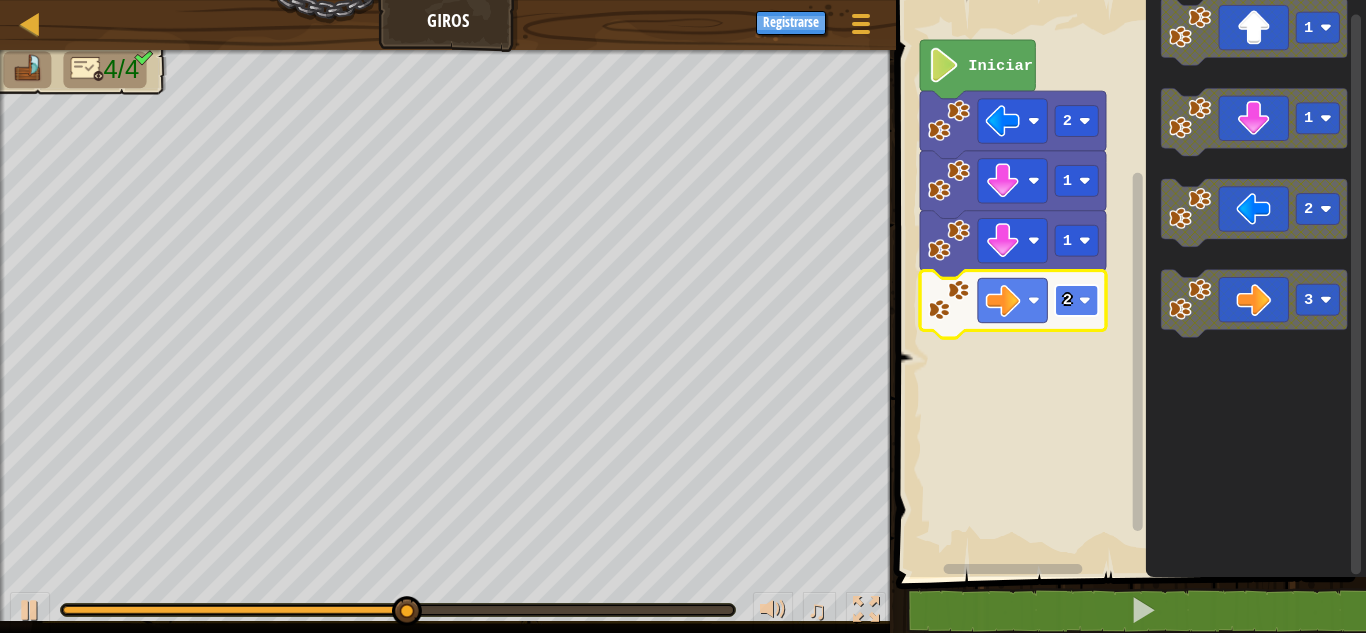 click 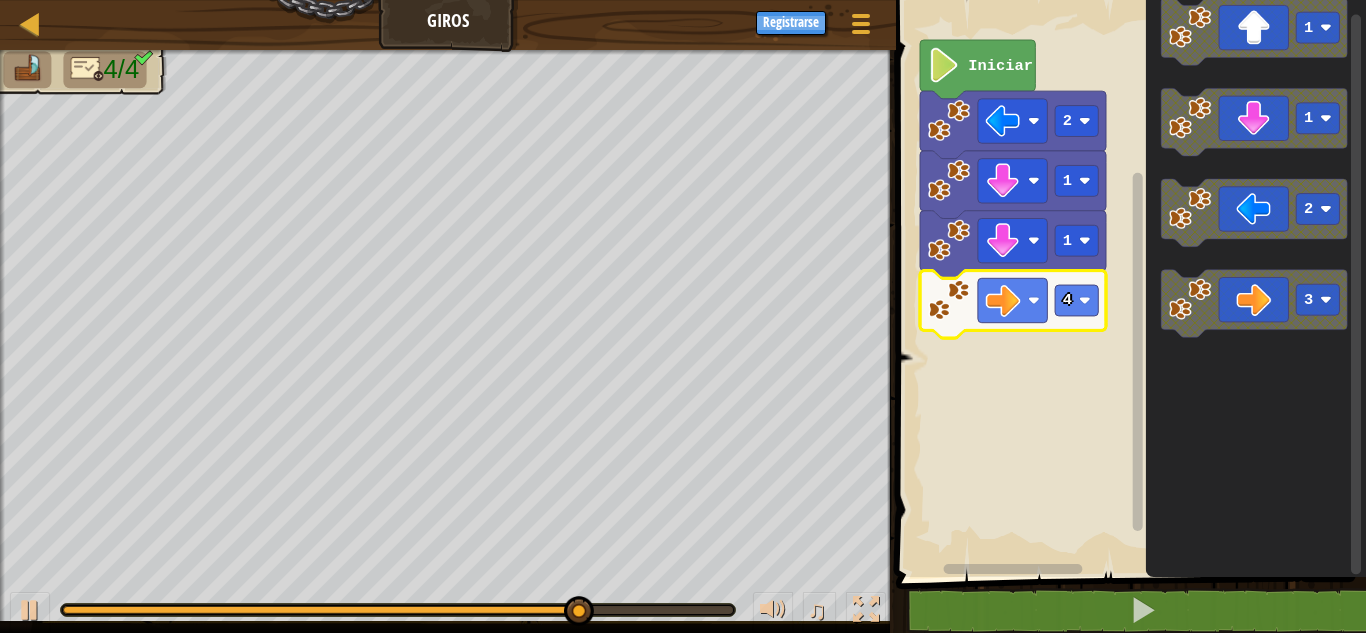 click 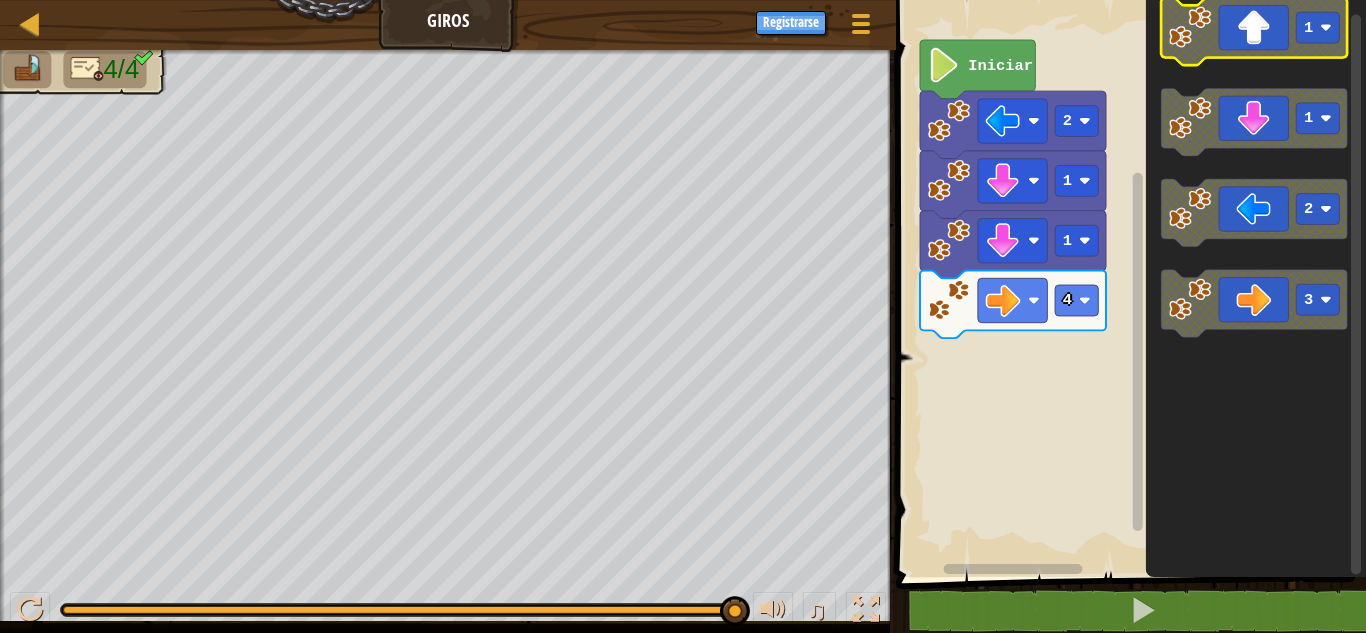 click 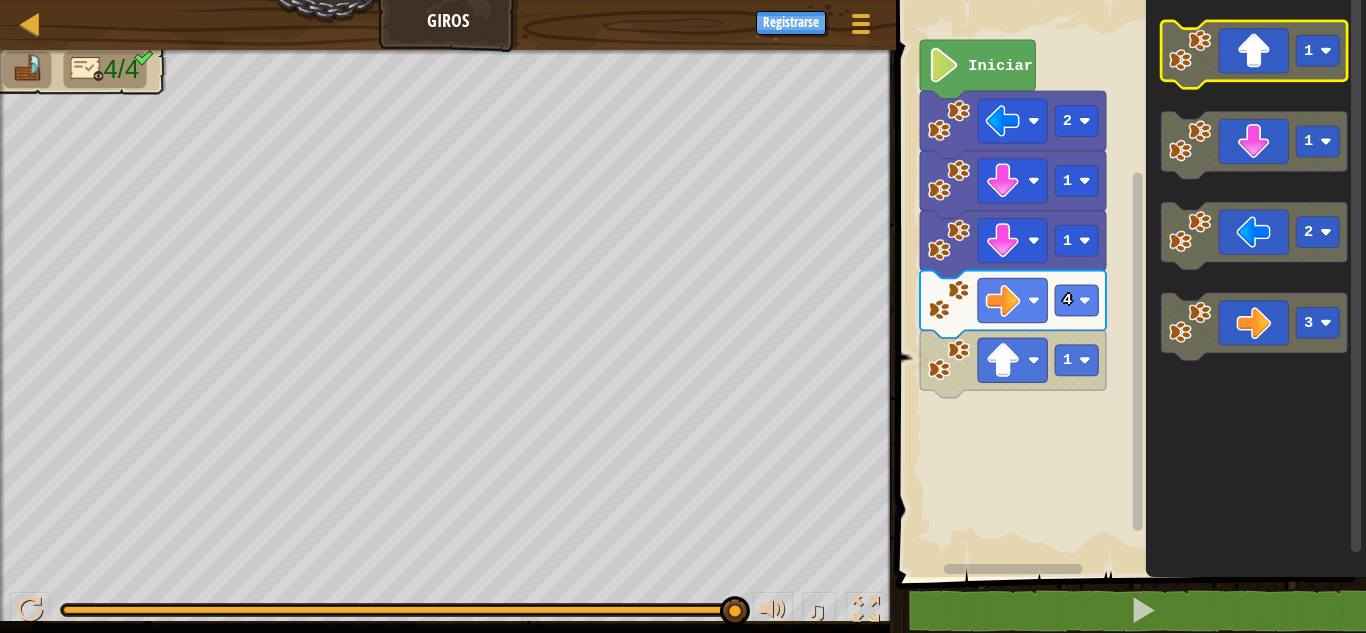 click 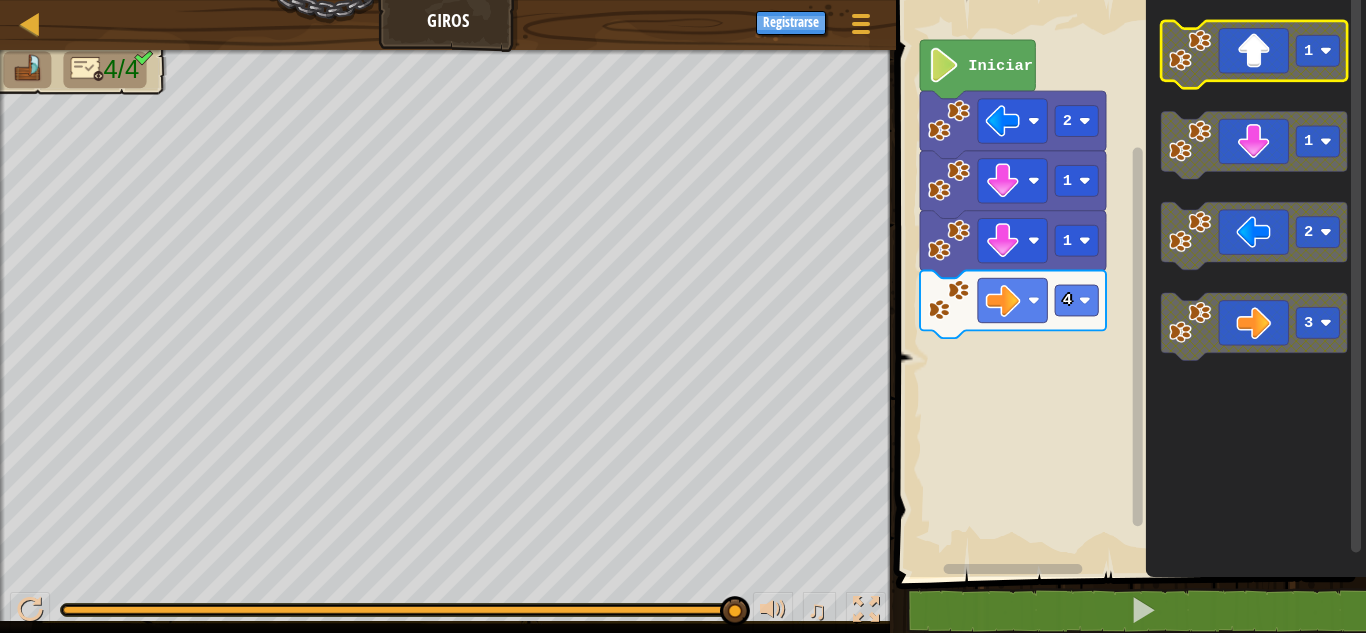click 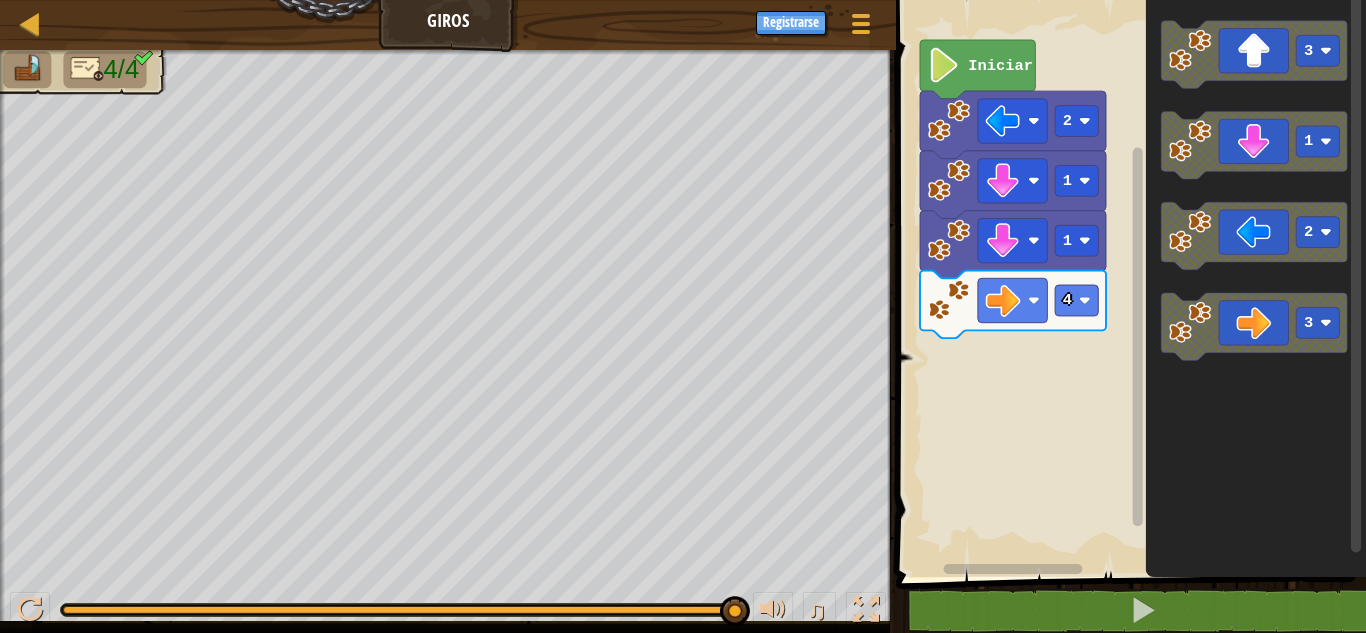 click on "3 1 2 3" 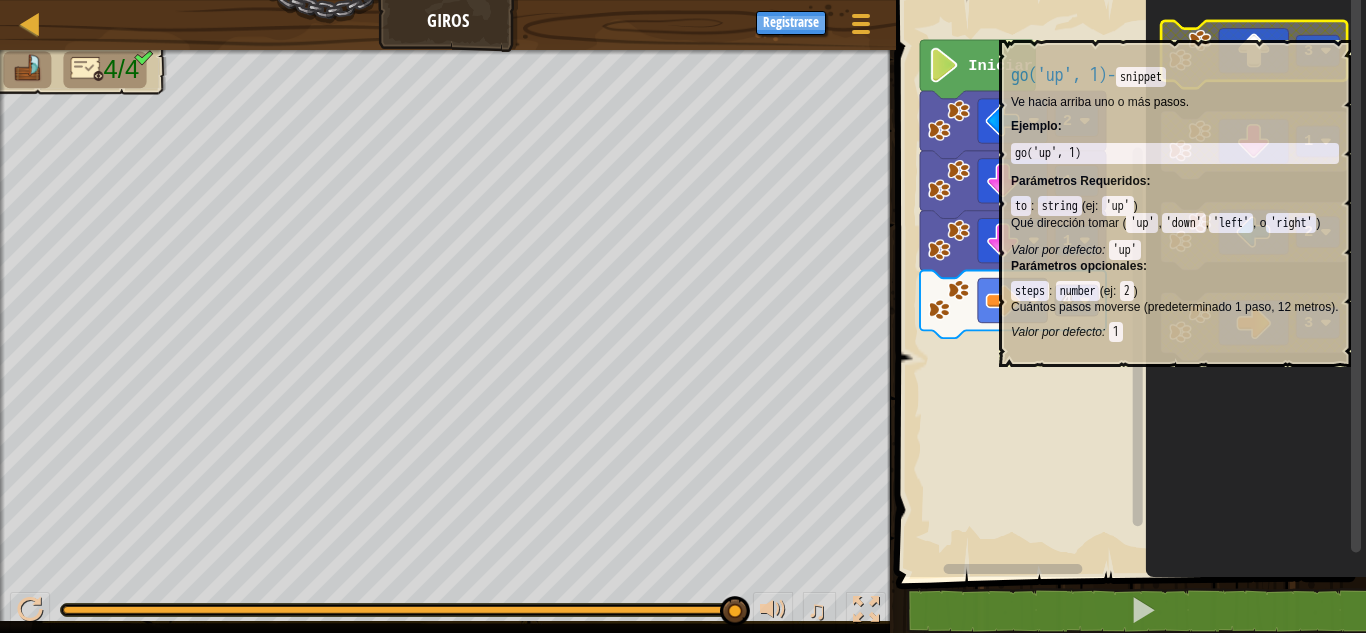 click 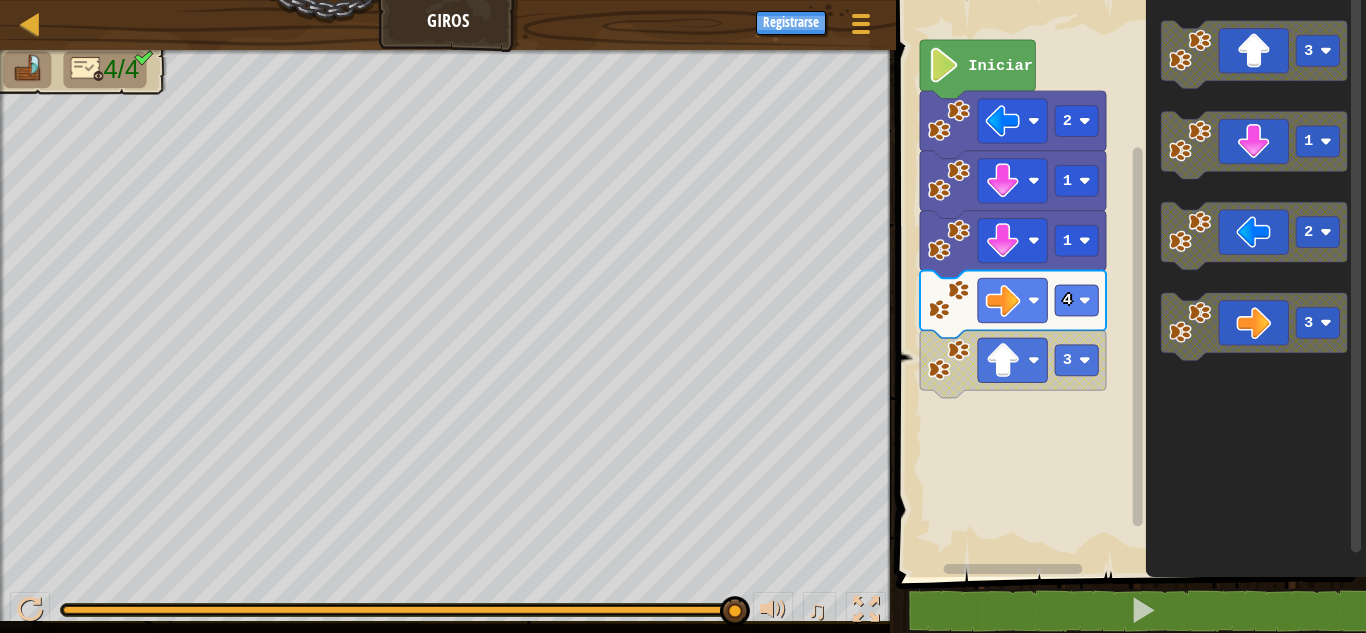 click 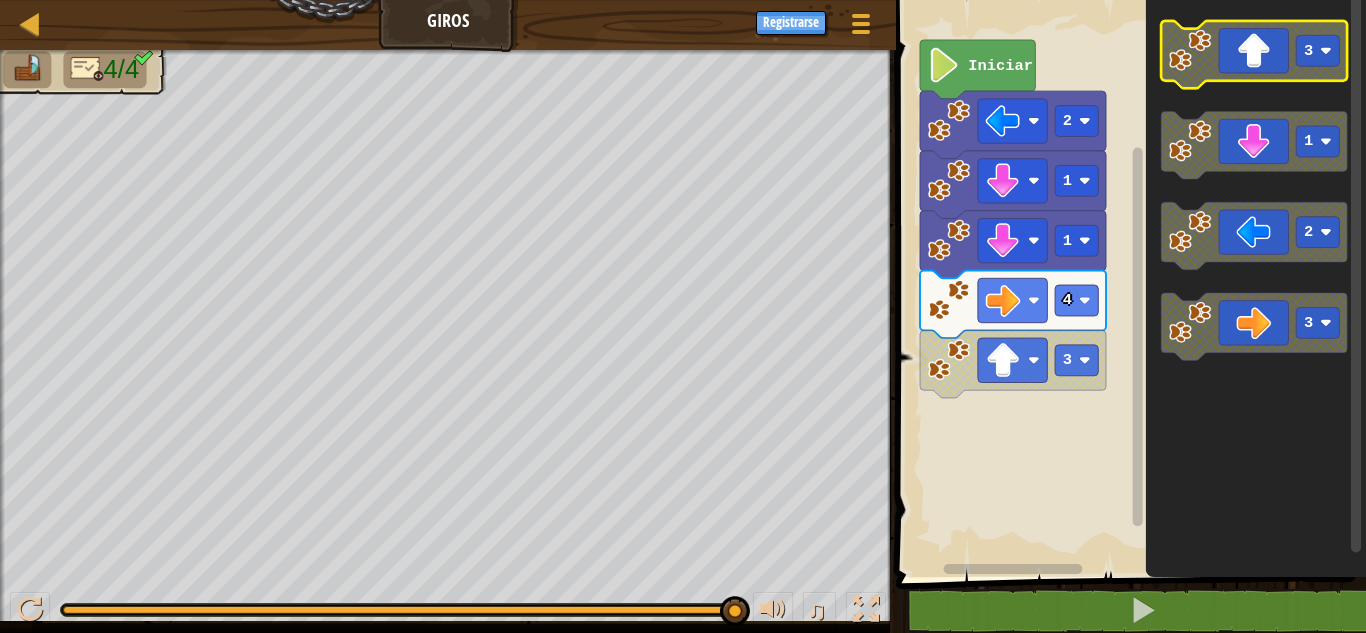 click 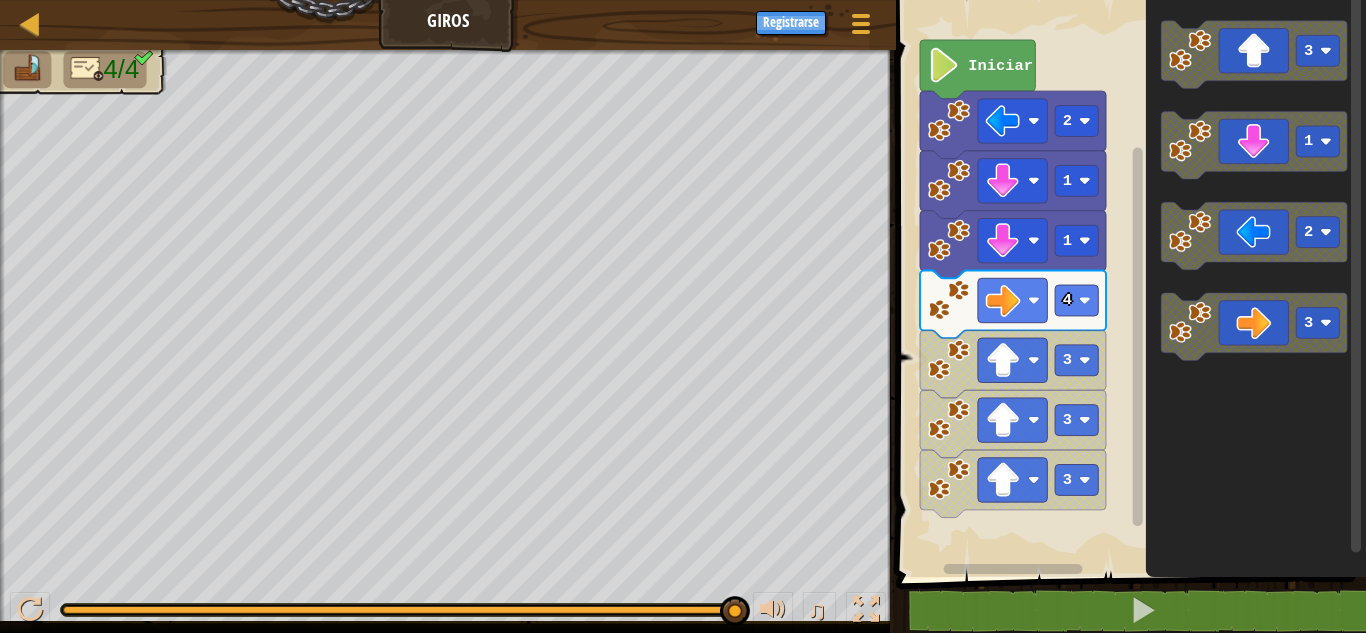 click 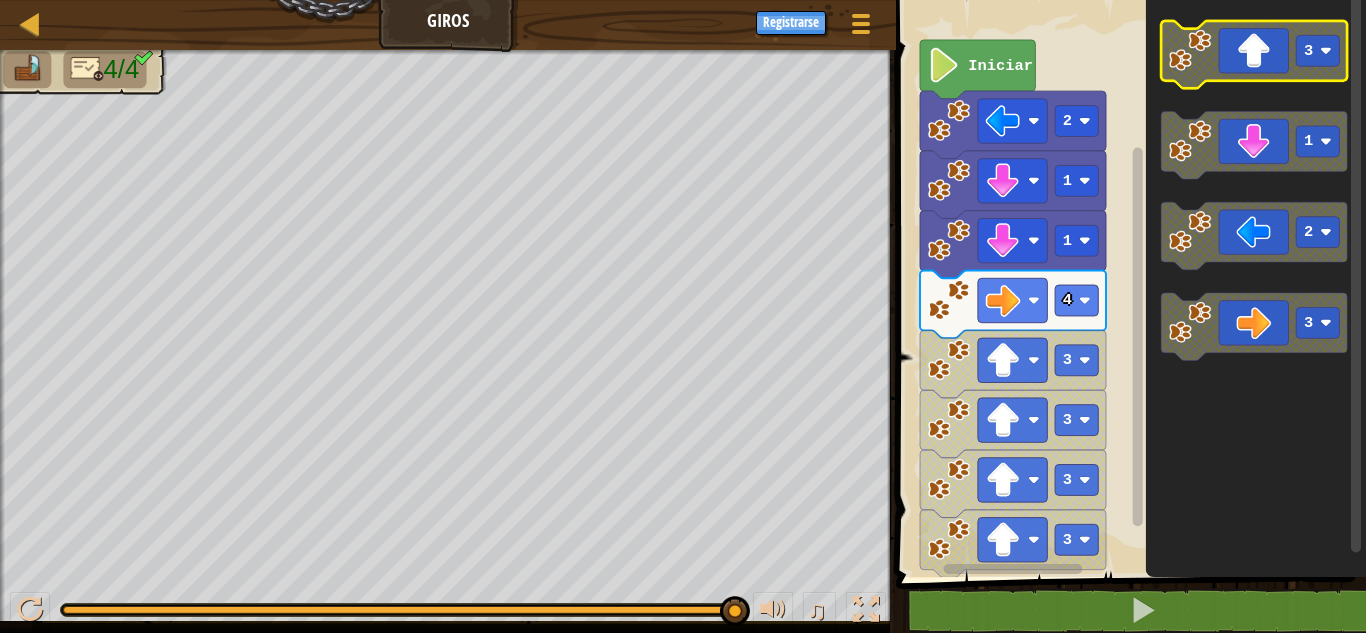 click 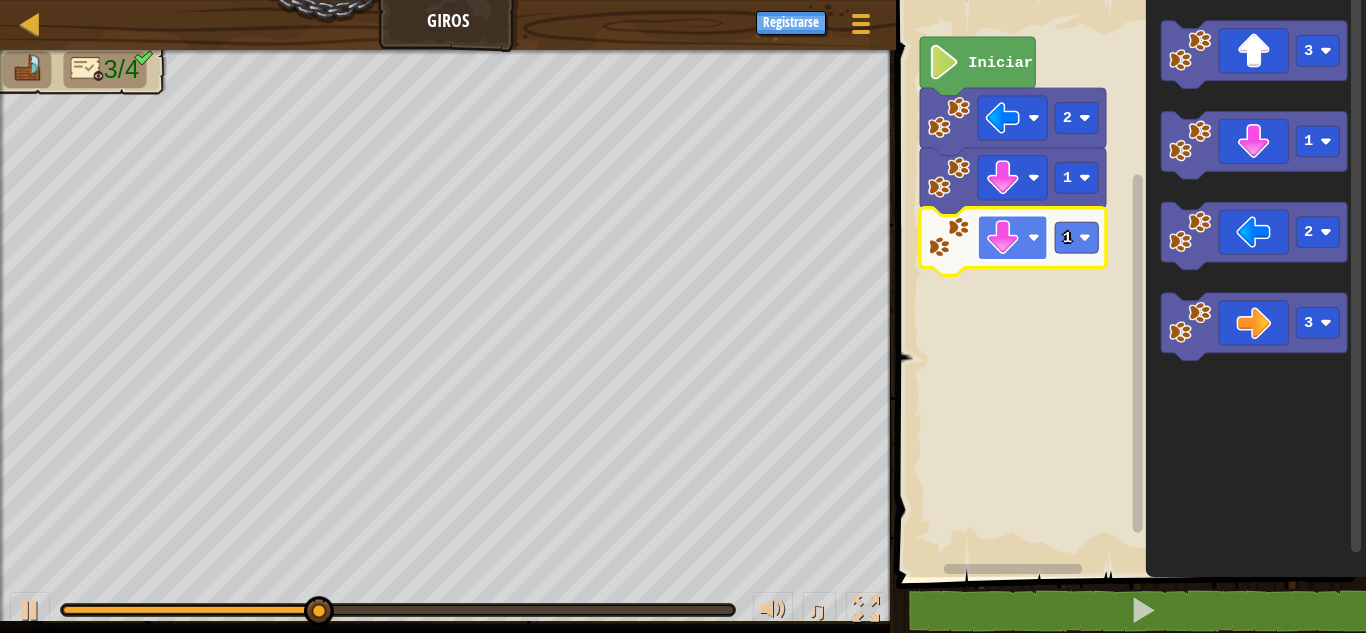 click 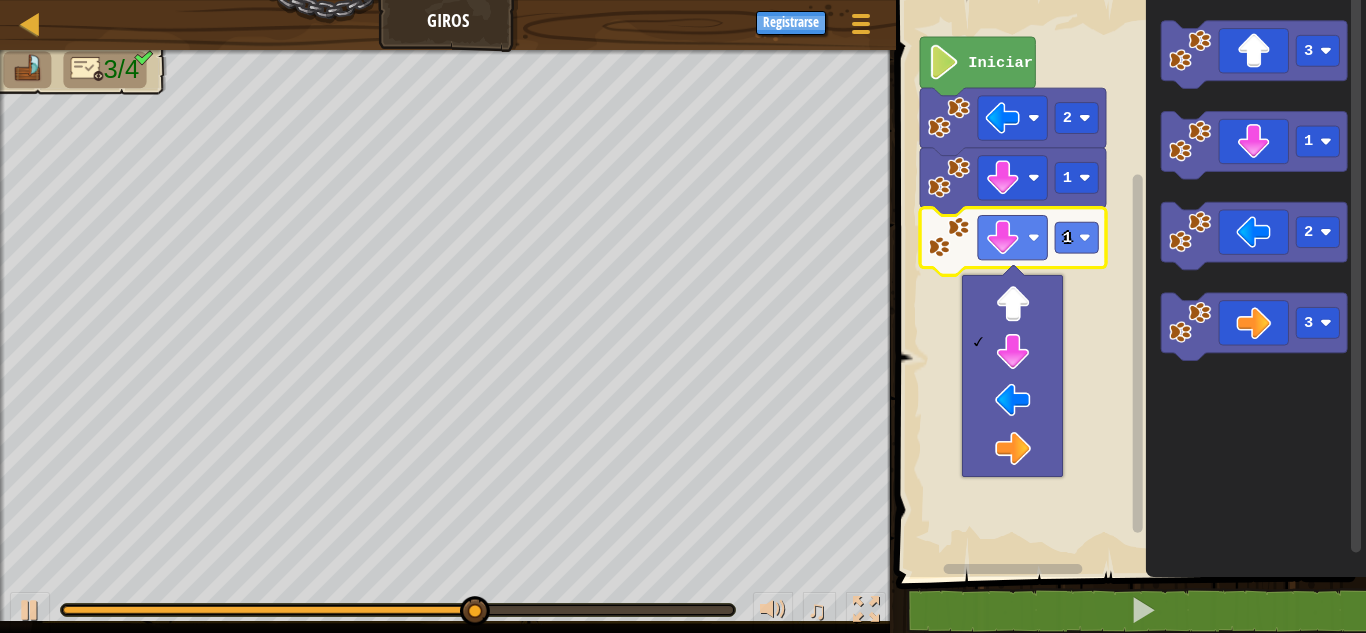 drag, startPoint x: 1013, startPoint y: 280, endPoint x: 1365, endPoint y: 319, distance: 354.15393 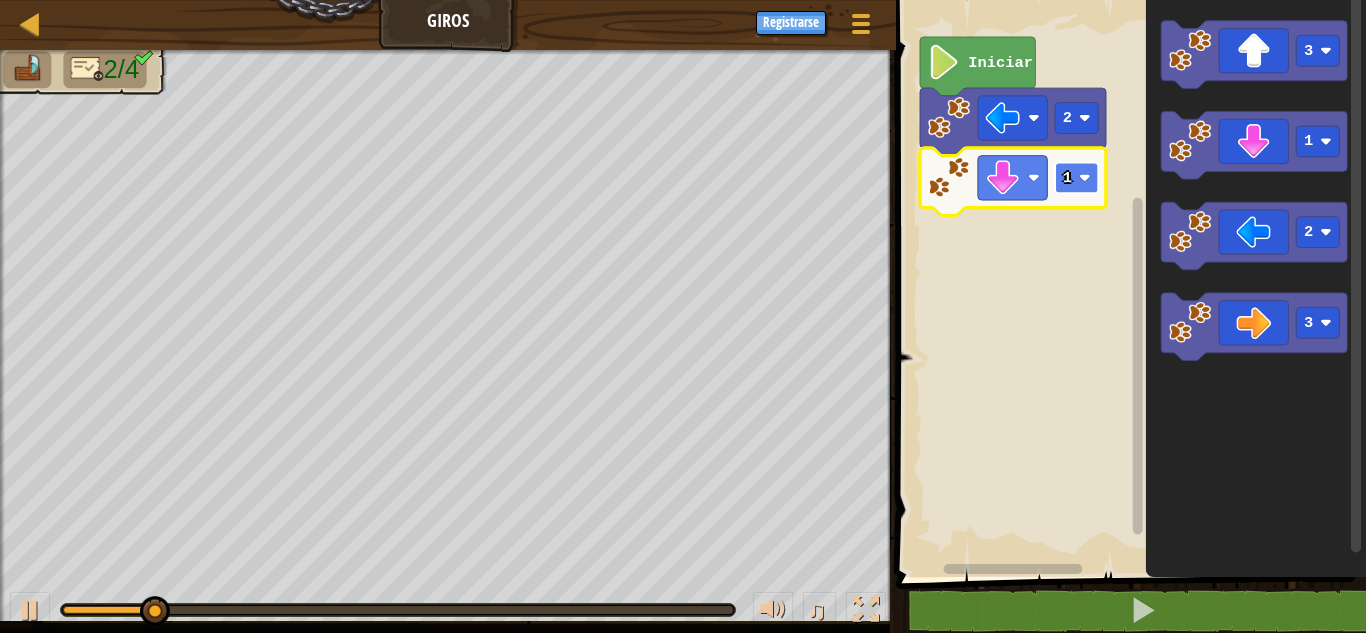 click 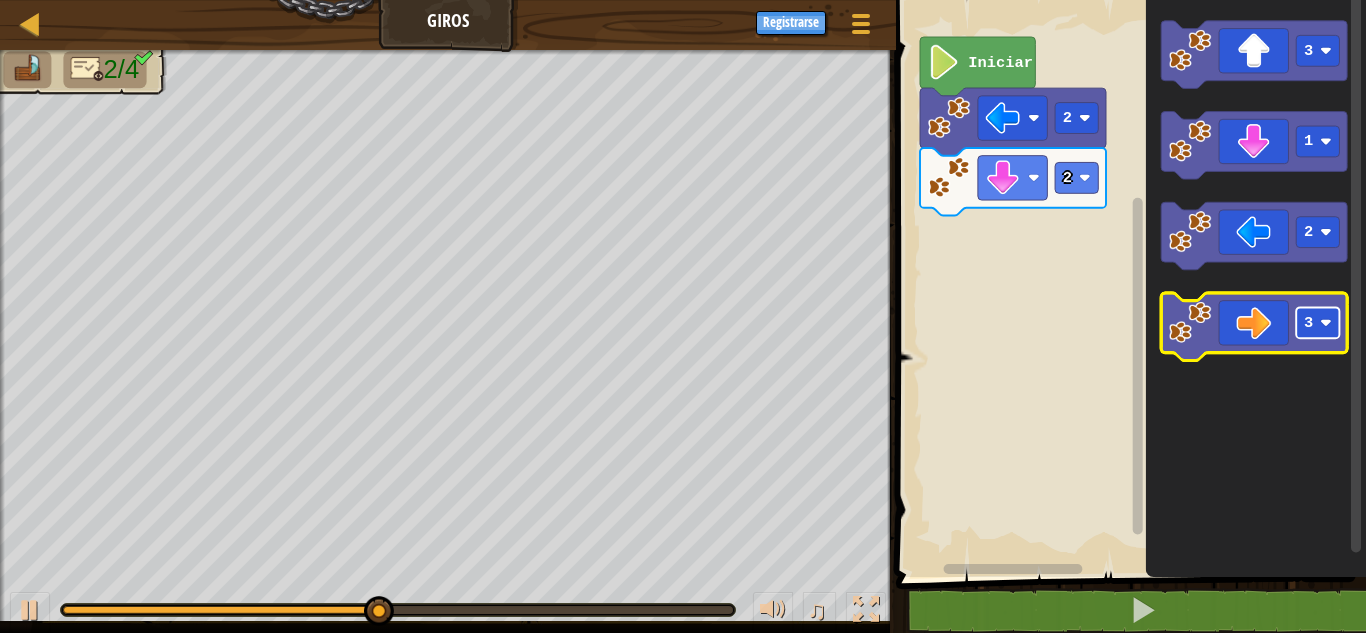 click 